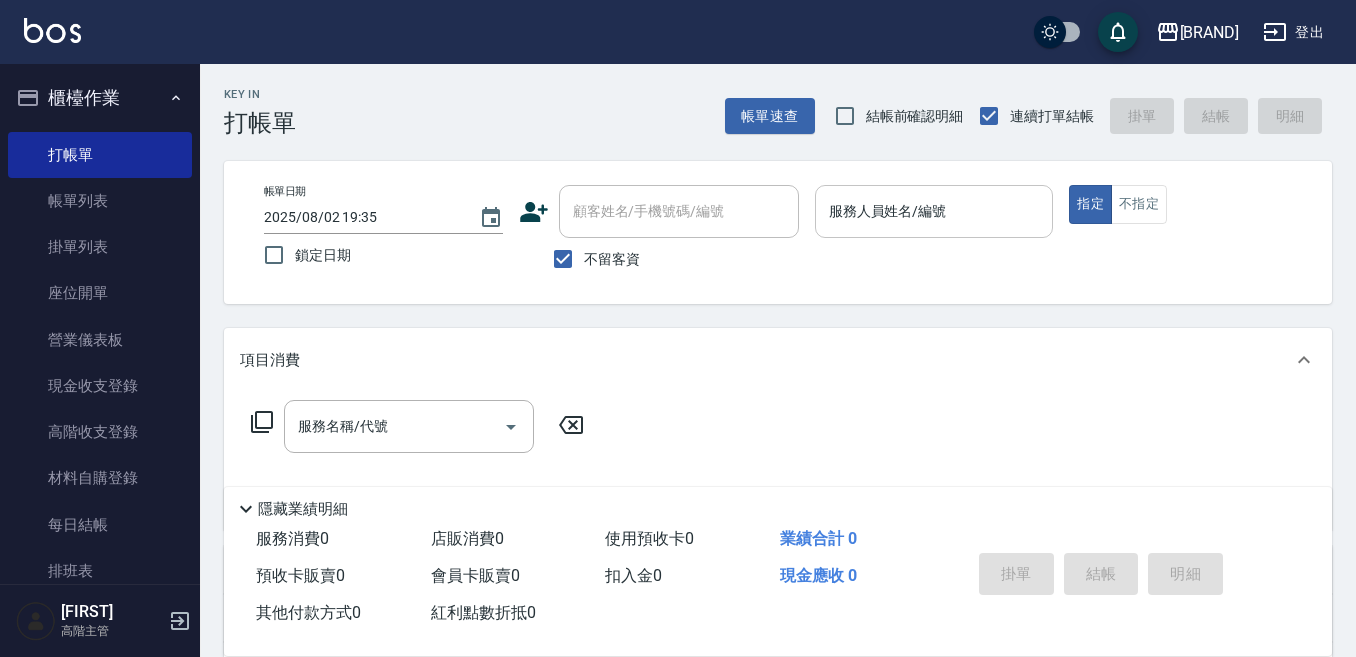 scroll, scrollTop: 0, scrollLeft: 0, axis: both 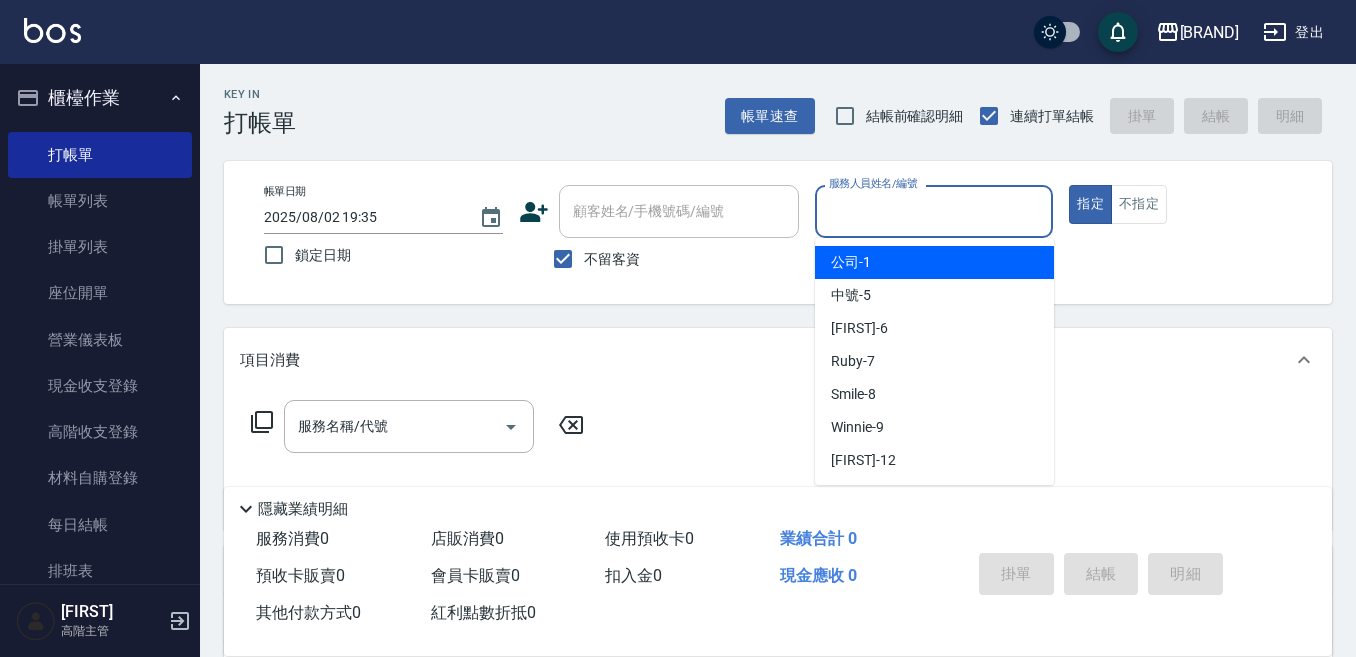 click on "服務人員姓名/編號" at bounding box center [934, 211] 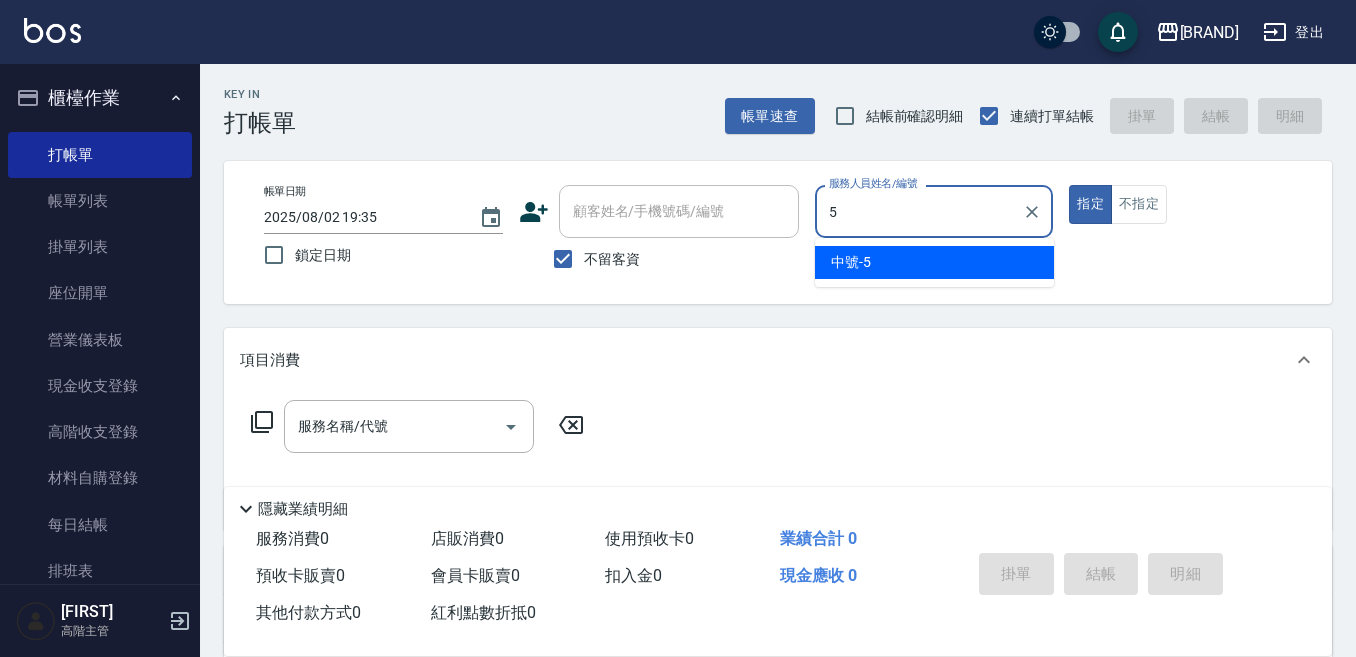 type on "[BRAND]-[NUMBER]" 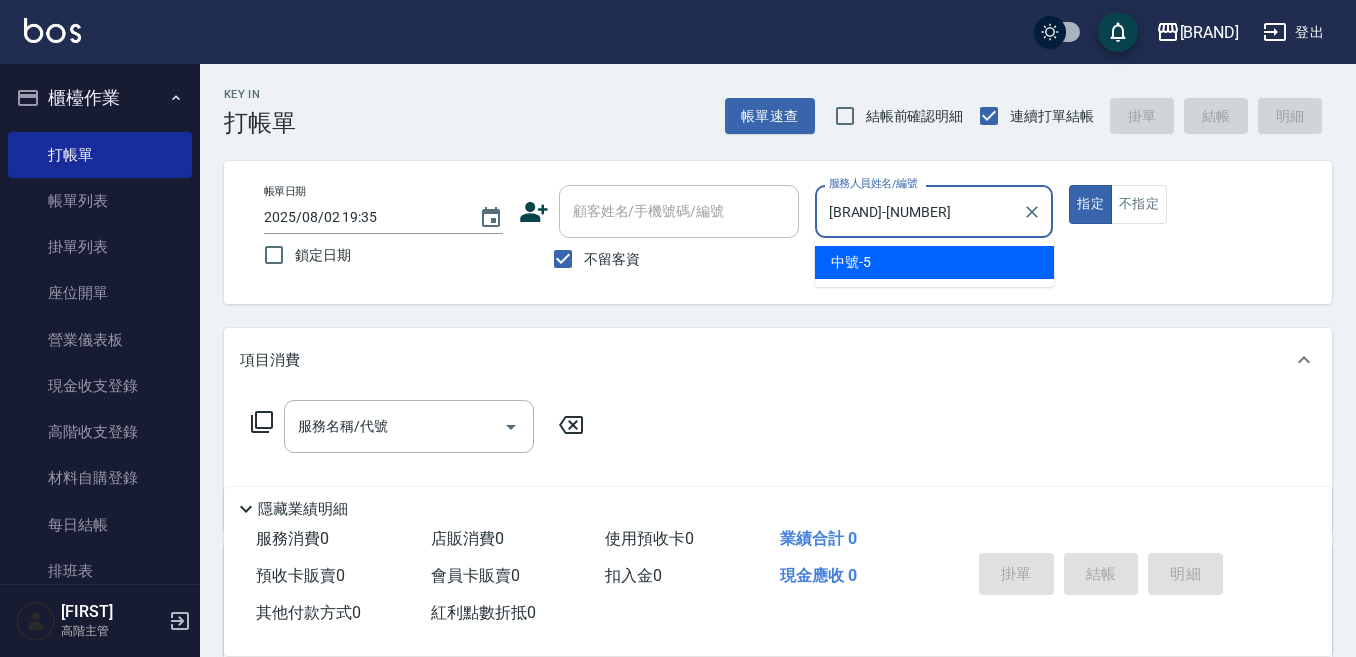 type on "true" 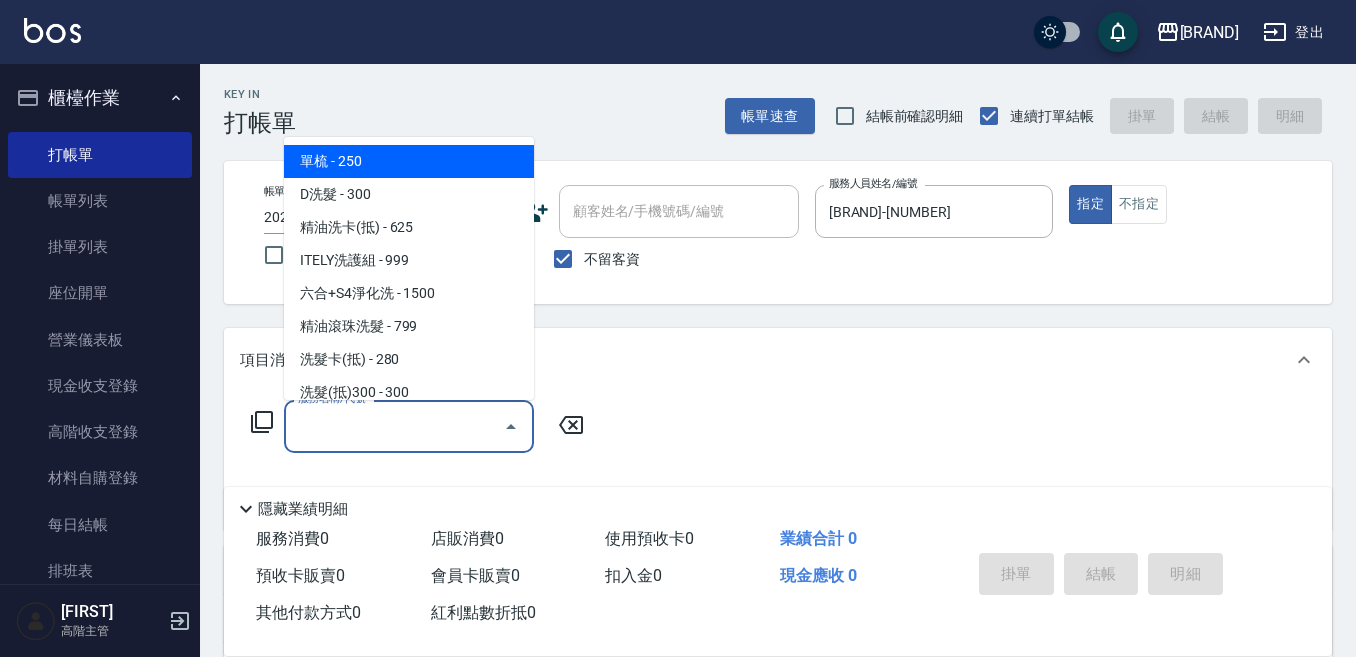 click on "服務名稱/代號 服務名稱/代號" at bounding box center [409, 426] 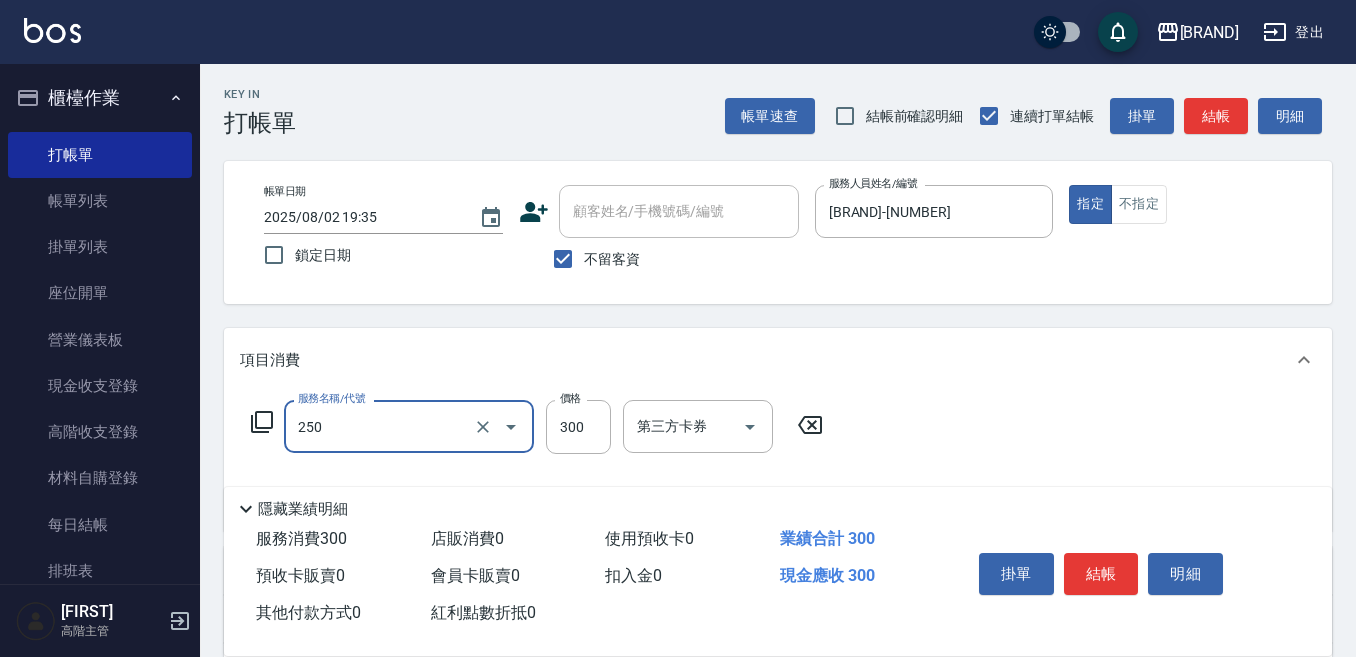 type on "日式洗髮(250)" 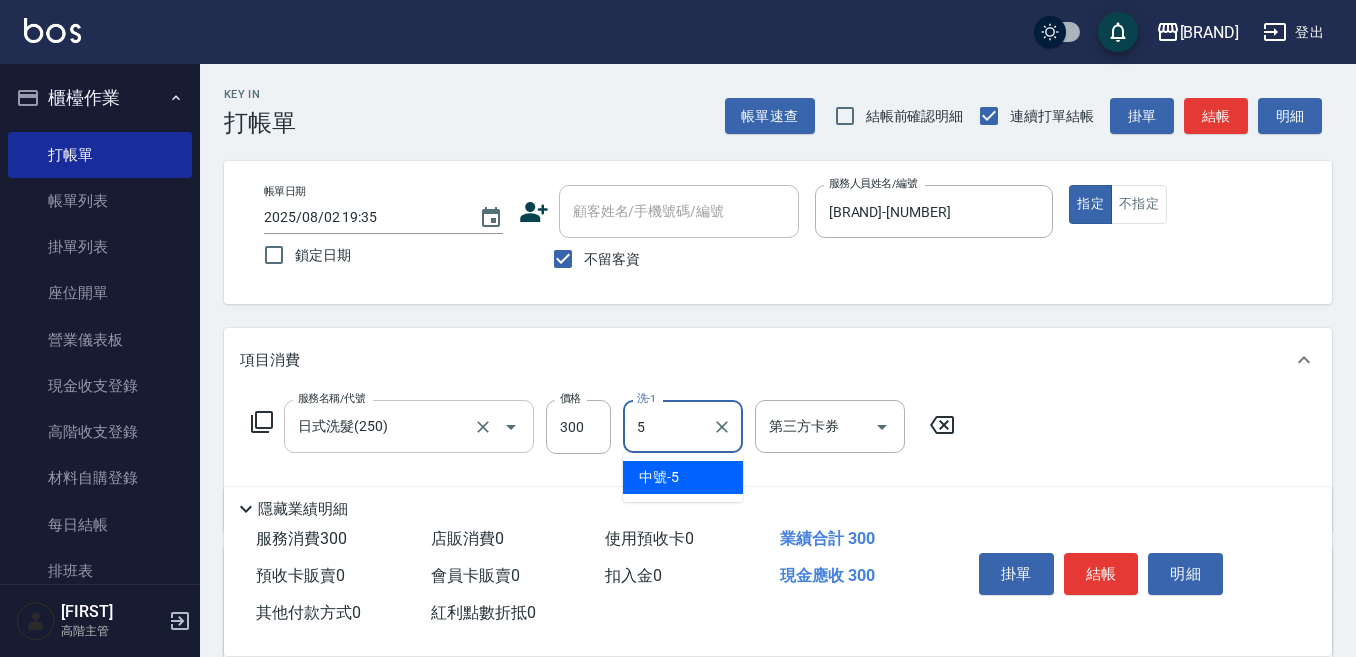 type on "[BRAND]-[NUMBER]" 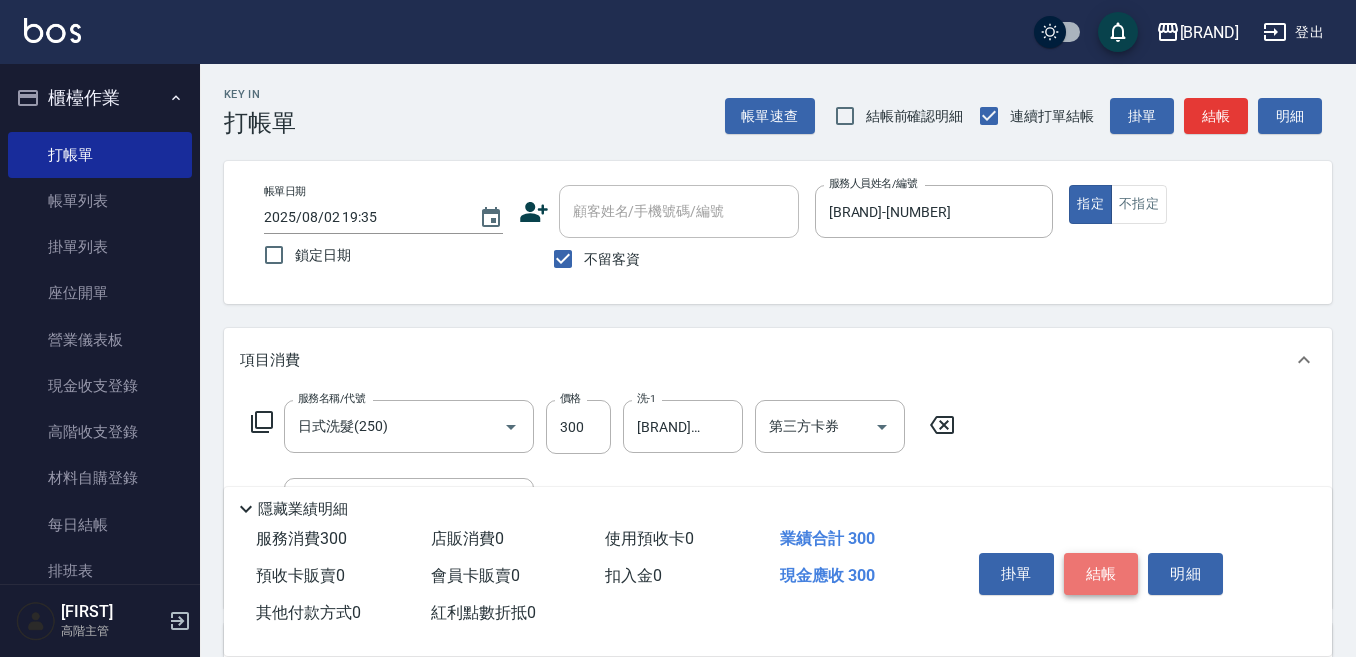 click on "結帳" at bounding box center (1101, 574) 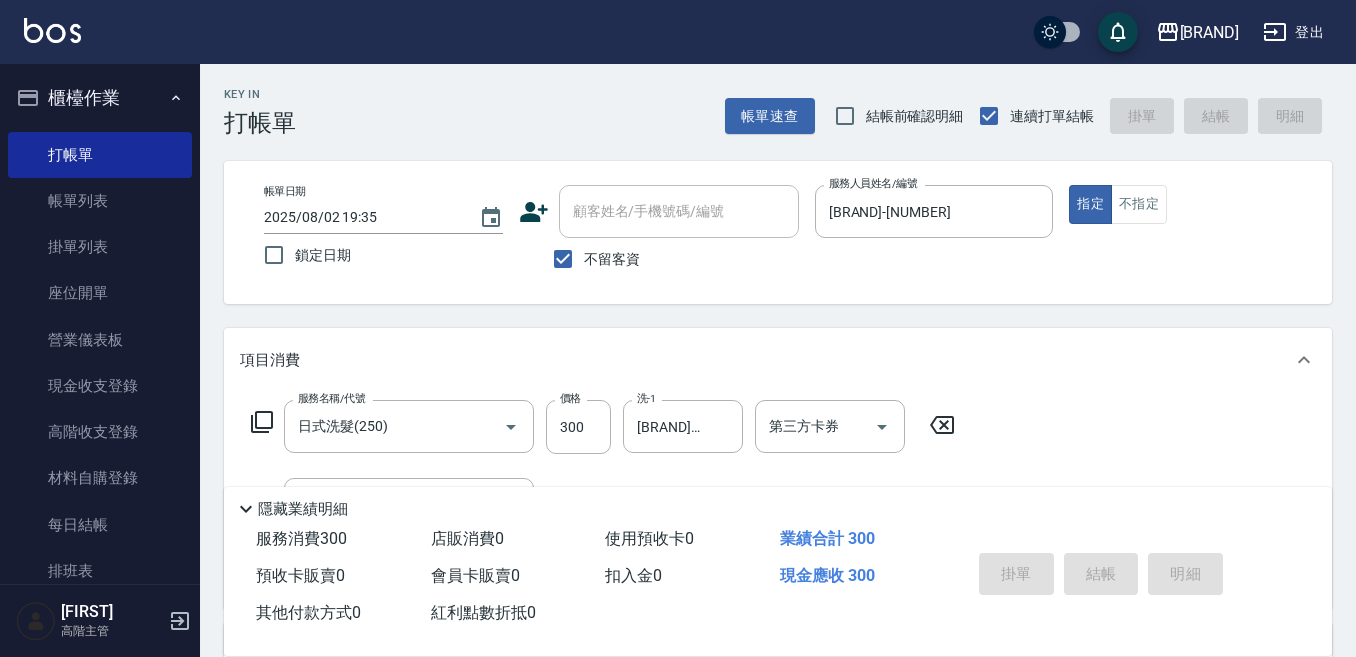 type 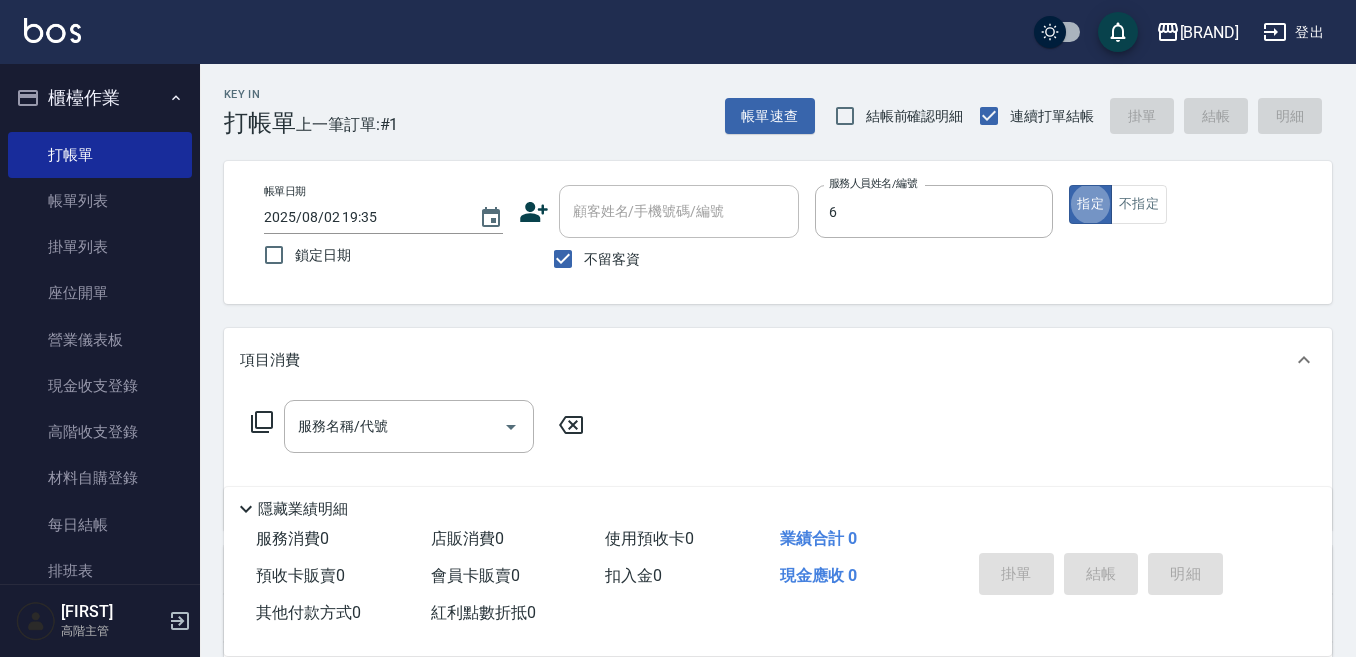 type on "[FIRST]-[NUMBER]" 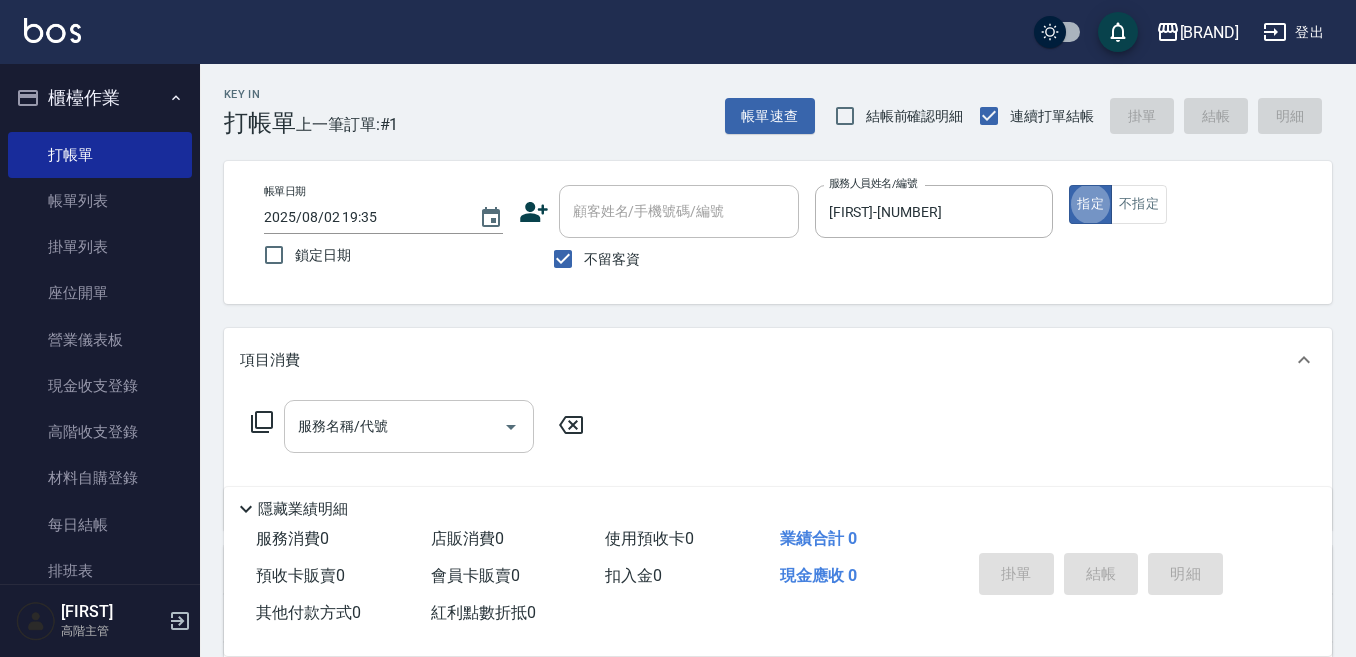 click on "服務名稱/代號" at bounding box center [394, 426] 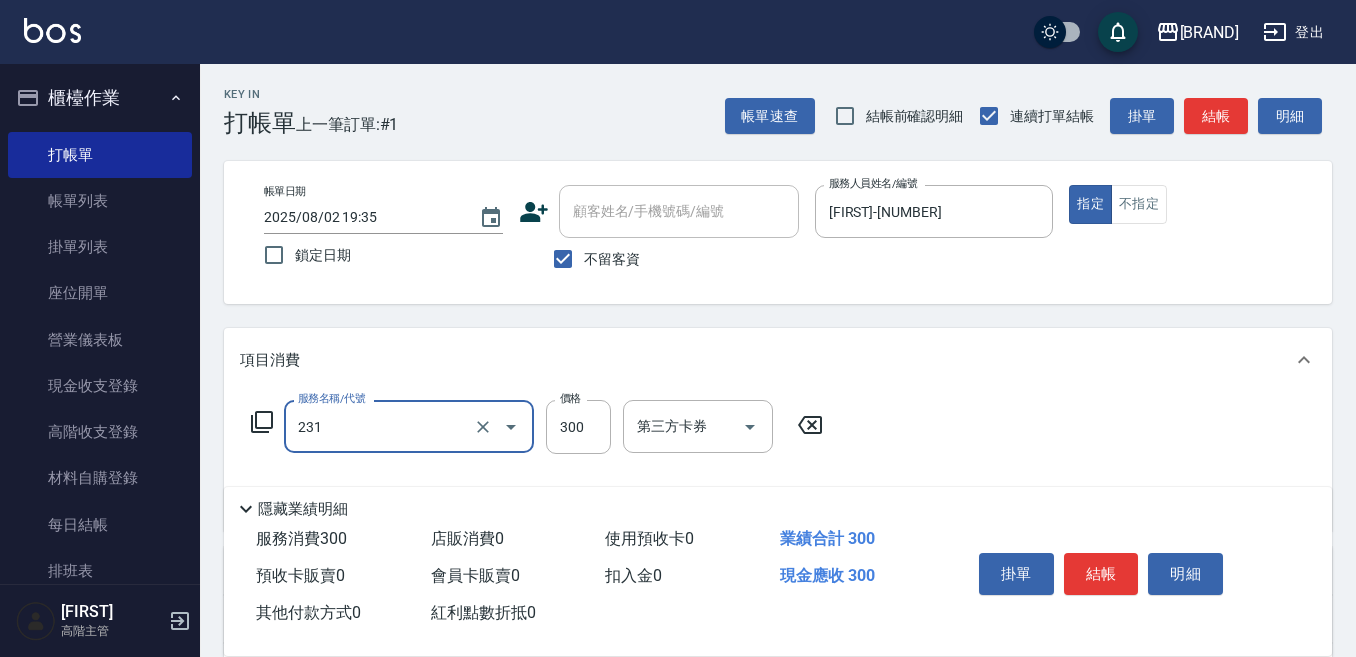type on "洗髮(抵)[NUMBER]([NUMBER])" 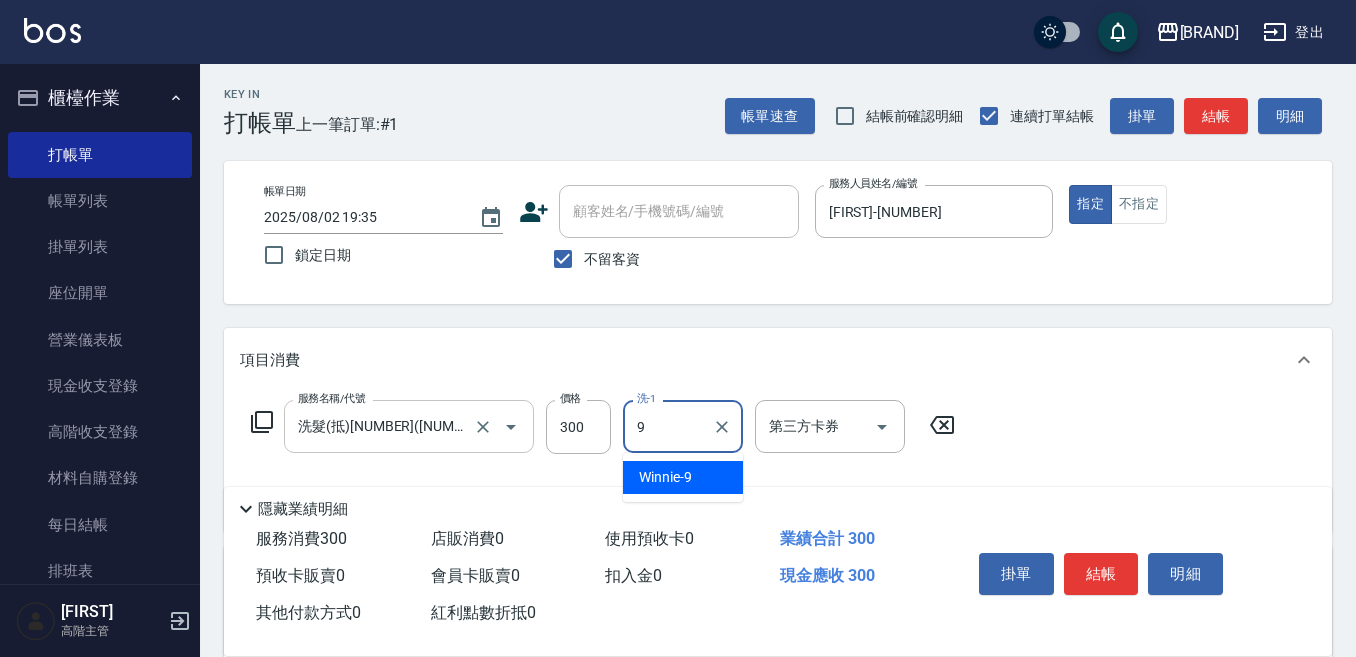 type on "[FIRST]-[NUMBER]" 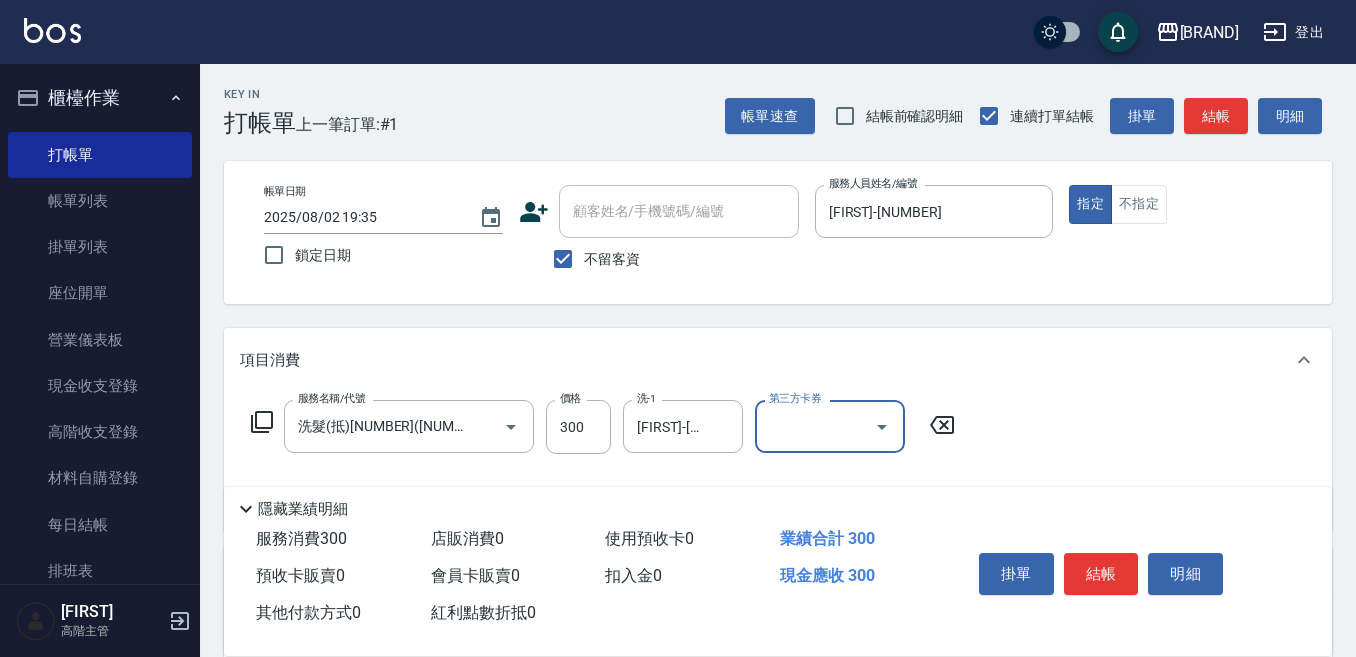 click on "第三方卡券" at bounding box center (815, 426) 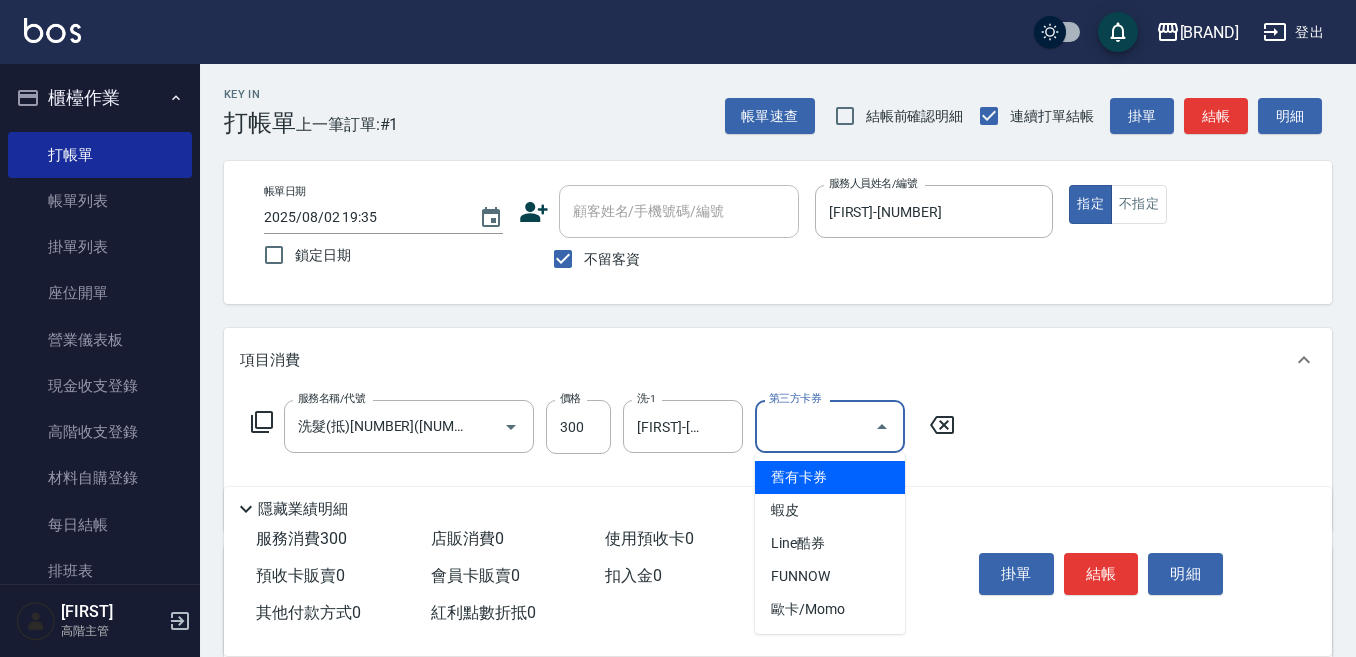 click on "舊有卡券" at bounding box center [830, 477] 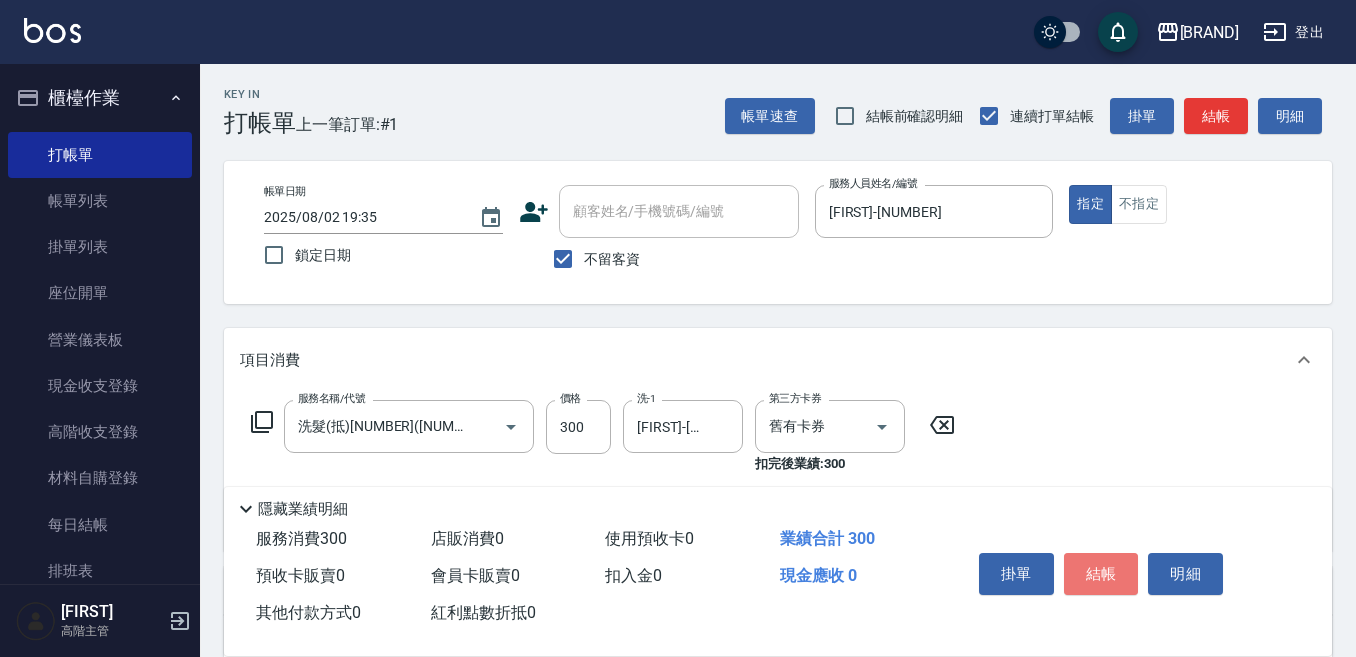 drag, startPoint x: 1105, startPoint y: 566, endPoint x: 1121, endPoint y: 562, distance: 16.492422 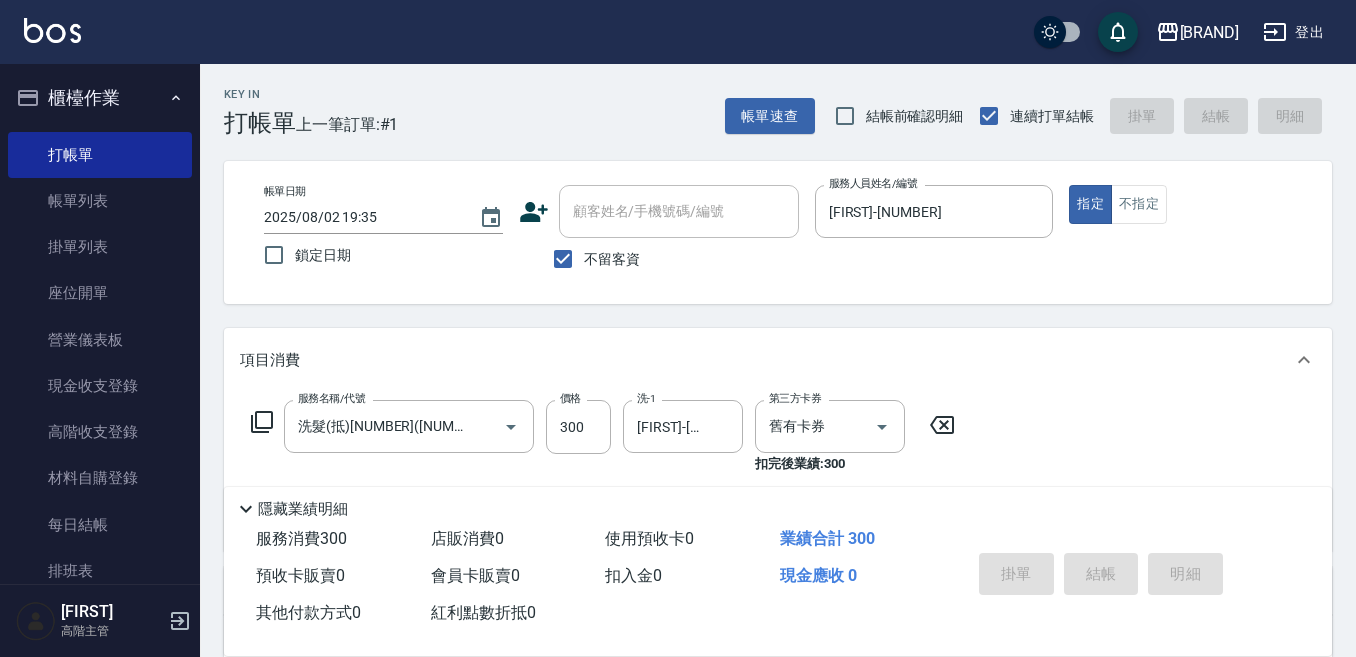 type 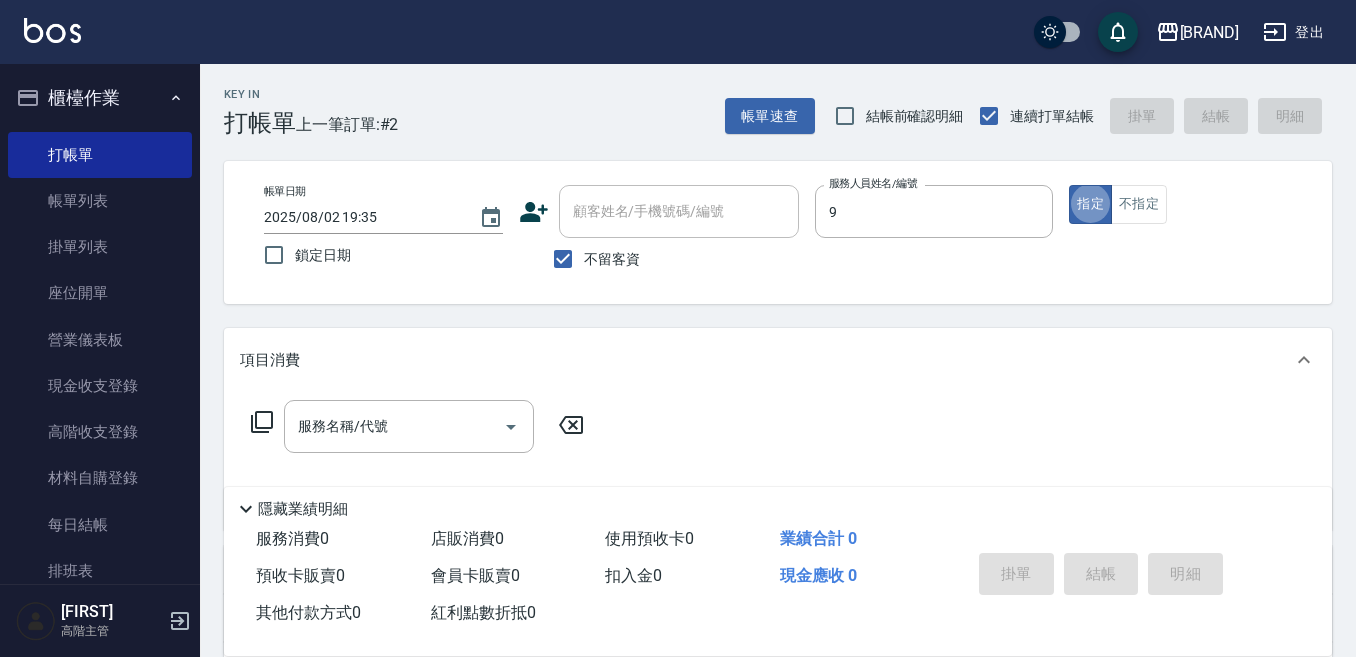 type on "[FIRST]-[NUMBER]" 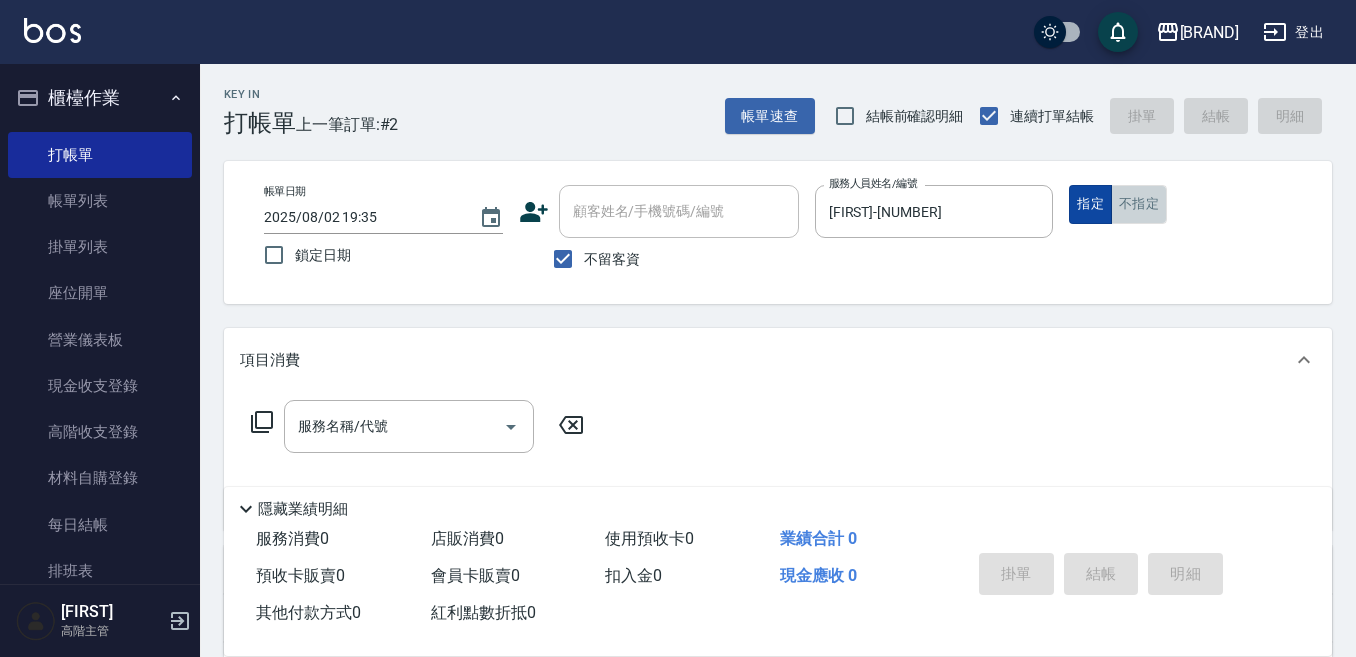 drag, startPoint x: 1134, startPoint y: 200, endPoint x: 1106, endPoint y: 216, distance: 32.24903 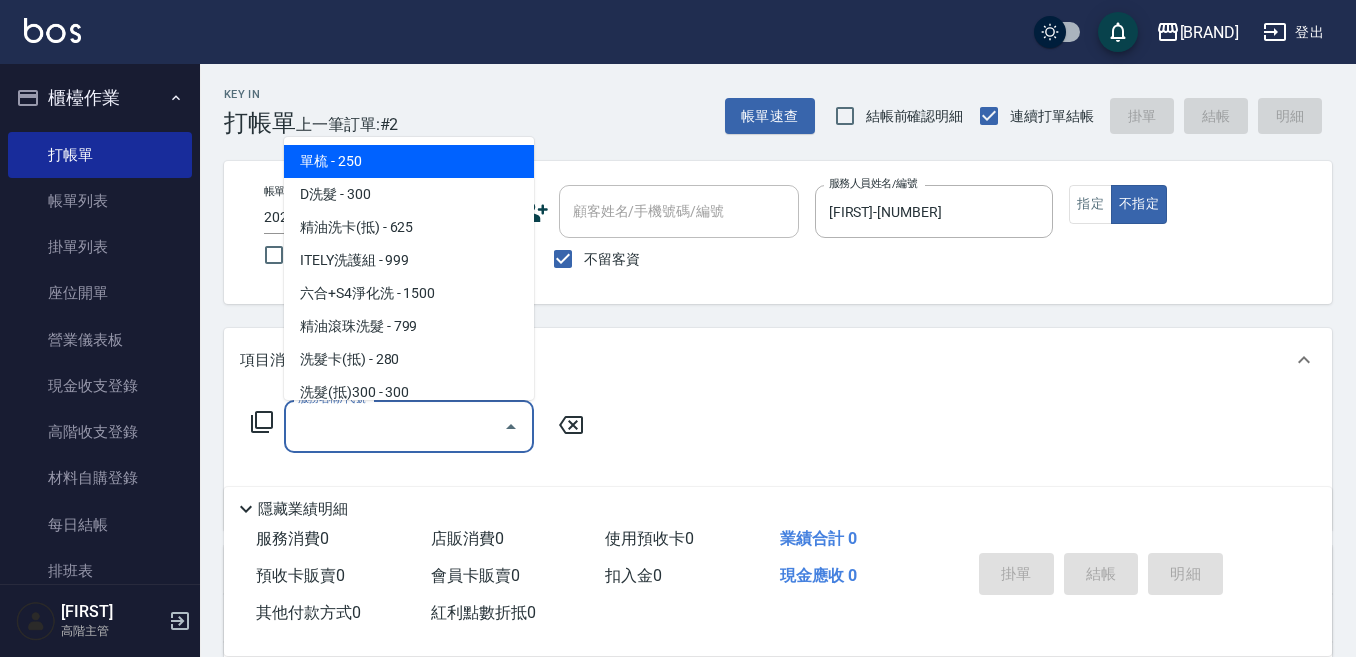 click on "服務名稱/代號" at bounding box center (394, 426) 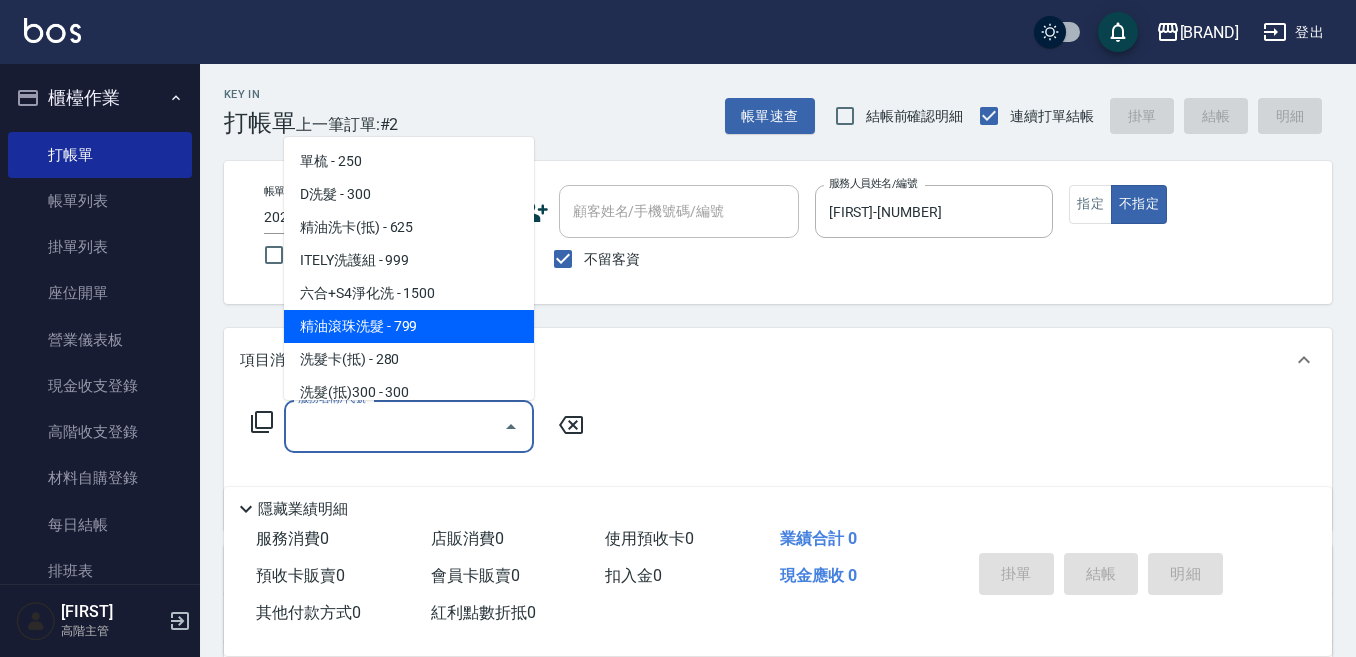 click on "精油滾珠洗髮 - 799" at bounding box center [409, 326] 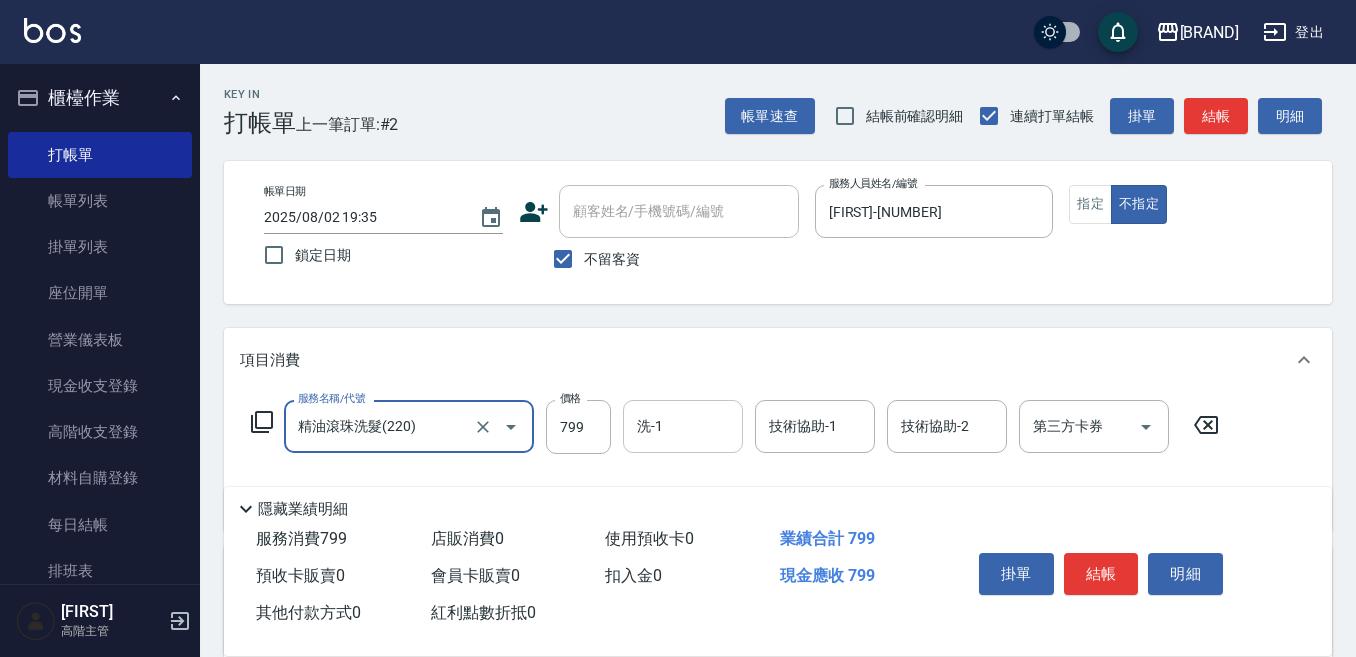click on "洗-1" at bounding box center (683, 426) 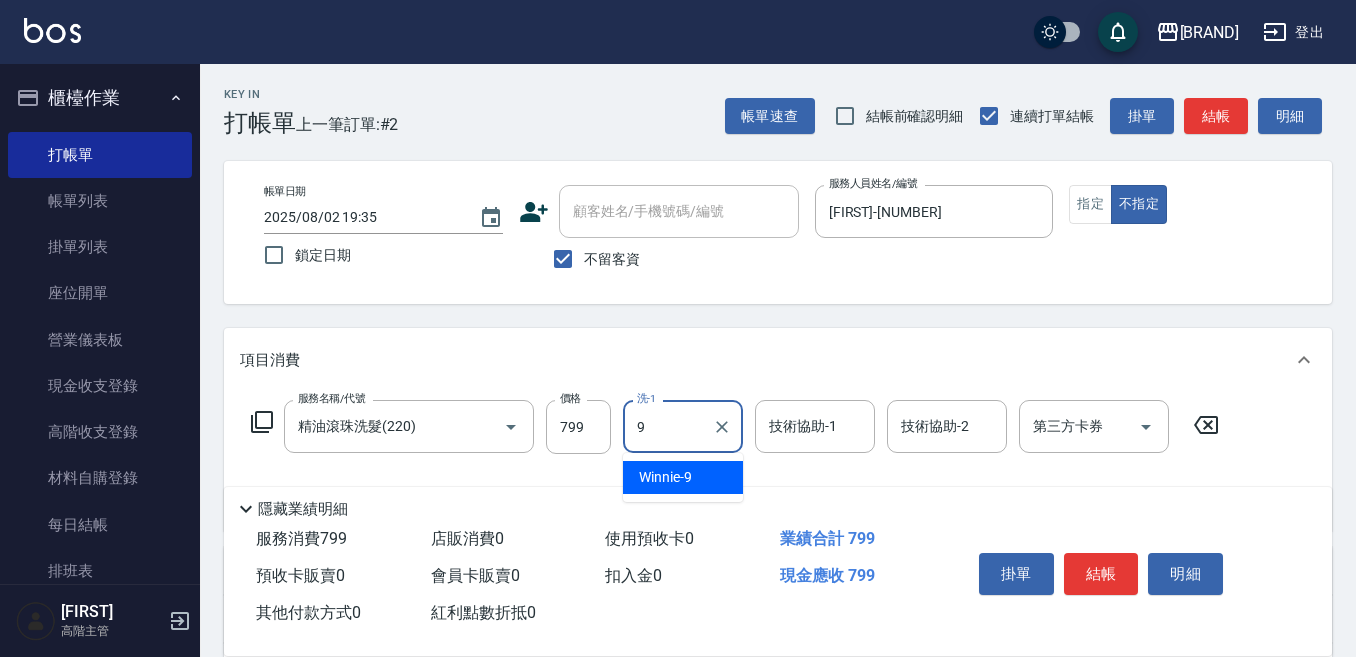 type on "[FIRST]-[NUMBER]" 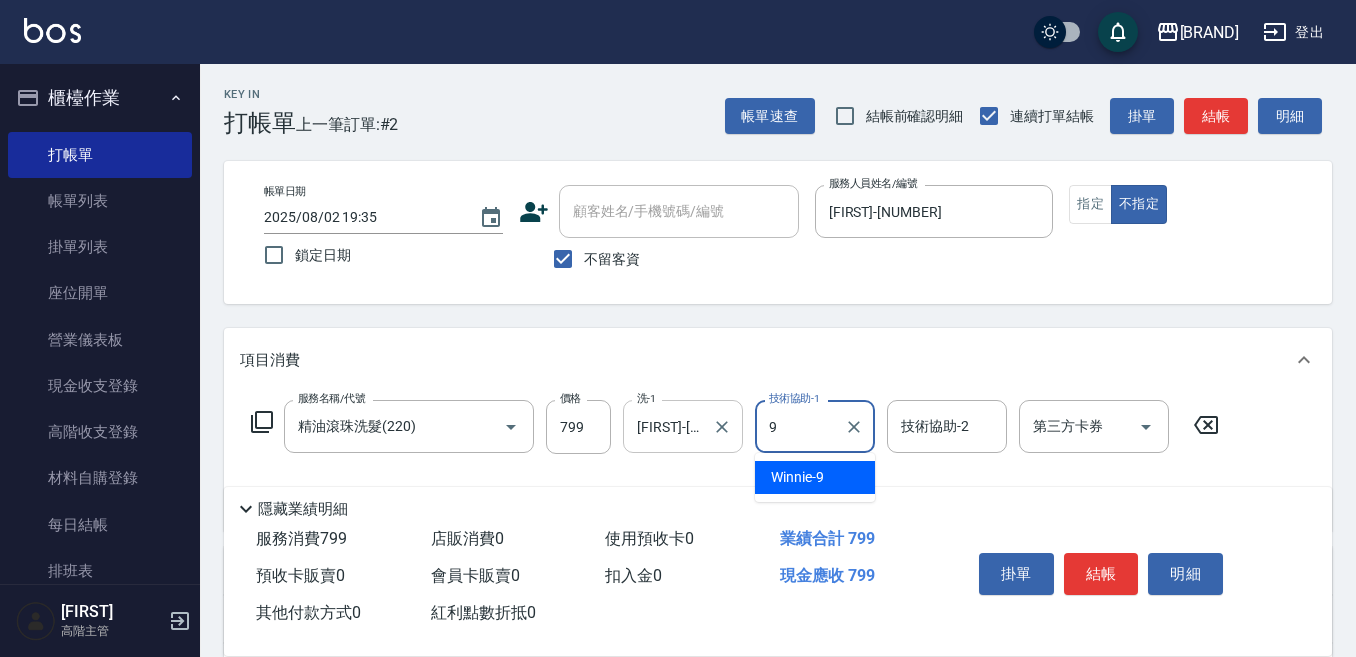 type on "[FIRST]-[NUMBER]" 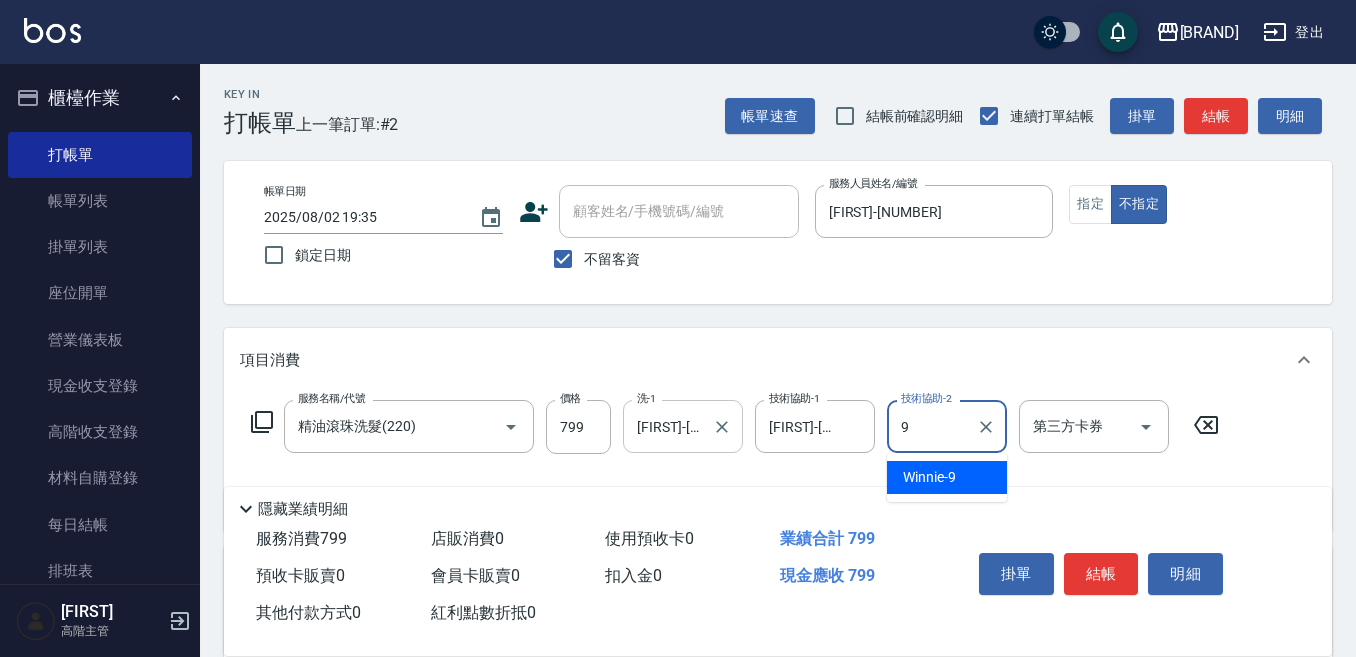 type on "[FIRST]-[NUMBER]" 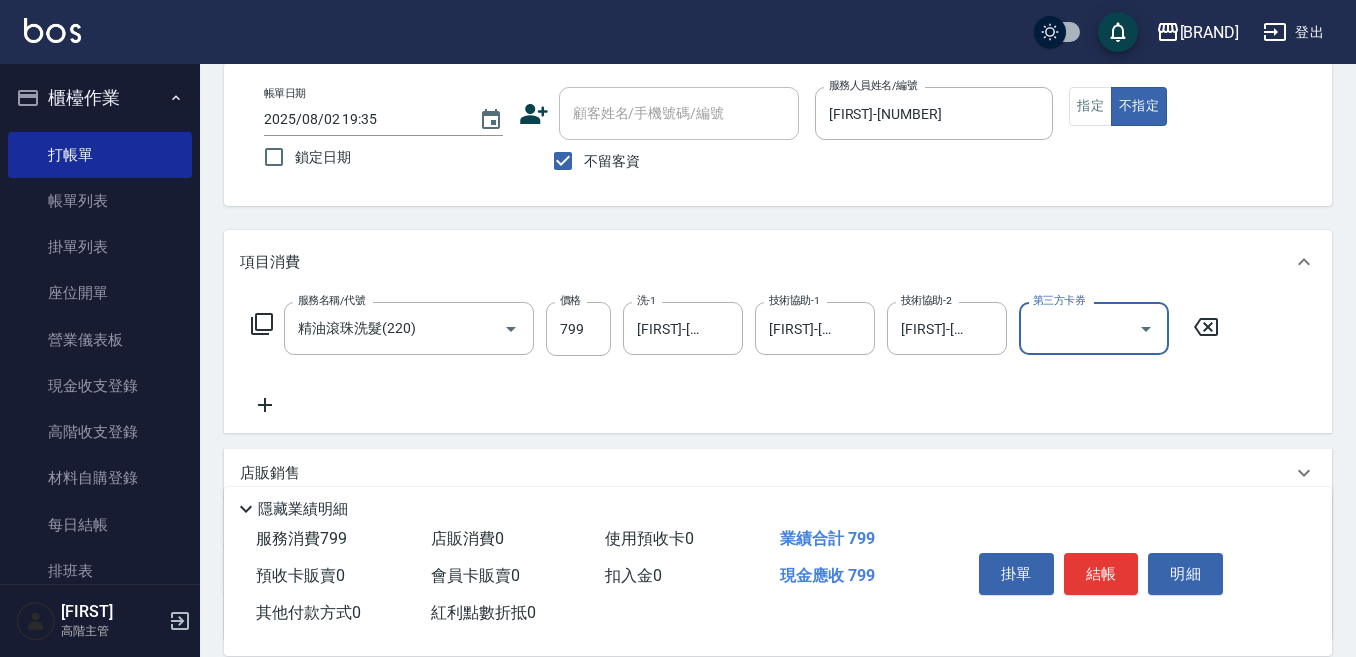 scroll, scrollTop: 200, scrollLeft: 0, axis: vertical 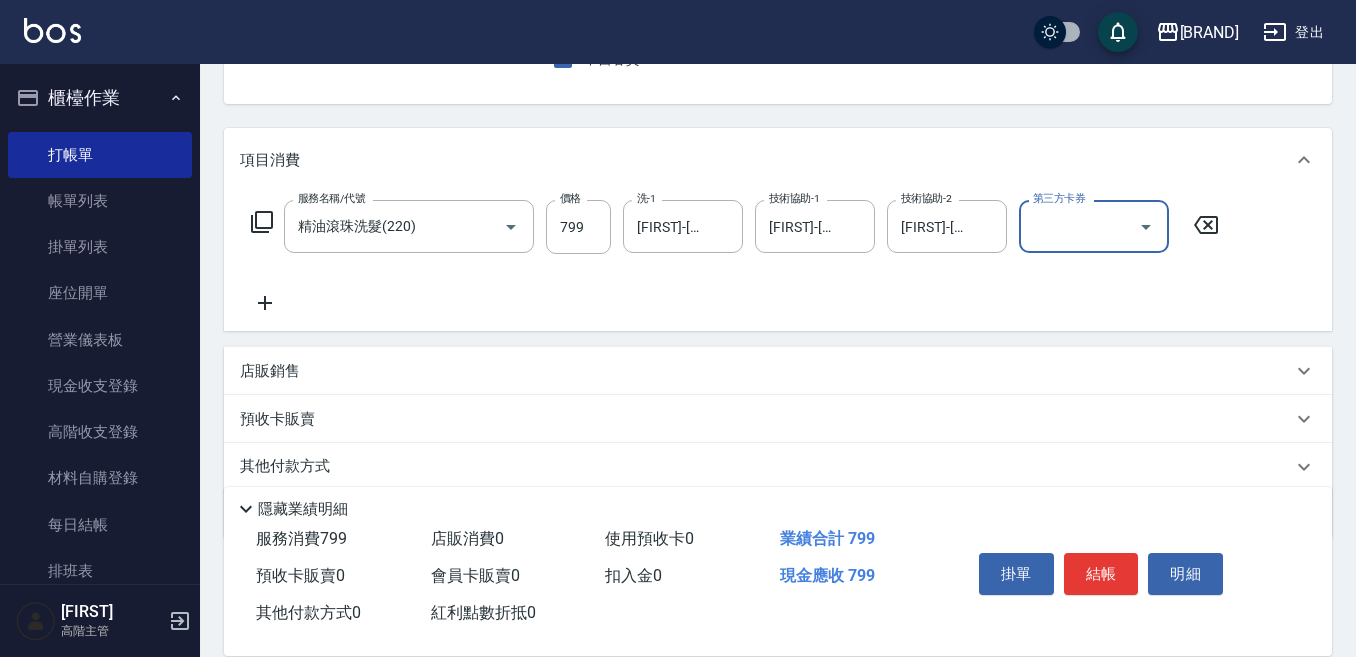 drag, startPoint x: 259, startPoint y: 300, endPoint x: 277, endPoint y: 300, distance: 18 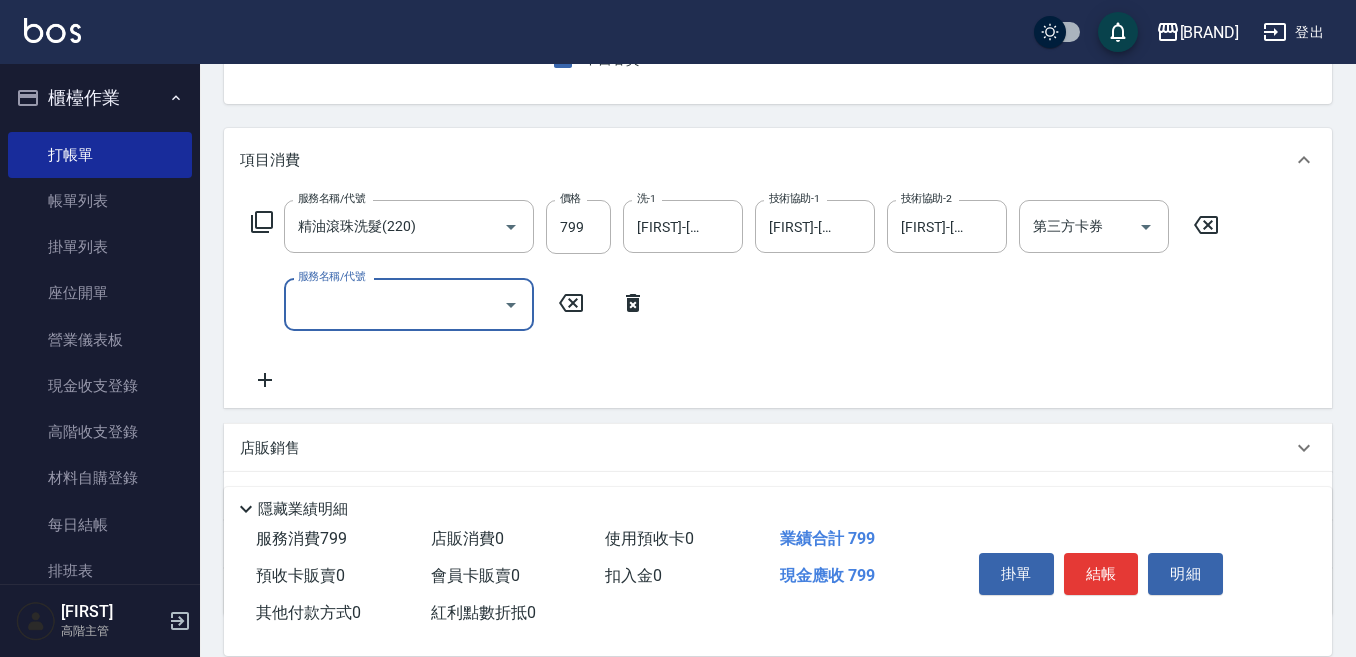 click on "服務名稱/代號" at bounding box center [409, 304] 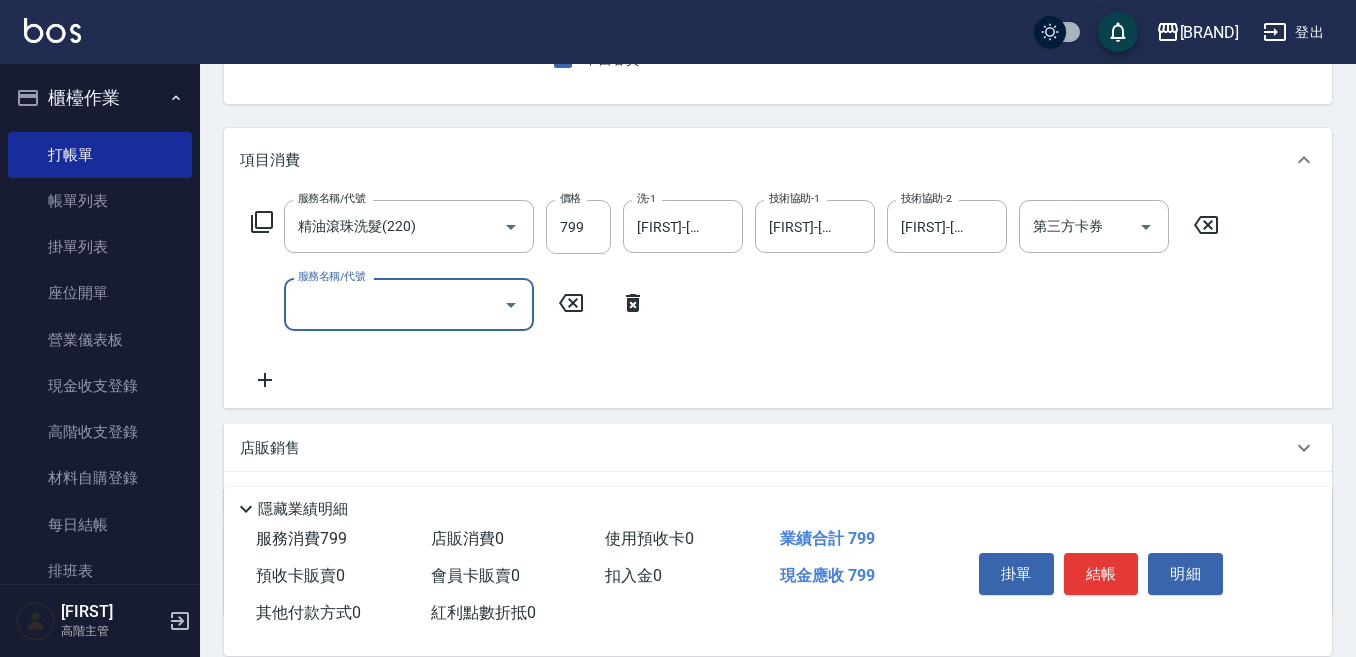 click on "服務名稱/代號" at bounding box center [394, 304] 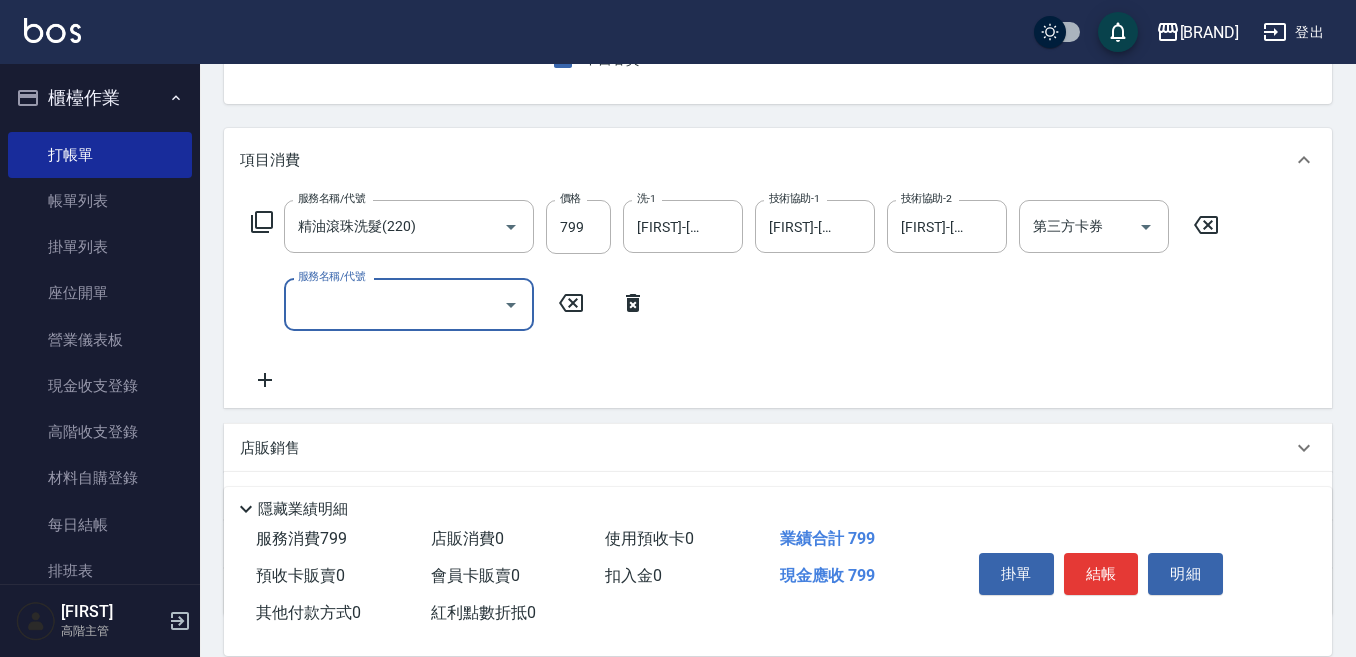 click on "服務名稱/代號" at bounding box center [394, 304] 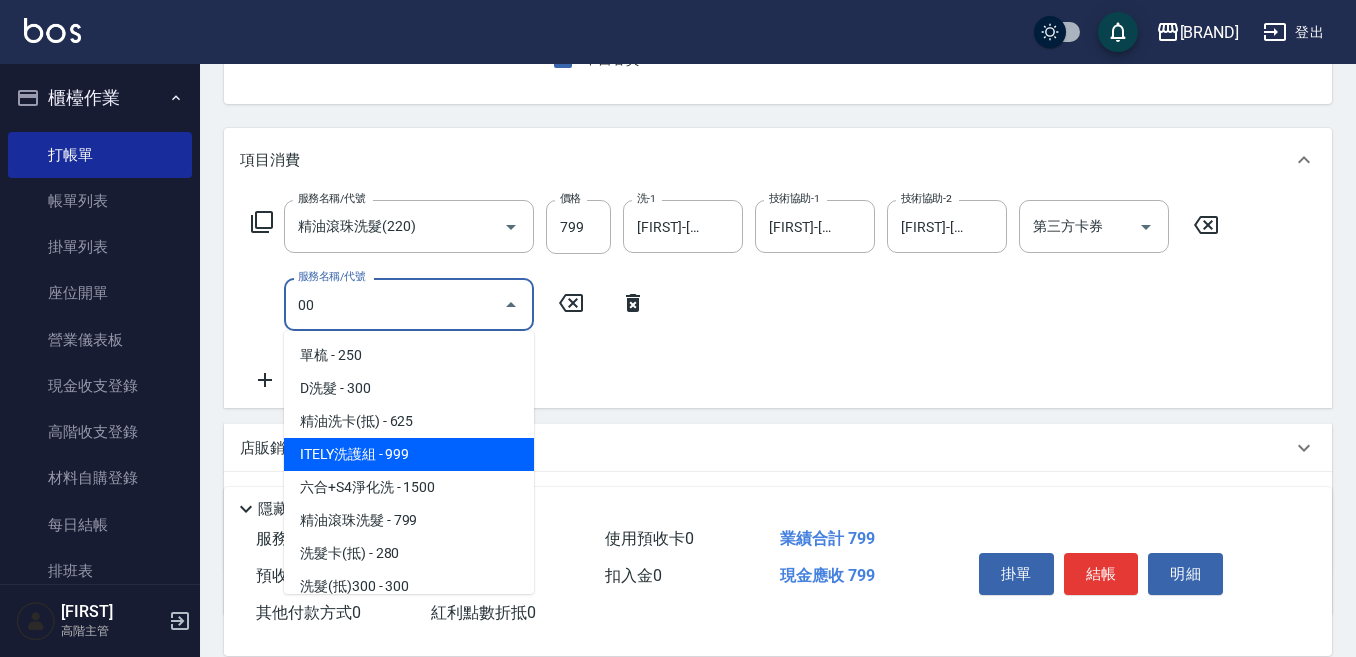 type on "洗髮(抵)[NUMBER]([NUMBER])" 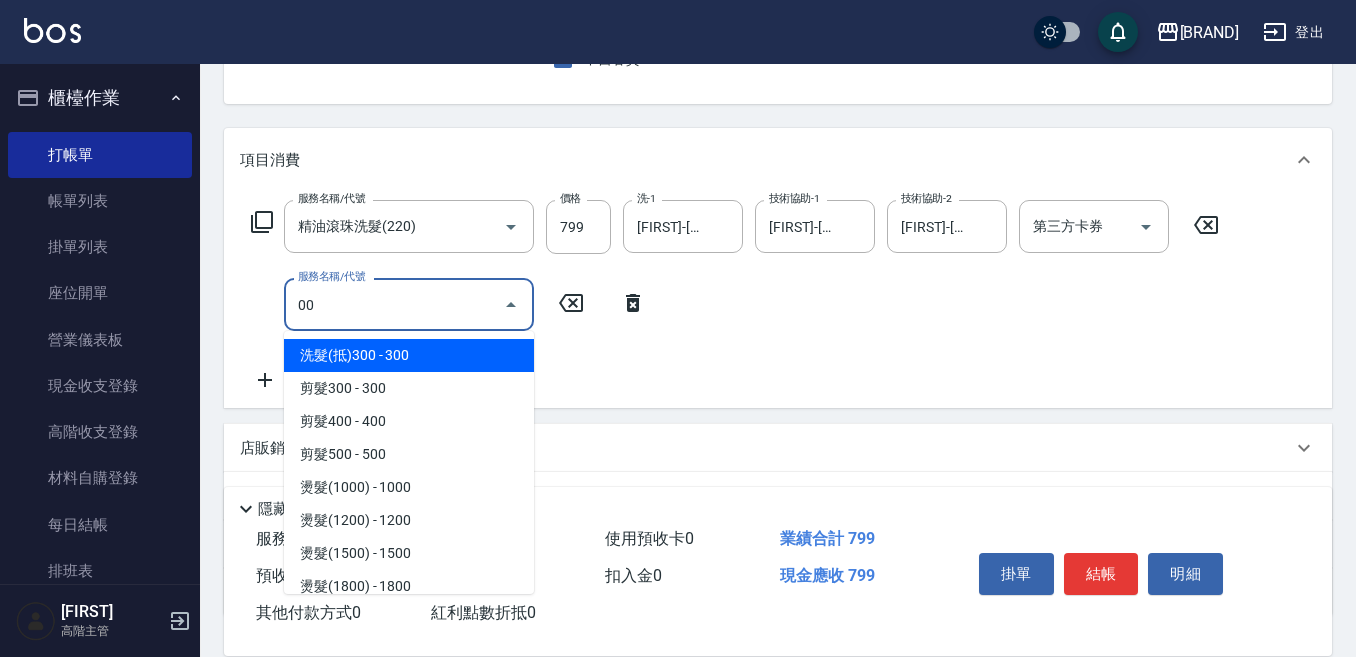 type on "0" 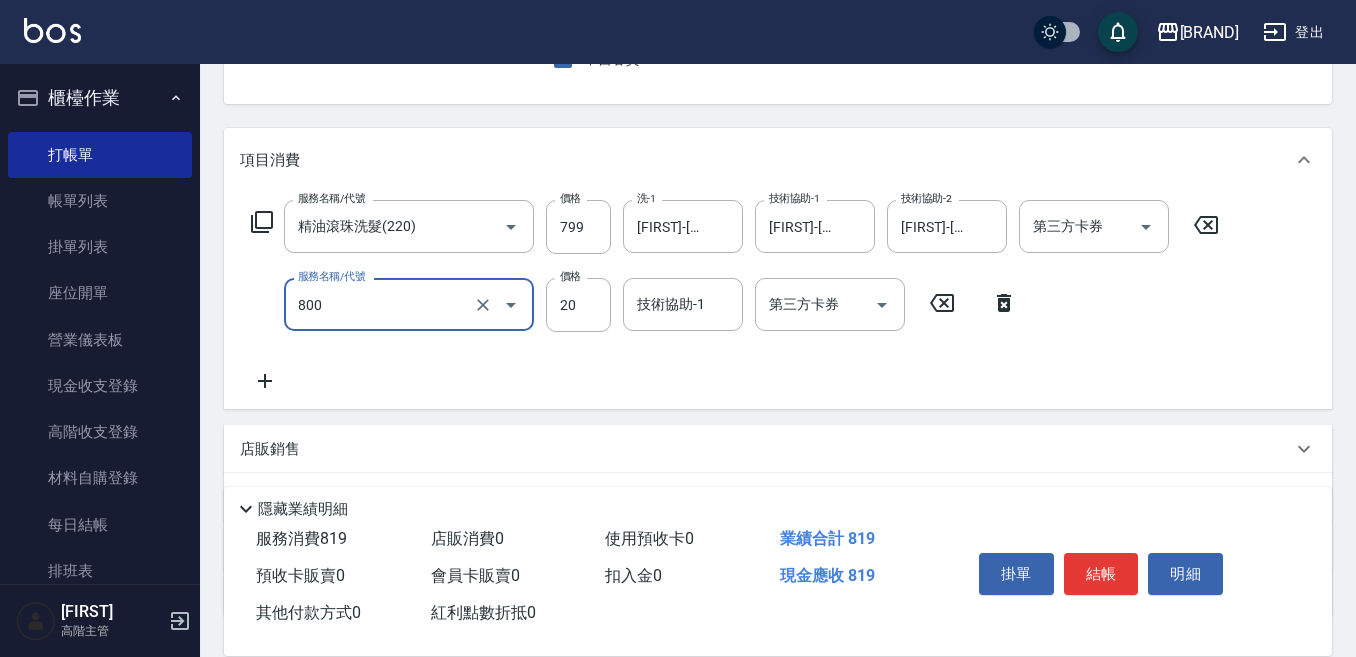 type on "潤絲精(800)" 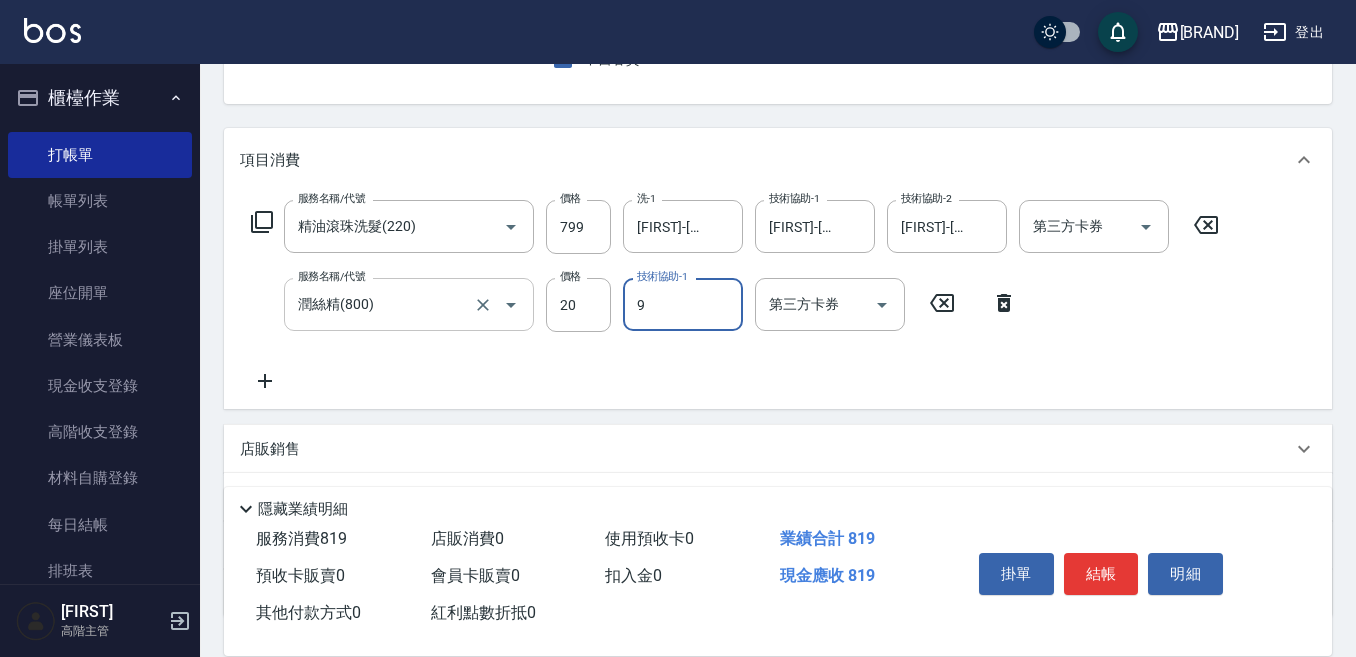 type on "[FIRST]-[NUMBER]" 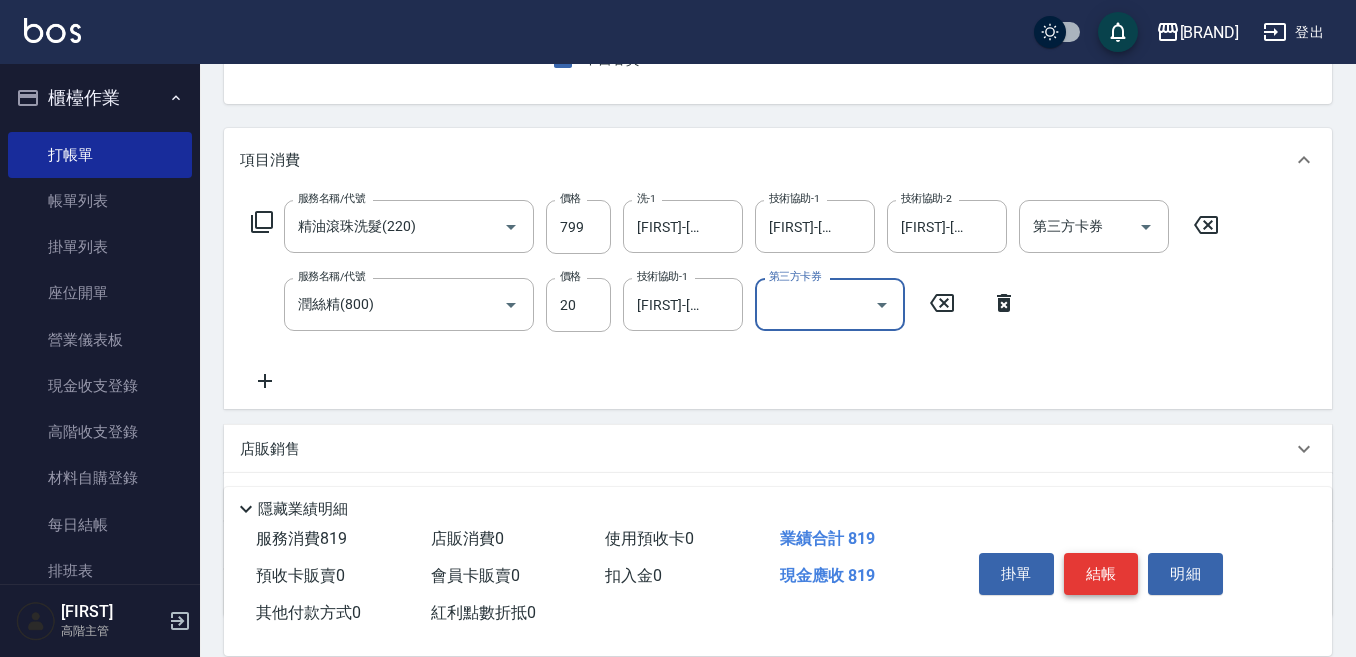scroll, scrollTop: 0, scrollLeft: 0, axis: both 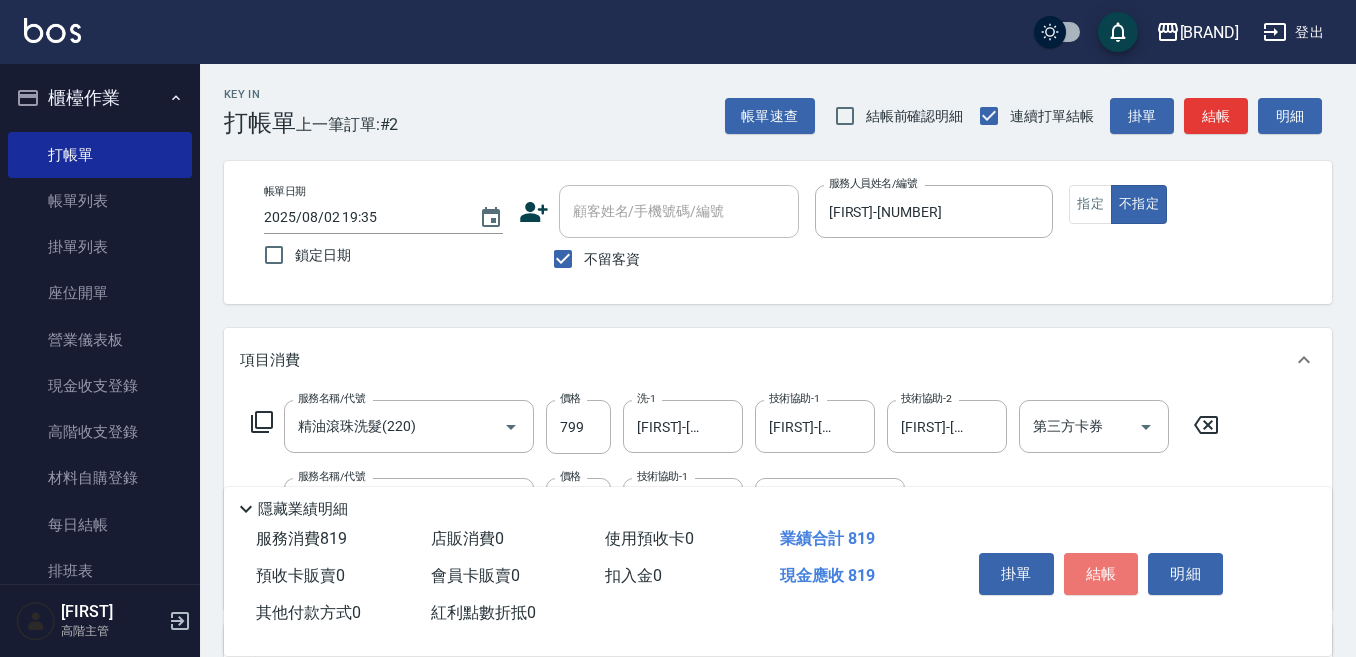 click on "結帳" at bounding box center (1101, 574) 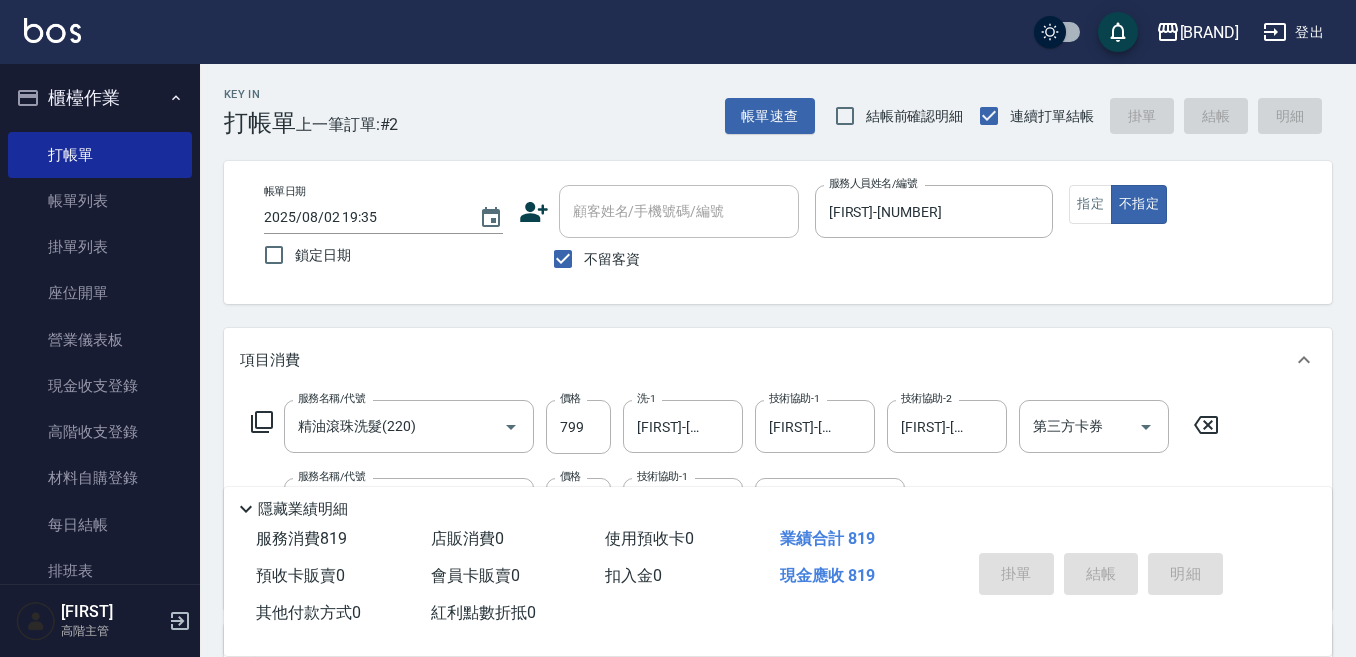 type on "2025/08/02 19:36" 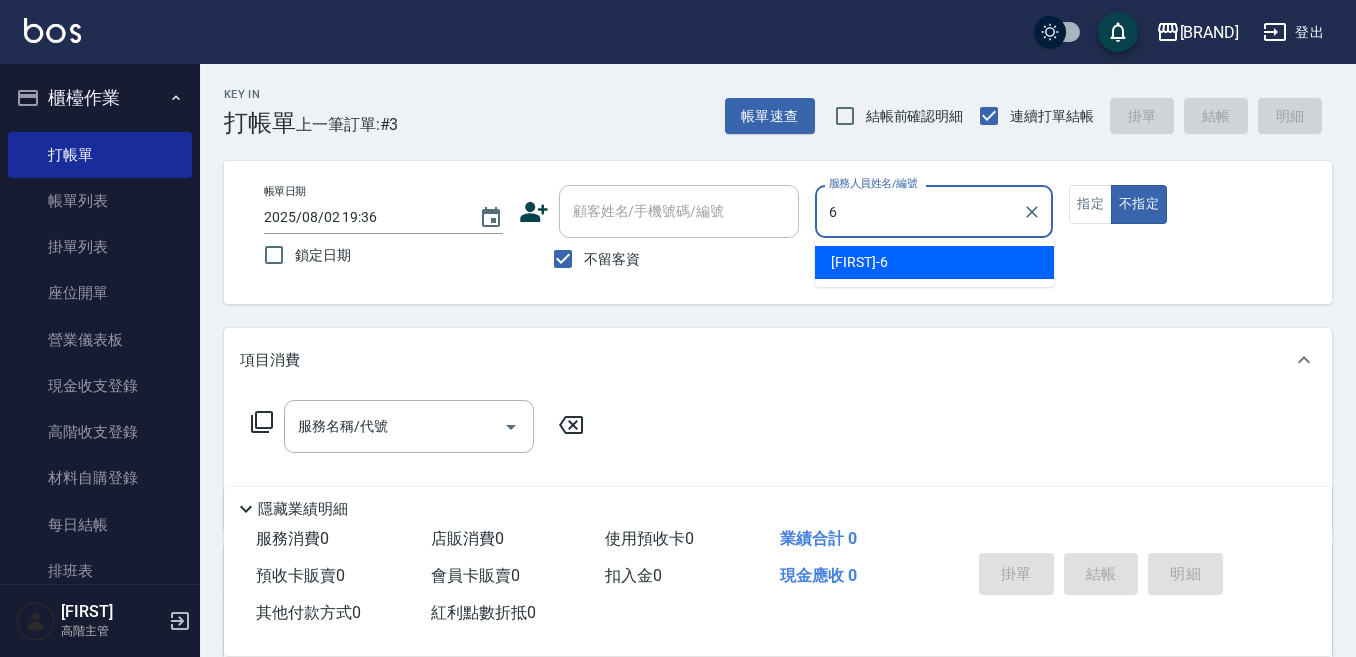 type on "[FIRST]-[NUMBER]" 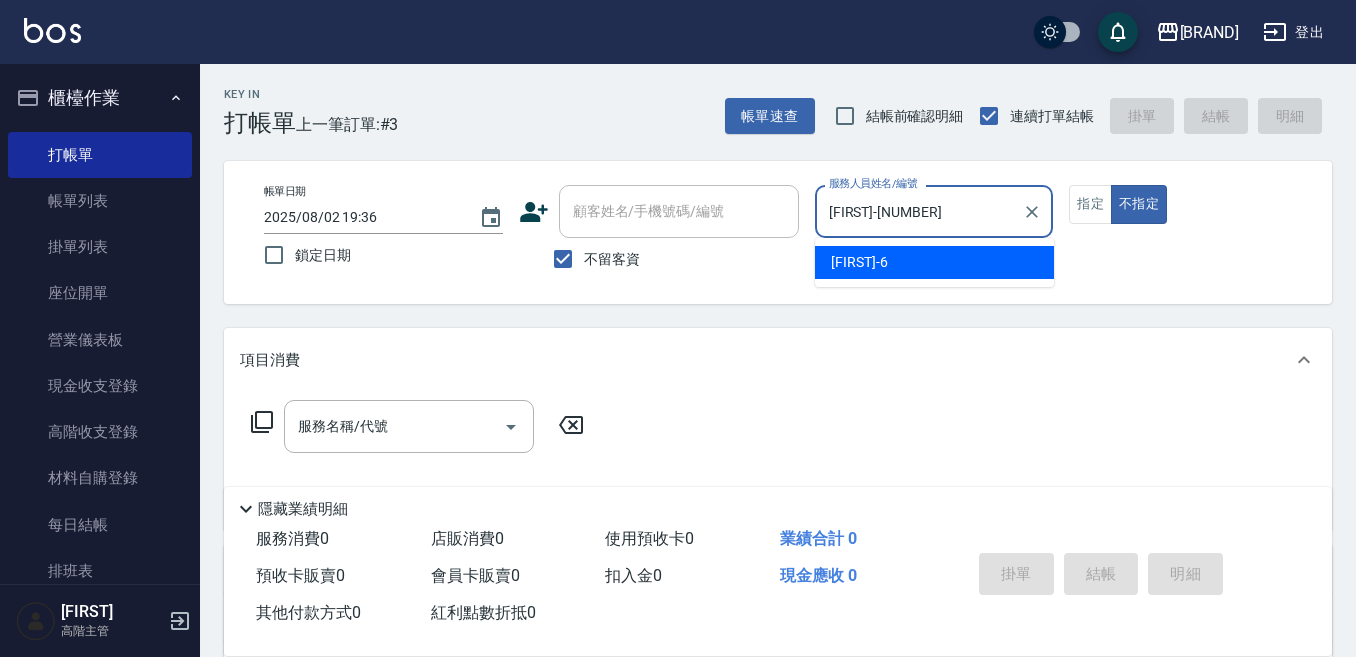 type on "false" 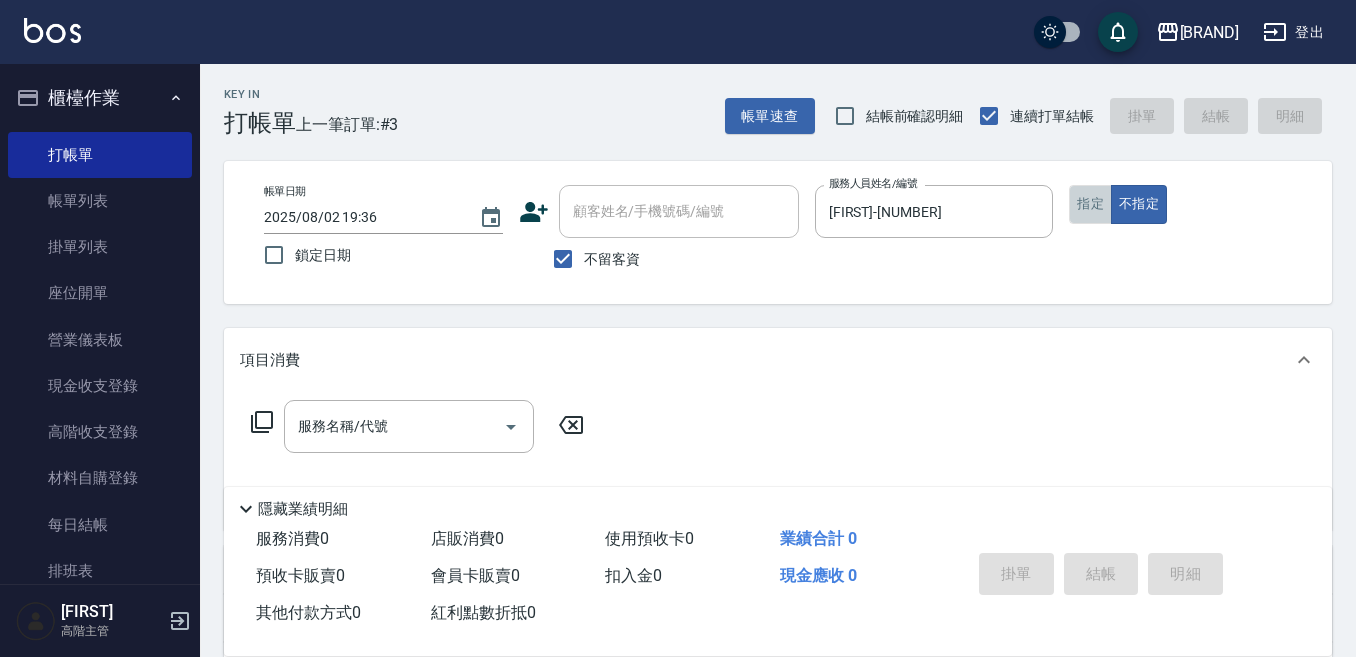 drag, startPoint x: 1083, startPoint y: 199, endPoint x: 981, endPoint y: 247, distance: 112.72977 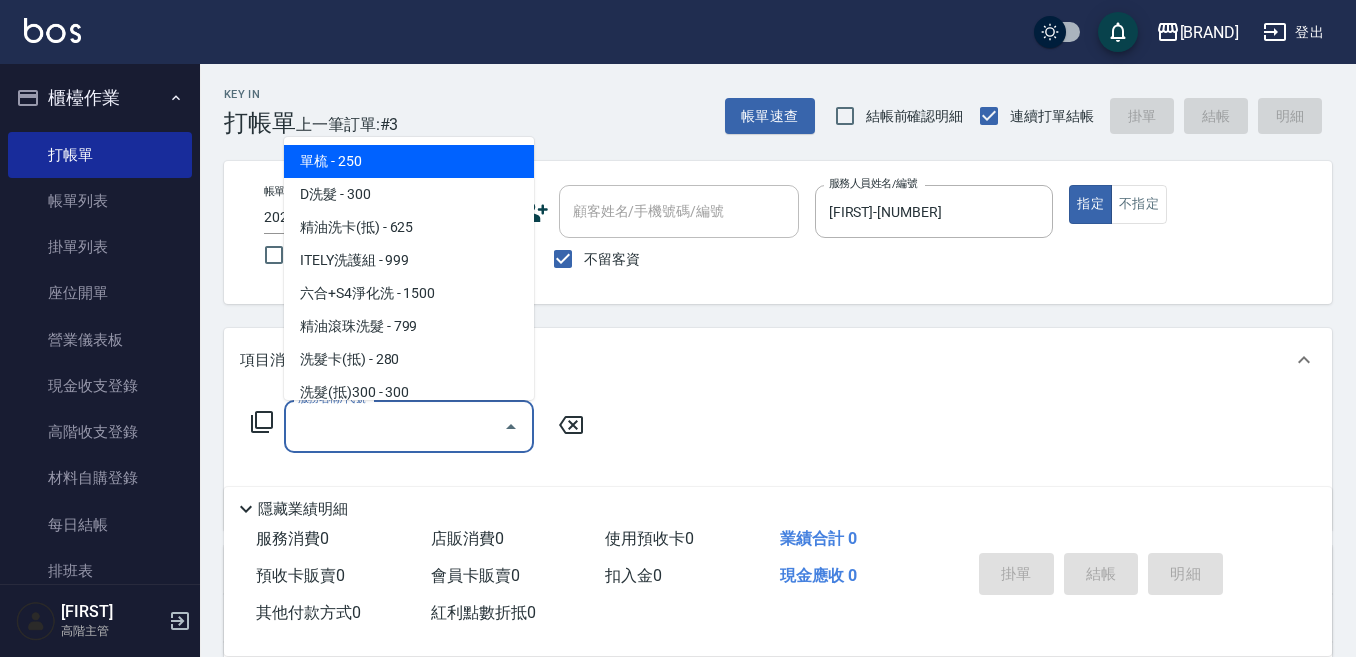 click on "服務名稱/代號" at bounding box center [394, 426] 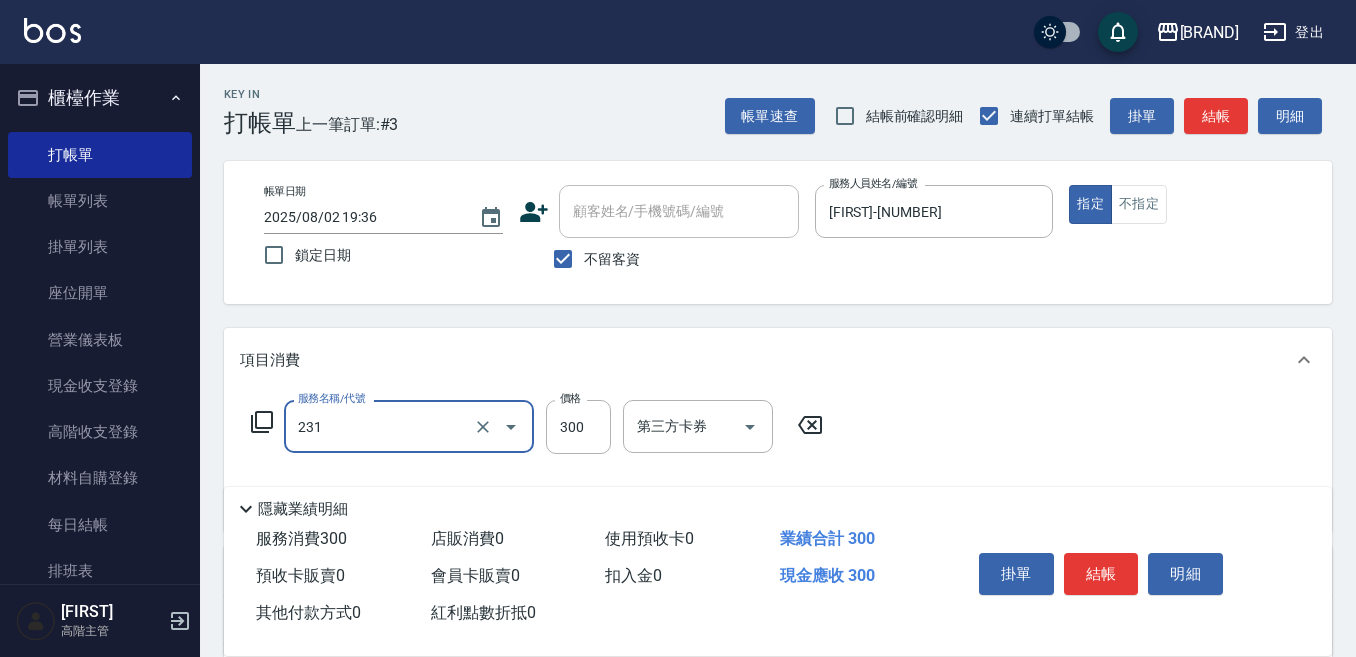 type on "洗髮(抵)[NUMBER]([NUMBER])" 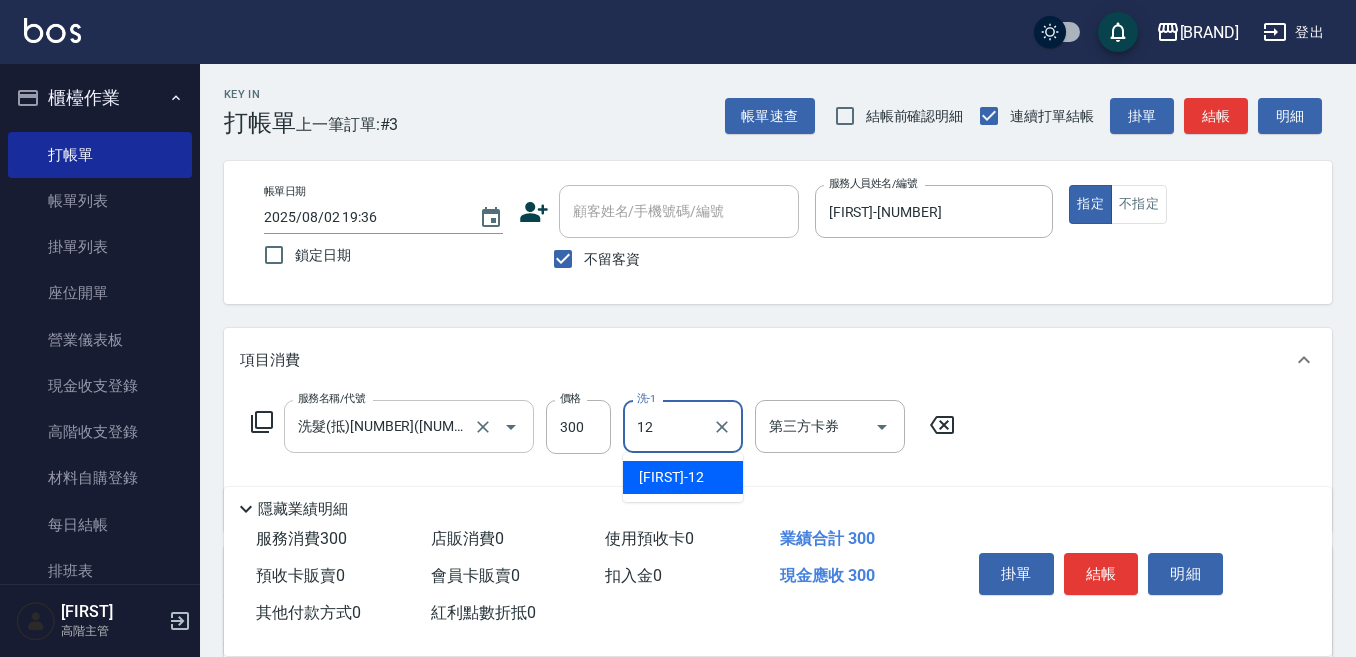 type on "[FIRST]-[NUMBER]" 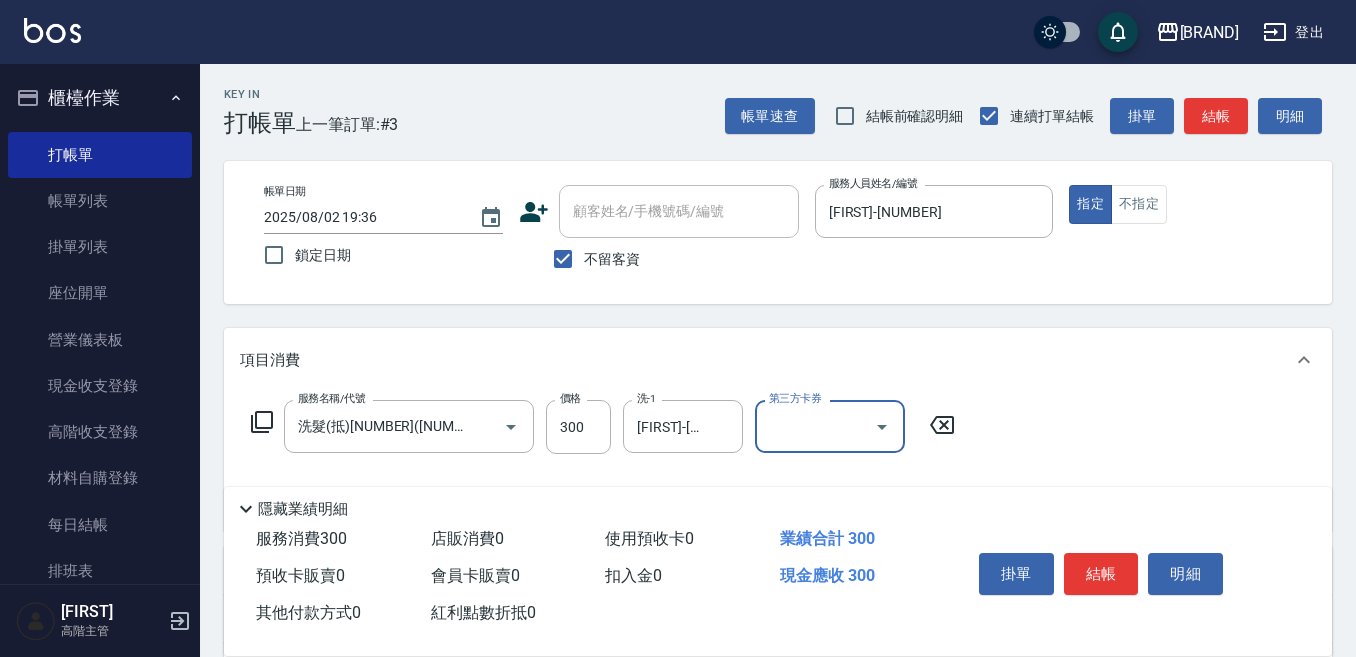 click on "第三方卡券" at bounding box center [815, 426] 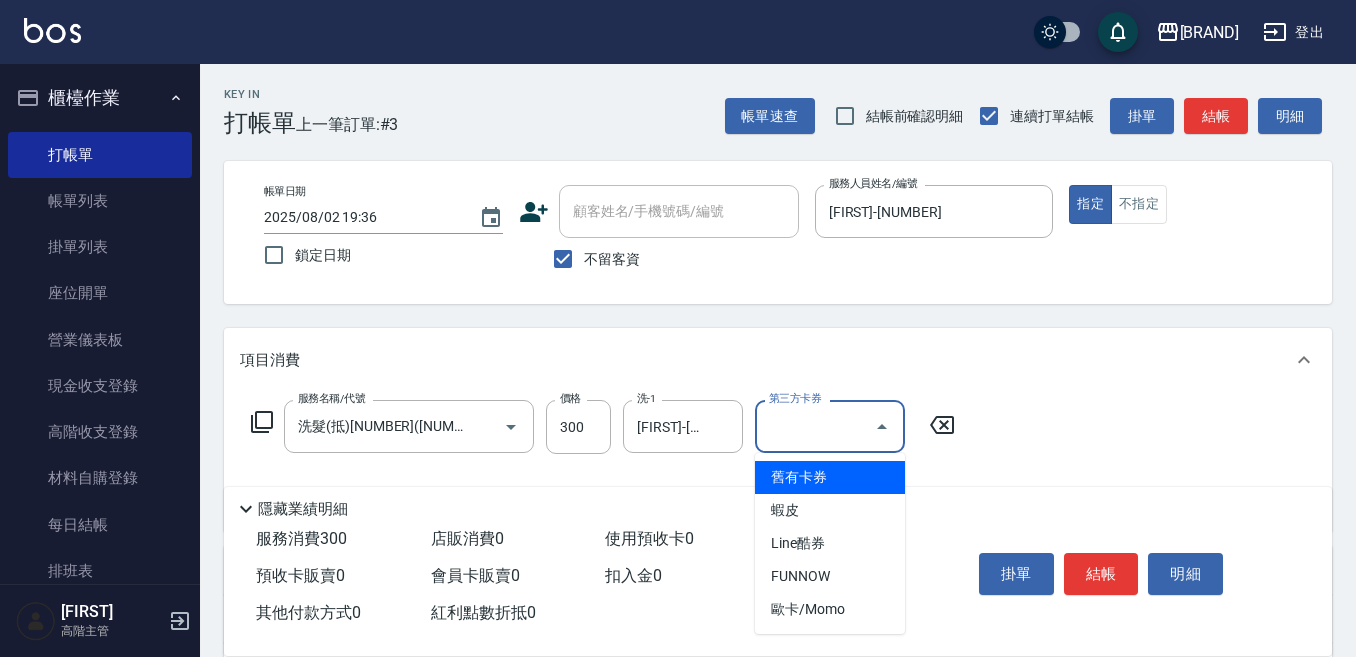 click on "舊有卡券" at bounding box center [830, 477] 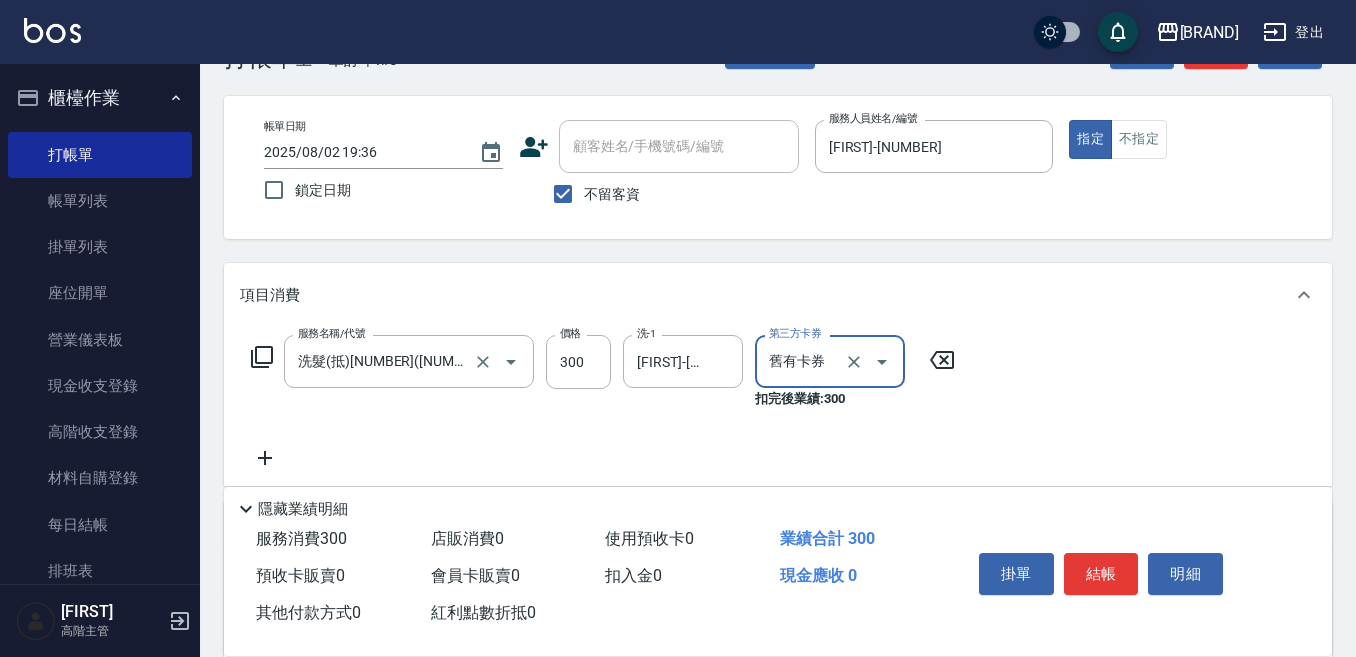 scroll, scrollTop: 100, scrollLeft: 0, axis: vertical 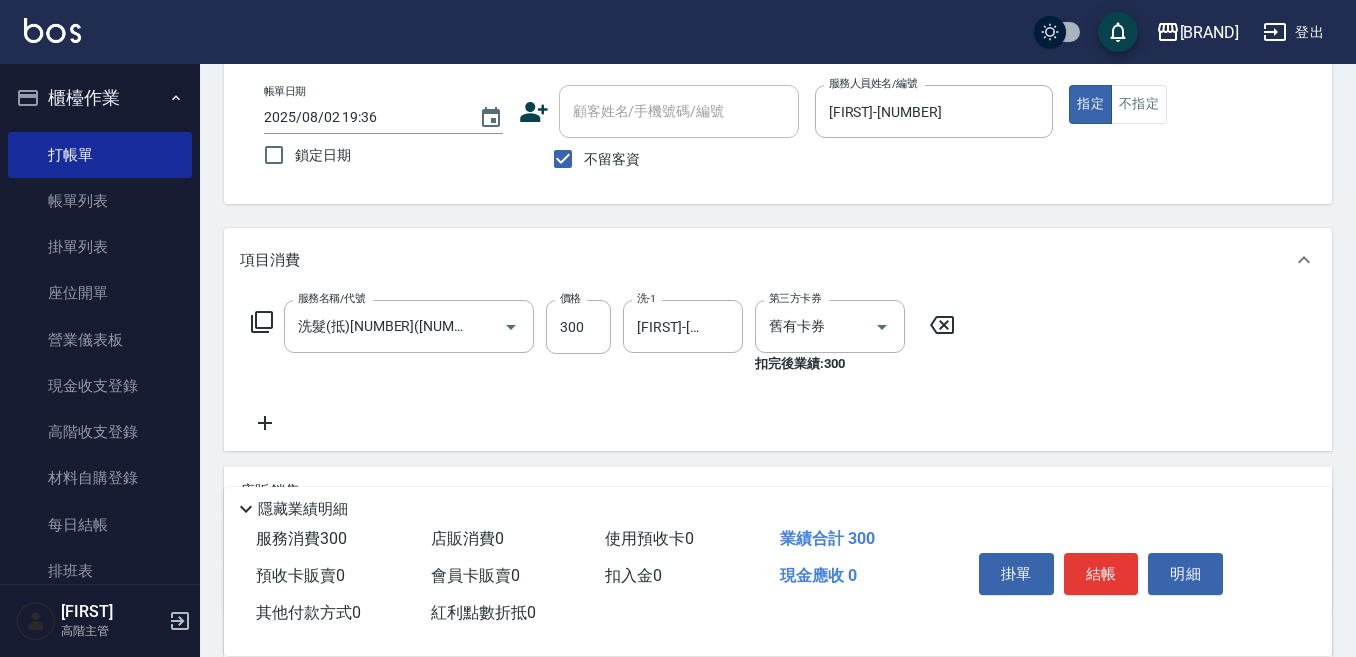 click 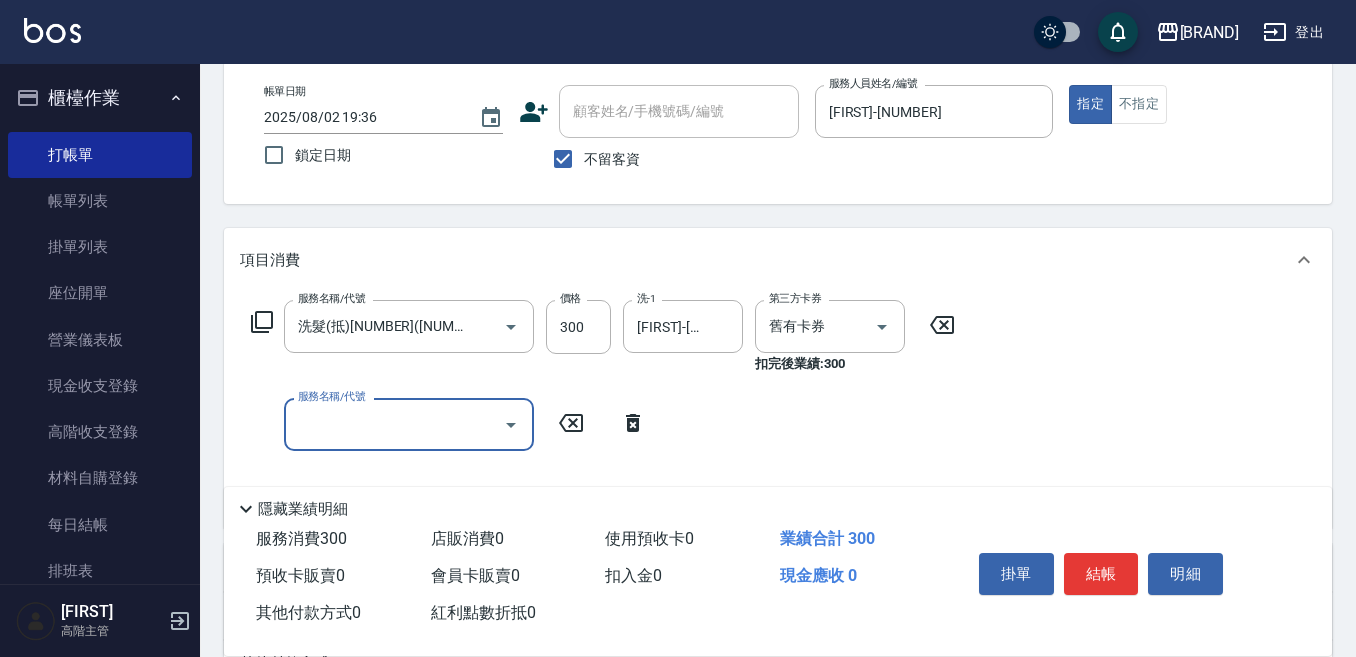 drag, startPoint x: 273, startPoint y: 419, endPoint x: 308, endPoint y: 423, distance: 35.22783 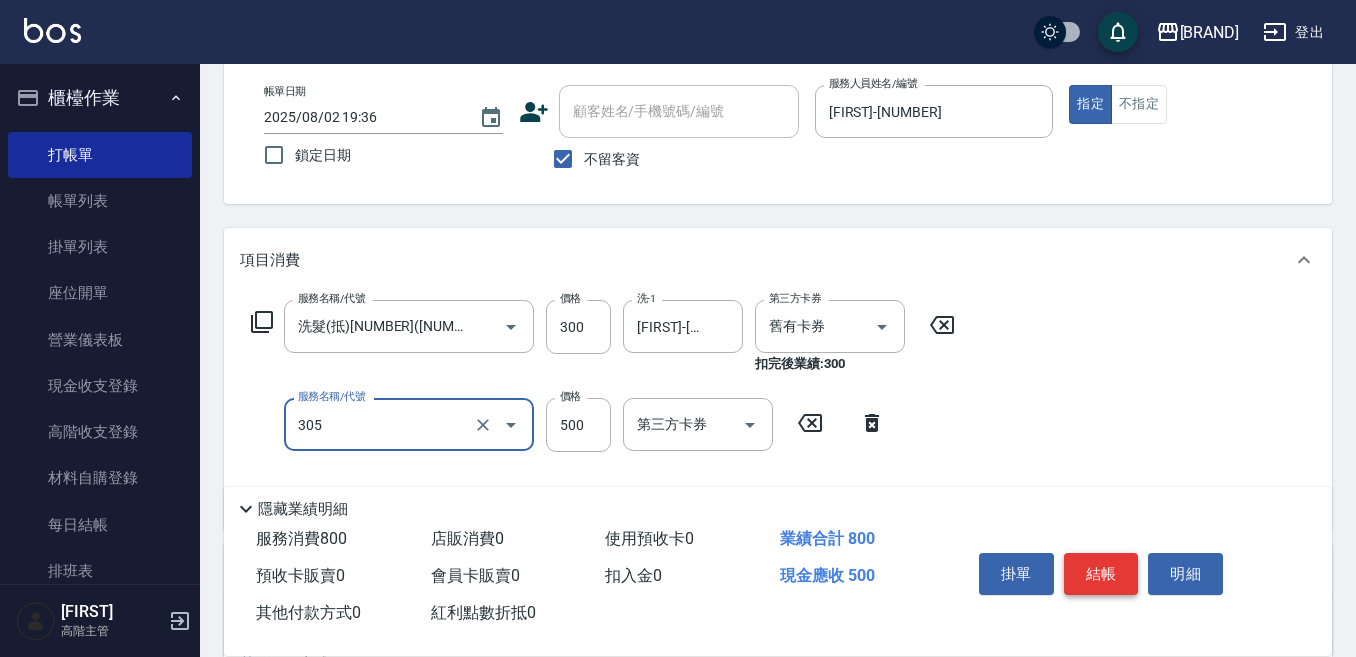 type on "剪髮500(305)" 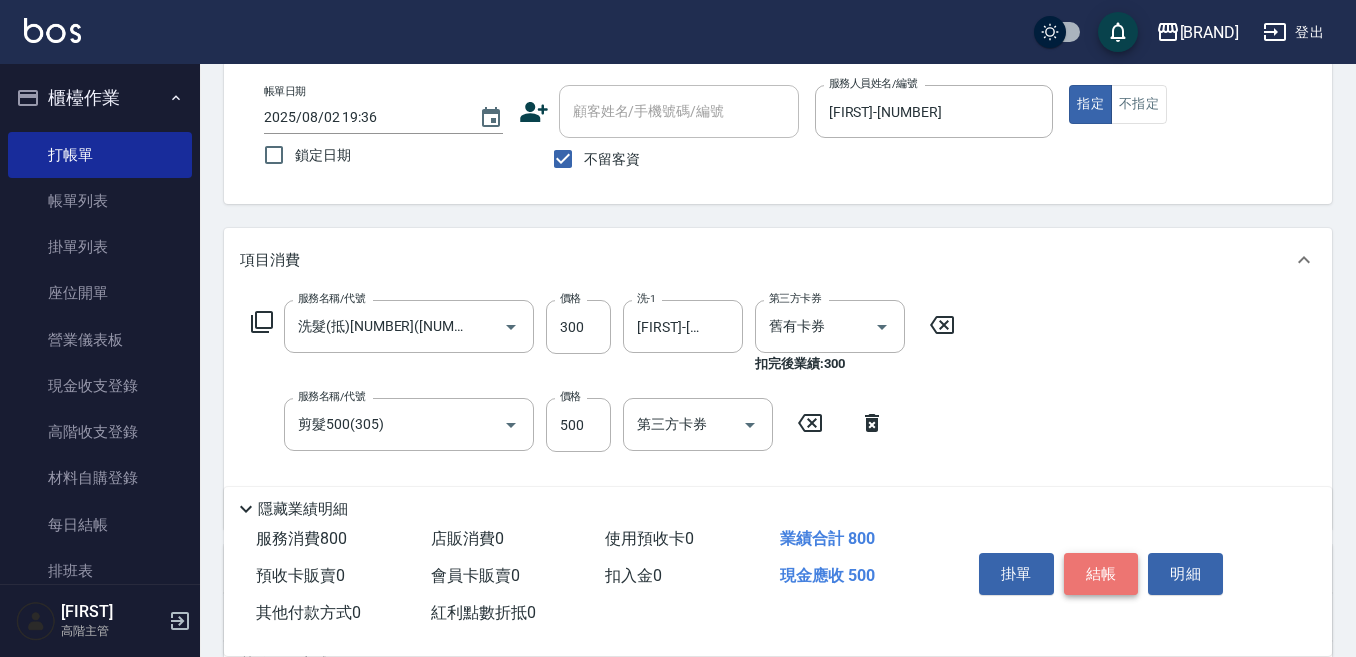 click on "結帳" at bounding box center [1101, 574] 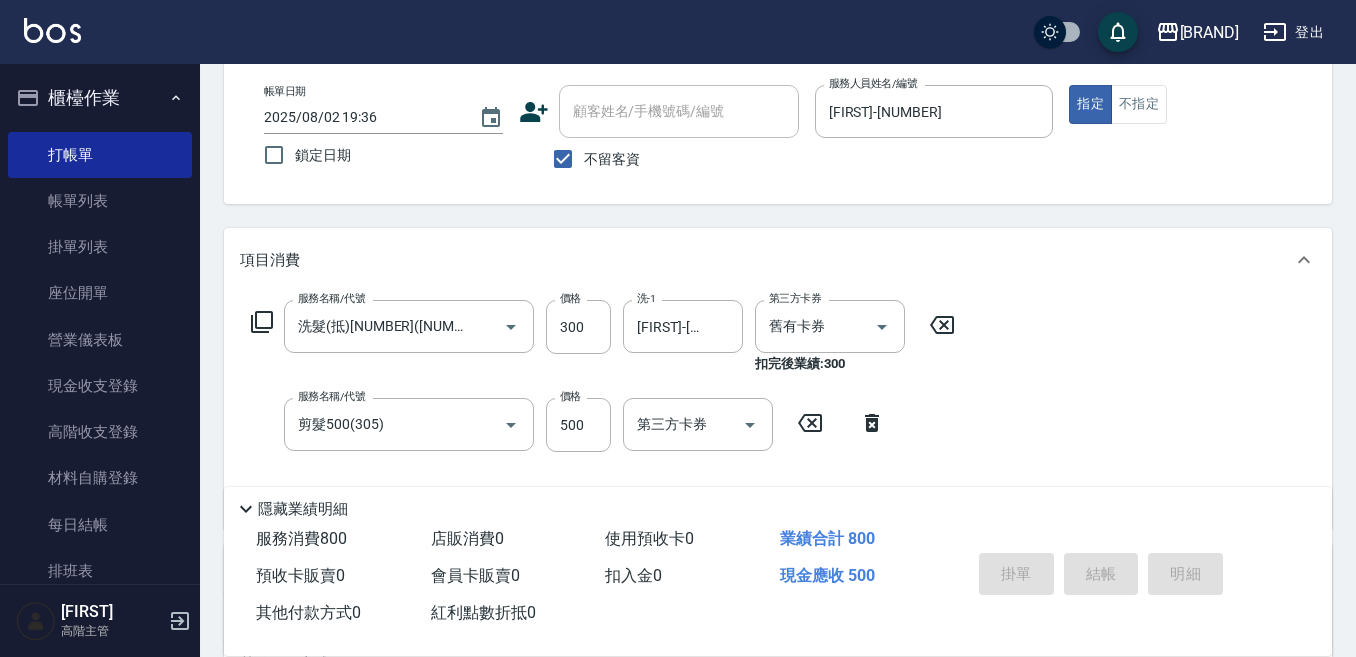 type 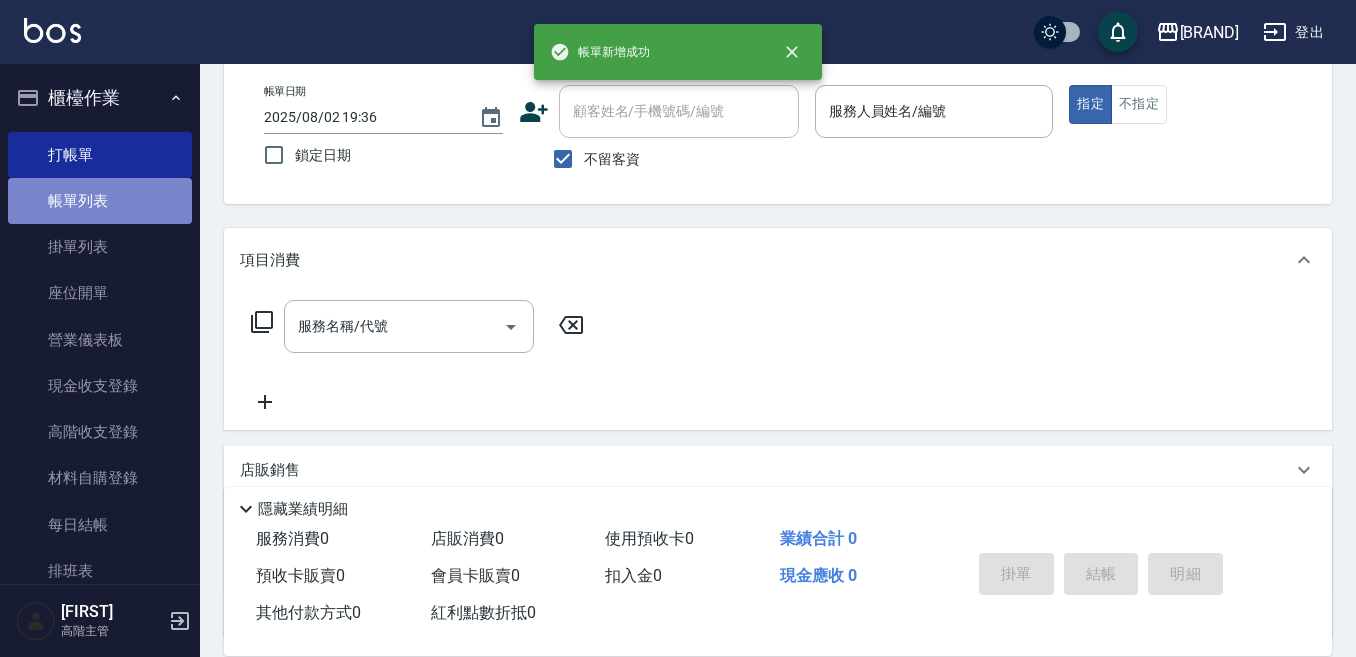 click on "帳單列表" at bounding box center [100, 201] 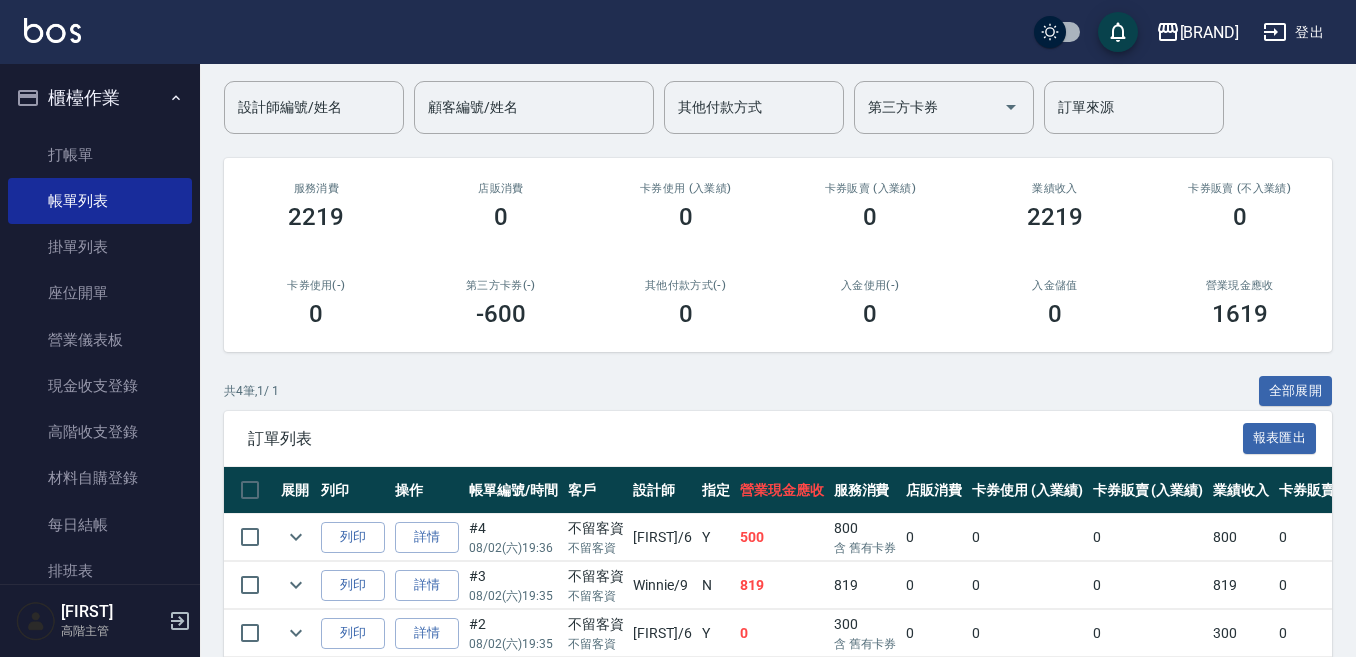 scroll, scrollTop: 295, scrollLeft: 0, axis: vertical 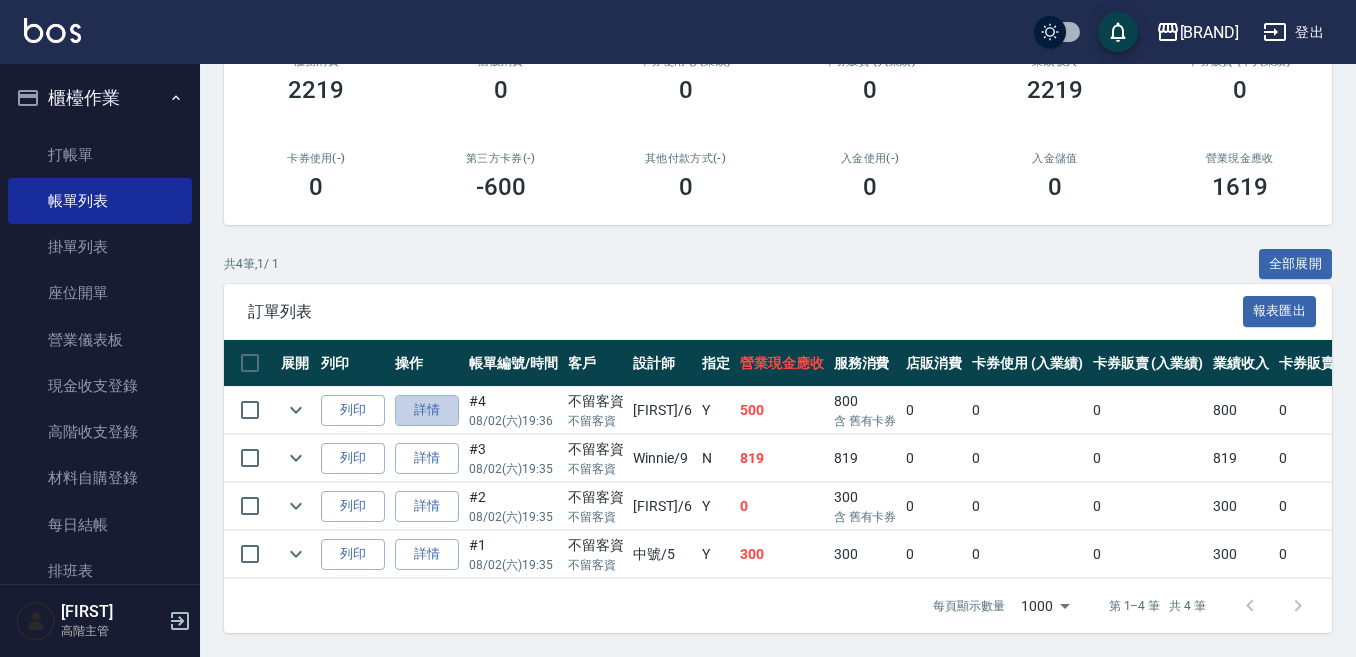 click on "詳情" at bounding box center (427, 410) 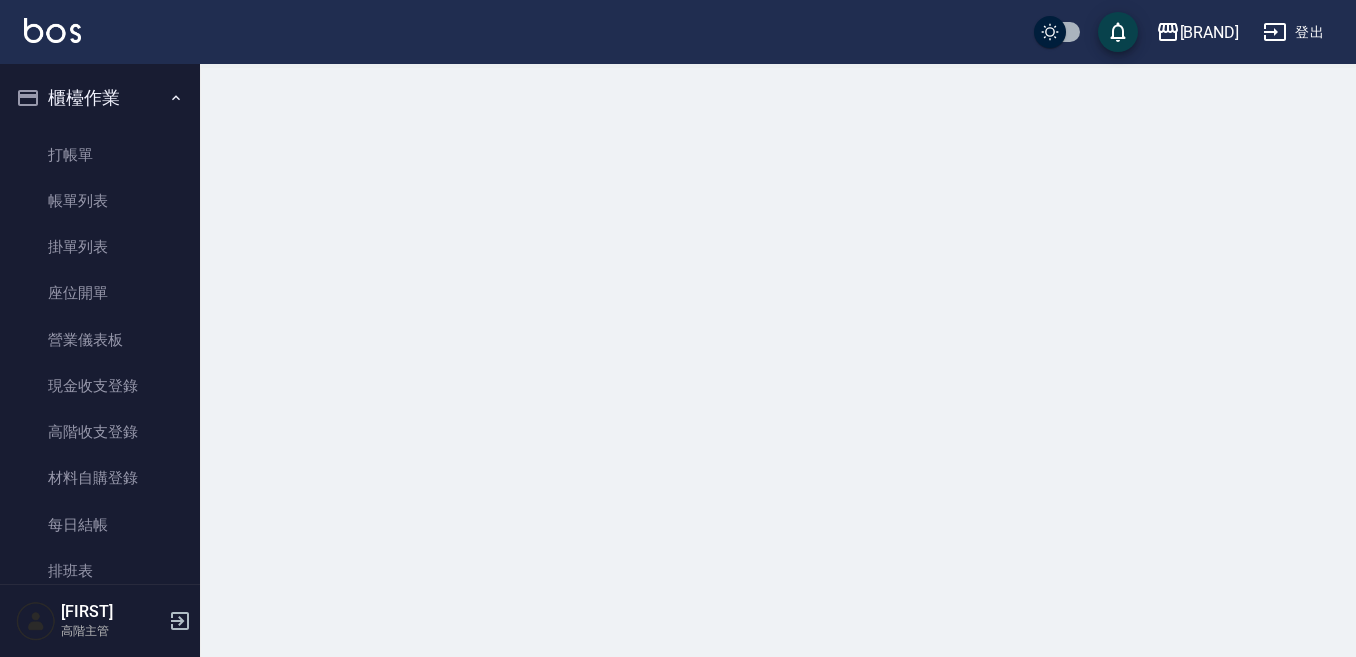scroll, scrollTop: 0, scrollLeft: 0, axis: both 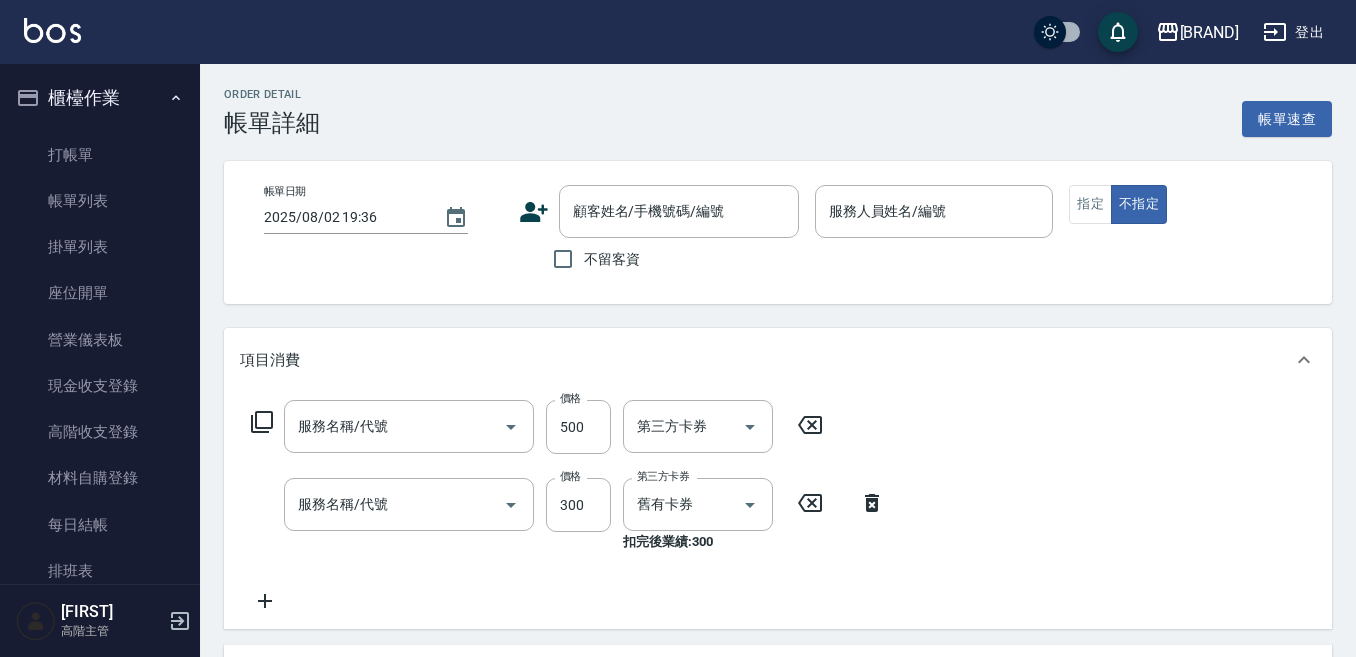 checkbox on "true" 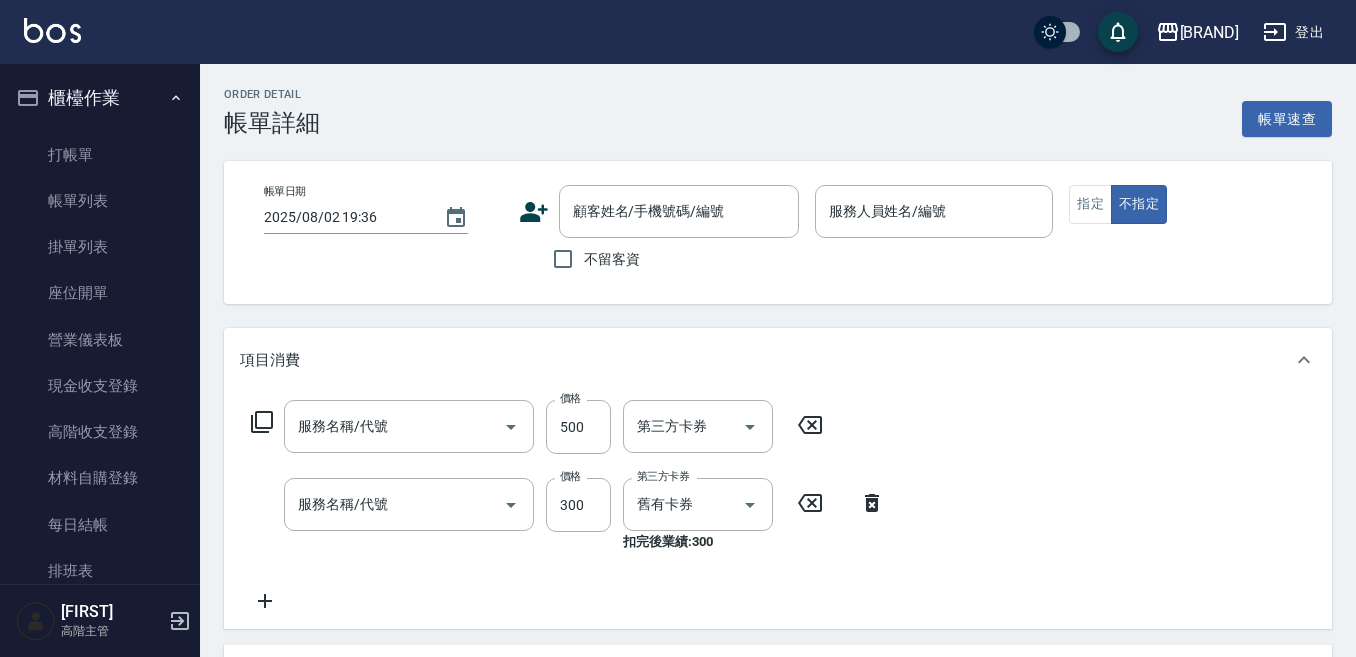 type on "[FIRST]-[NUMBER]" 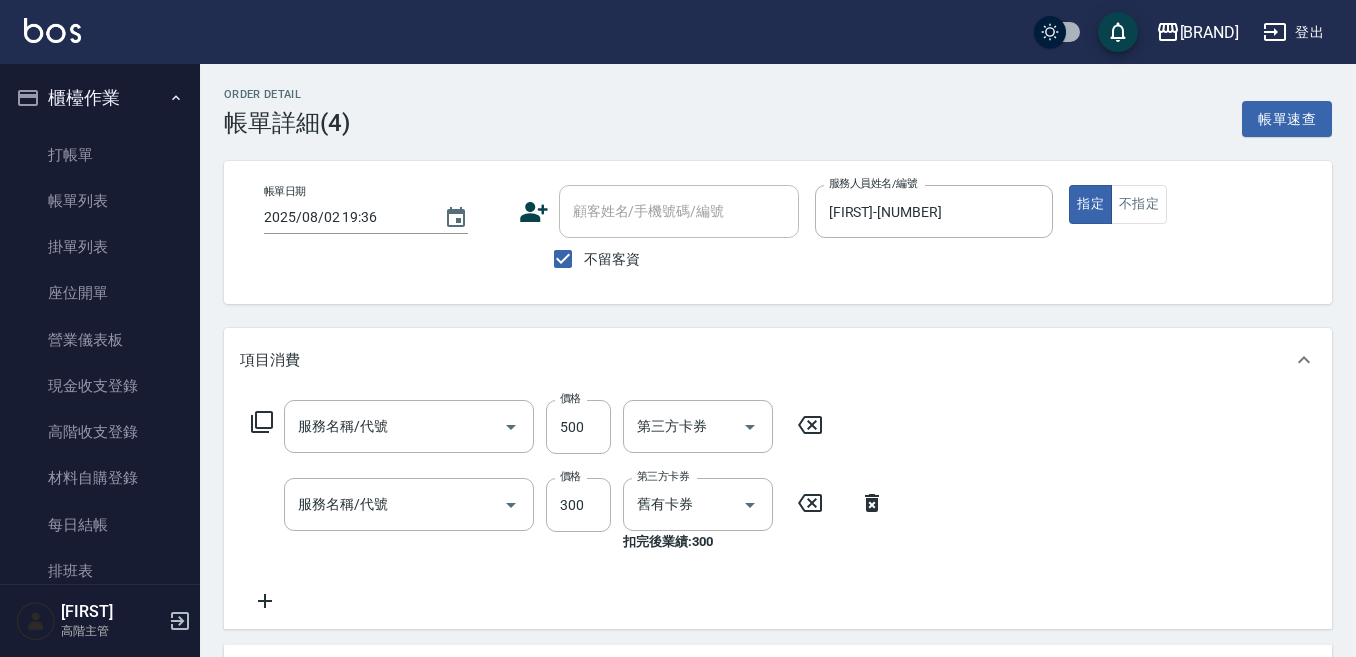 type on "剪髮500(305)" 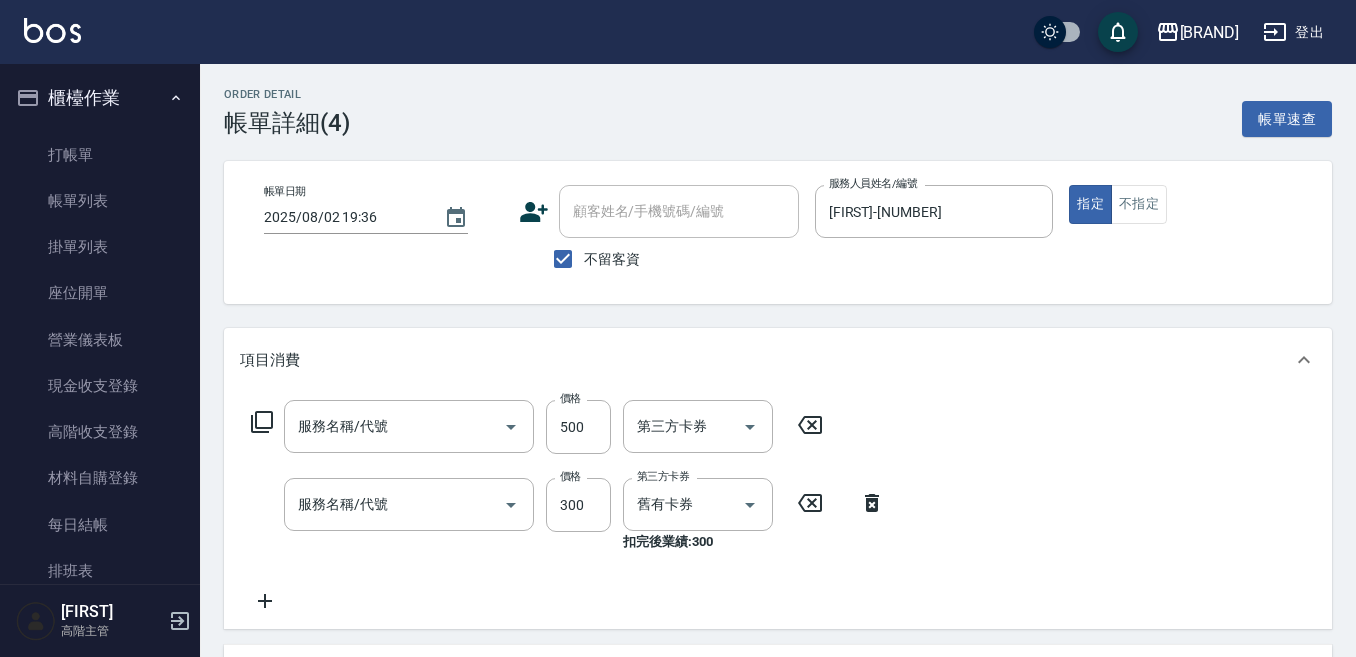 type on "洗髮(抵)[NUMBER]([NUMBER])" 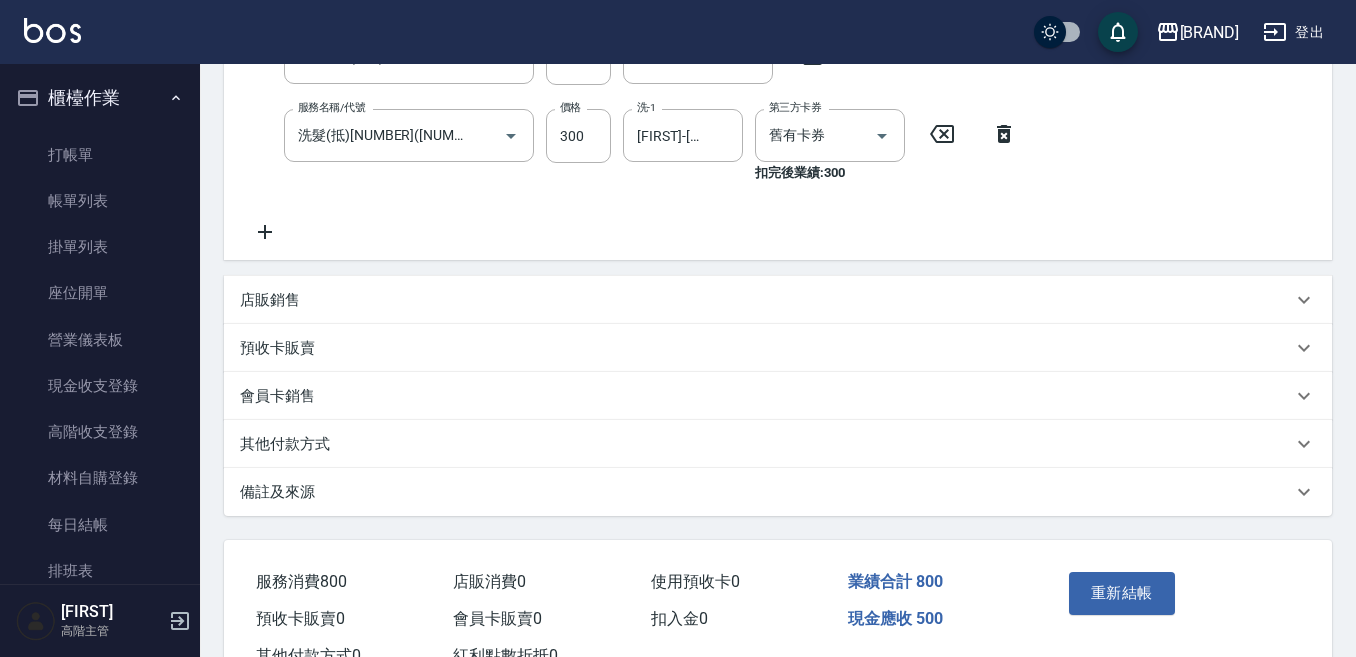 scroll, scrollTop: 400, scrollLeft: 0, axis: vertical 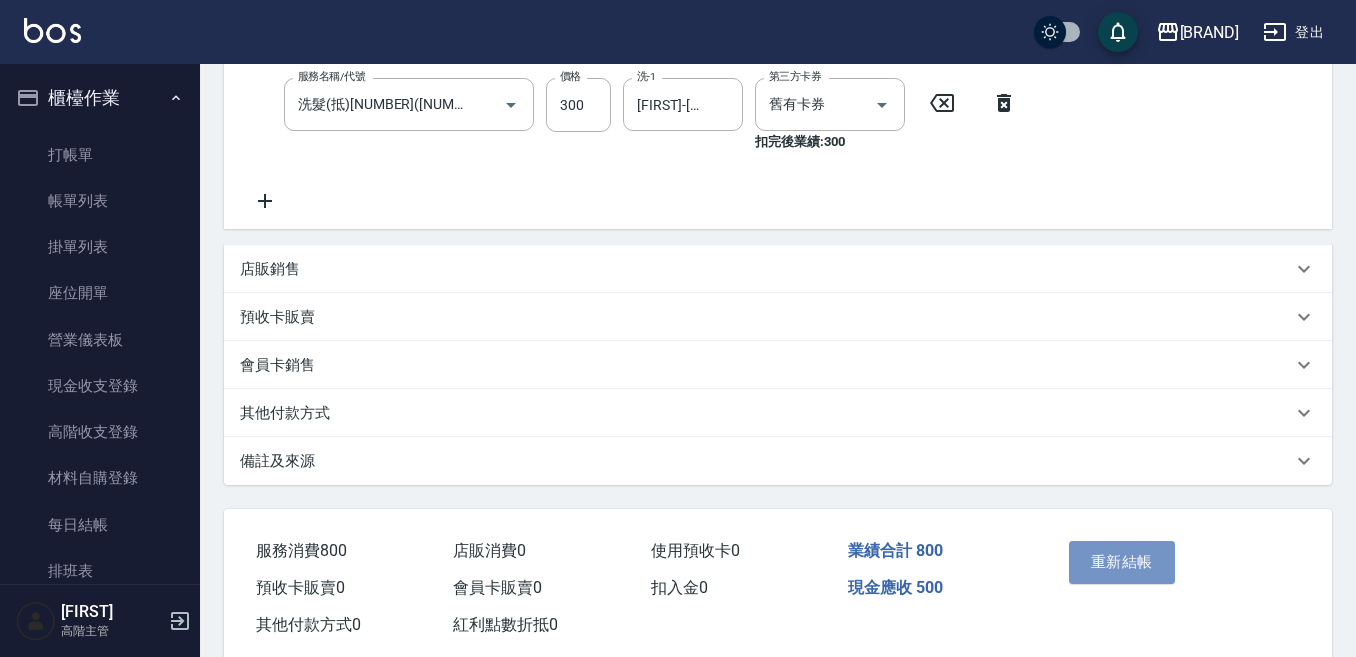 click on "重新結帳" at bounding box center [1122, 562] 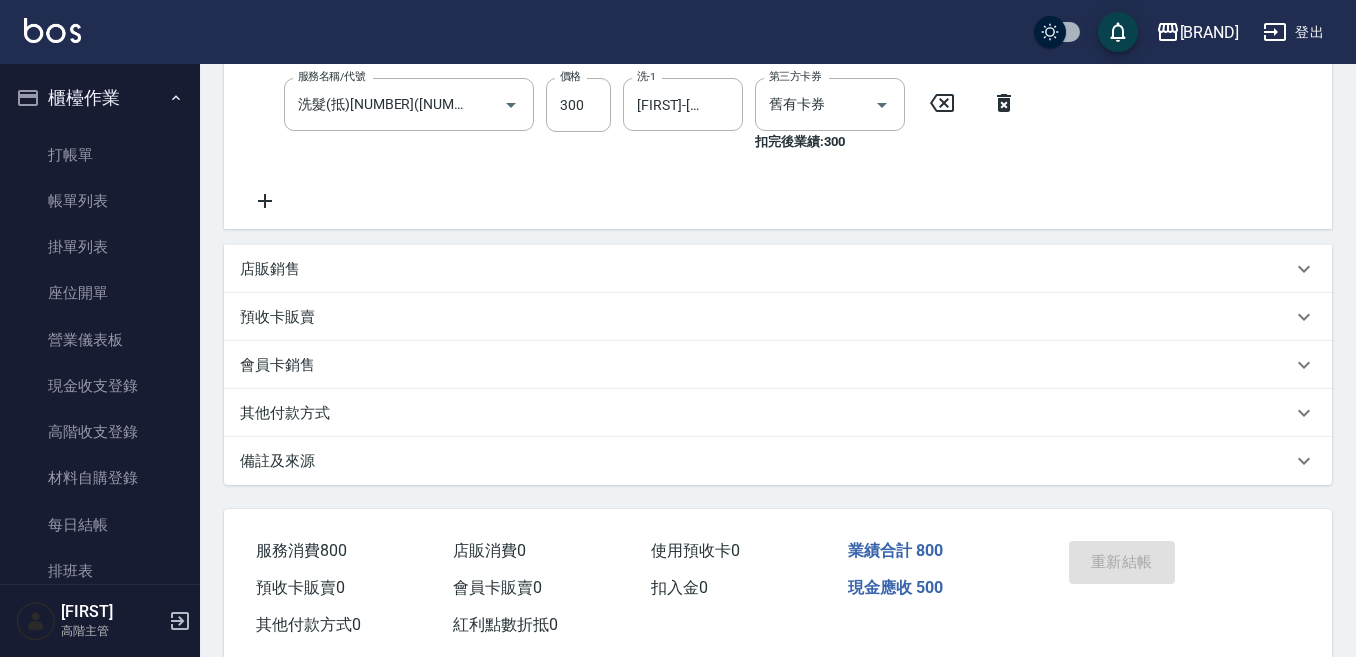 scroll, scrollTop: 0, scrollLeft: 0, axis: both 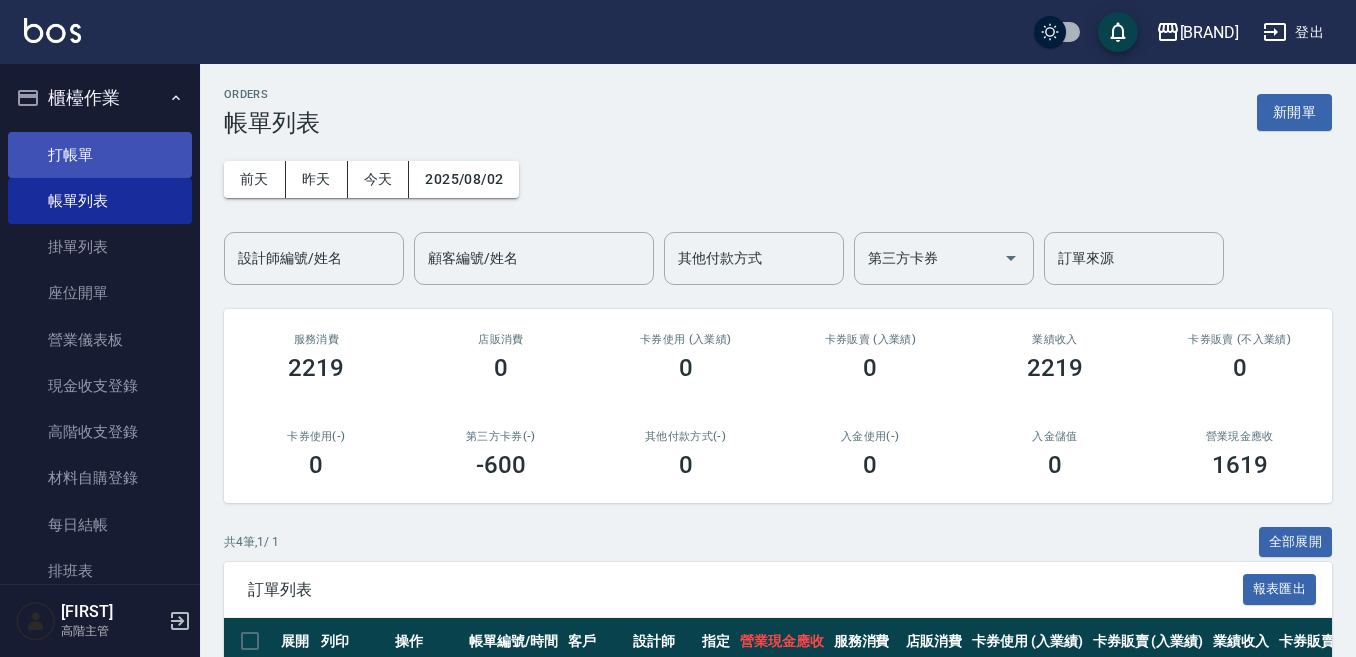 click on "打帳單" at bounding box center (100, 155) 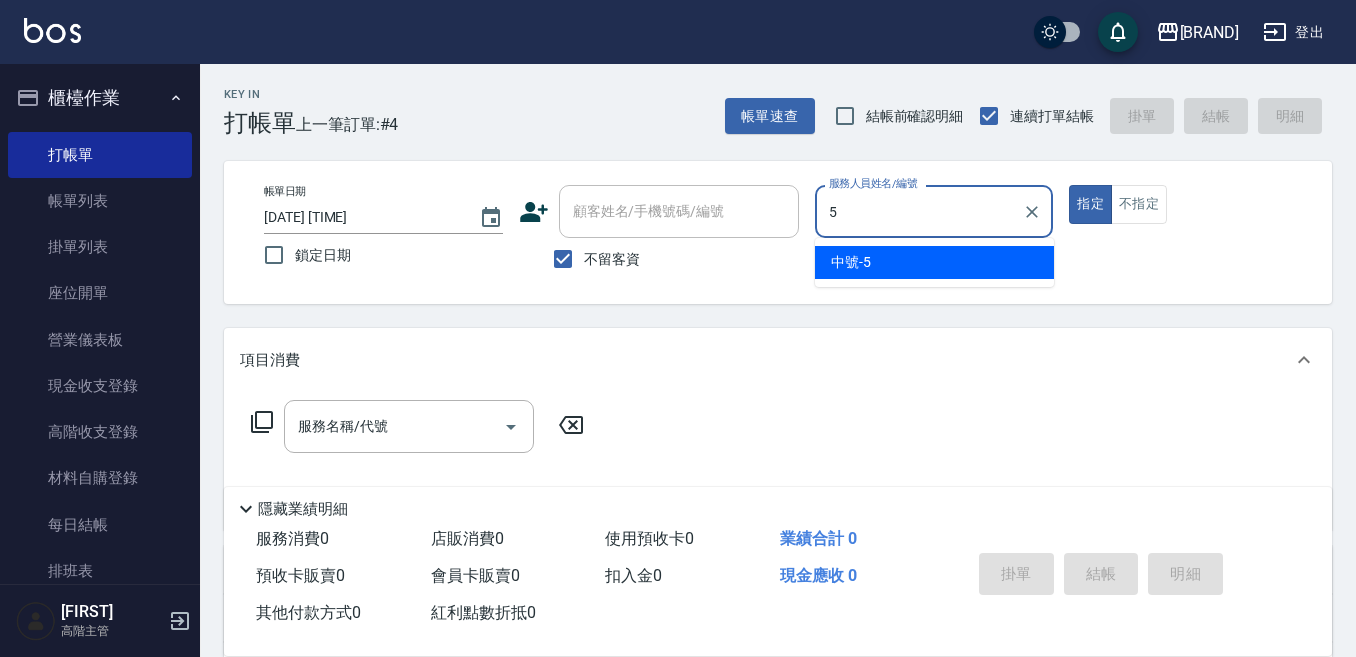 type on "5" 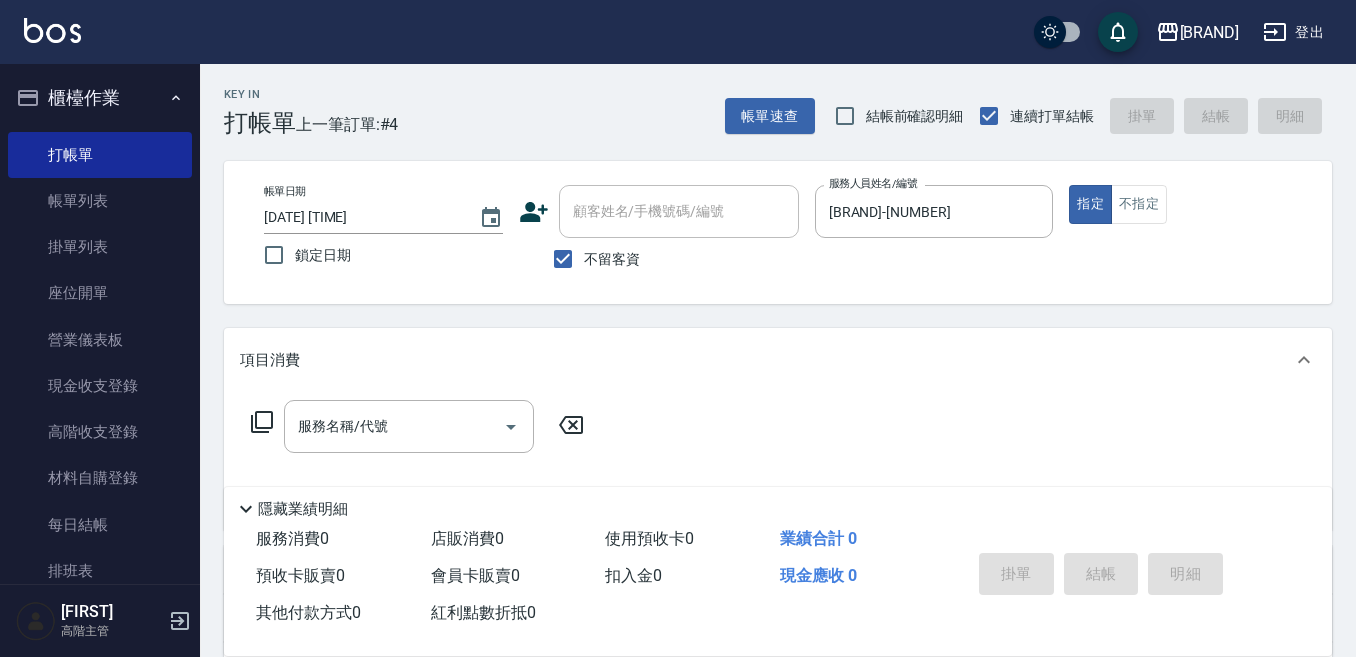drag, startPoint x: 1130, startPoint y: 202, endPoint x: 1062, endPoint y: 234, distance: 75.153175 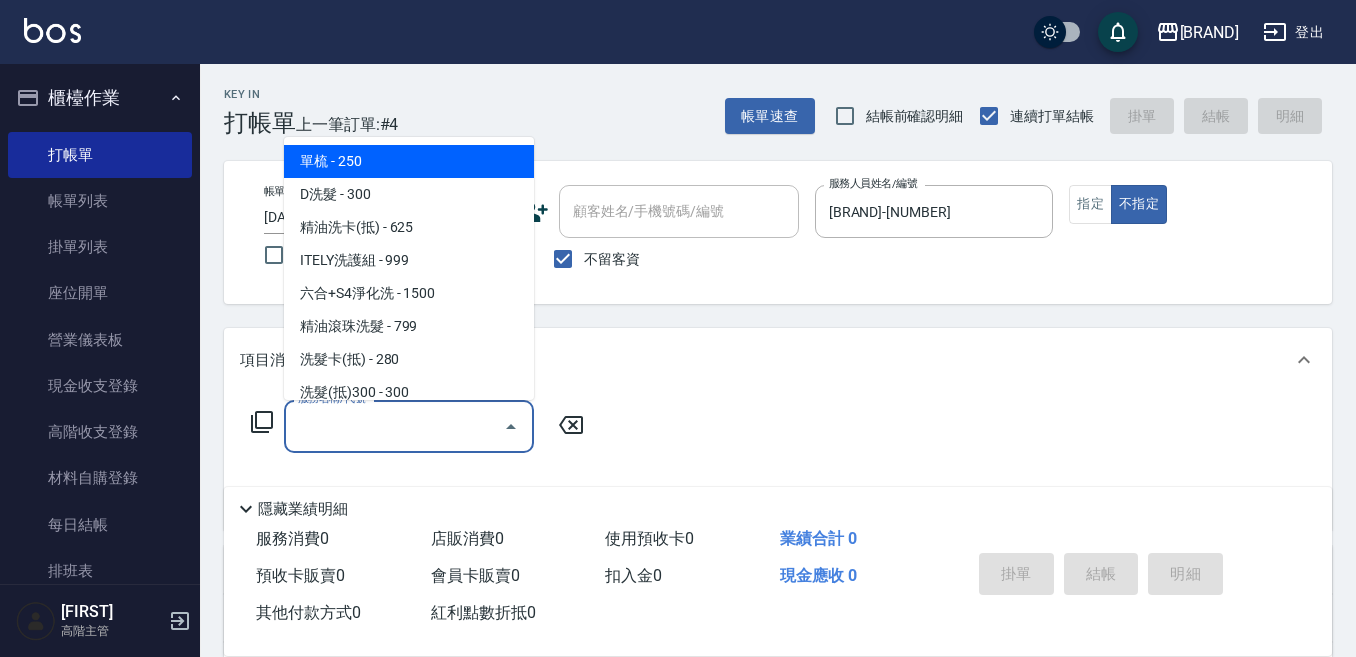 click on "服務名稱/代號 服務名稱/代號" at bounding box center [409, 426] 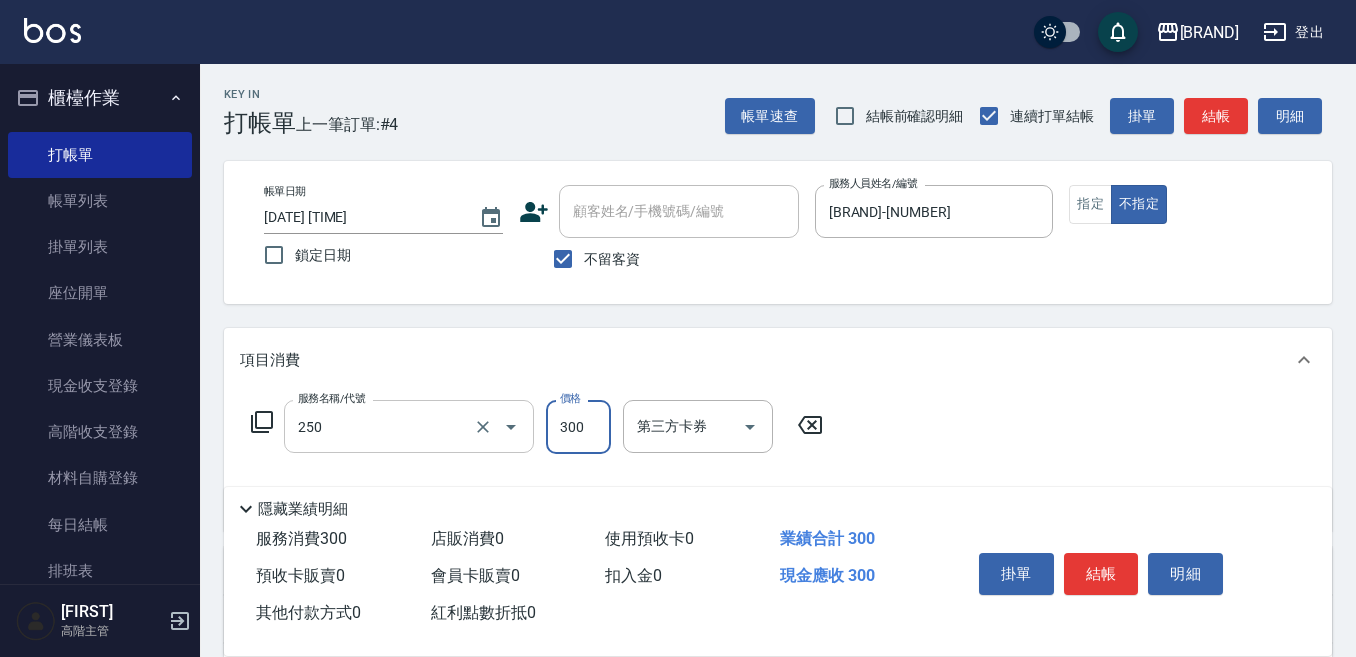 type on "日式洗髮(250)" 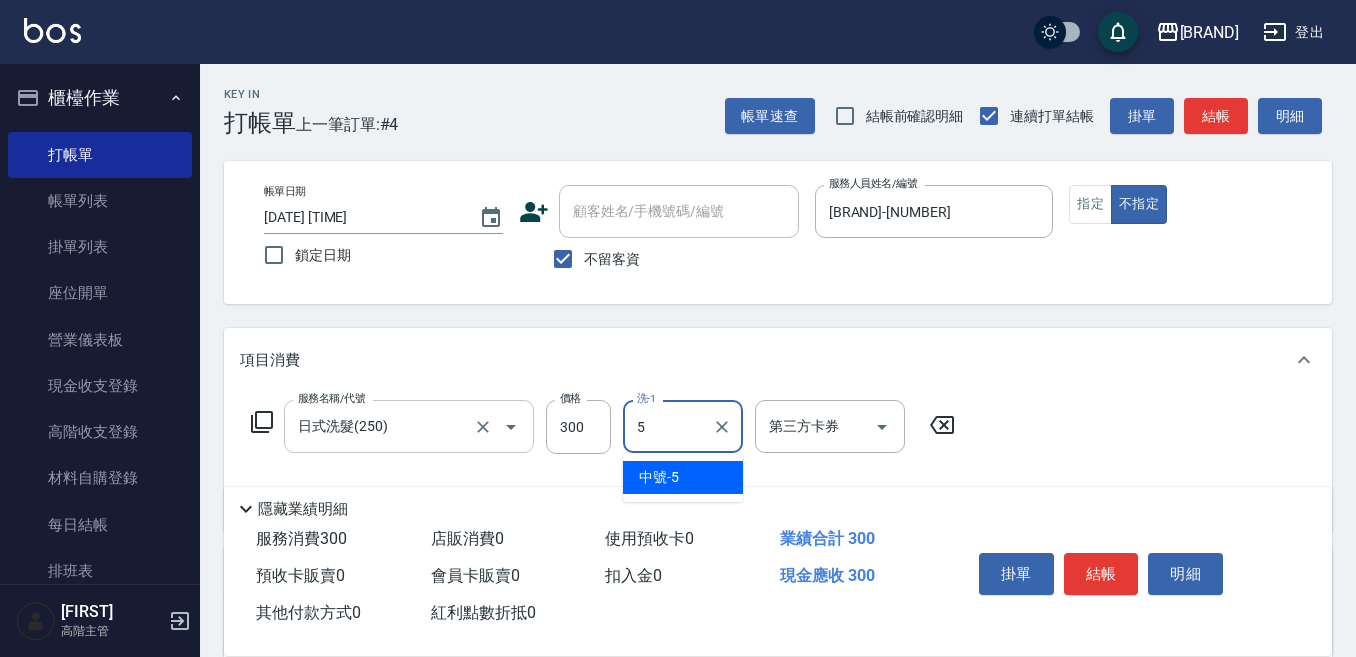type on "[BRAND]-[NUMBER]" 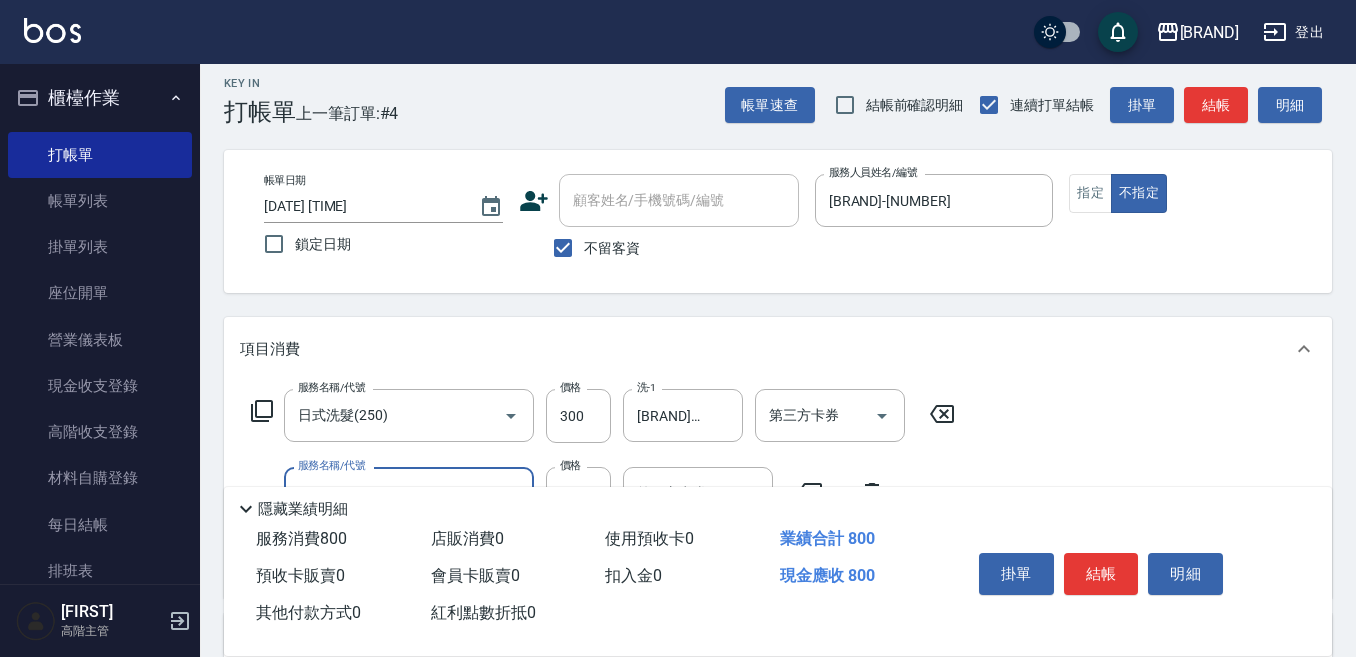 scroll, scrollTop: 0, scrollLeft: 0, axis: both 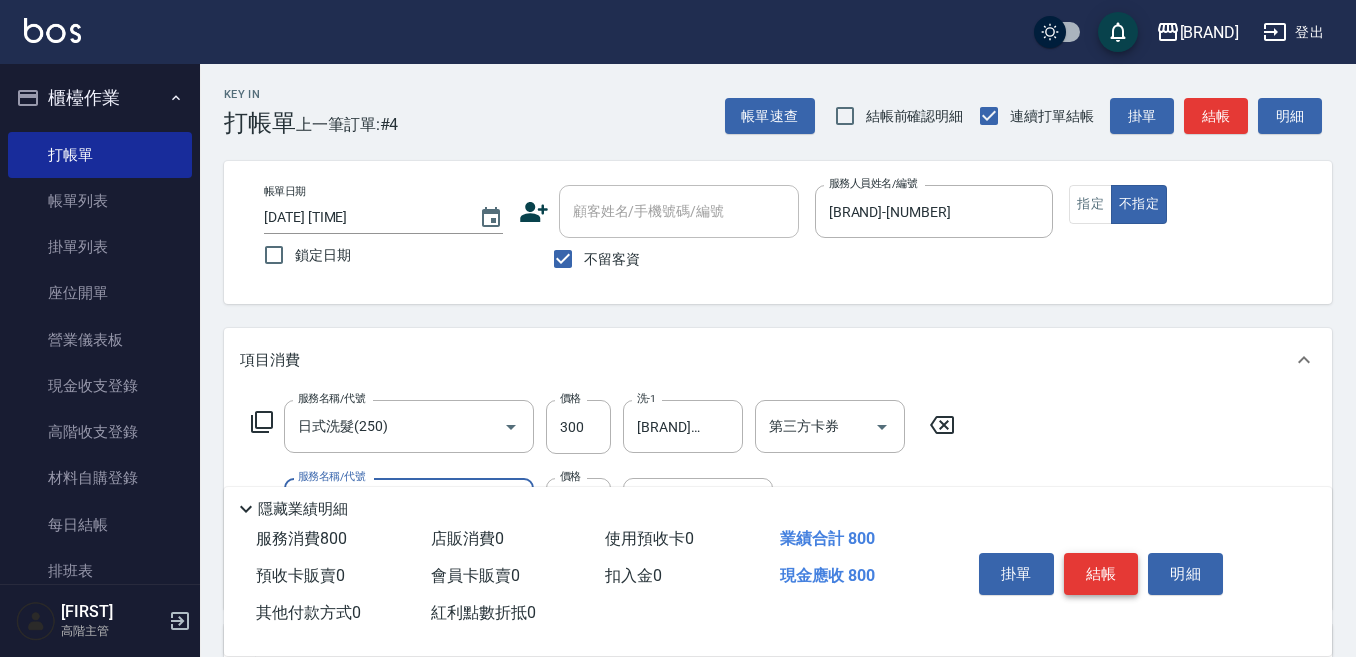 type on "剪髮500(305)" 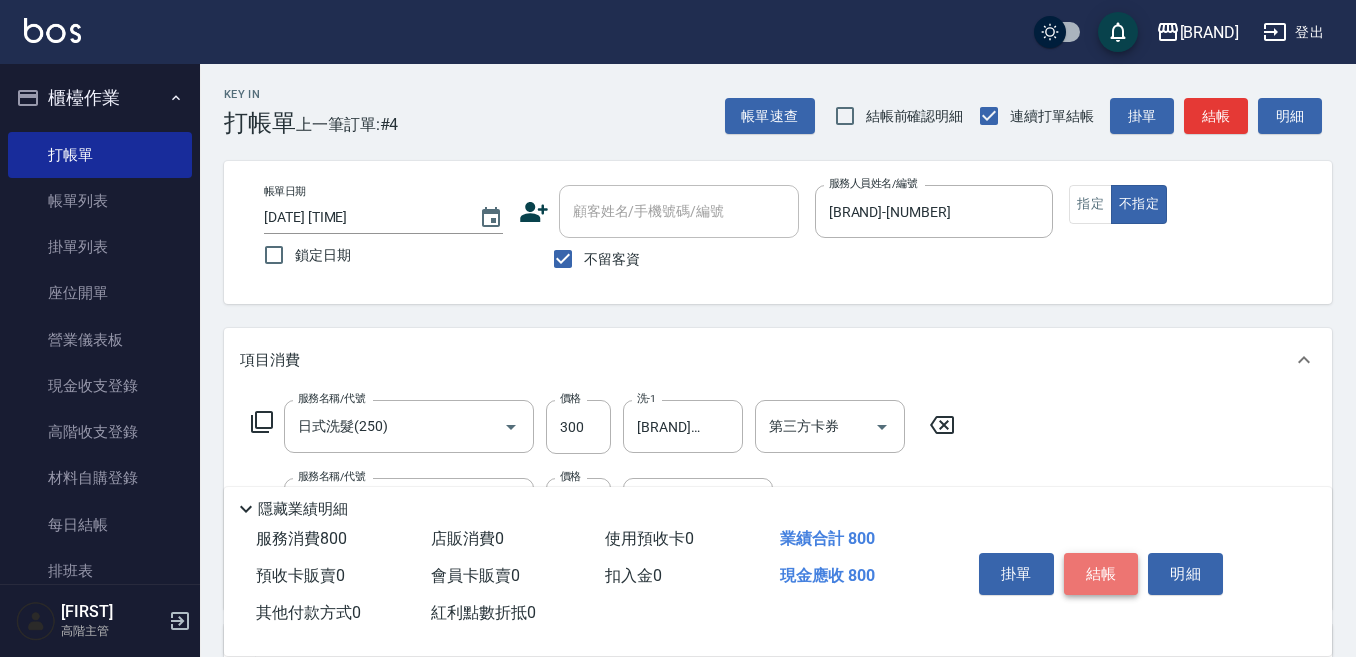click on "結帳" at bounding box center (1101, 574) 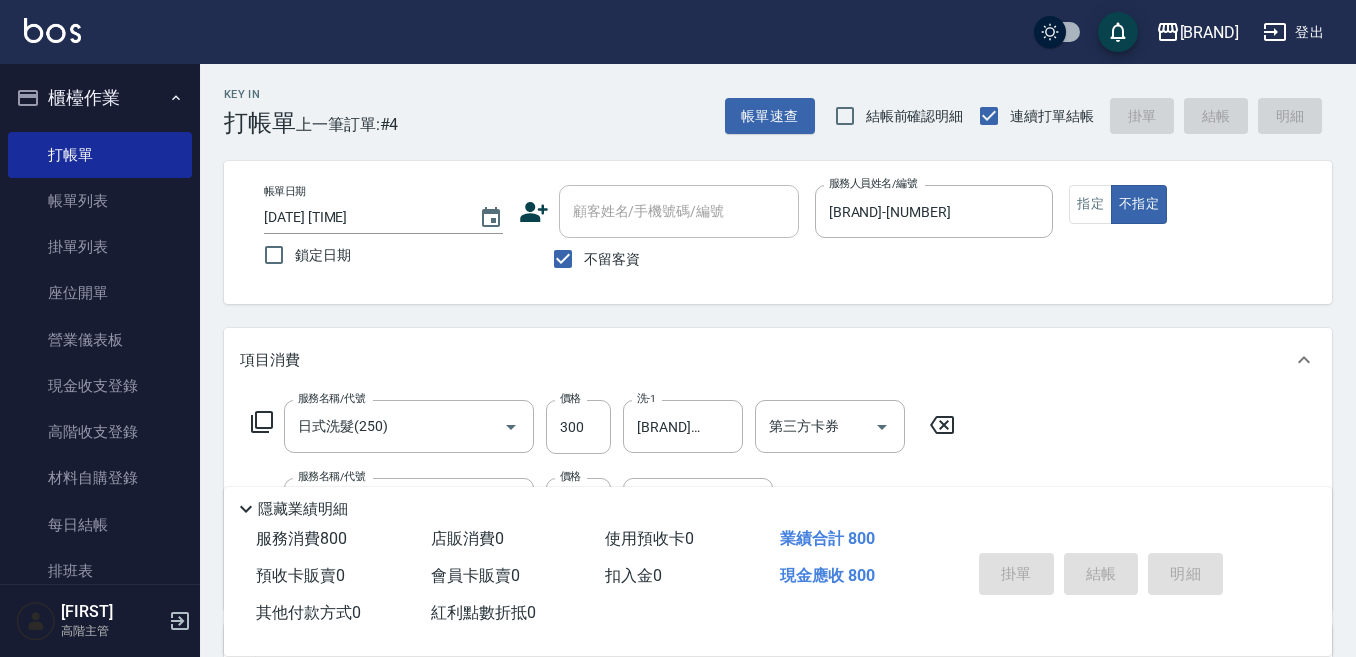 type 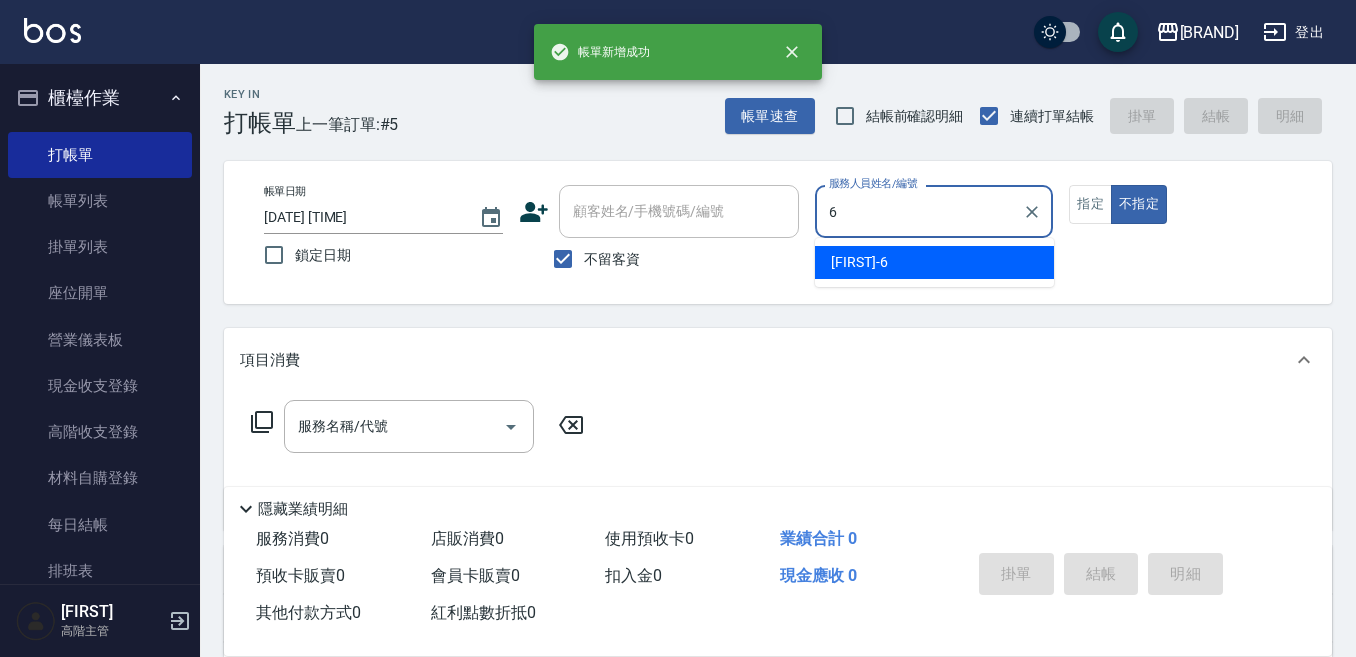 type on "[FIRST]-[NUMBER]" 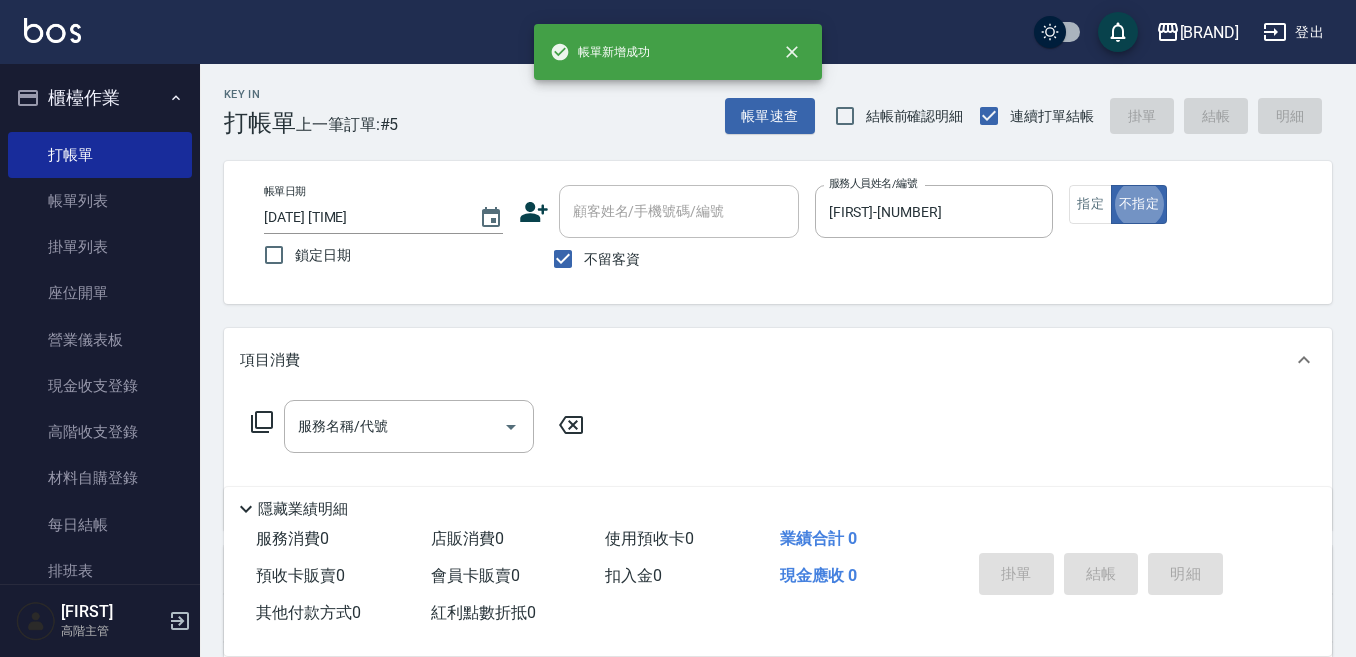 type on "false" 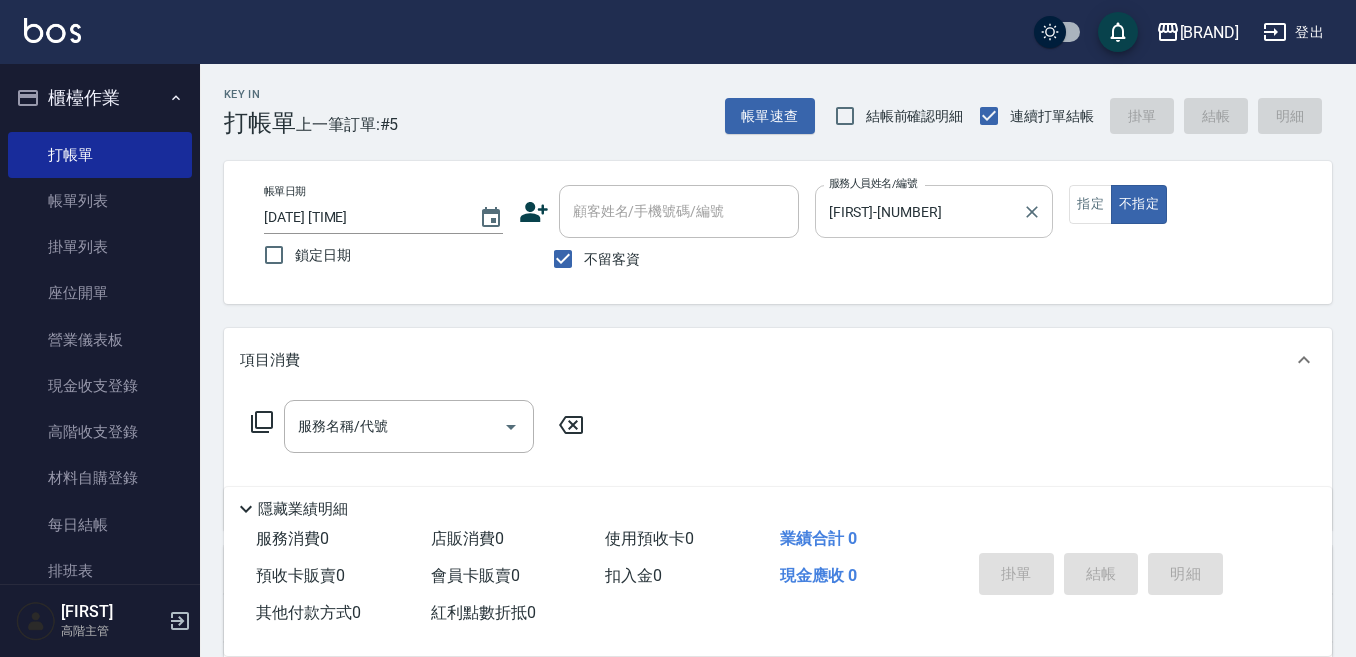 drag, startPoint x: 1090, startPoint y: 211, endPoint x: 1030, endPoint y: 228, distance: 62.361847 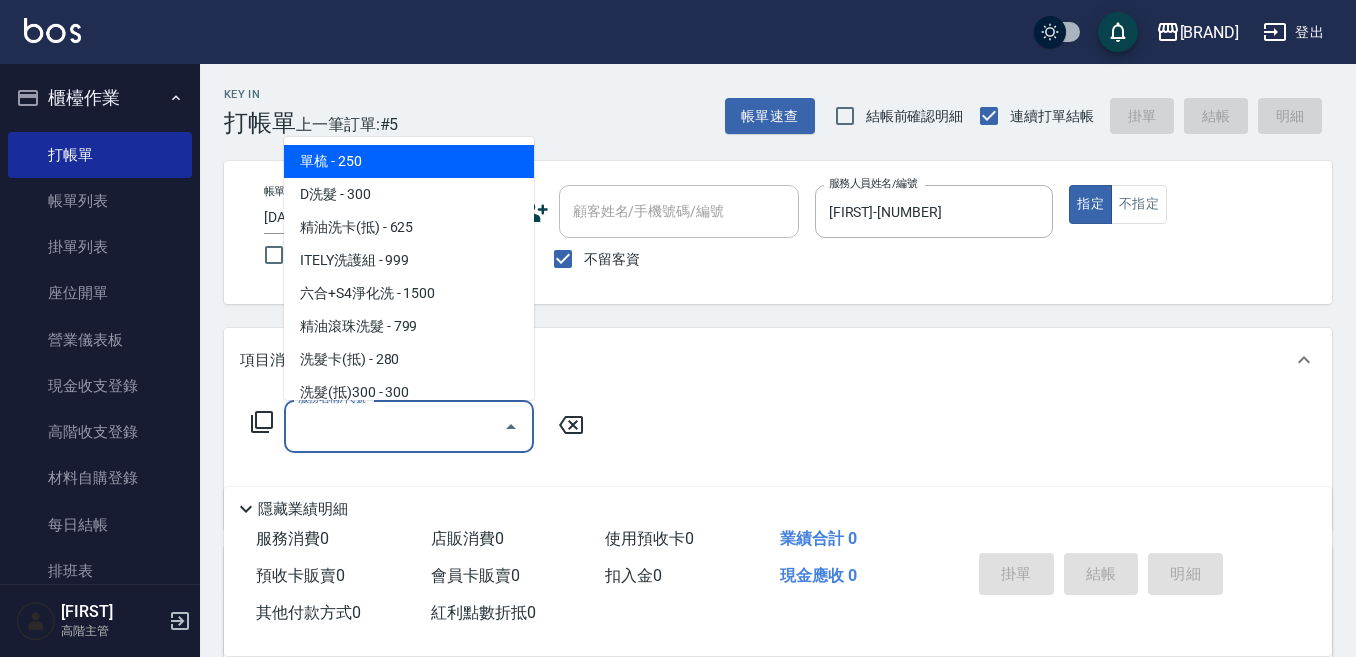 click on "服務名稱/代號" at bounding box center (394, 426) 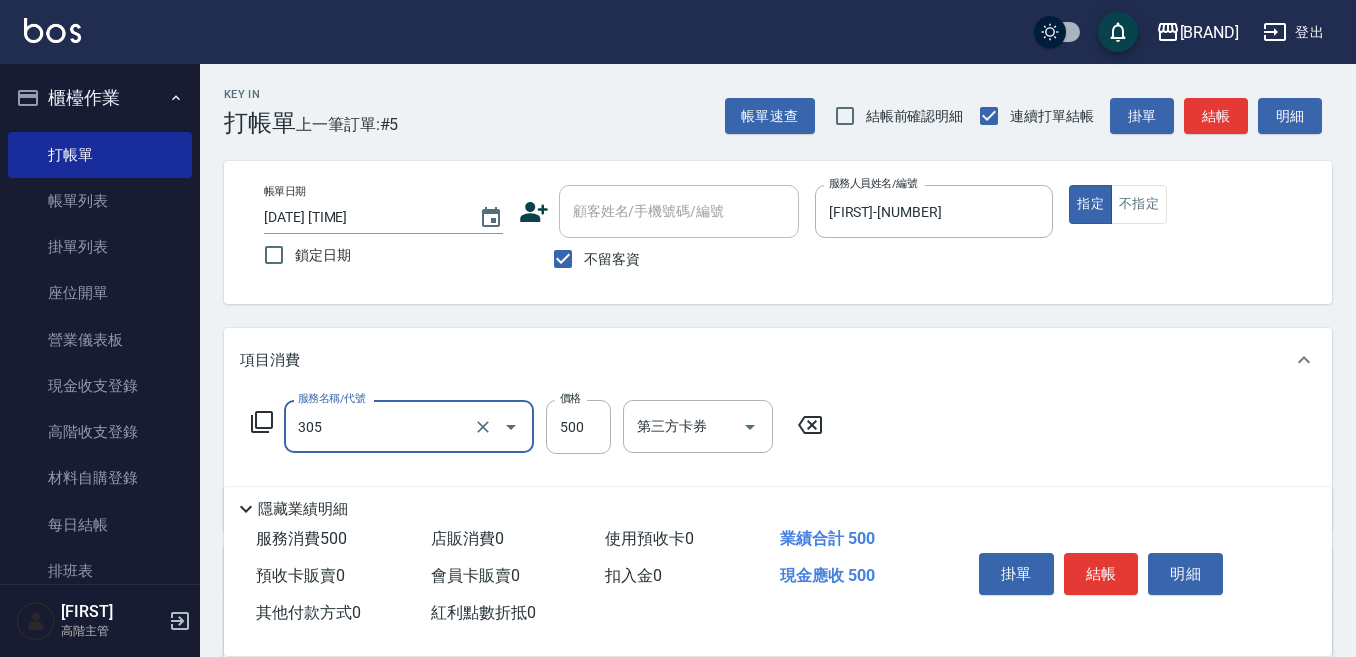 type on "剪髮500(305)" 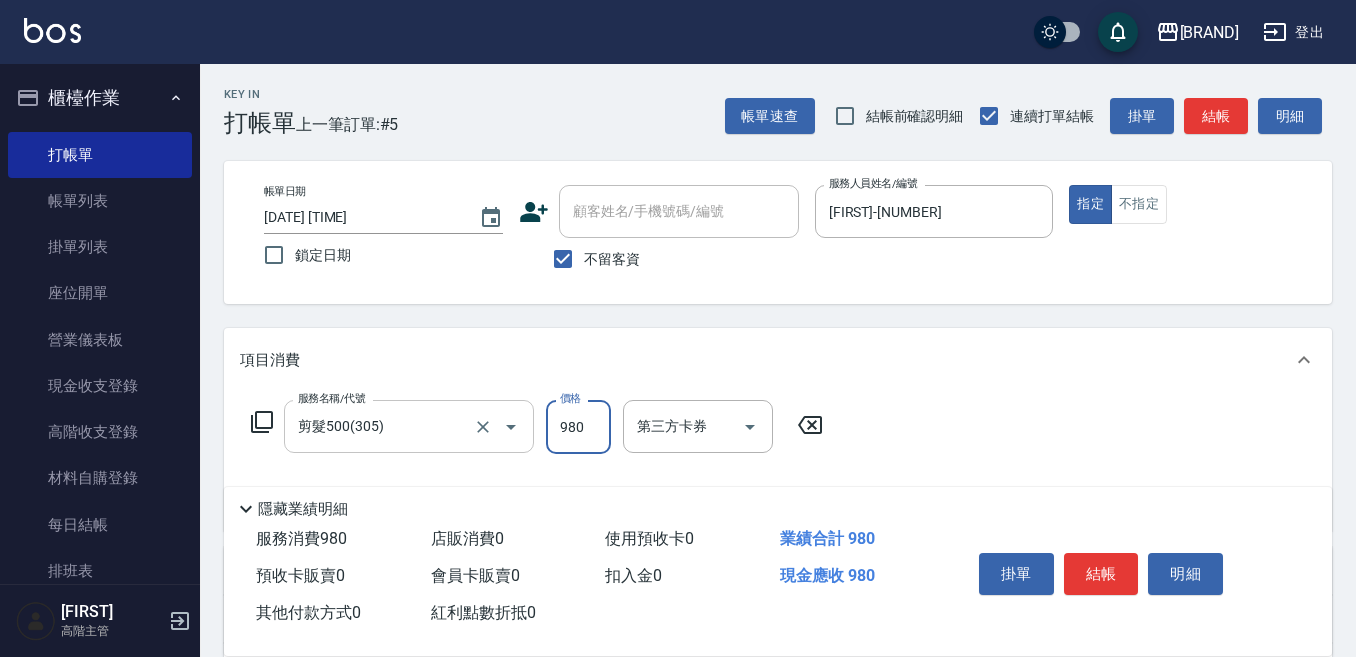 type on "980" 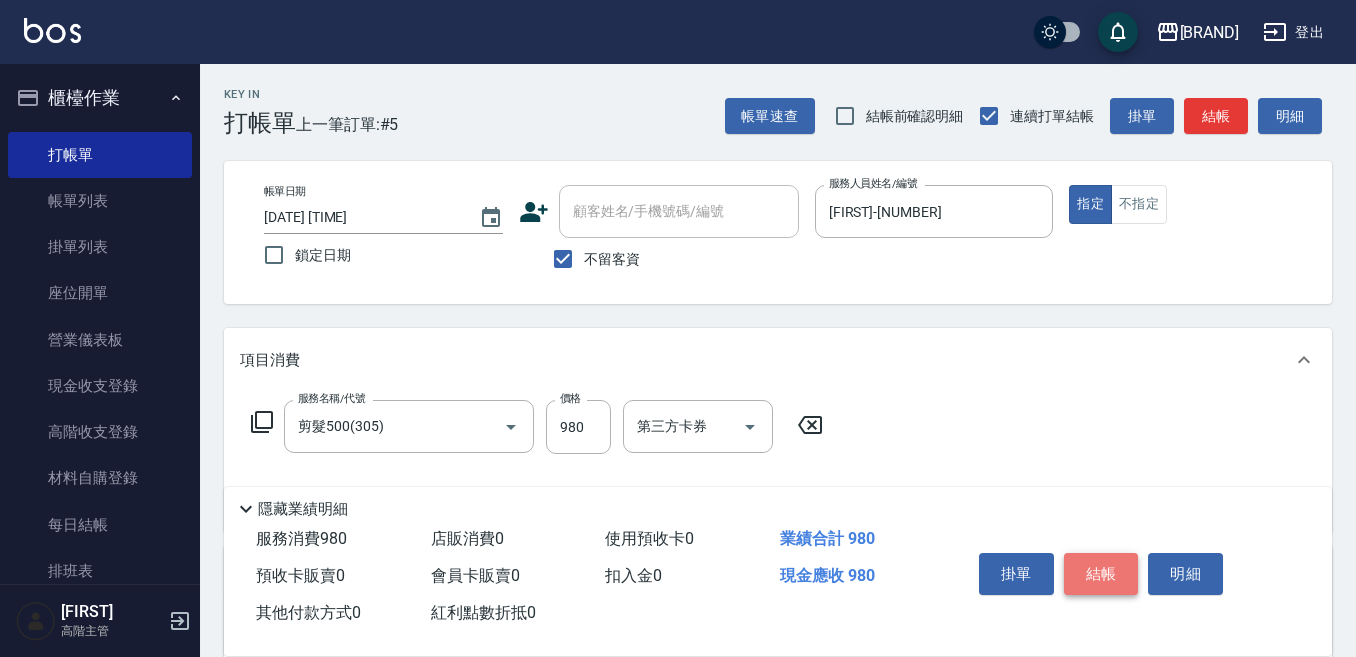 click on "結帳" at bounding box center [1101, 574] 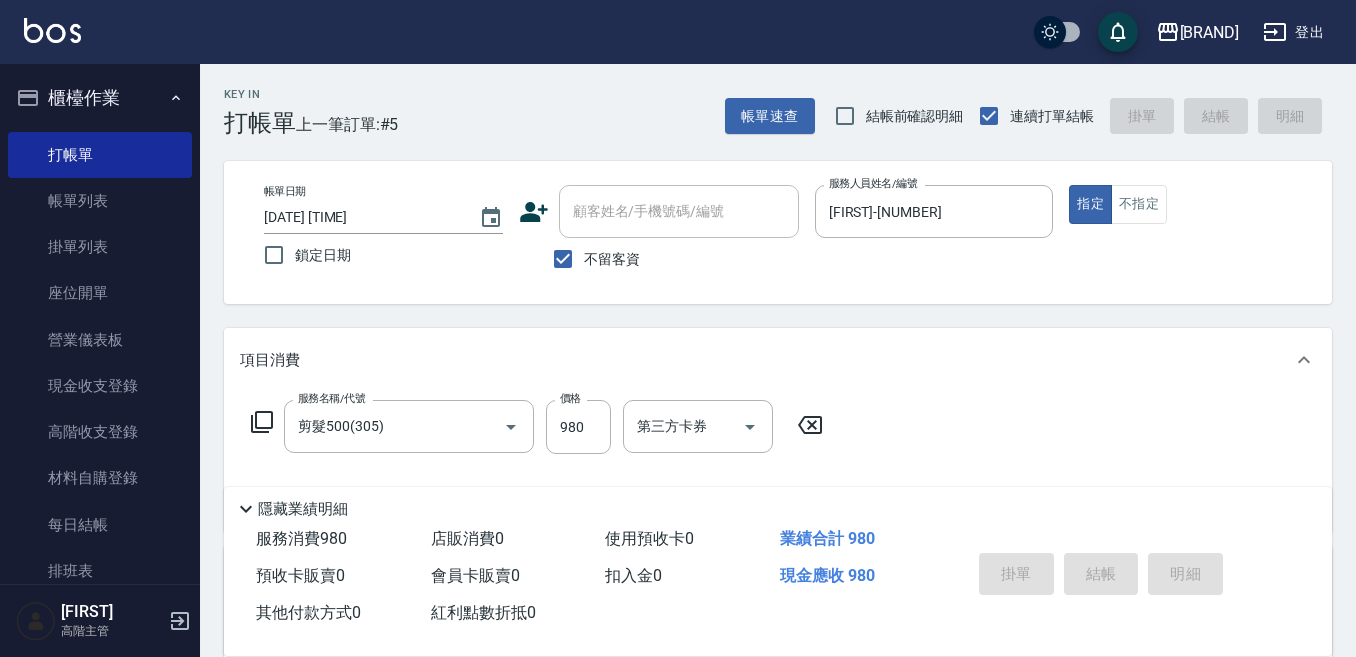 type 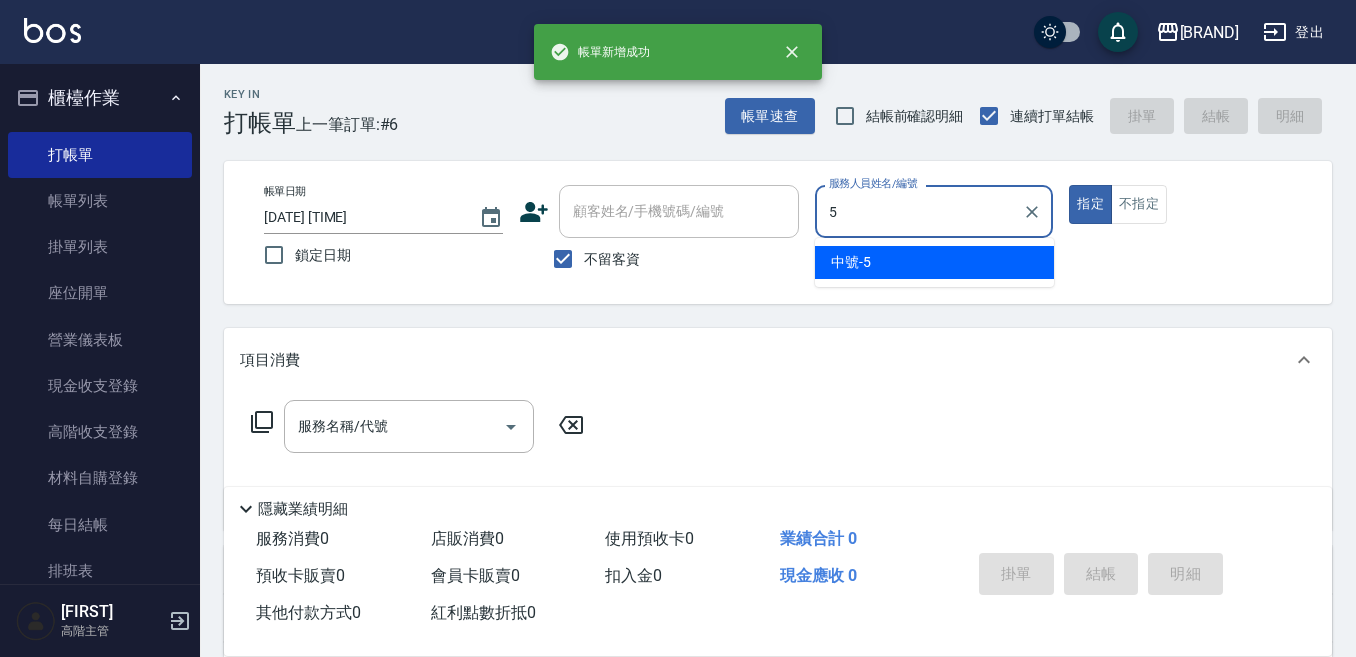type on "[BRAND]-[NUMBER]" 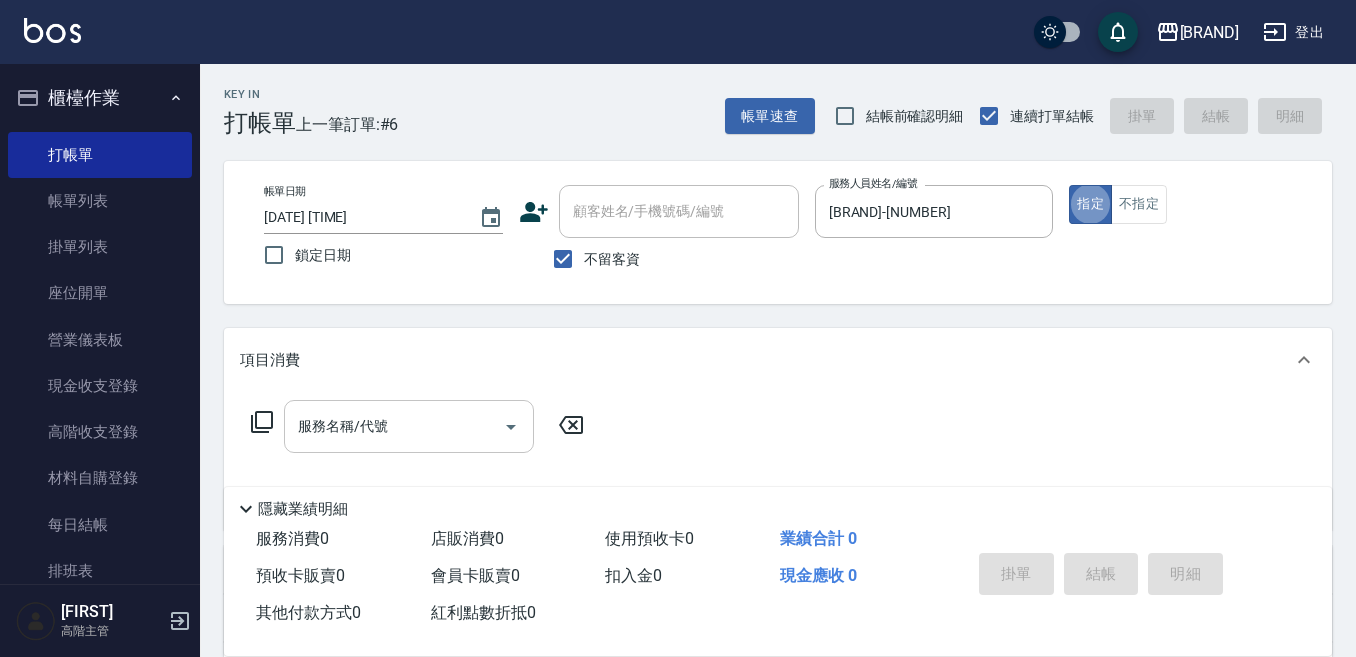 click on "服務名稱/代號" at bounding box center [394, 426] 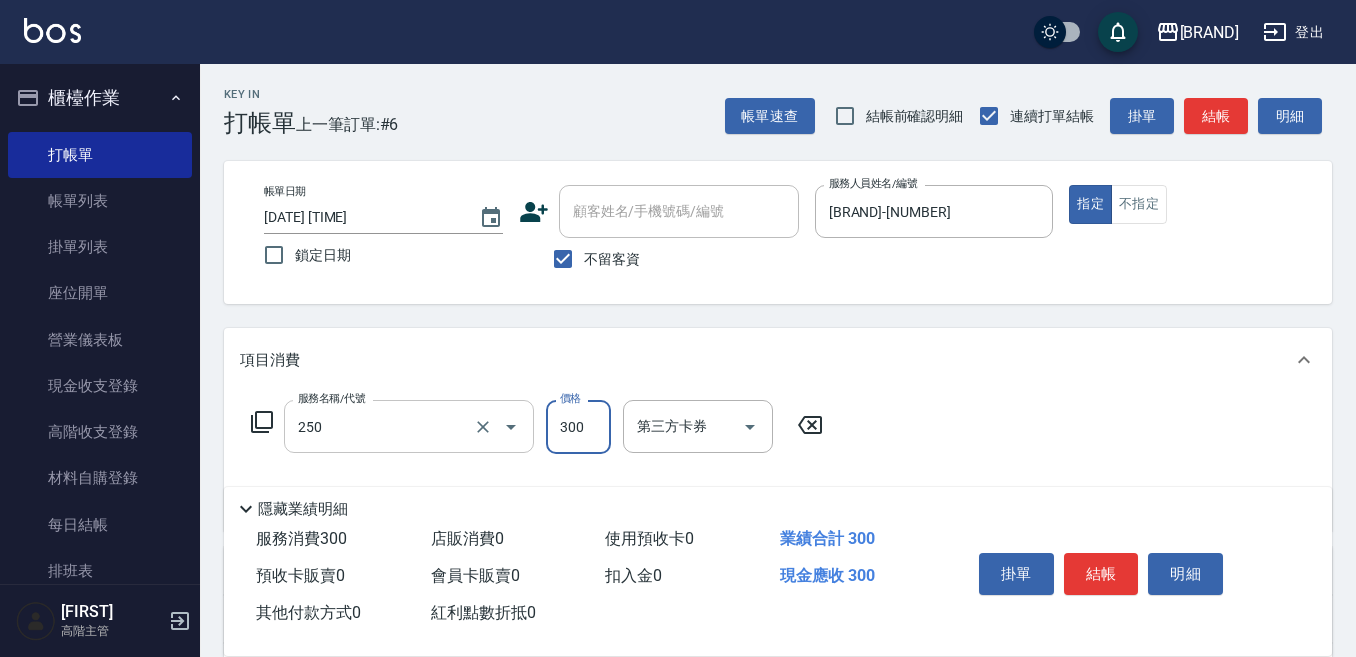 type on "日式洗髮(250)" 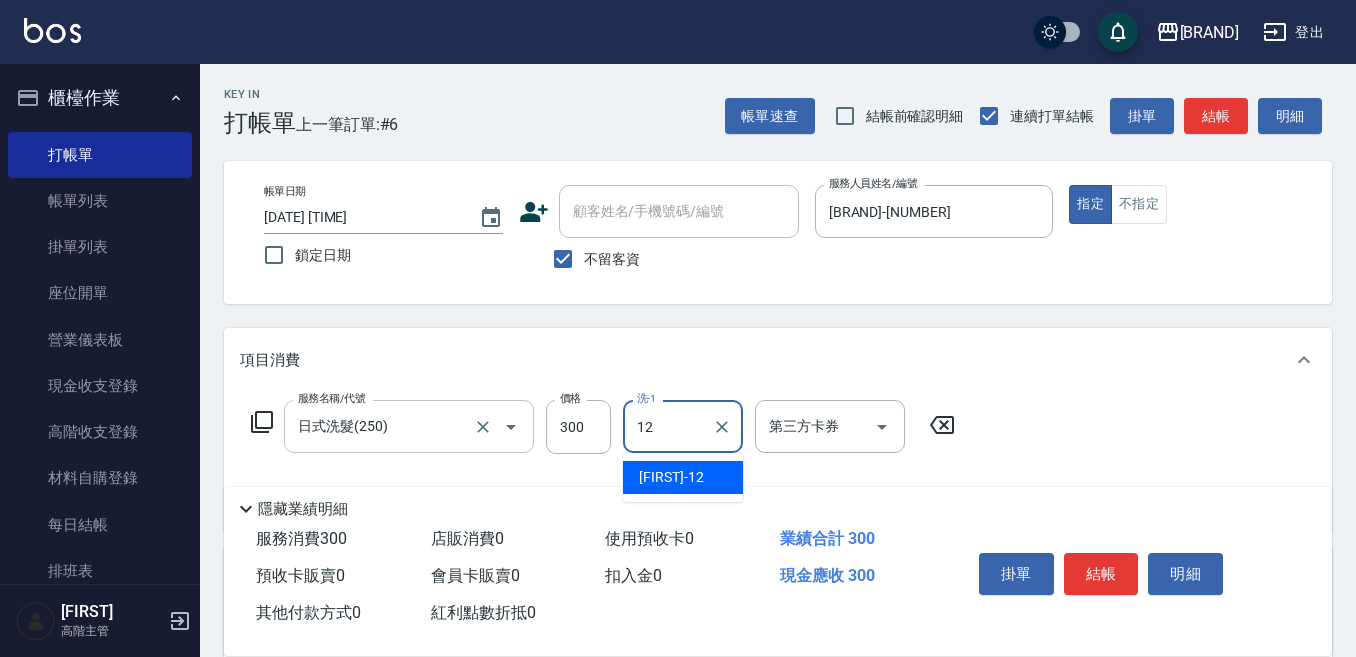 type on "[FIRST]-[NUMBER]" 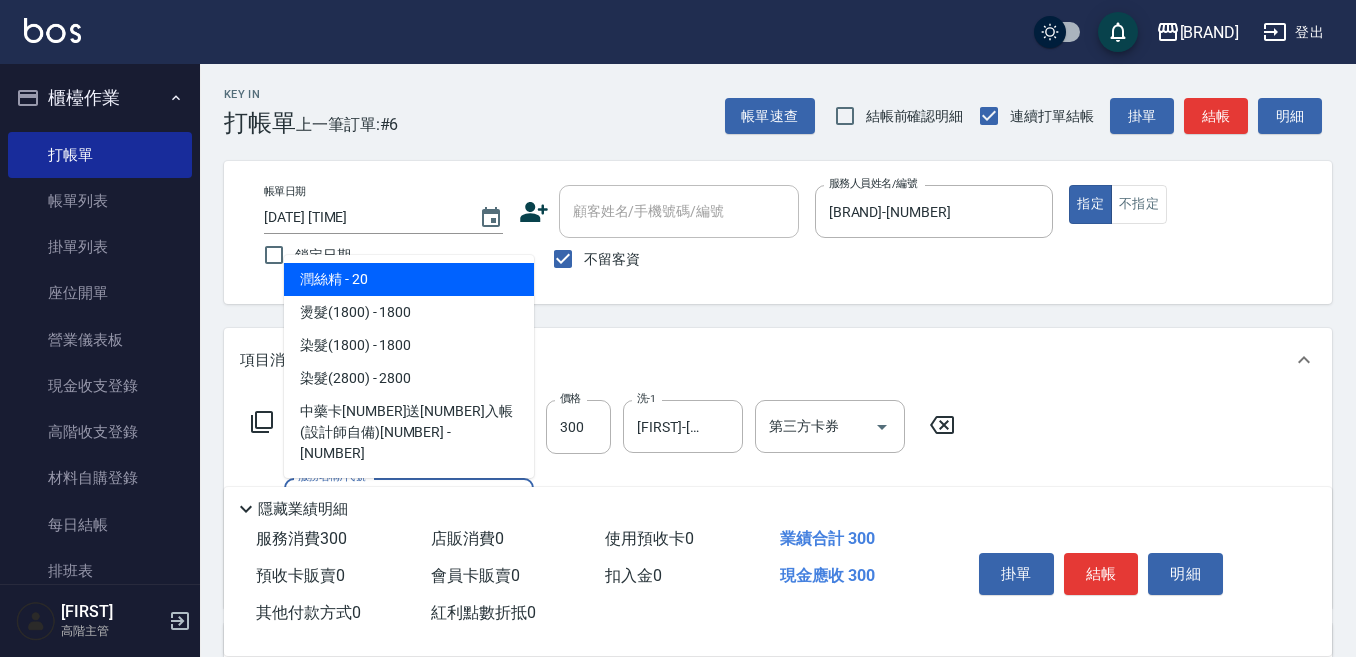 click on "潤絲精 - 20" at bounding box center [409, 279] 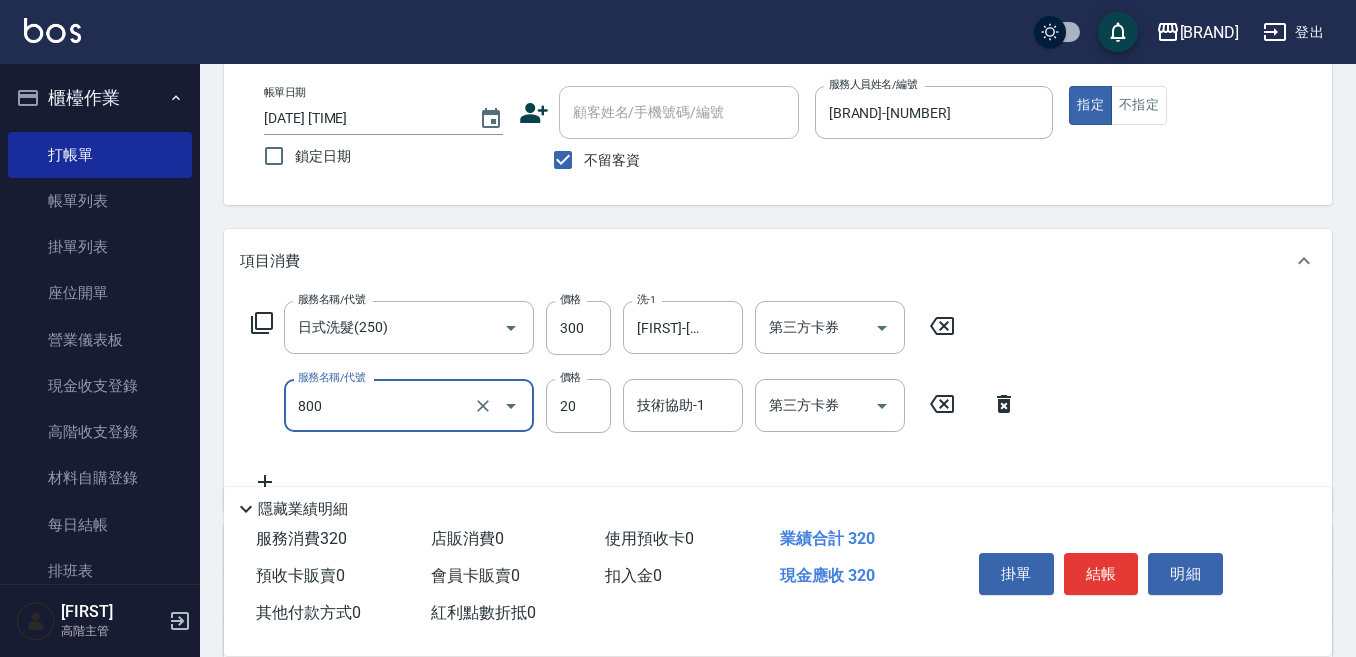 scroll, scrollTop: 100, scrollLeft: 0, axis: vertical 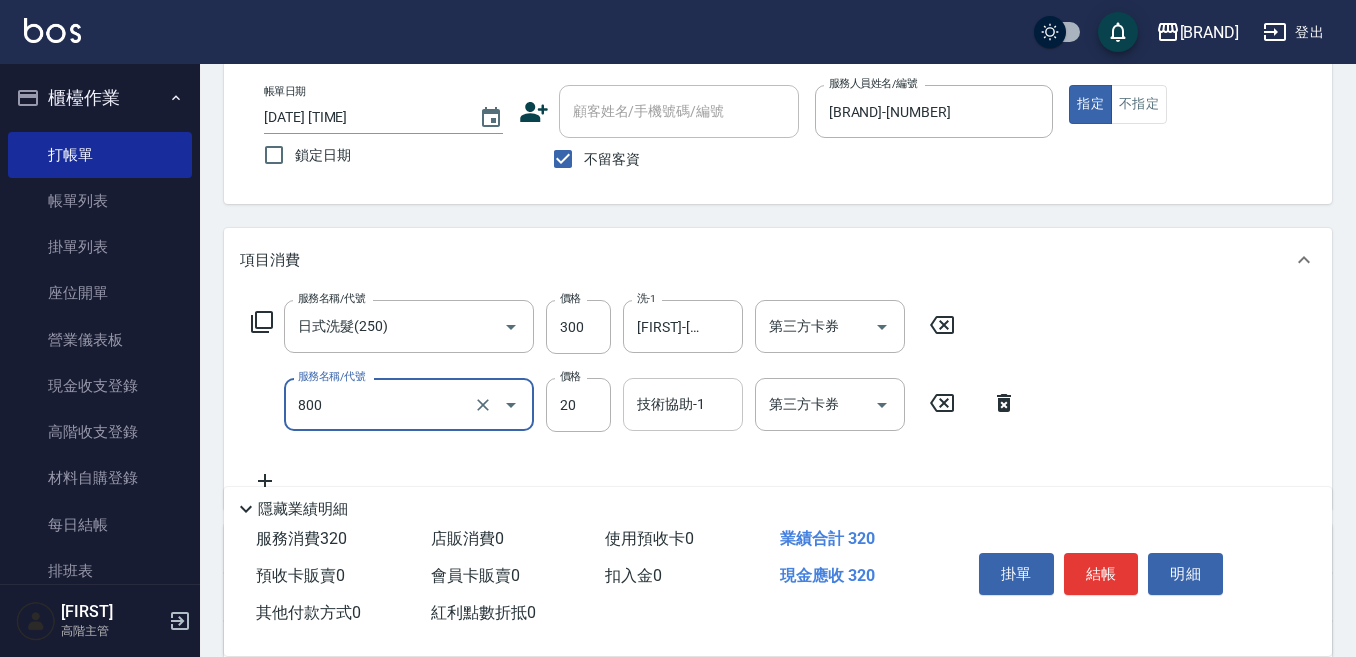type on "潤絲精(800)" 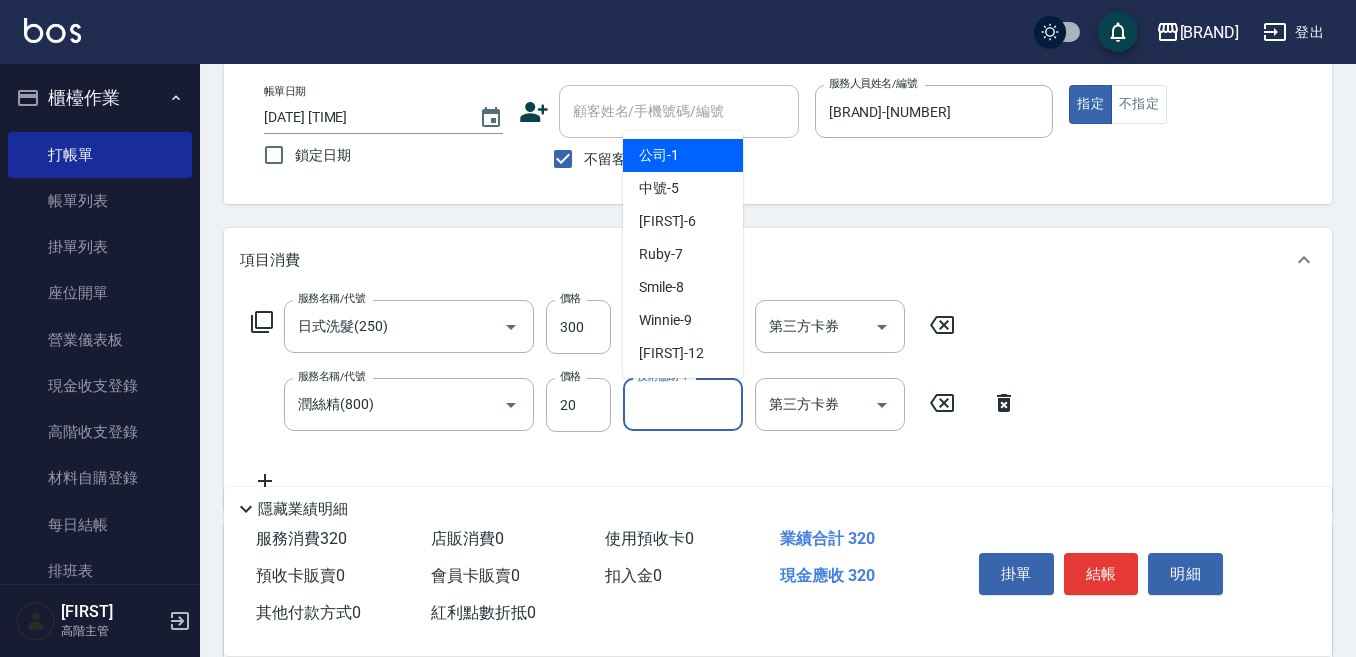 click on "技術協助-1" at bounding box center (683, 404) 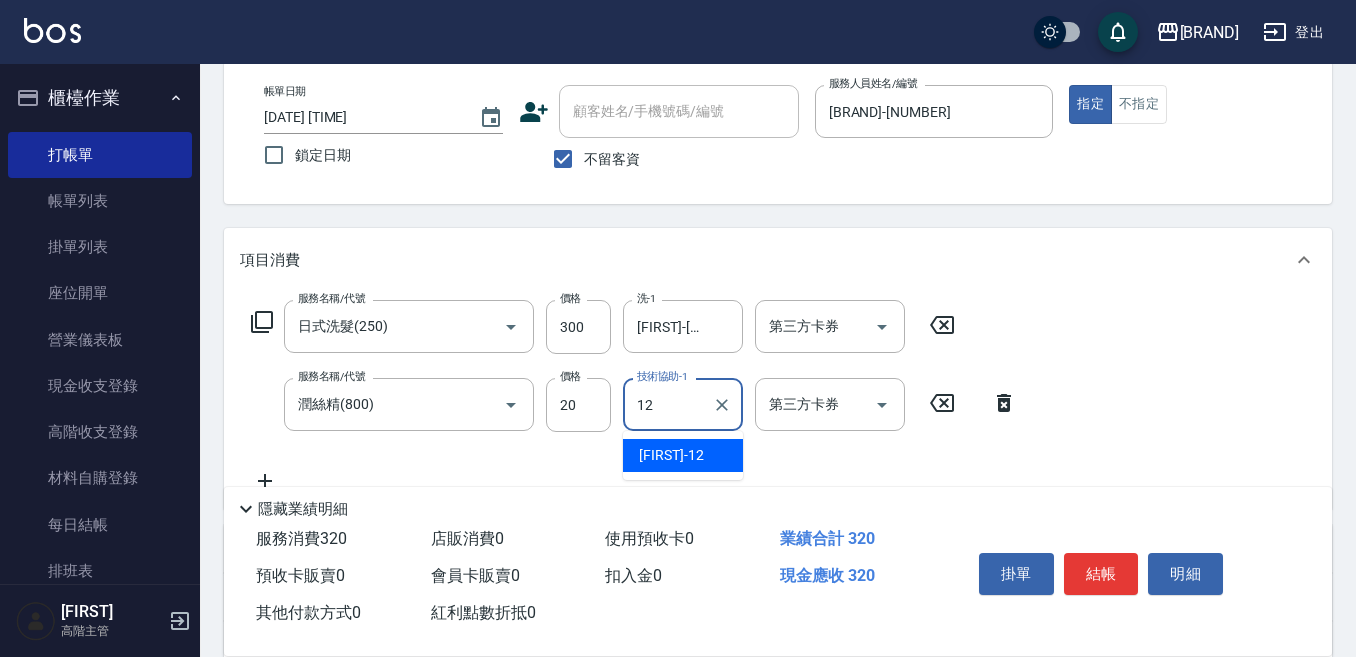 type on "[FIRST]-[NUMBER]" 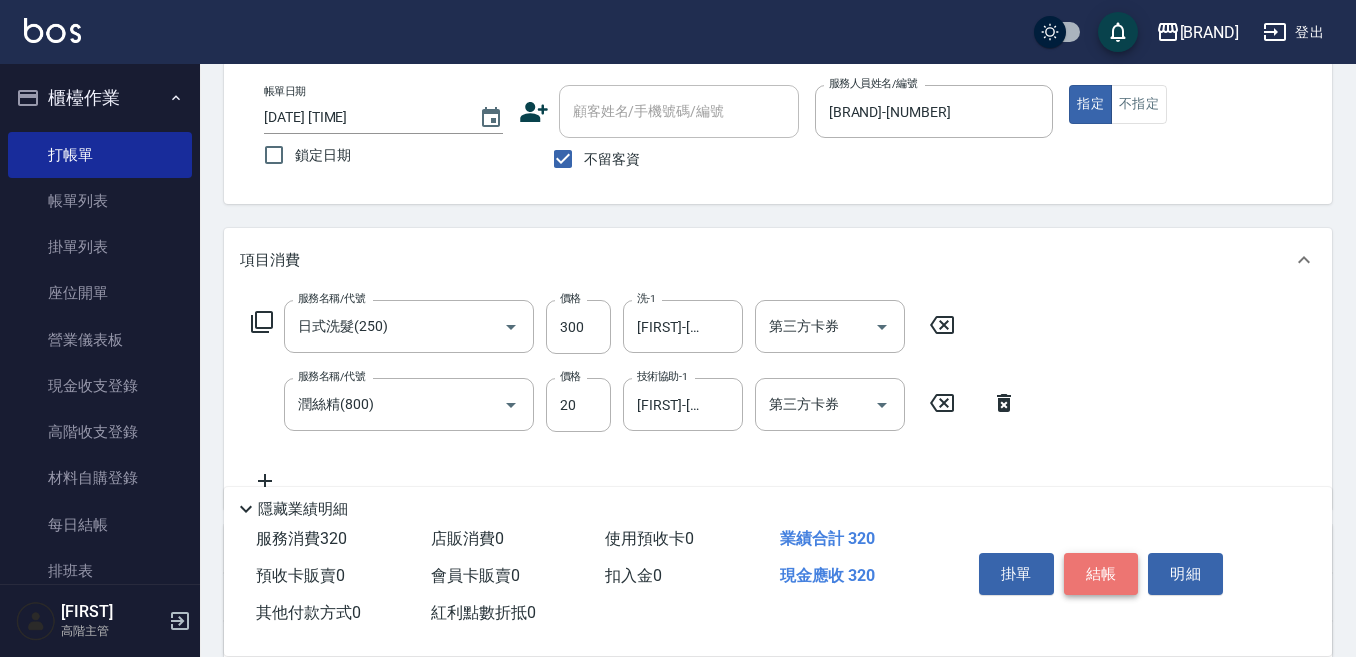 click on "結帳" at bounding box center (1101, 574) 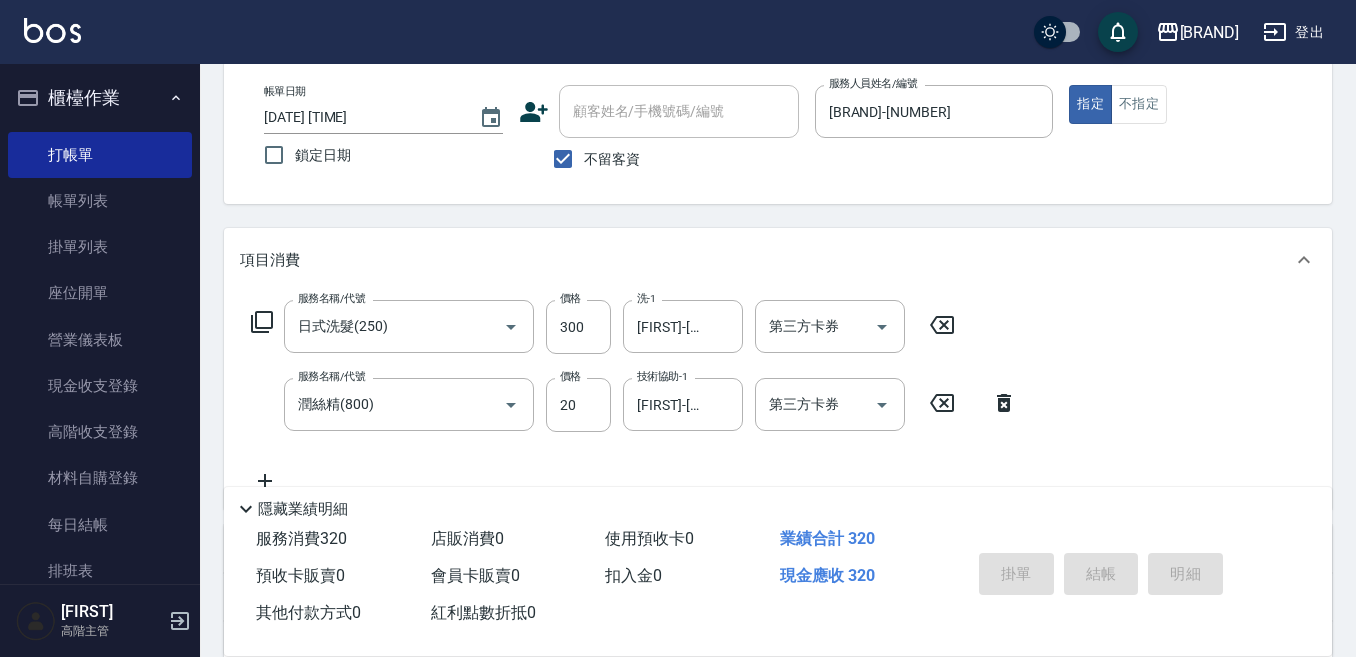 type 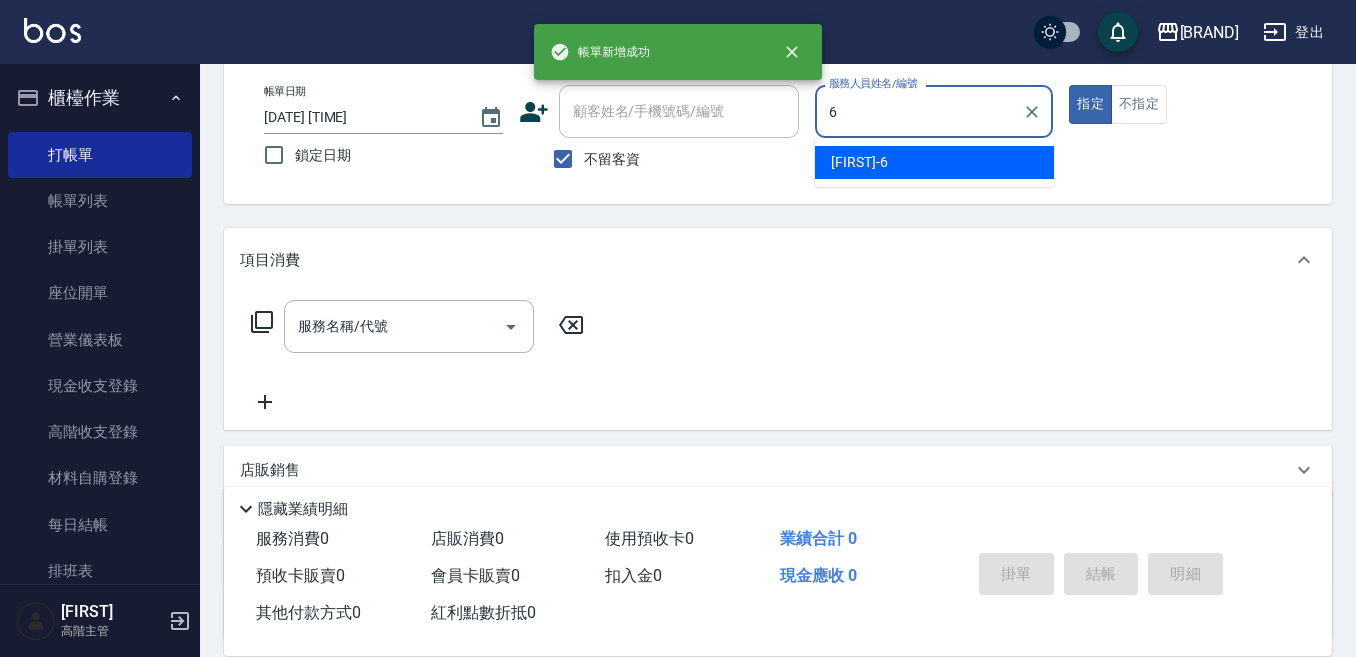 type on "[FIRST]-[NUMBER]" 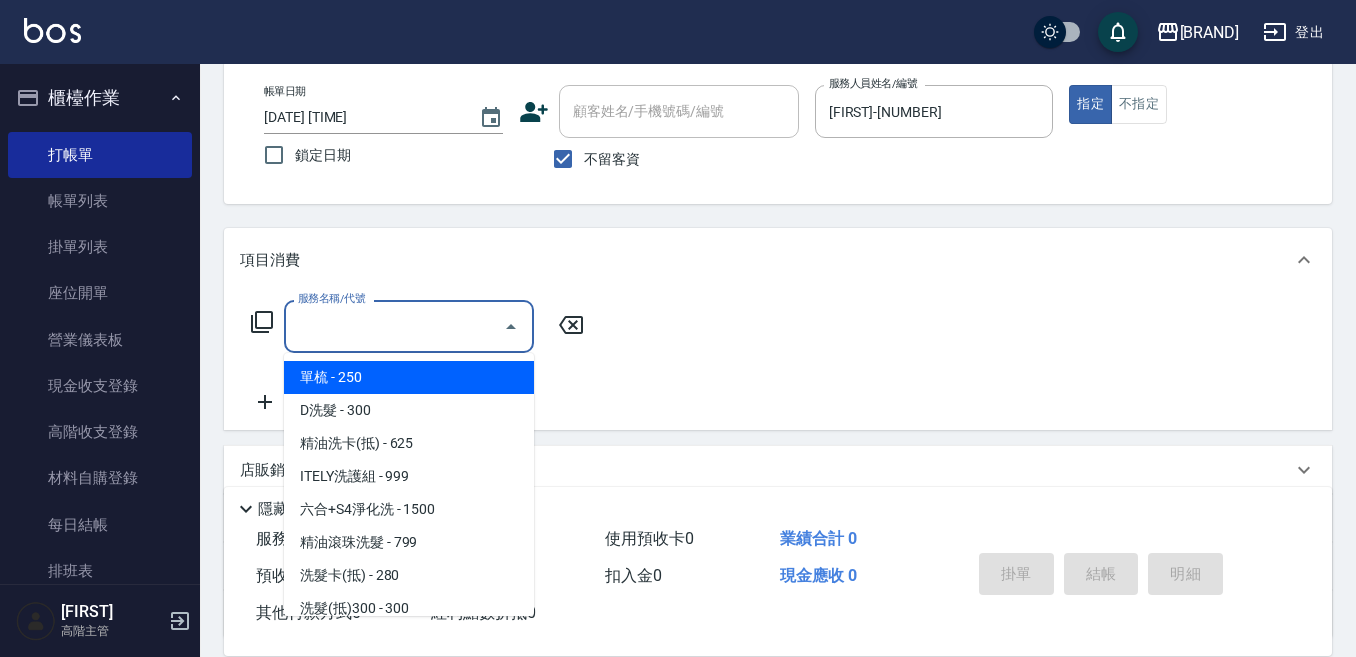 click on "服務名稱/代號" at bounding box center (394, 326) 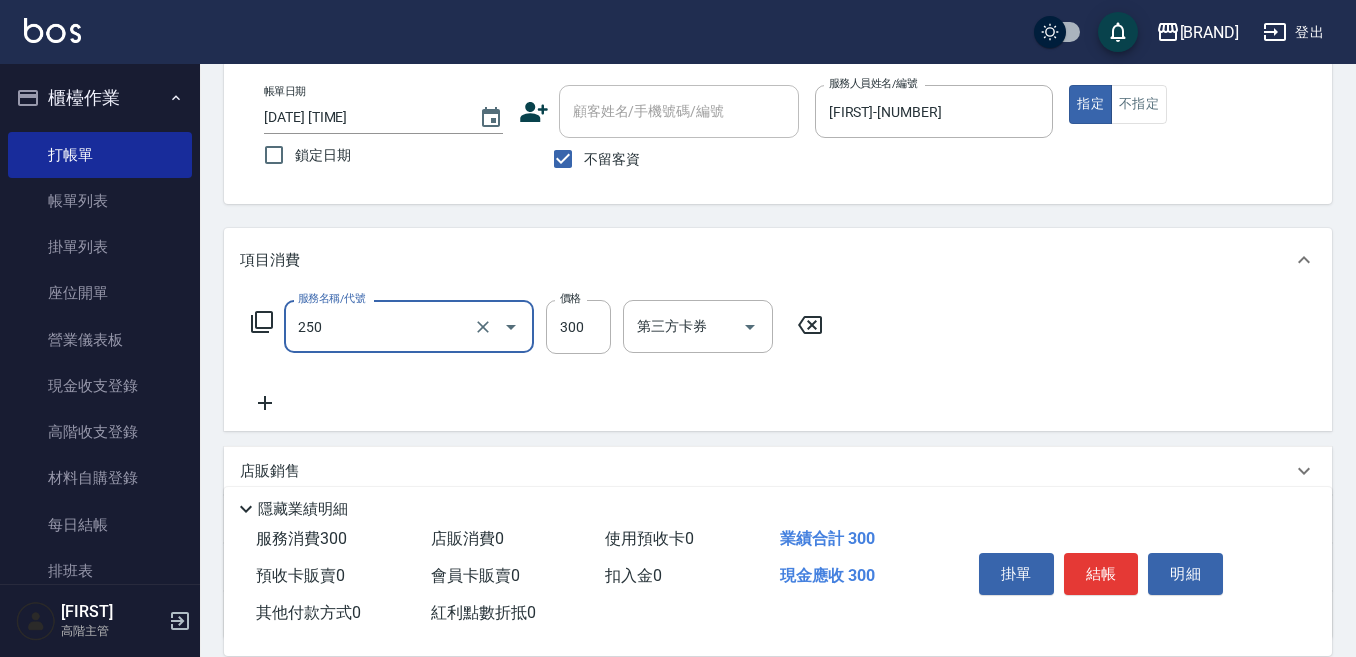 type on "日式洗髮(250)" 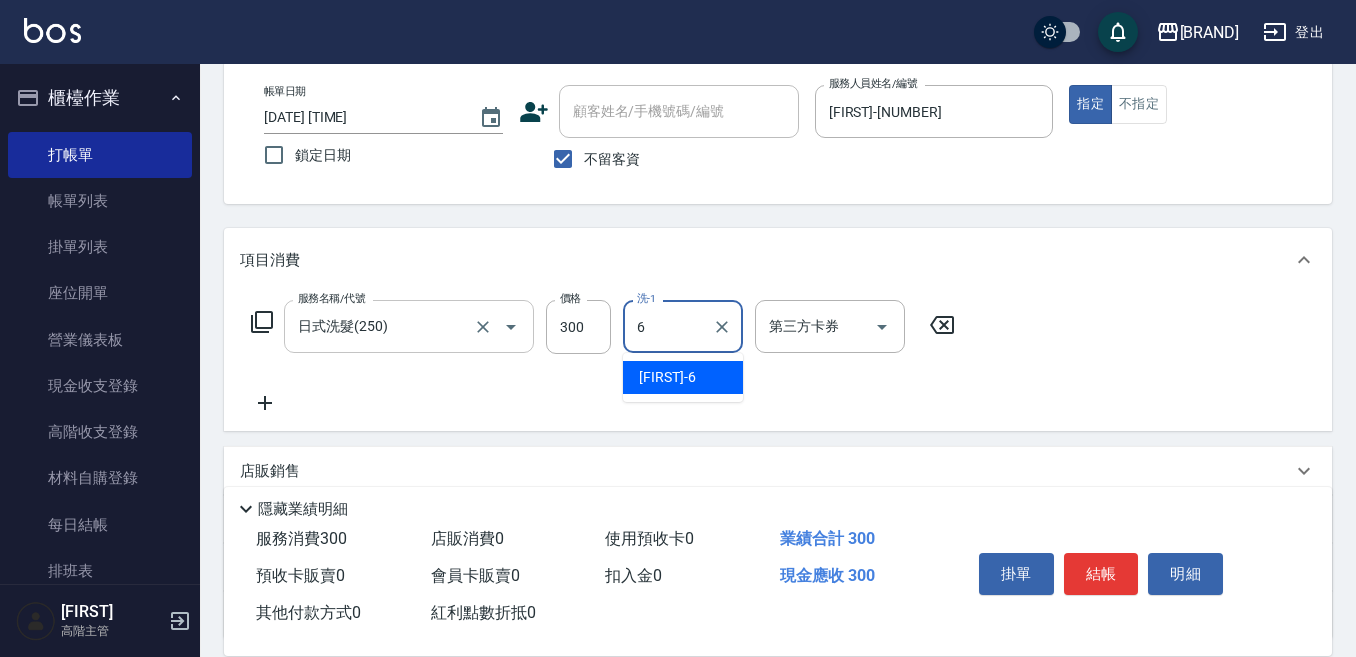 type on "[FIRST]-[NUMBER]" 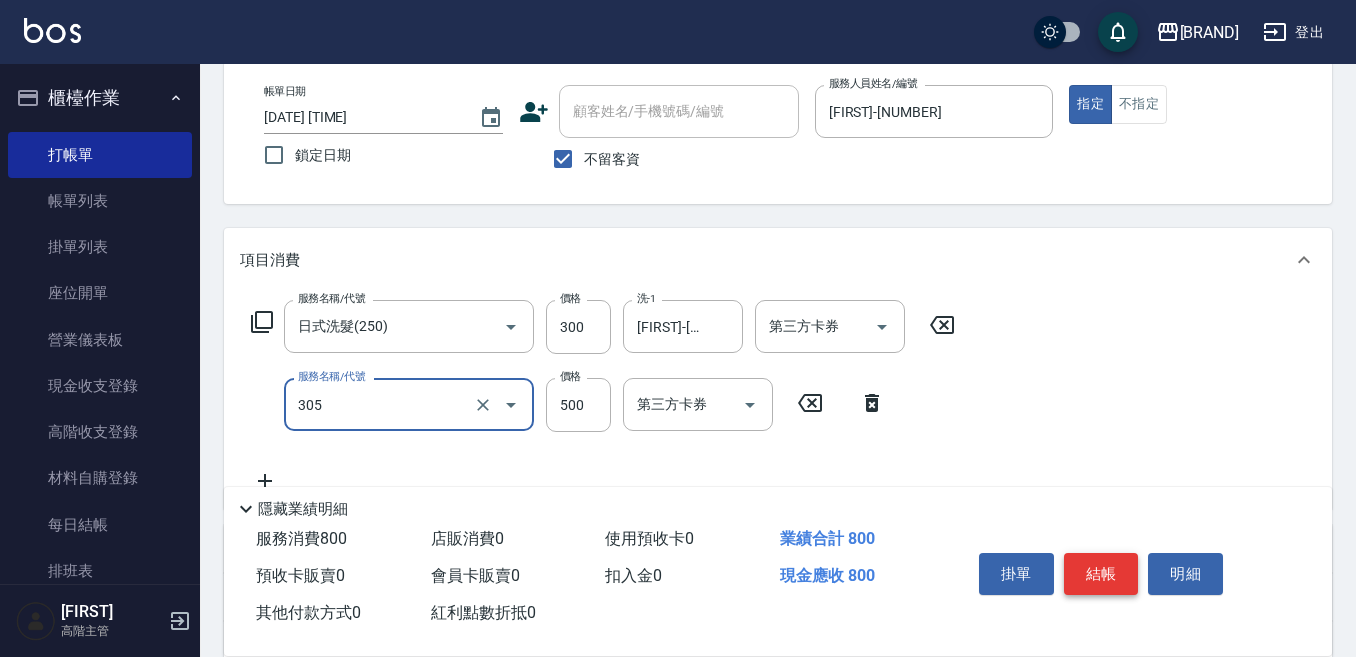type on "剪髮500(305)" 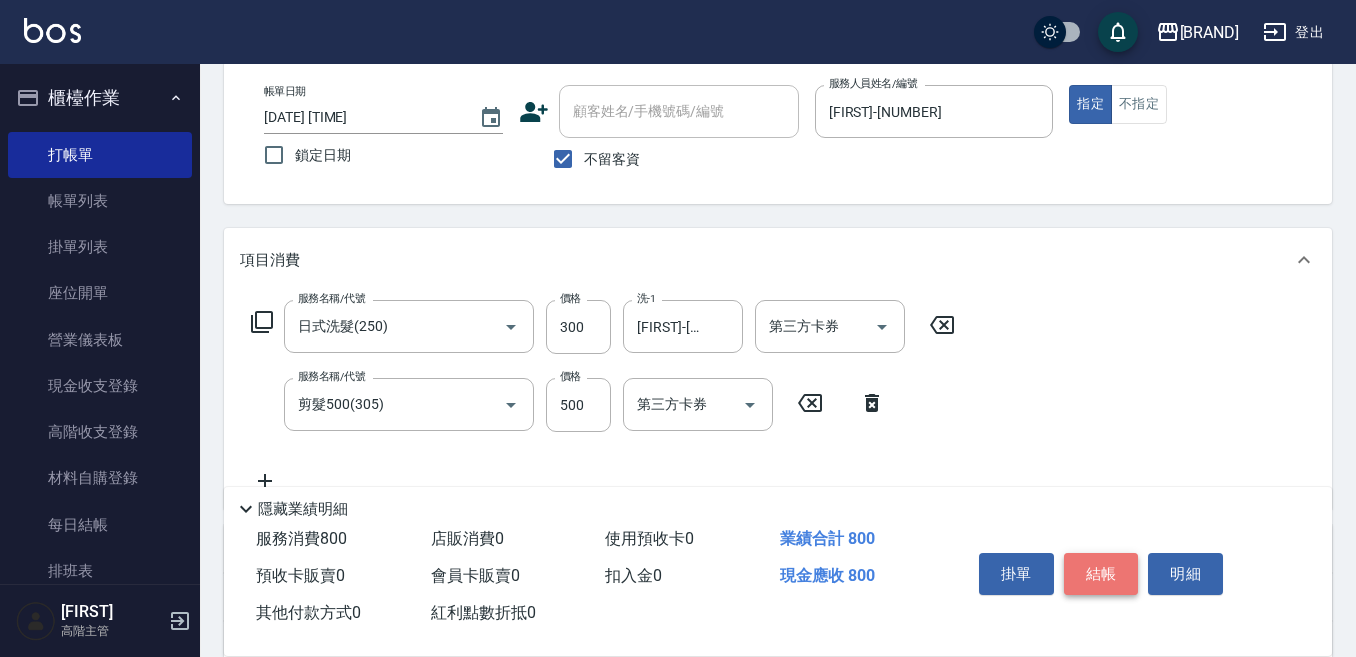 click on "結帳" at bounding box center [1101, 574] 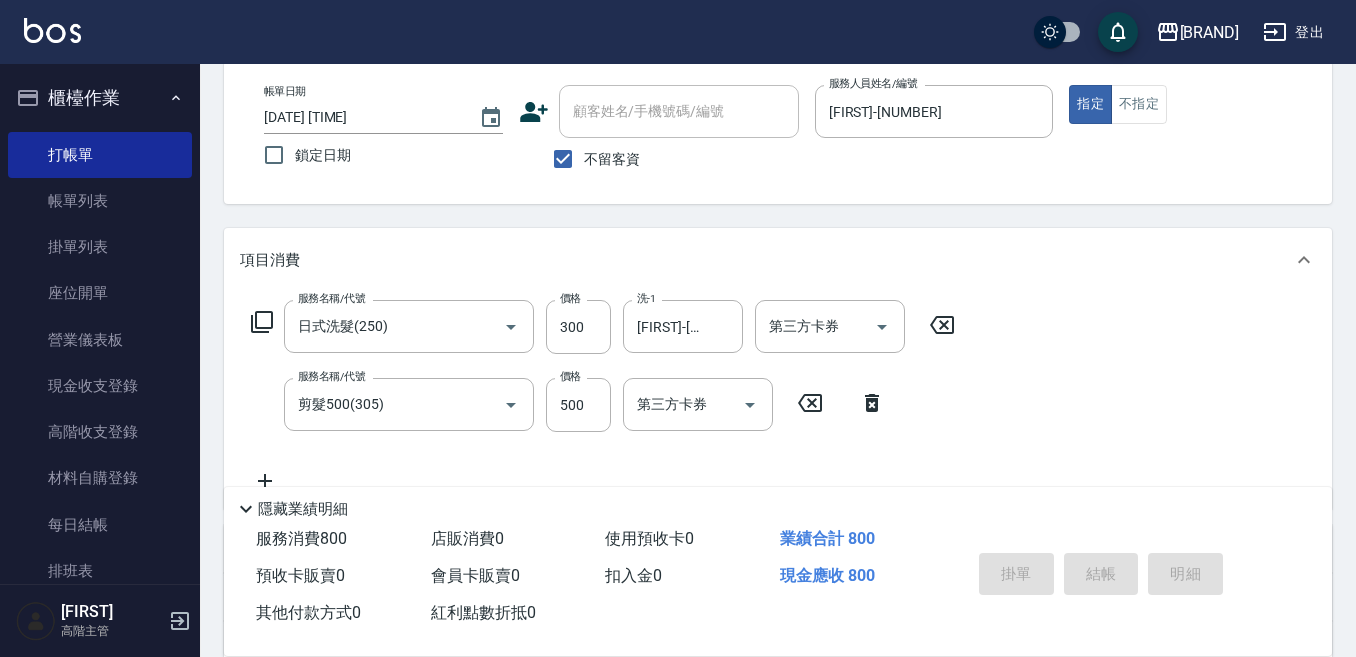 type on "2025/08/02 19:38" 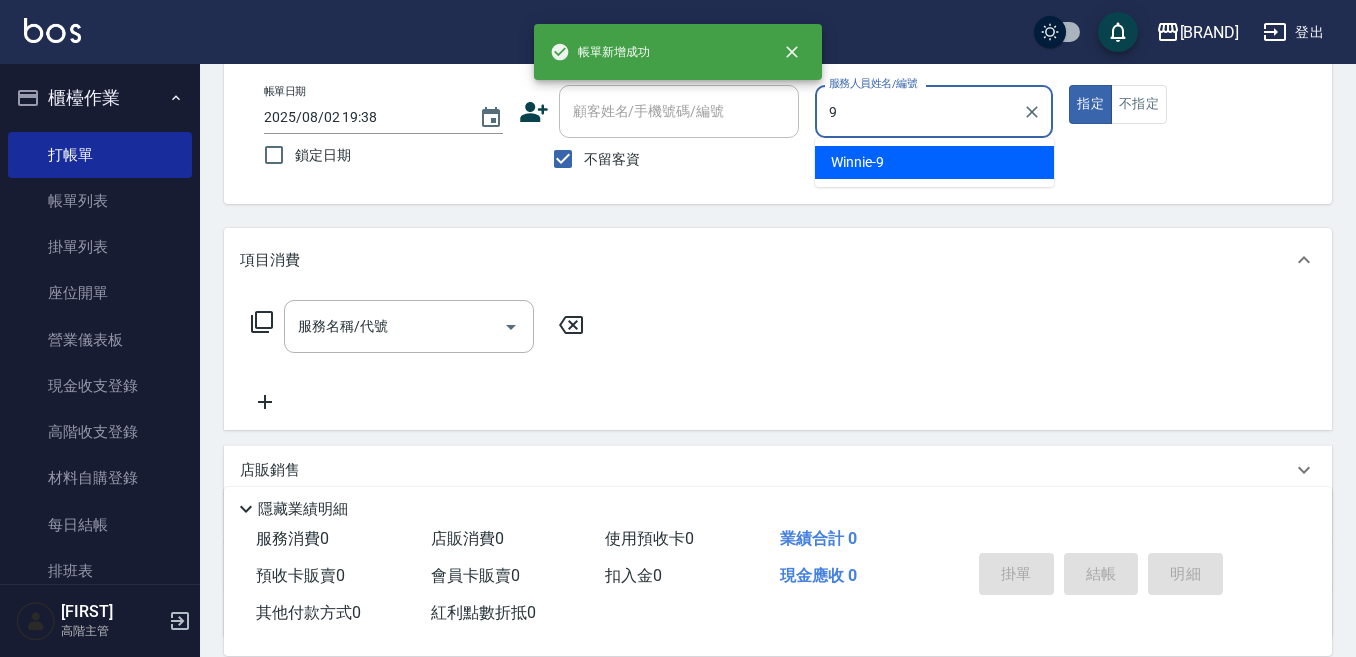 type on "[FIRST]-[NUMBER]" 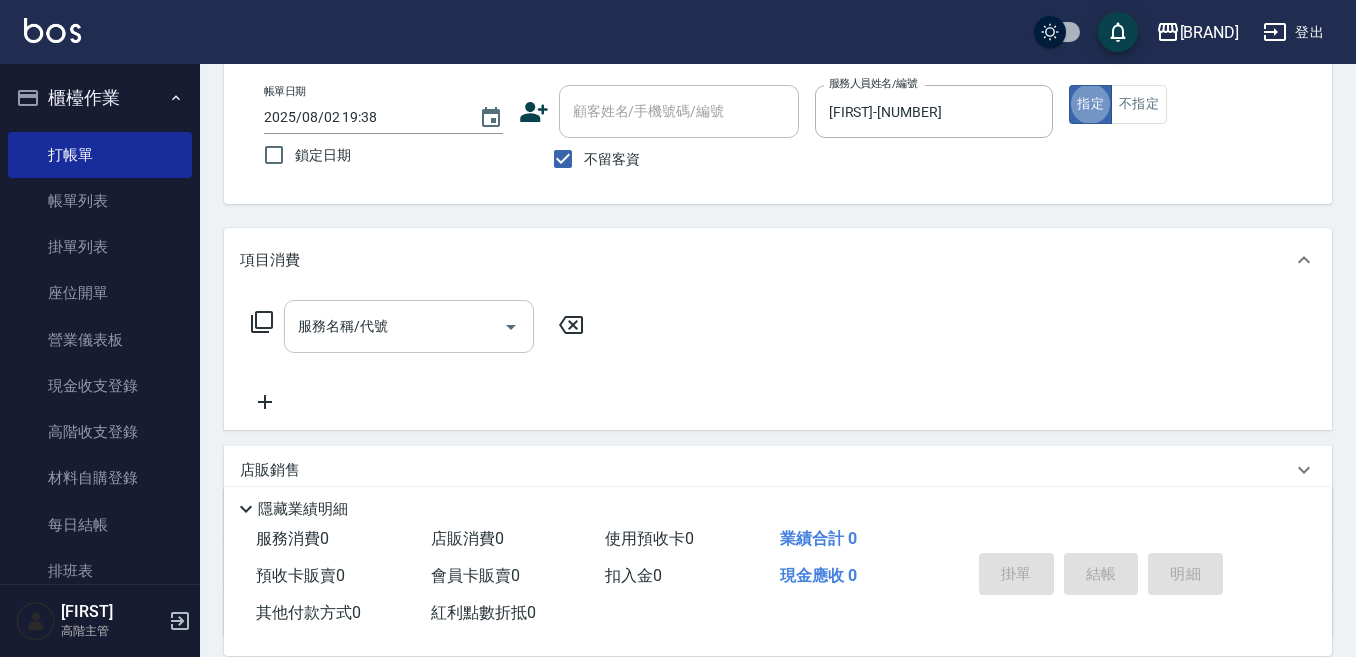 click on "服務名稱/代號" at bounding box center [394, 326] 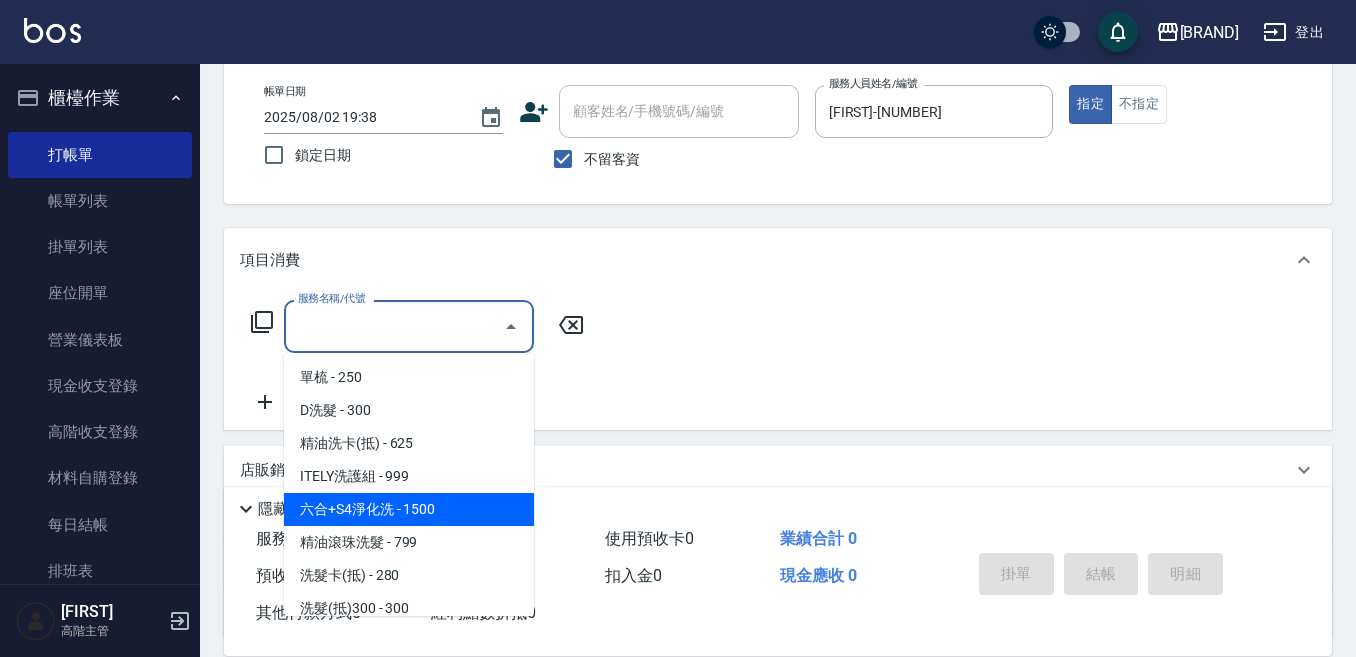 click on "六合+S4淨化洗 - 1500" at bounding box center [409, 509] 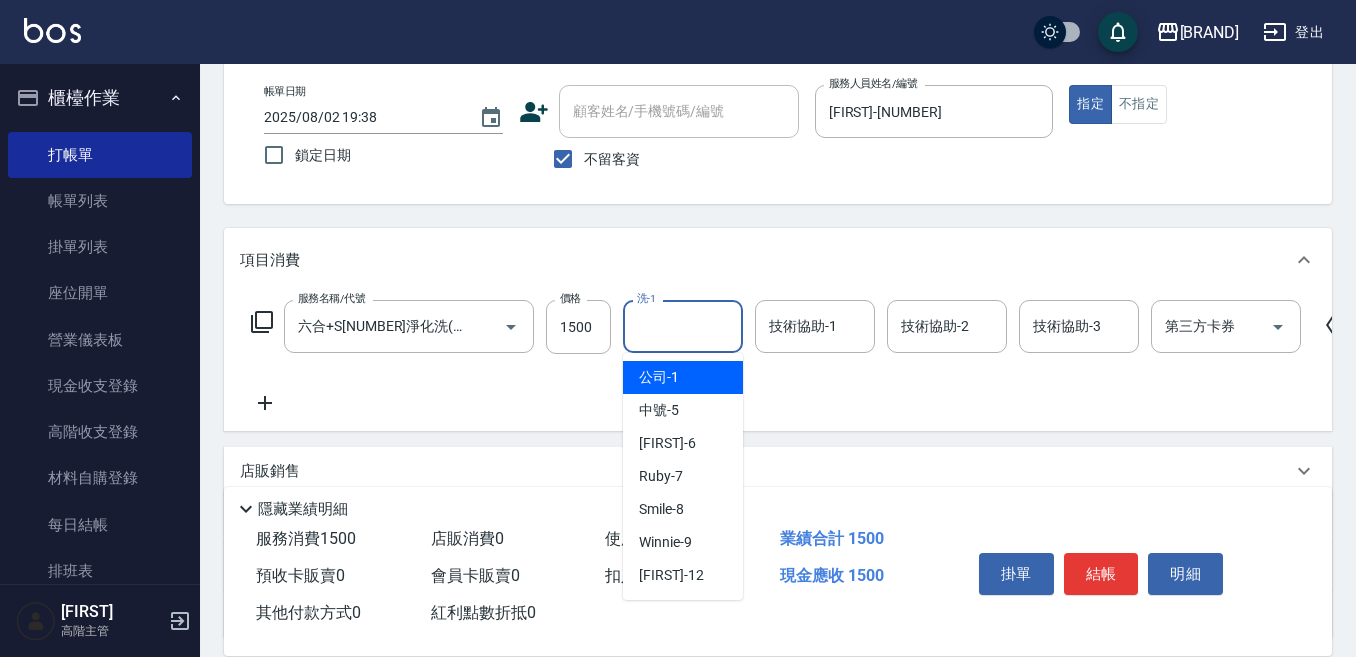 click on "洗-1" at bounding box center (683, 326) 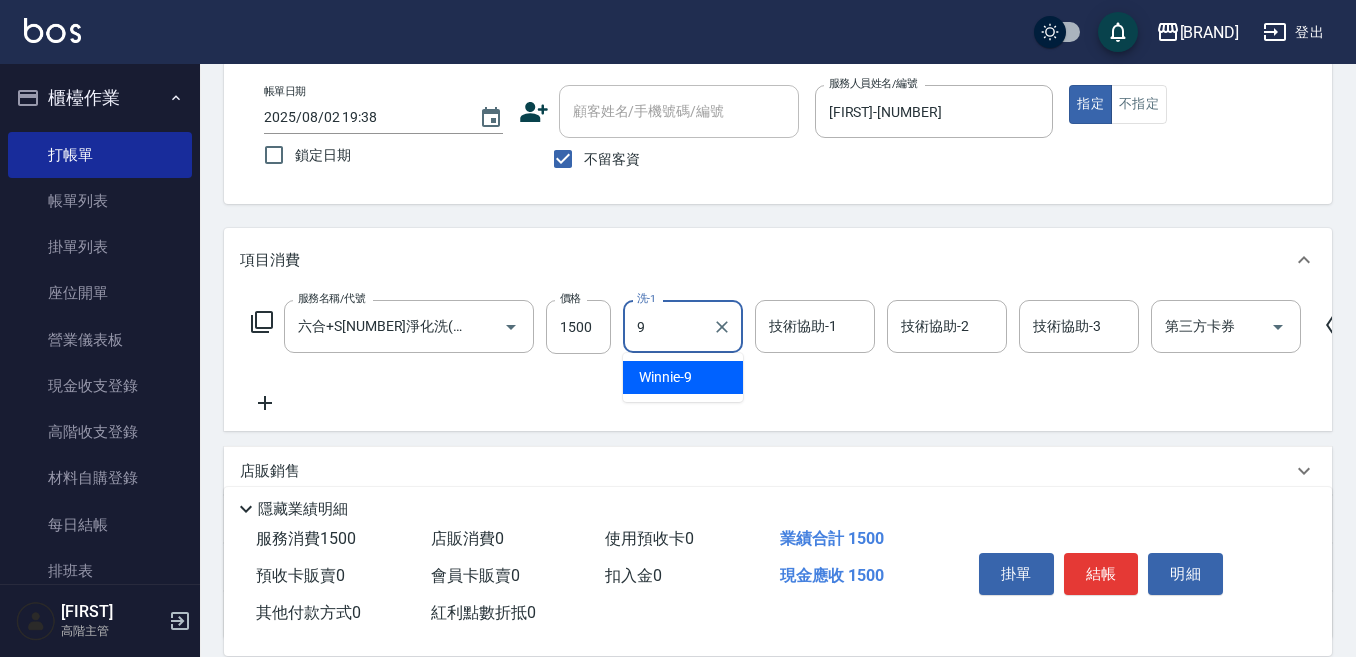 type on "[FIRST]-[NUMBER]" 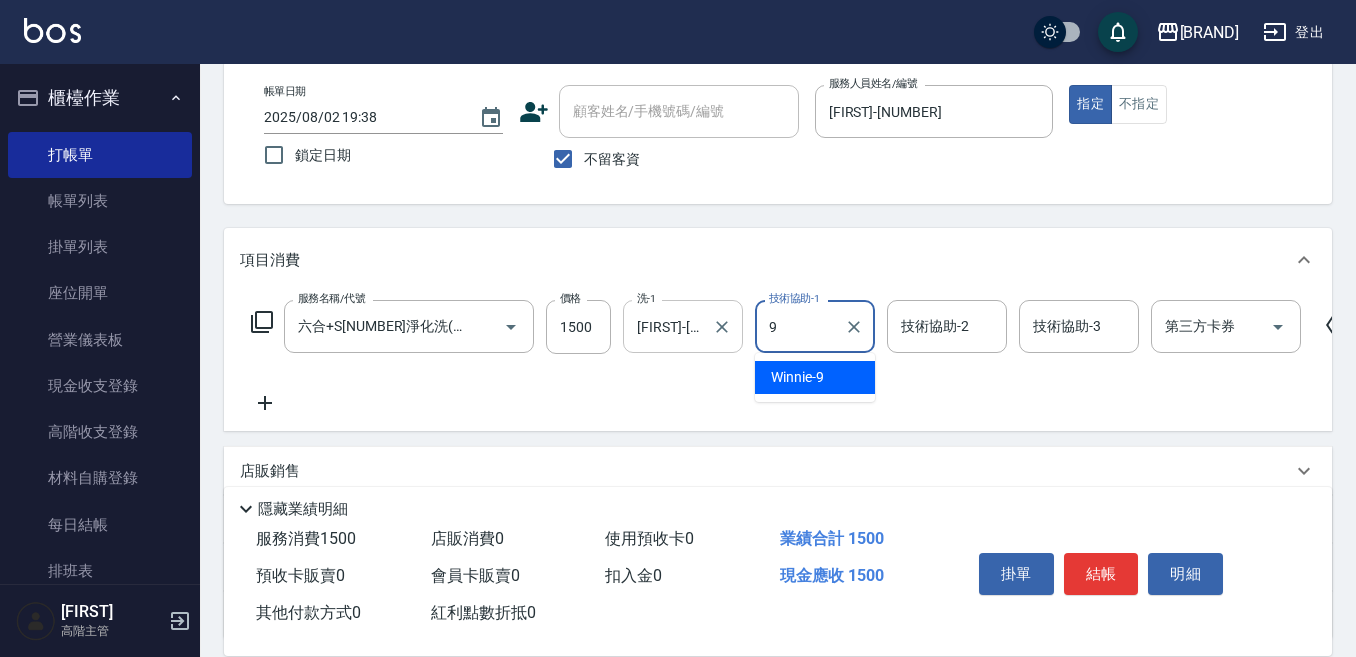 type on "[FIRST]-[NUMBER]" 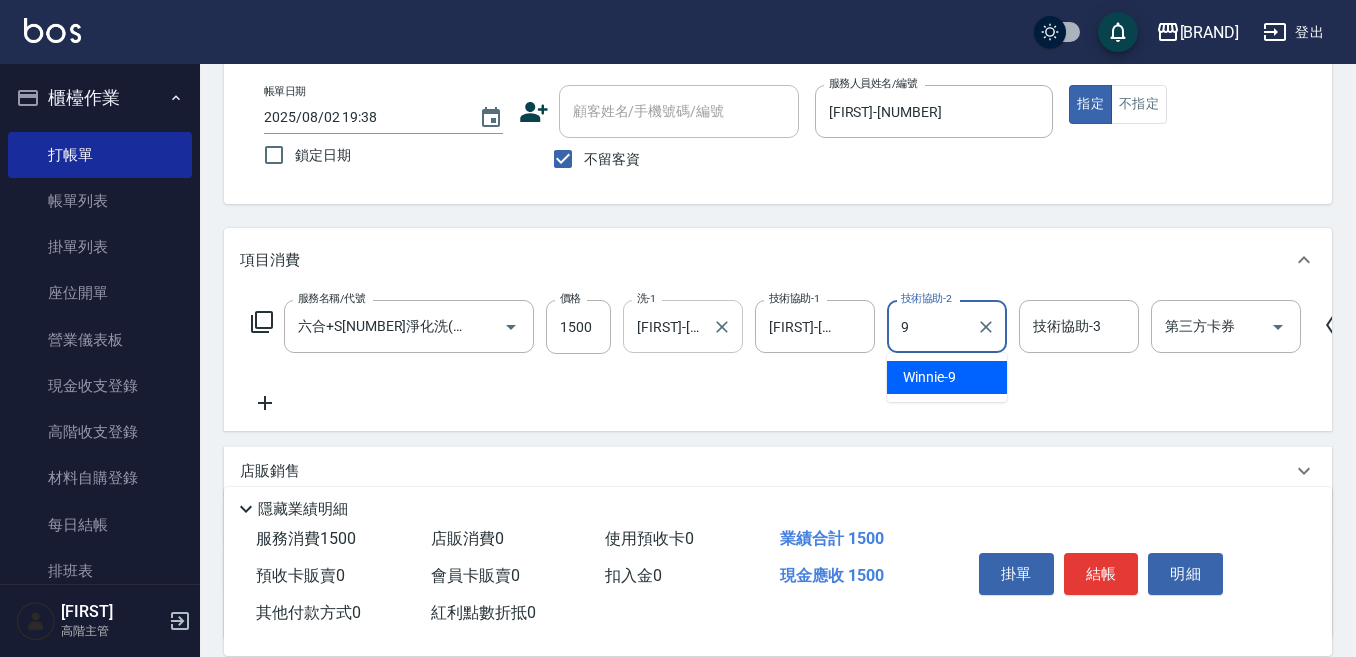 type on "[FIRST]-[NUMBER]" 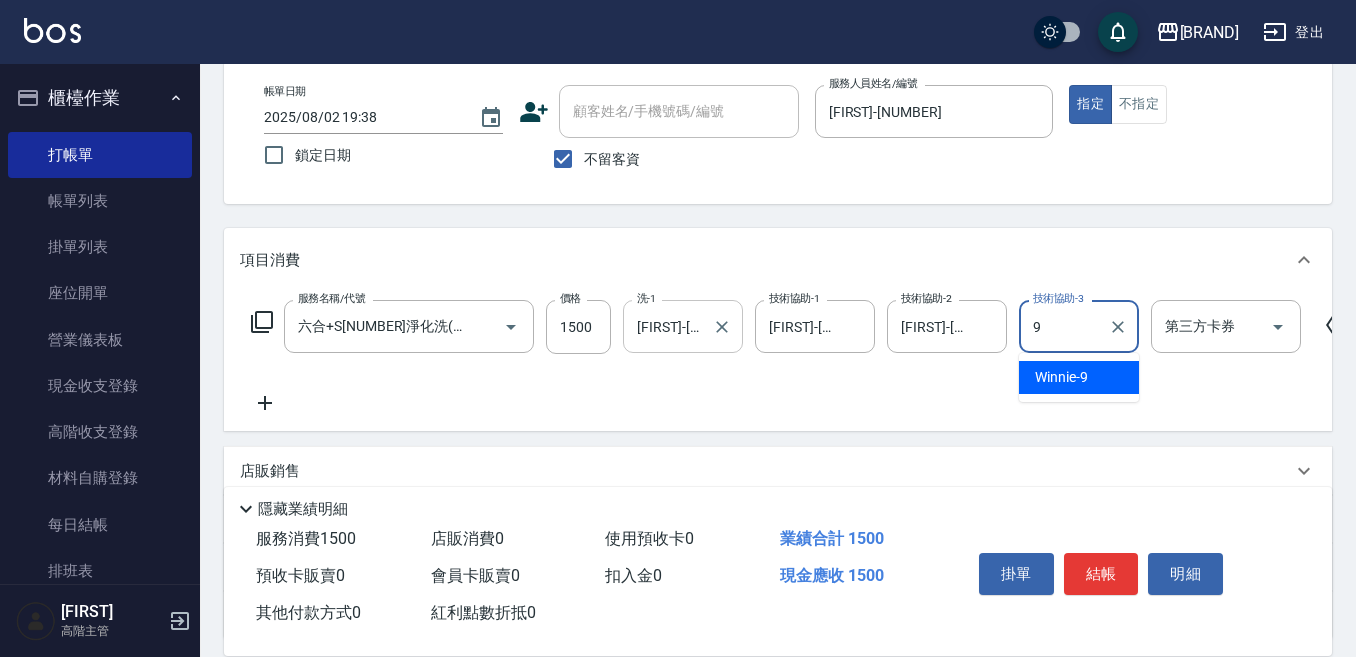 type on "[FIRST]-[NUMBER]" 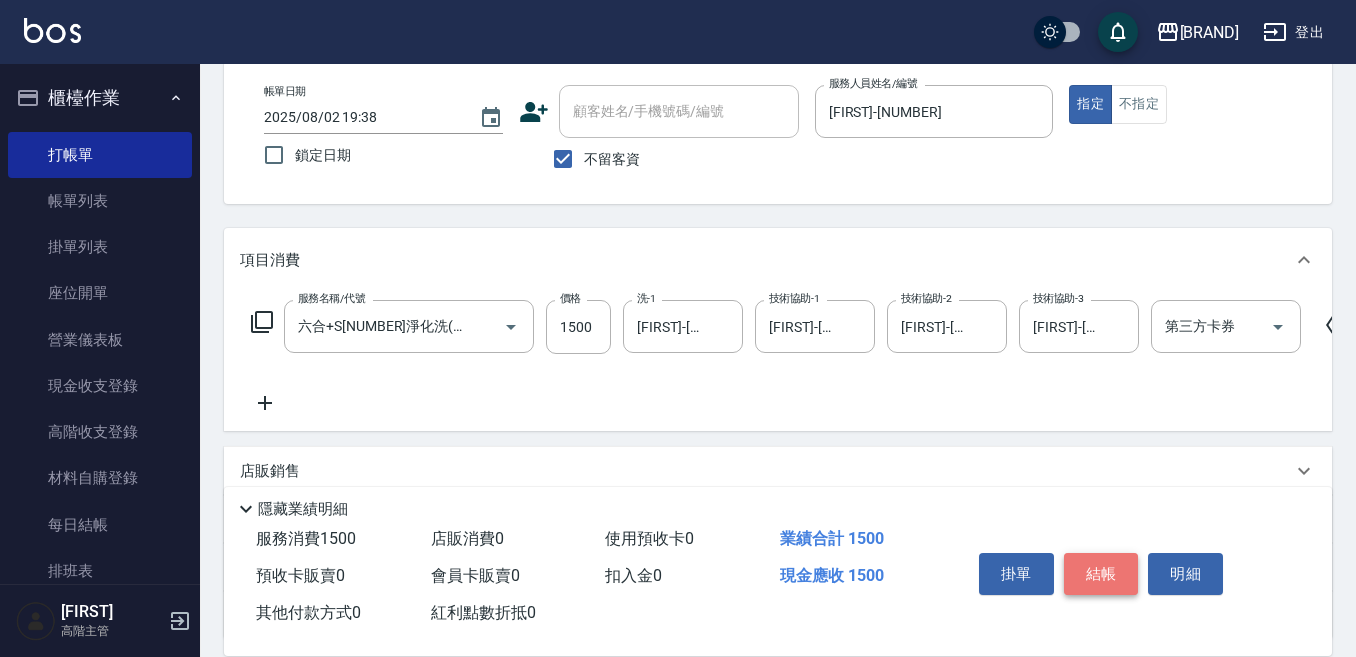 click on "結帳" at bounding box center (1101, 574) 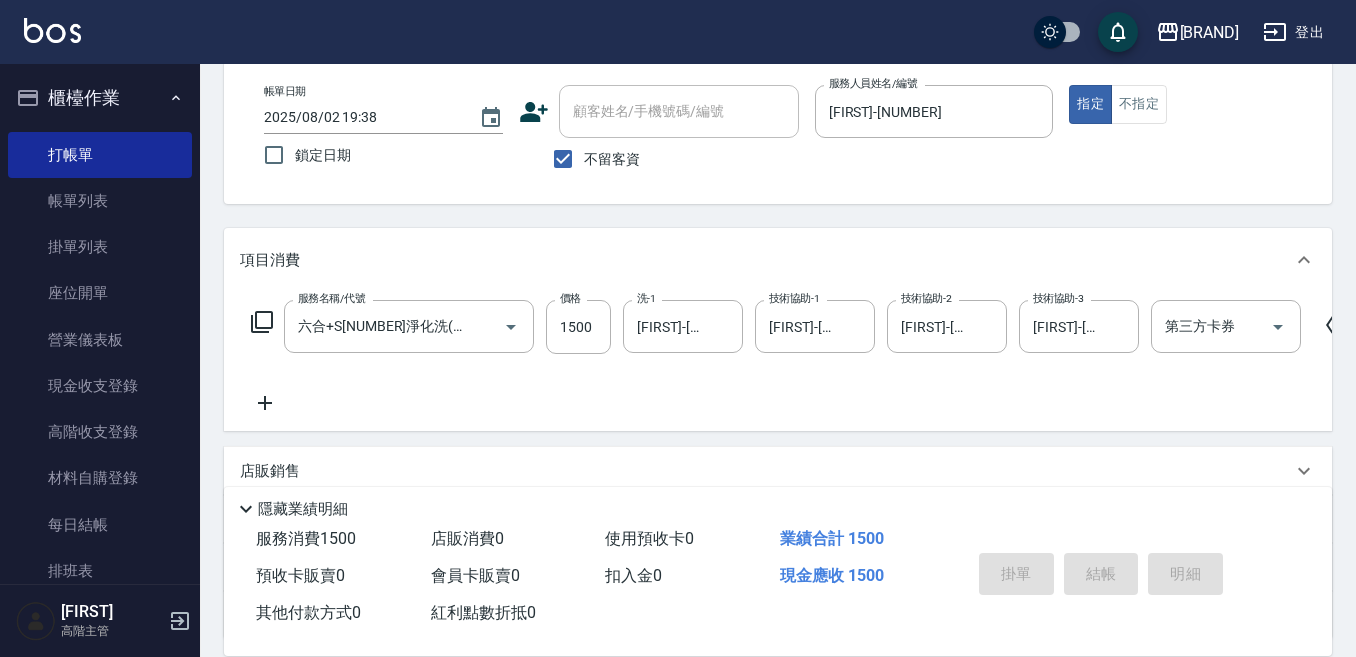 type 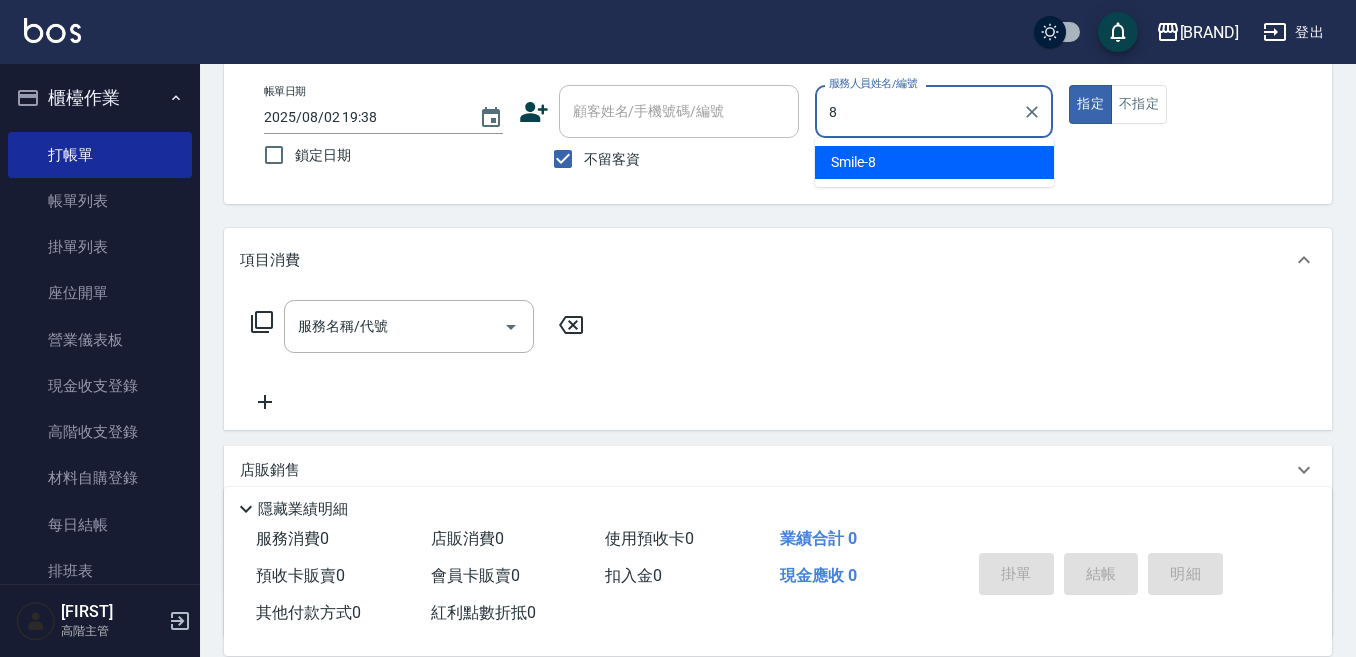 type on "[FIRST]-[NUMBER]" 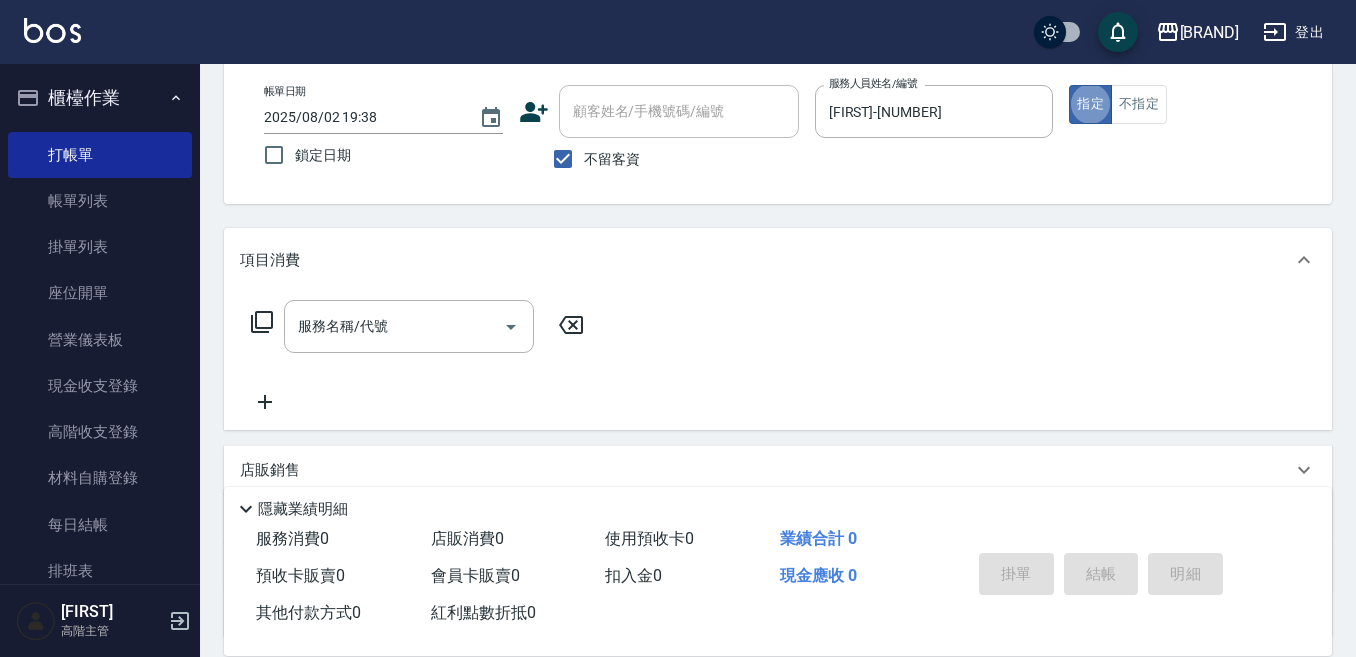 click on "服務名稱/代號" at bounding box center [394, 326] 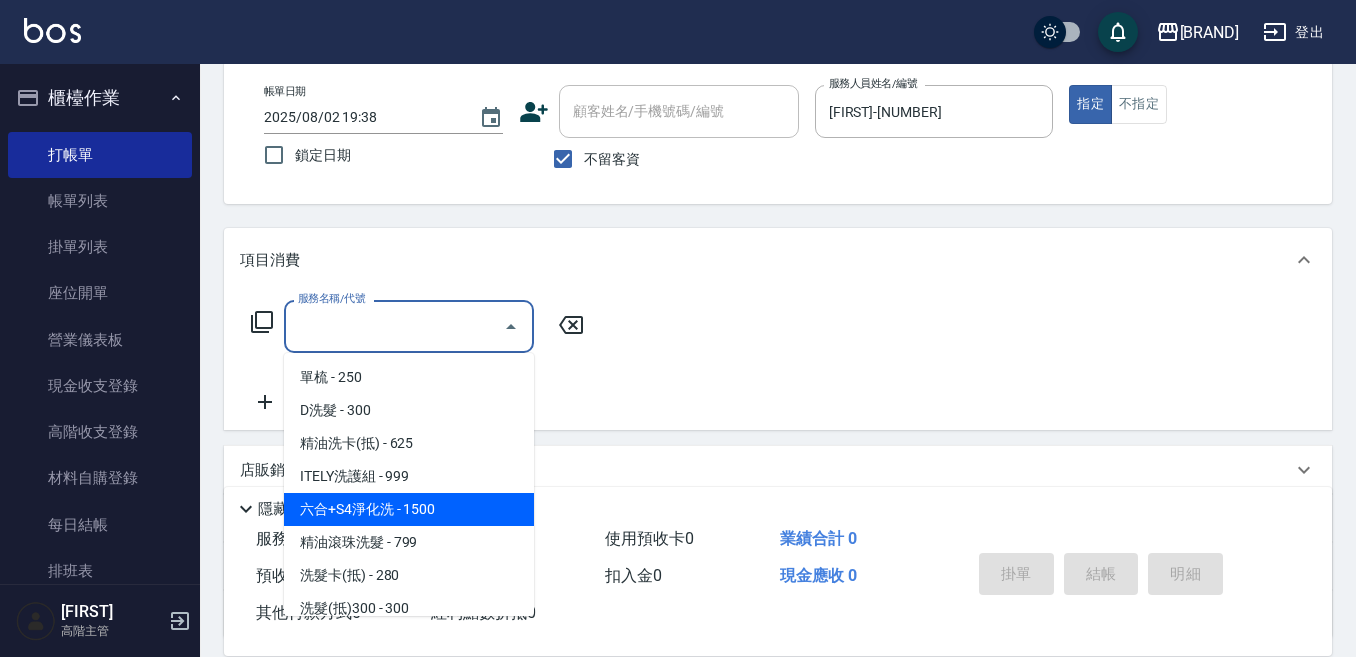 click on "六合+S4淨化洗 - 1500" at bounding box center [409, 509] 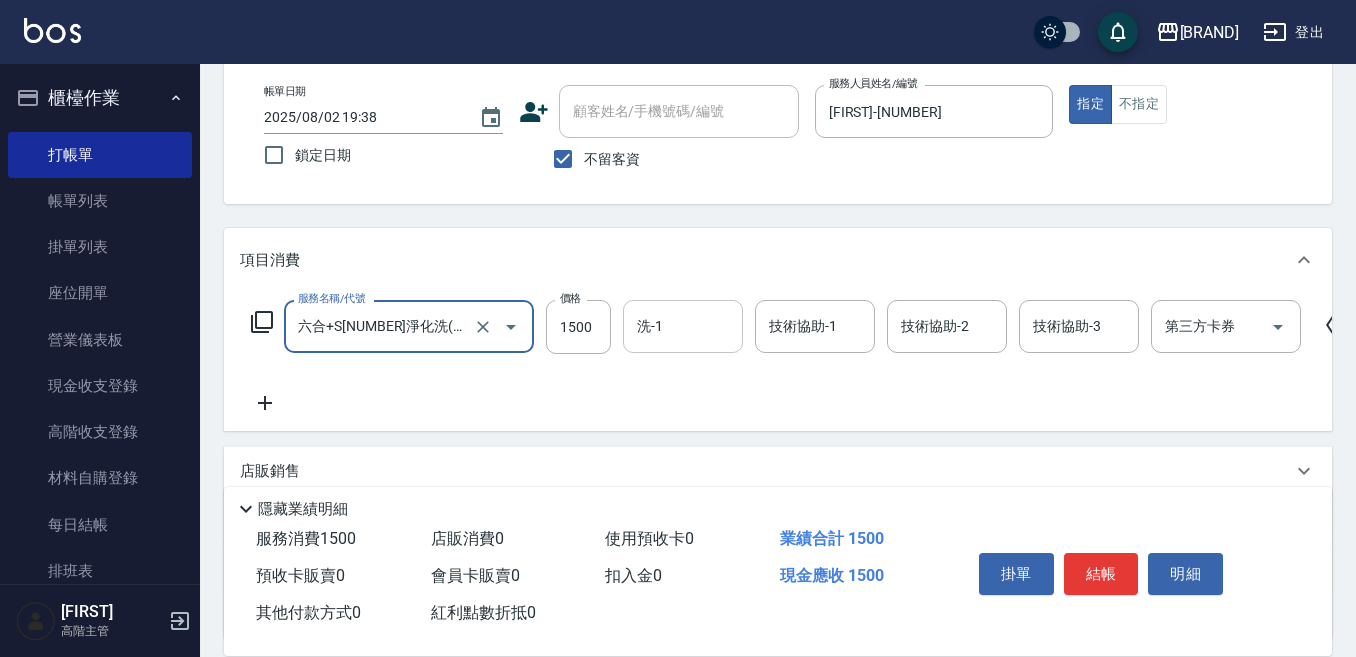 click on "洗-1" at bounding box center (683, 326) 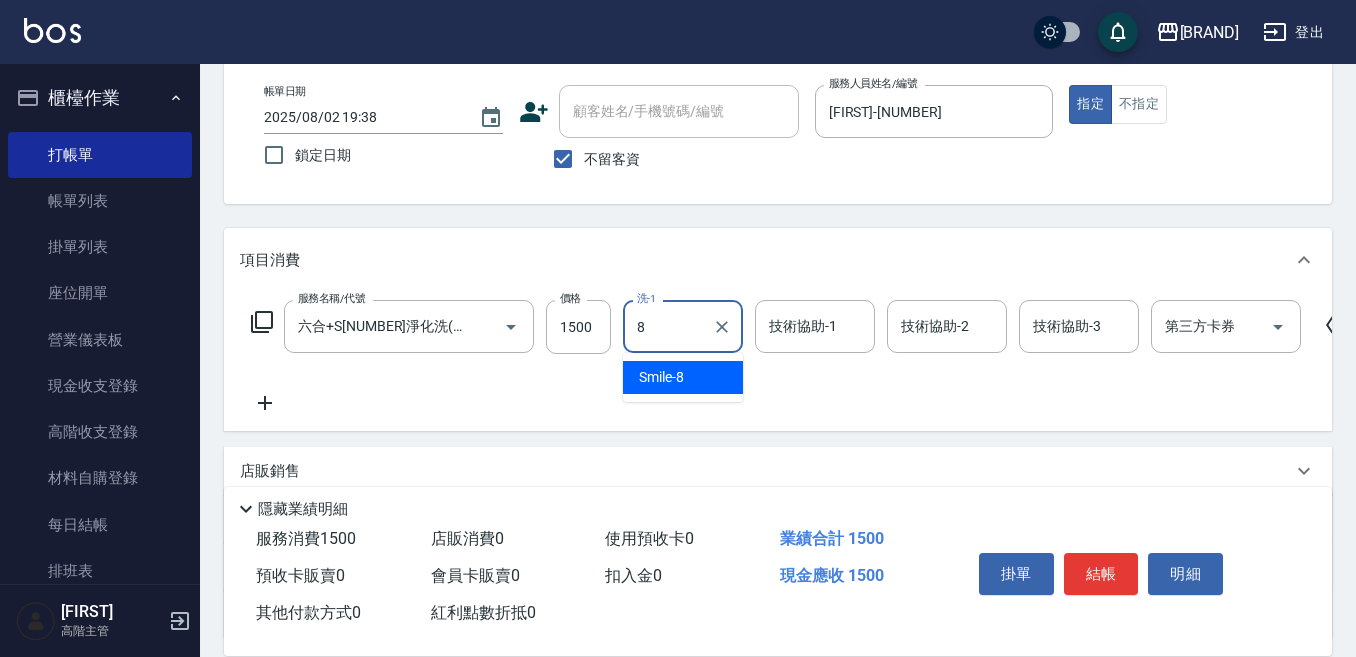 type on "[FIRST]-[NUMBER]" 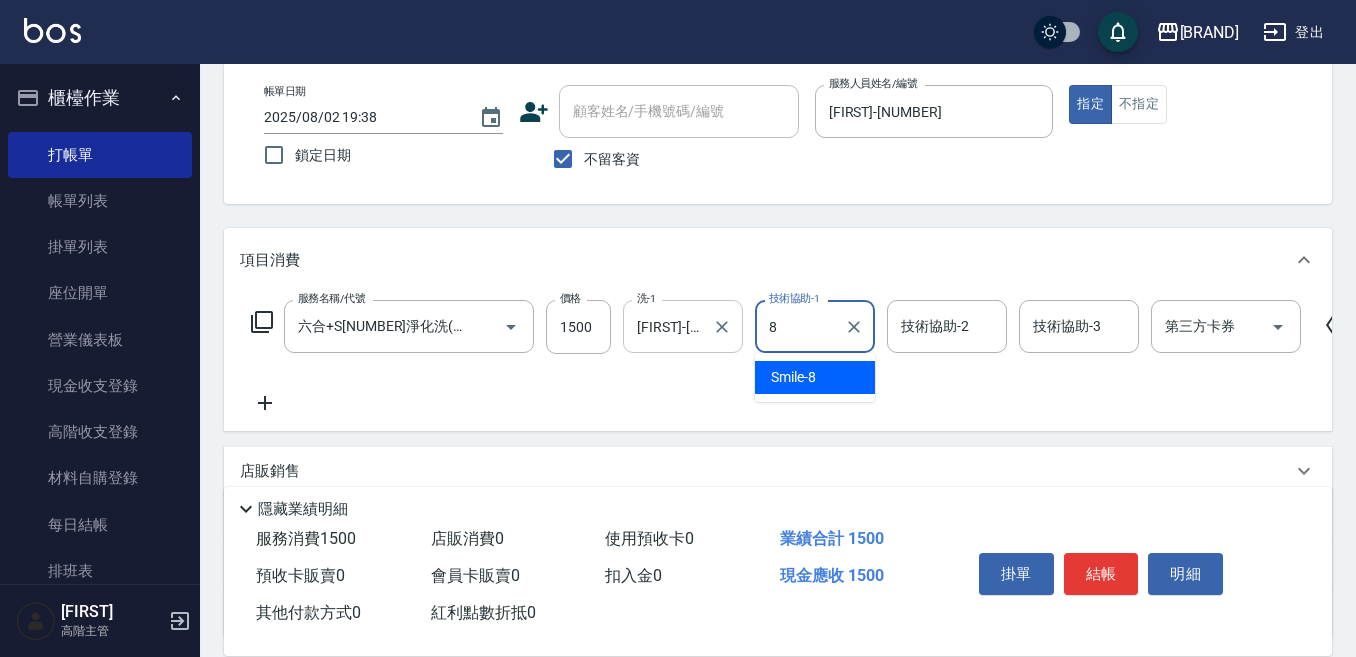type on "[FIRST]-[NUMBER]" 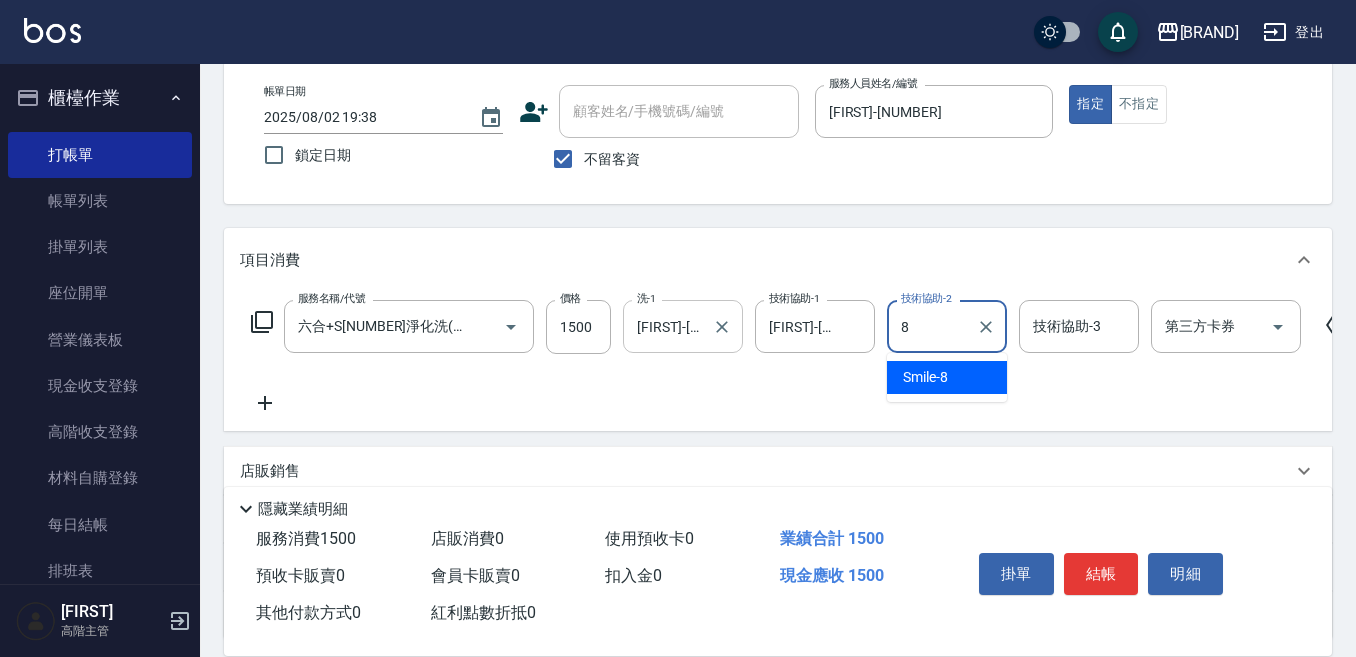 type on "[FIRST]-[NUMBER]" 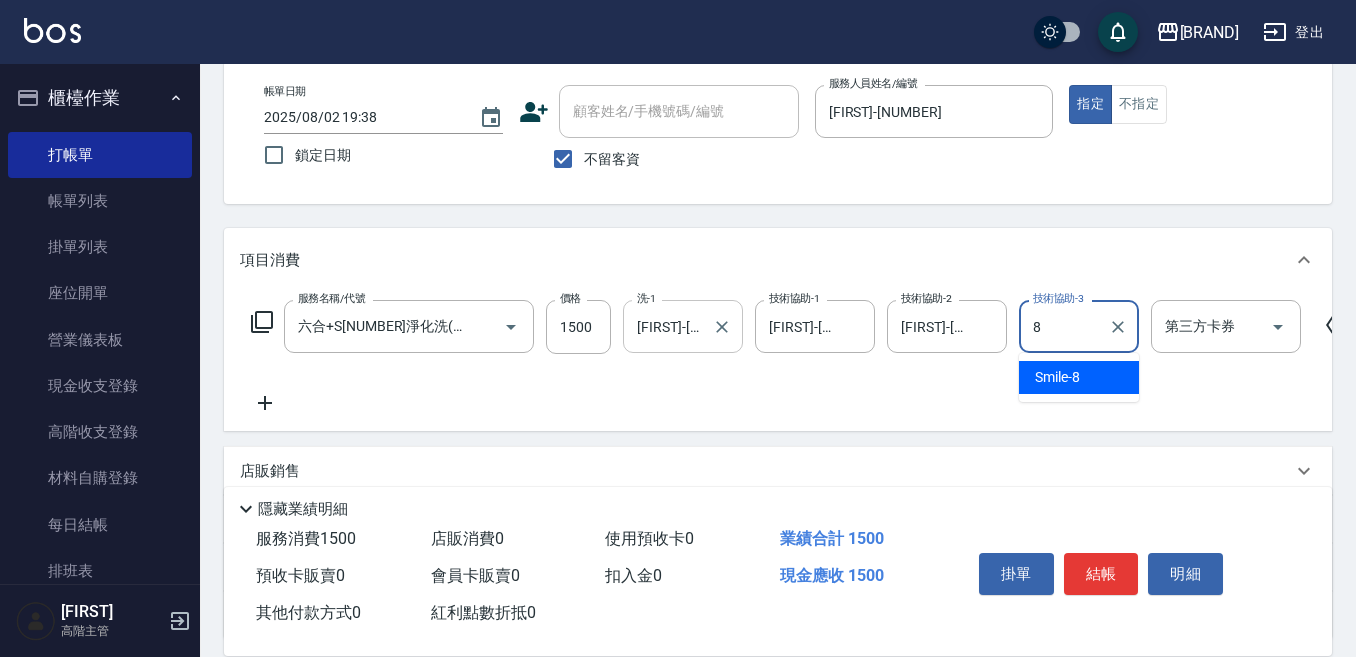type on "[FIRST]-[NUMBER]" 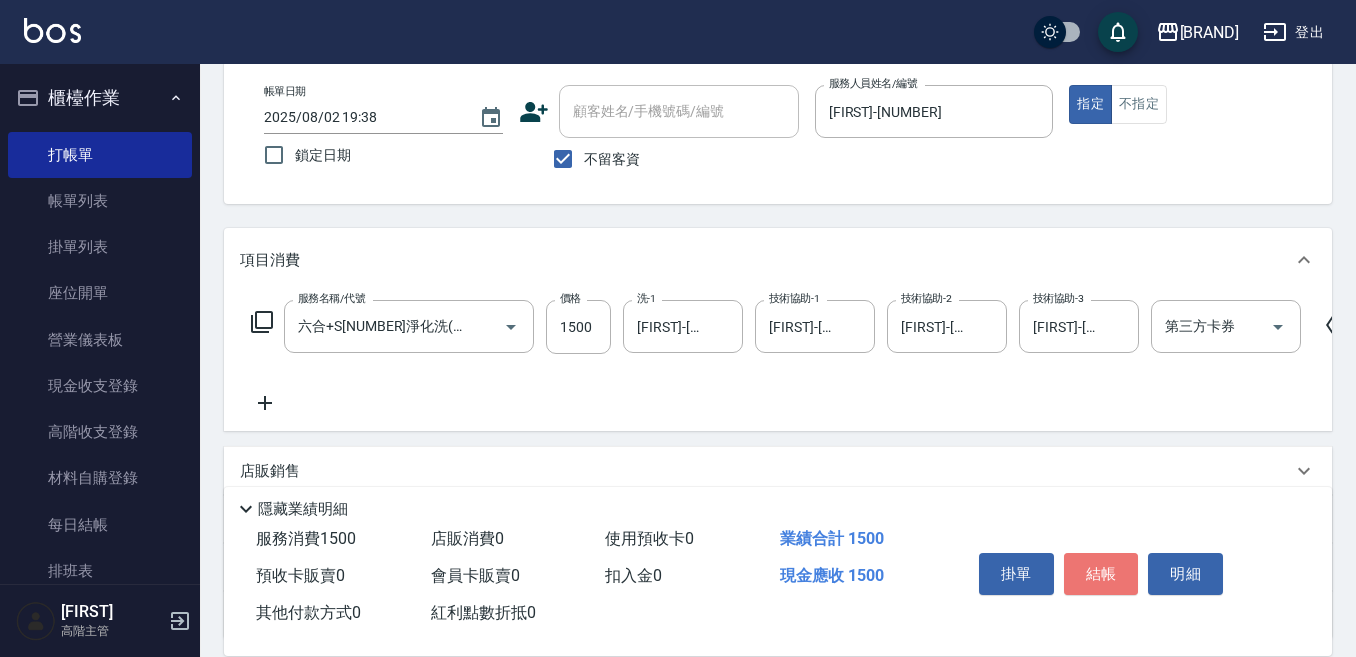 click on "結帳" at bounding box center (1101, 574) 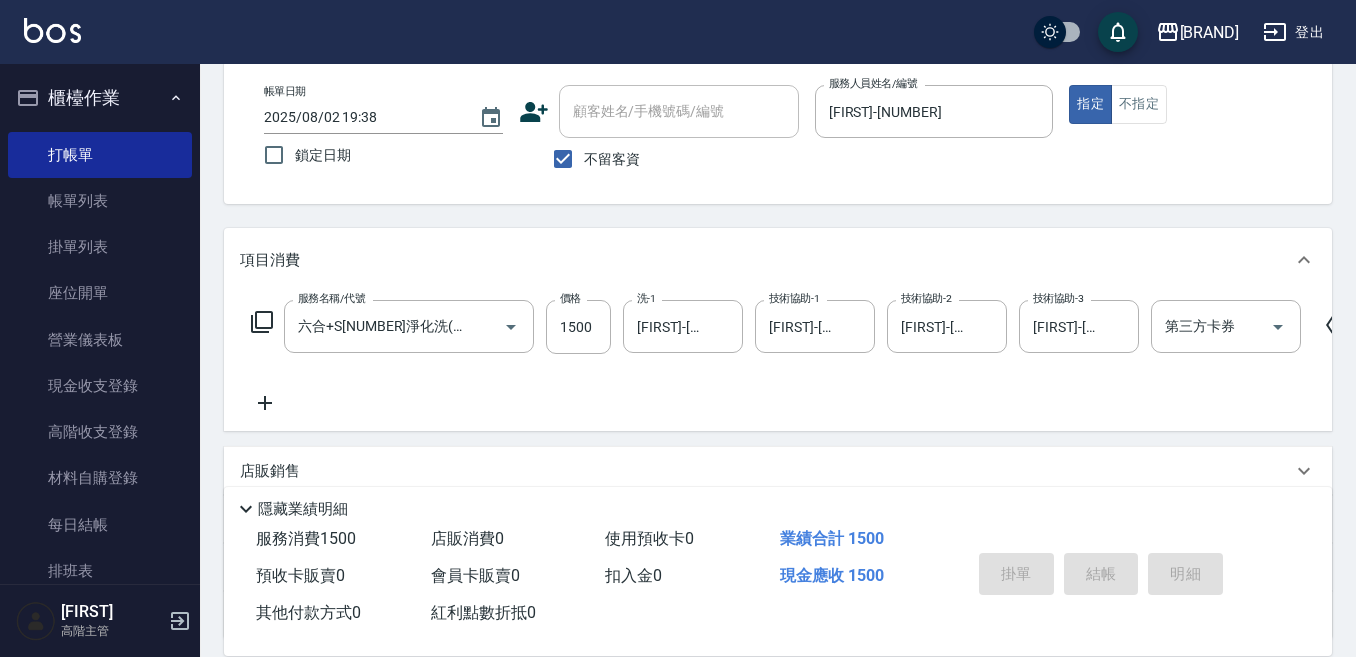type 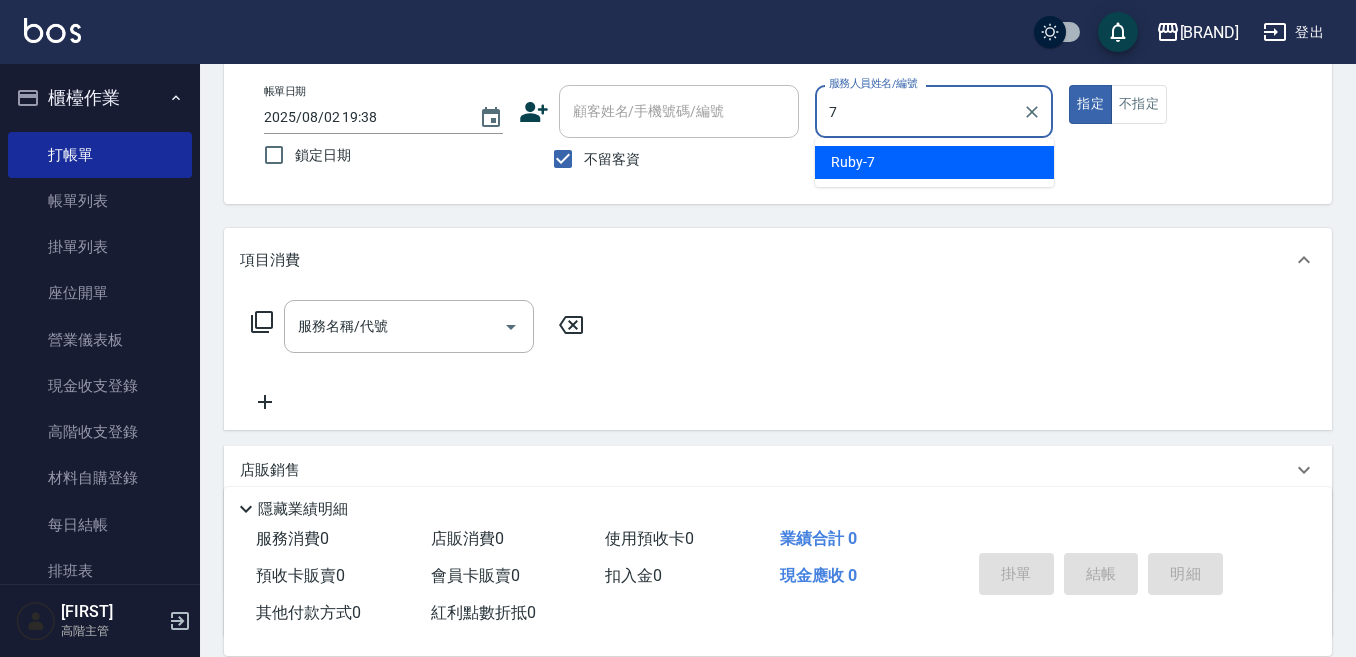 type on "[FIRST]-[NUMBER]" 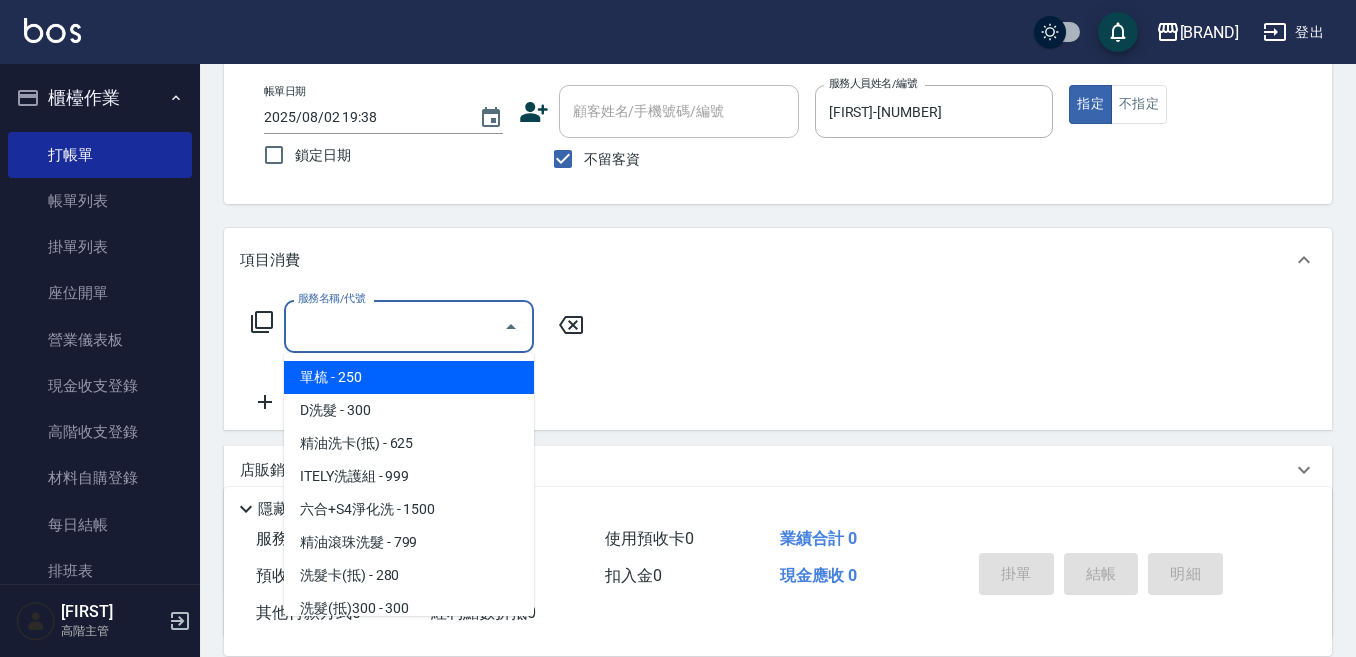 click on "服務名稱/代號" at bounding box center [394, 326] 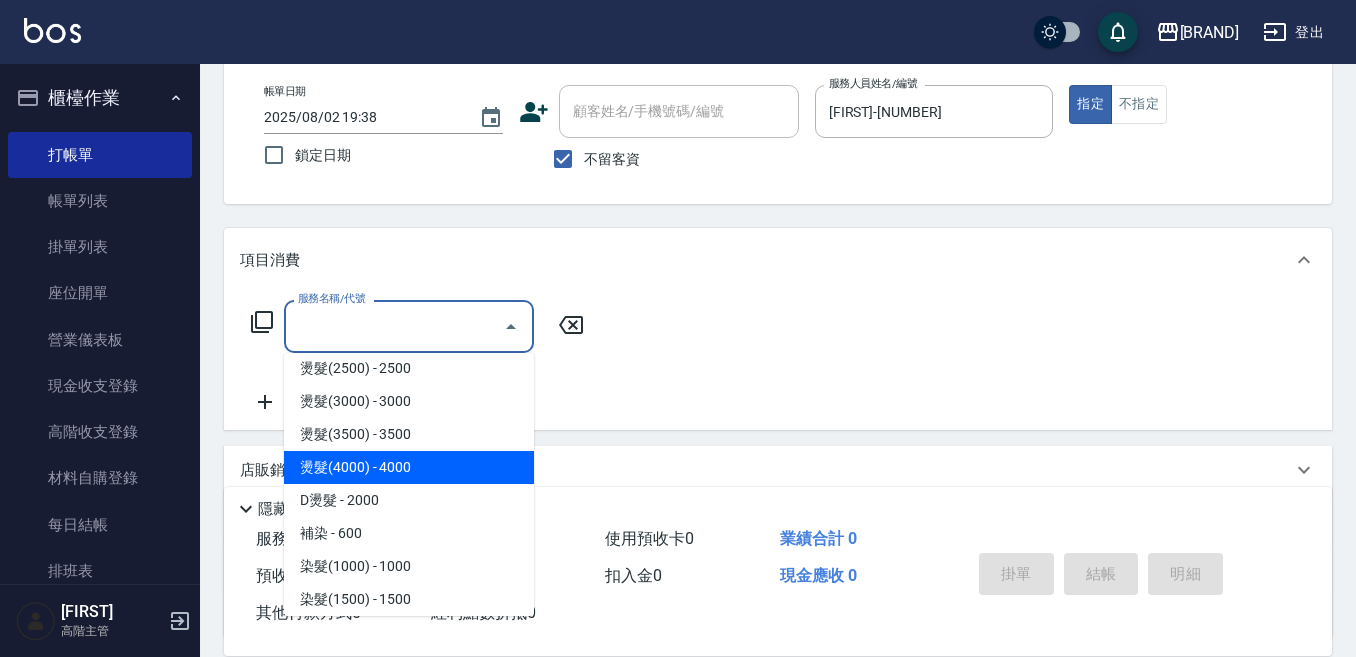 scroll, scrollTop: 800, scrollLeft: 0, axis: vertical 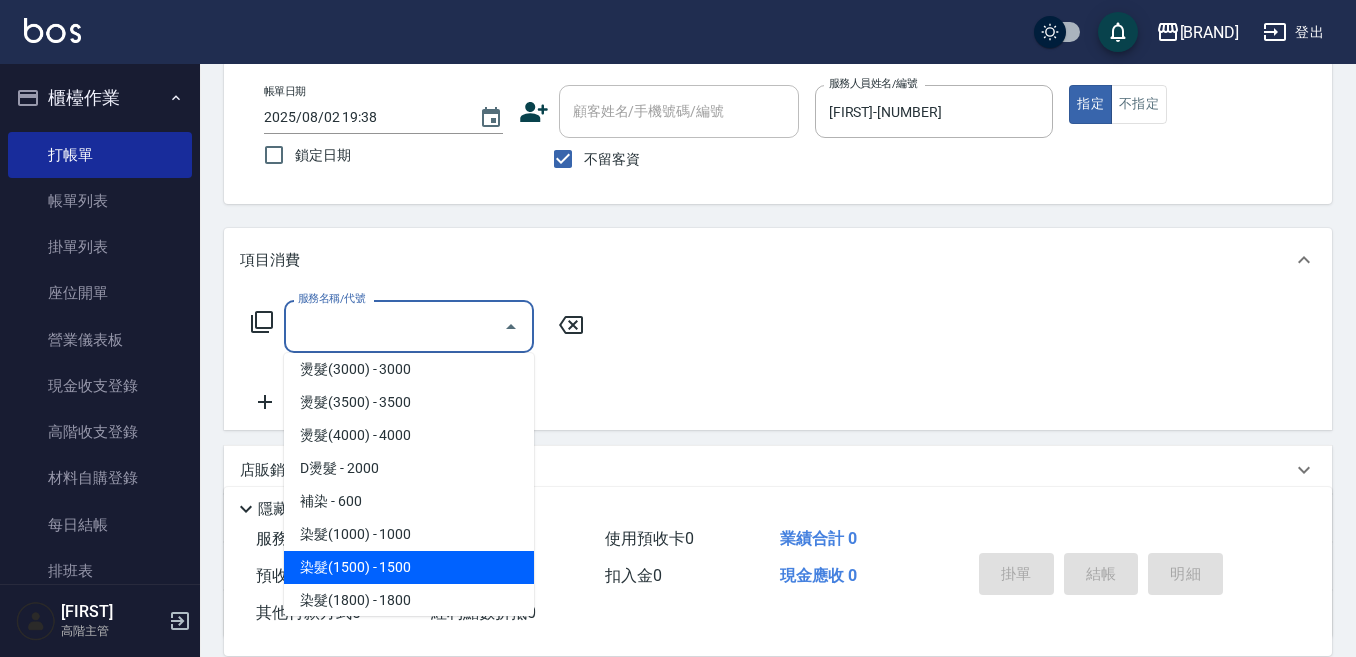 drag, startPoint x: 410, startPoint y: 552, endPoint x: 426, endPoint y: 544, distance: 17.888544 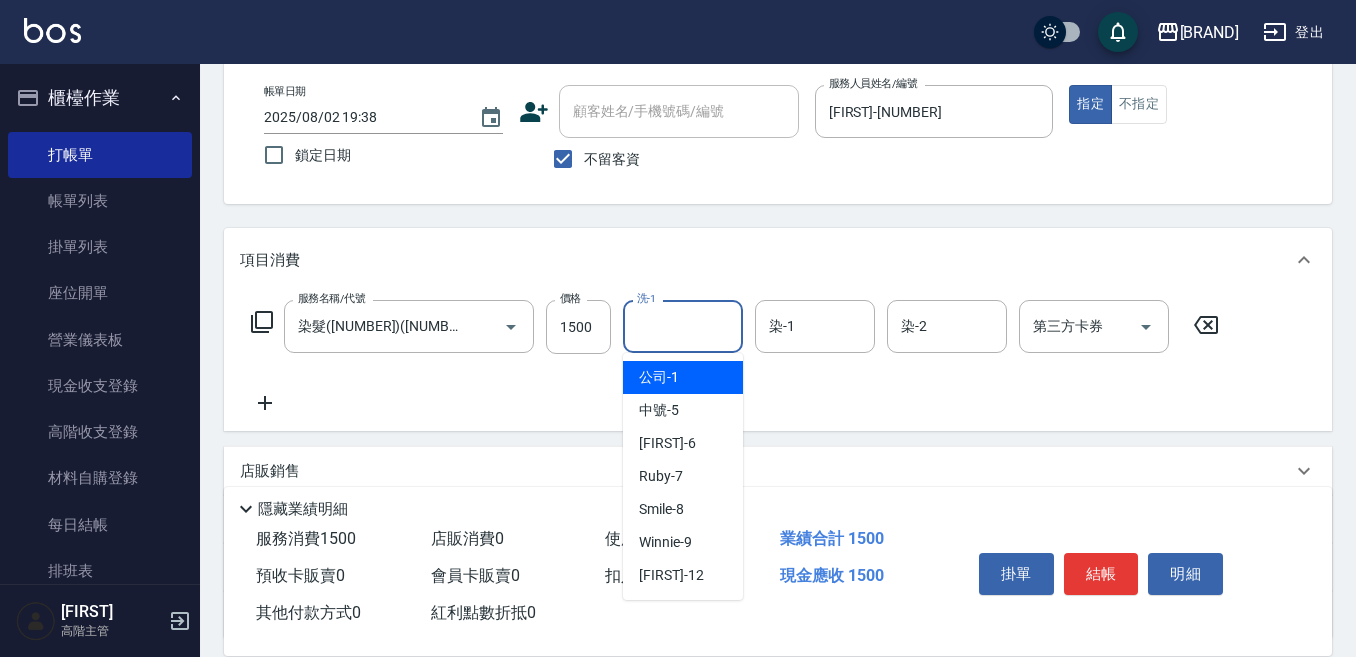 click on "洗-1" at bounding box center (683, 326) 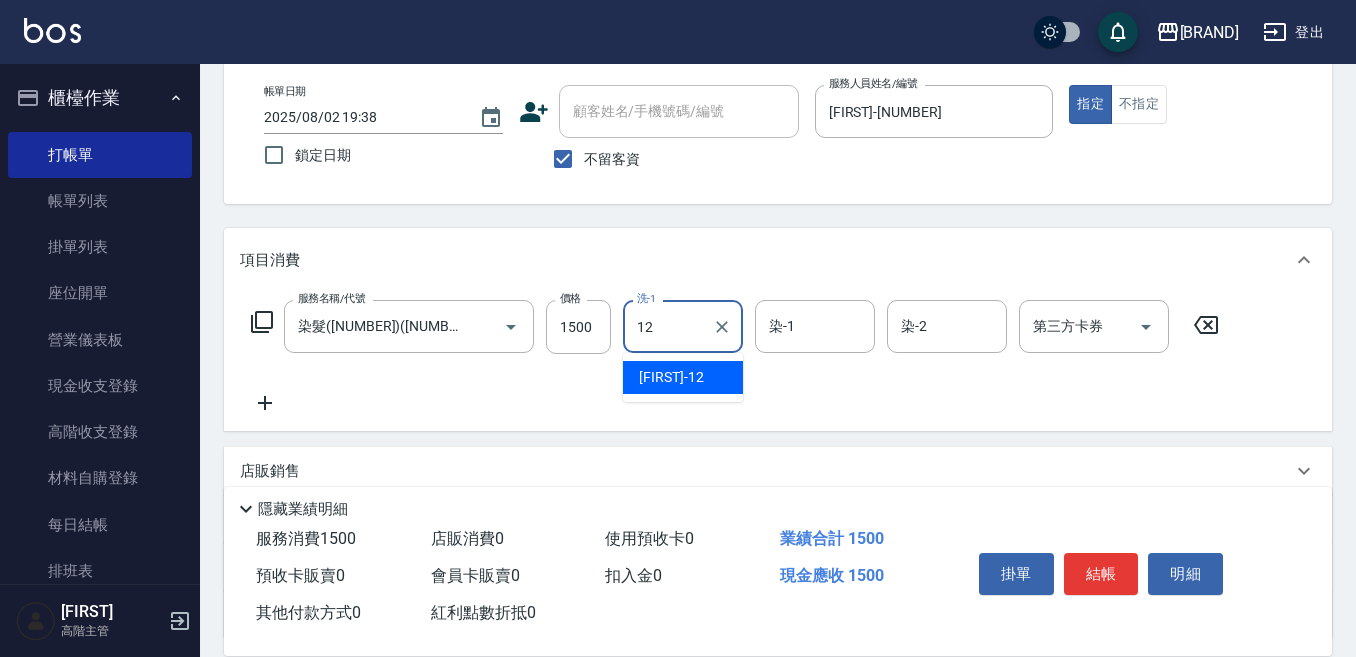 type on "[FIRST]-[NUMBER]" 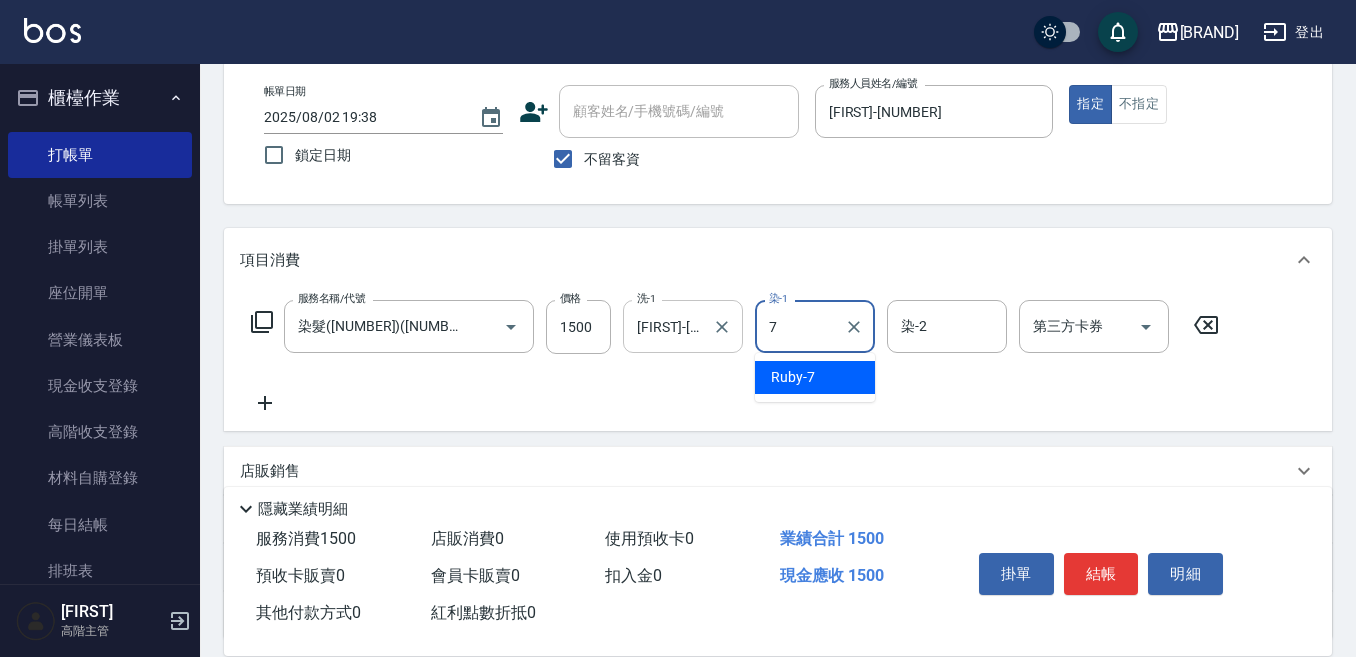 type on "[FIRST]-[NUMBER]" 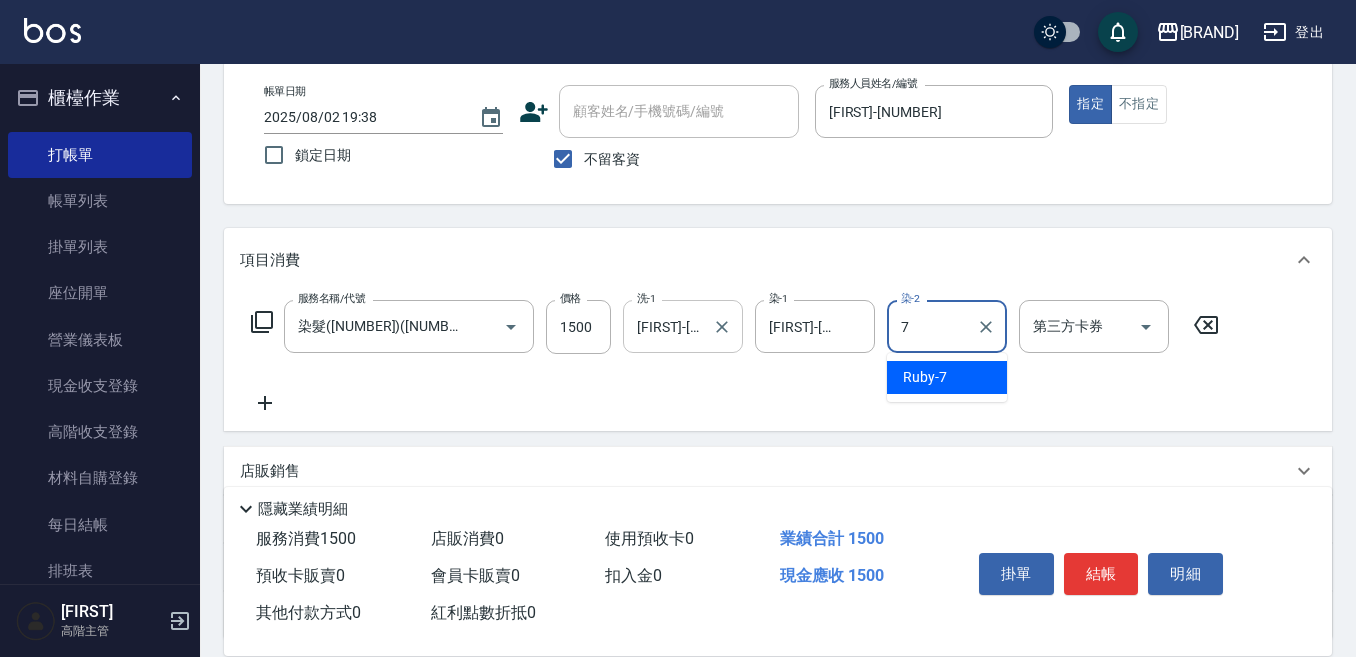 type on "[FIRST]-[NUMBER]" 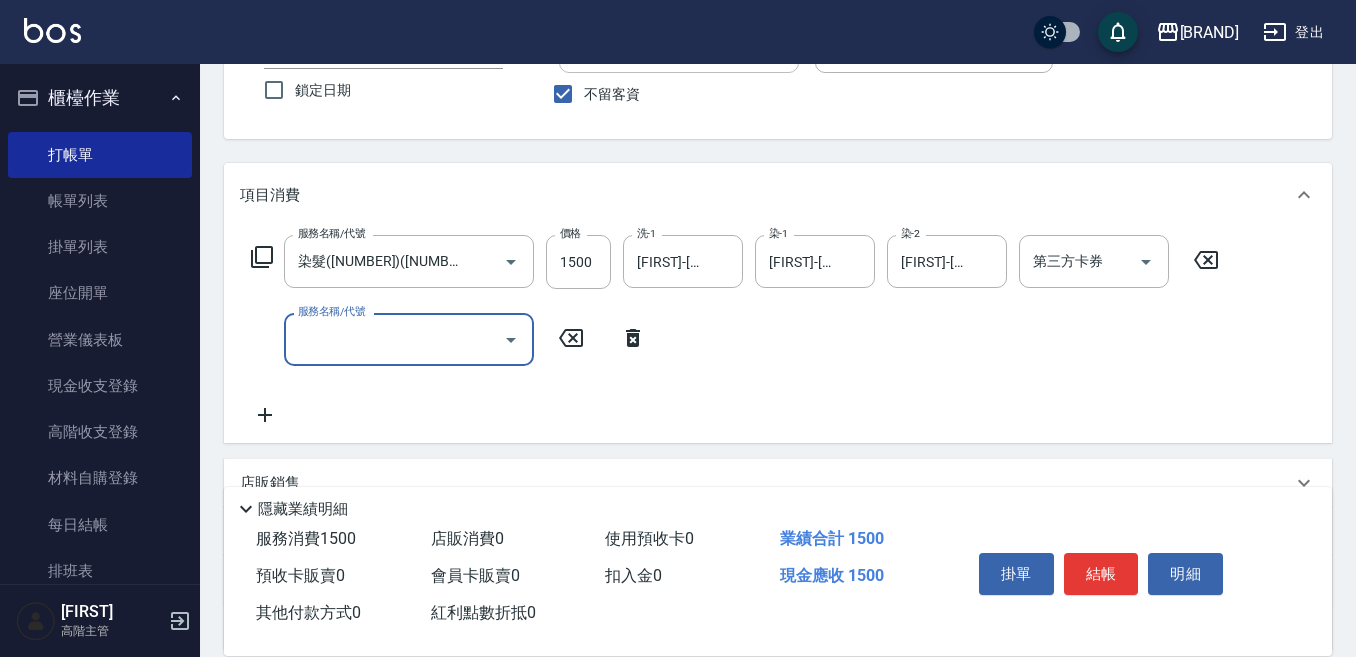 scroll, scrollTop: 200, scrollLeft: 0, axis: vertical 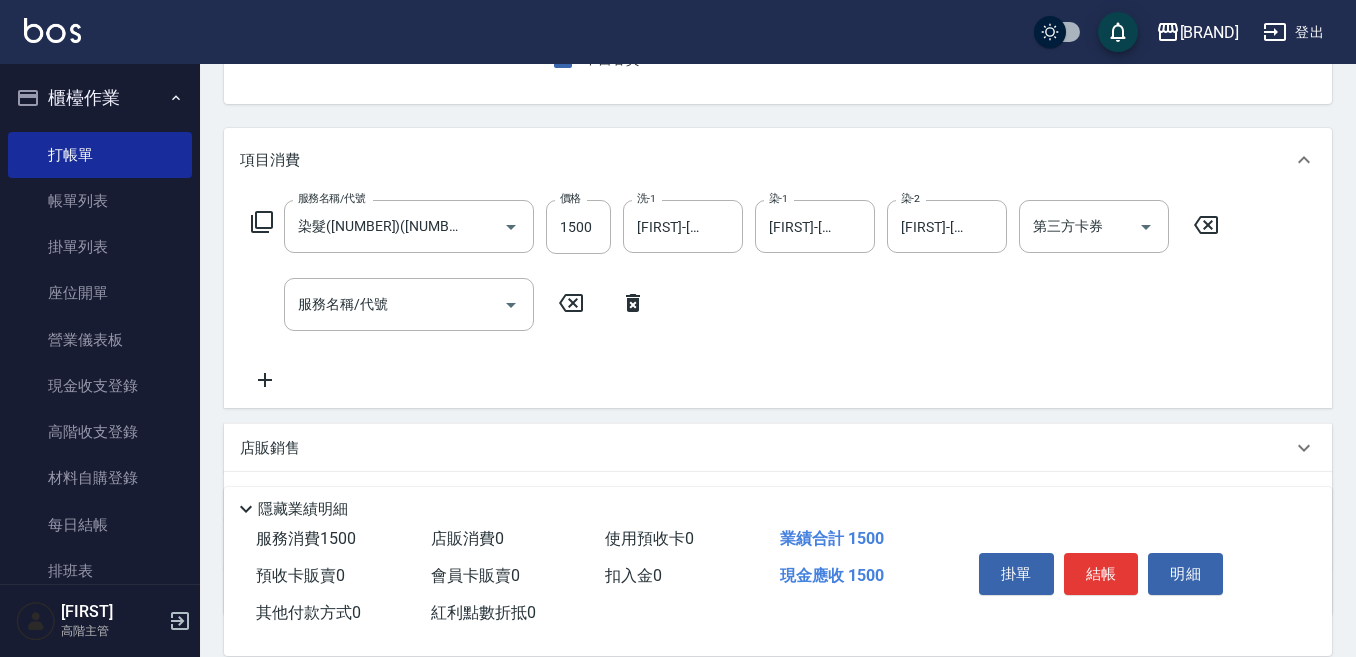 click on "店販銷售" at bounding box center (270, 448) 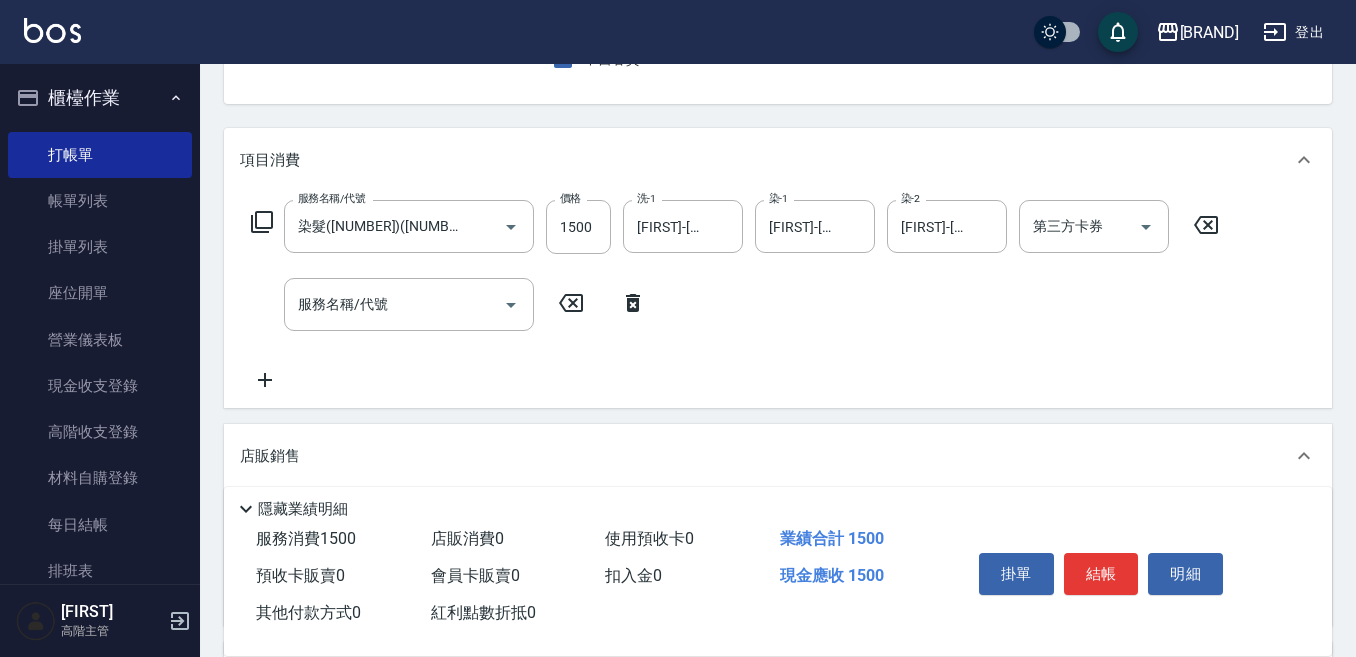 scroll, scrollTop: 0, scrollLeft: 0, axis: both 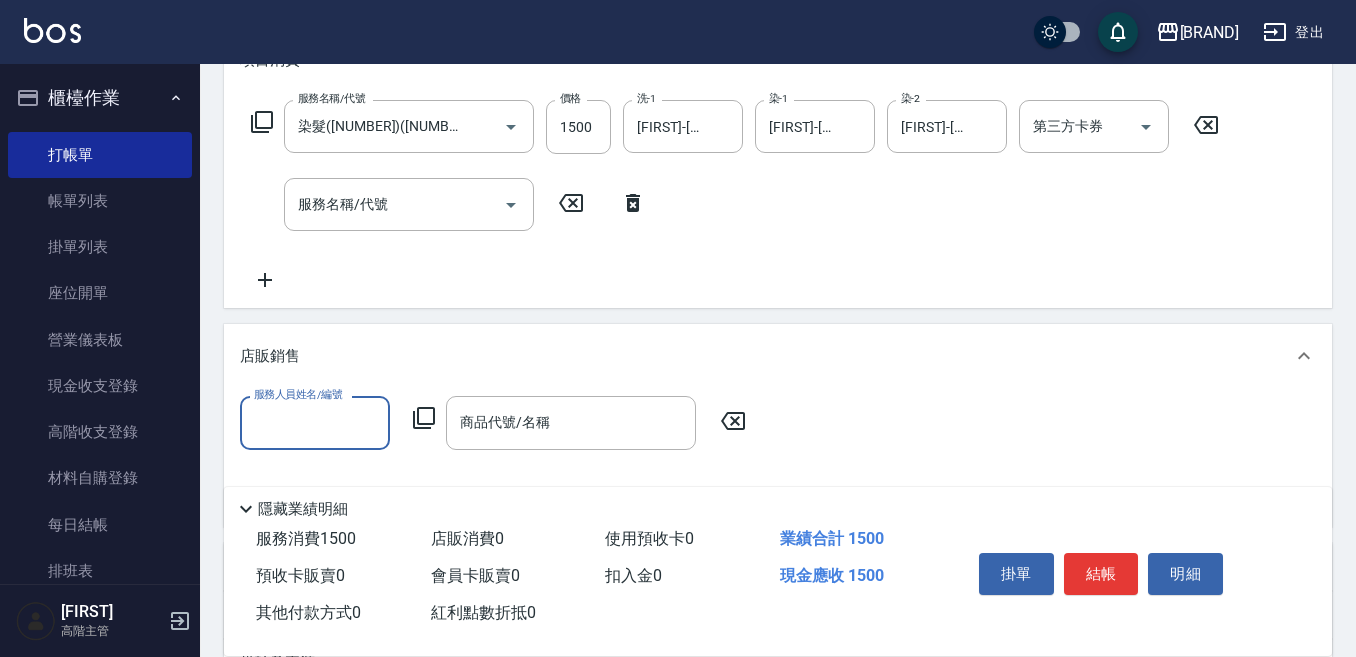 click on "服務人員姓名/編號" at bounding box center [315, 422] 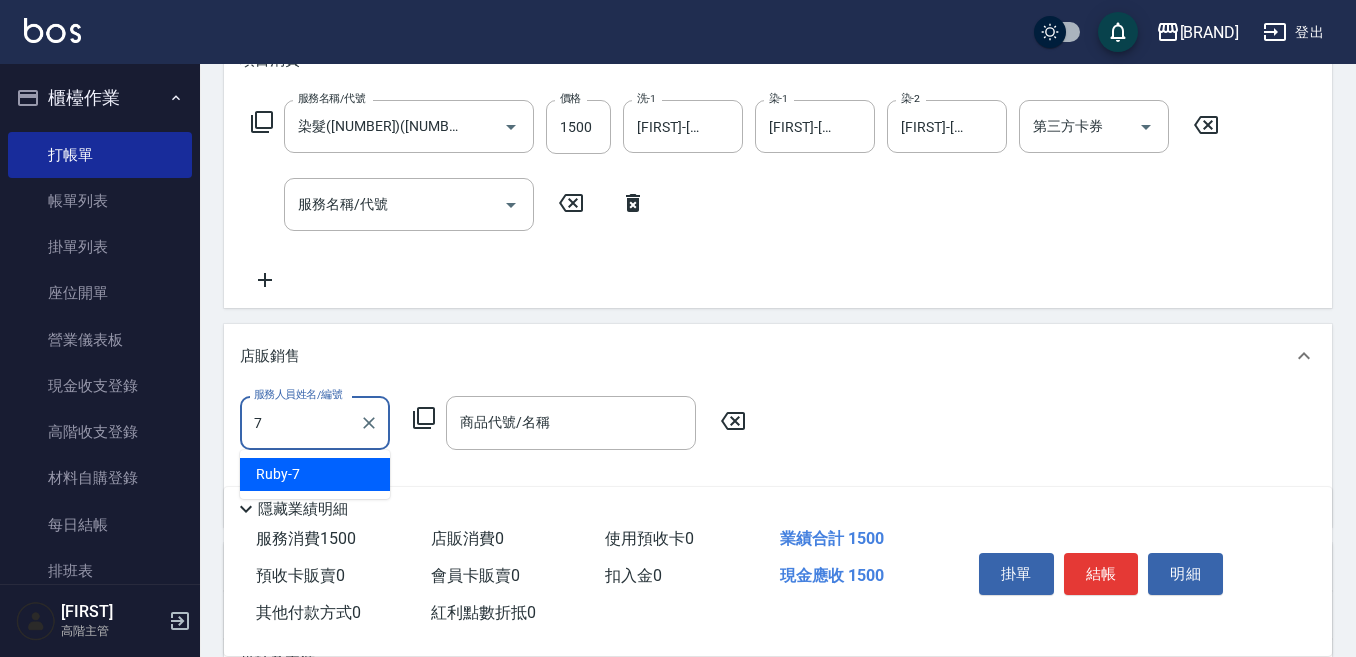 type on "[FIRST]-[NUMBER]" 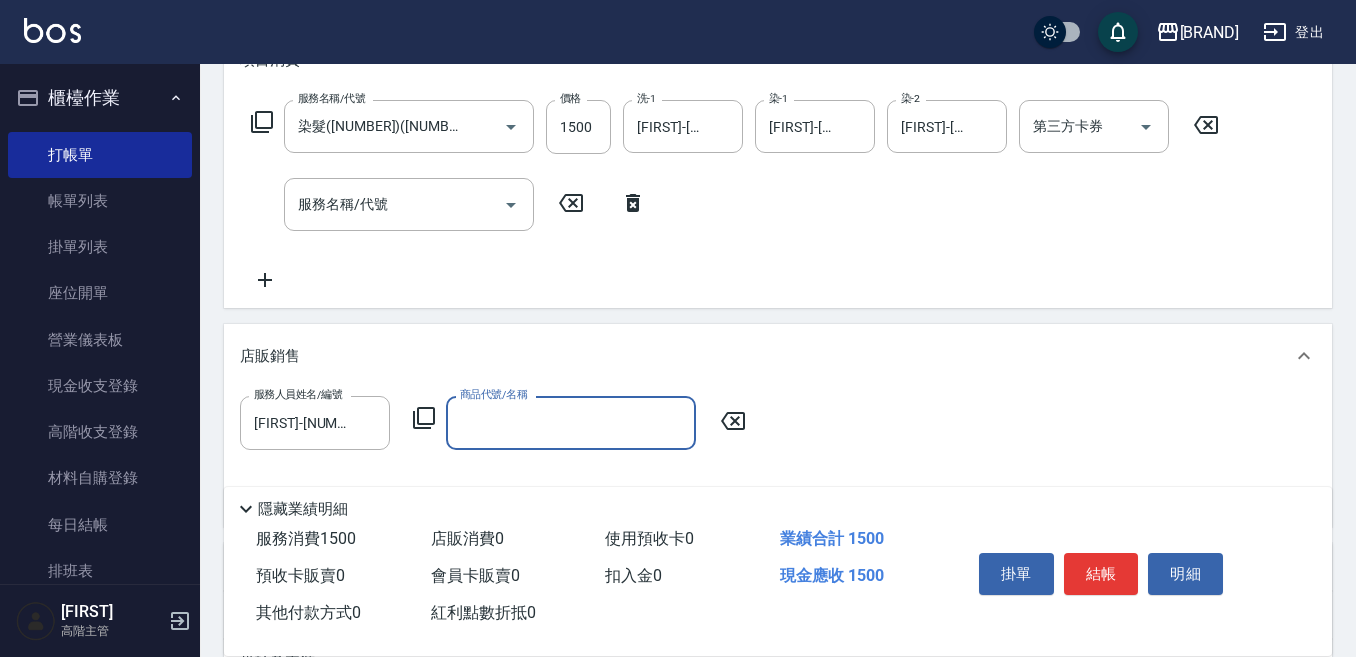click 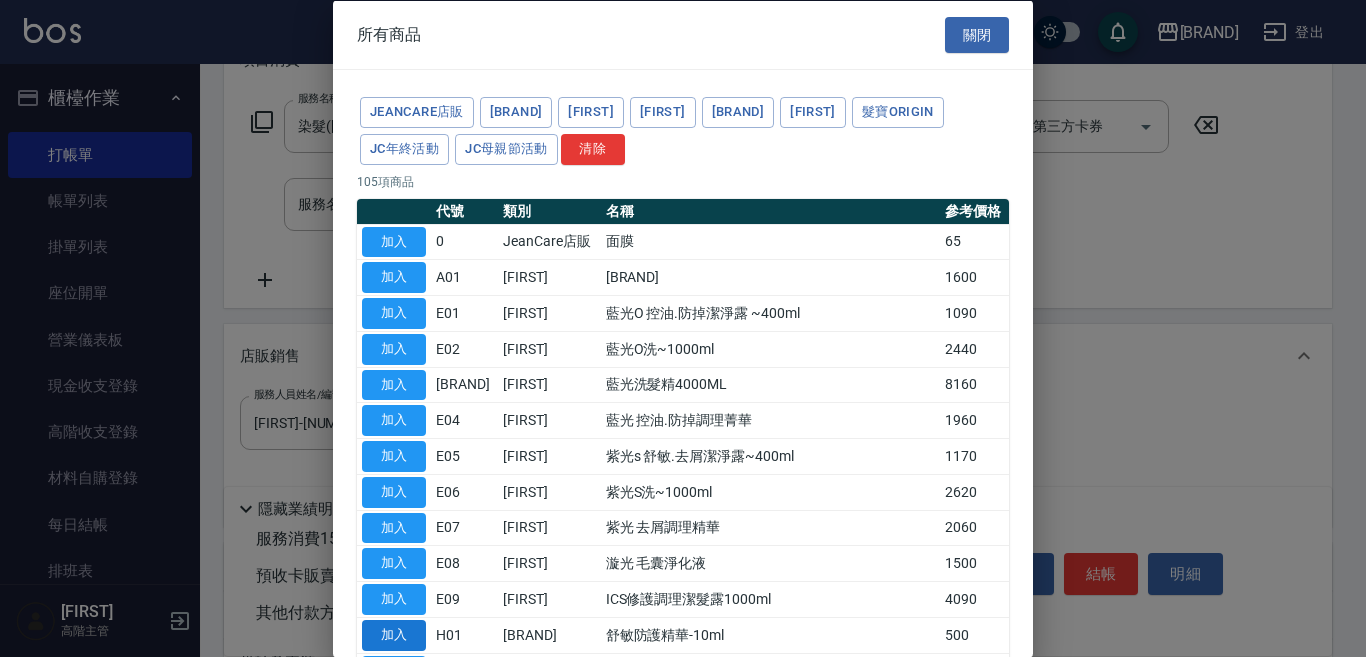 click on "加入" at bounding box center [394, 634] 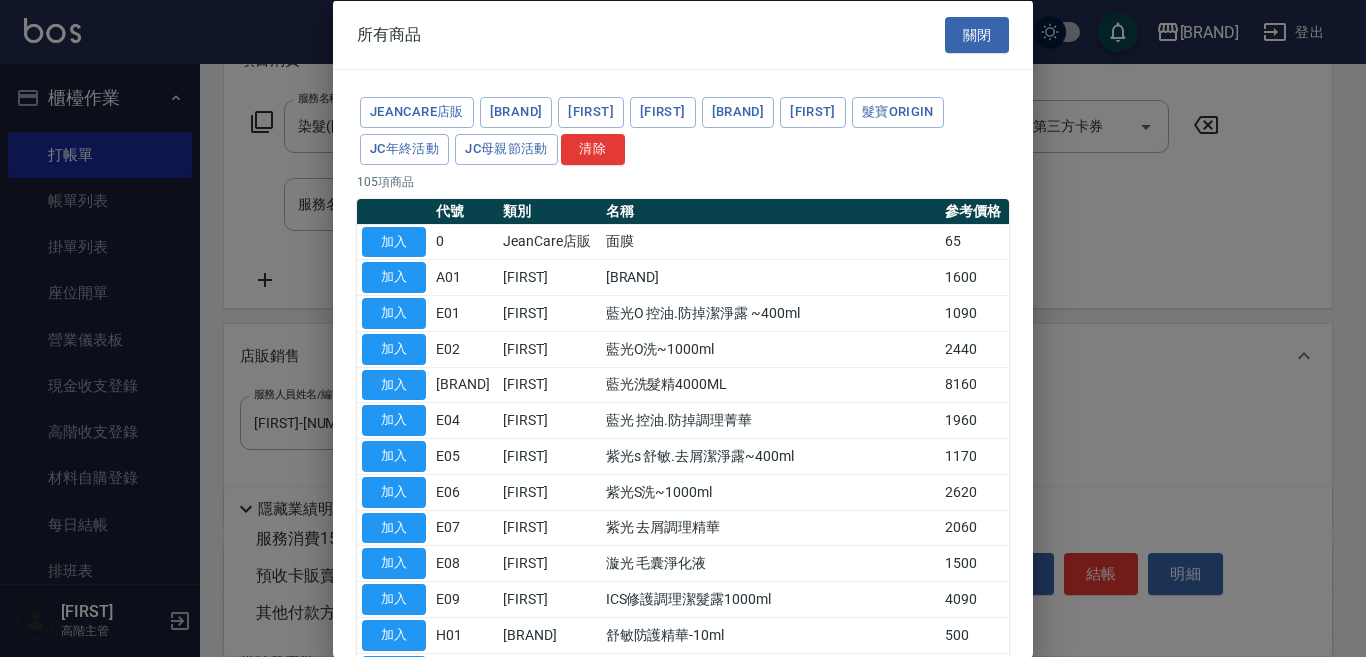 type on "舒敏防護精華-10ml" 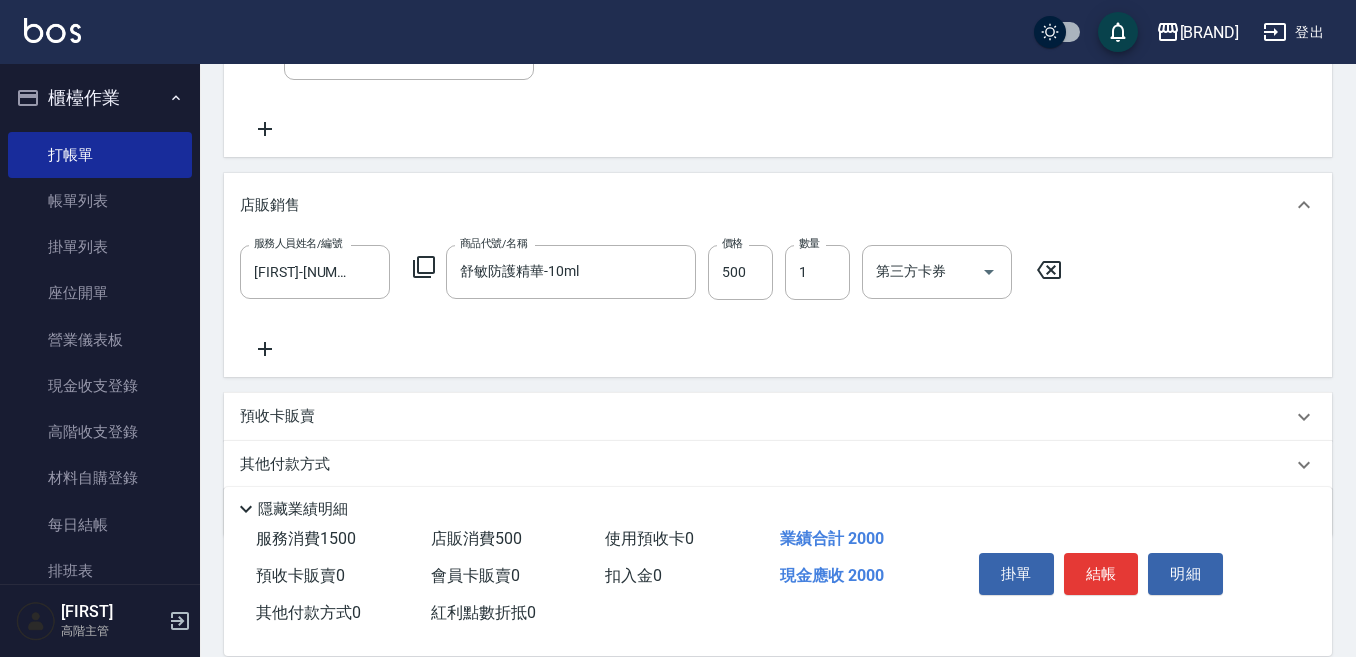 scroll, scrollTop: 500, scrollLeft: 0, axis: vertical 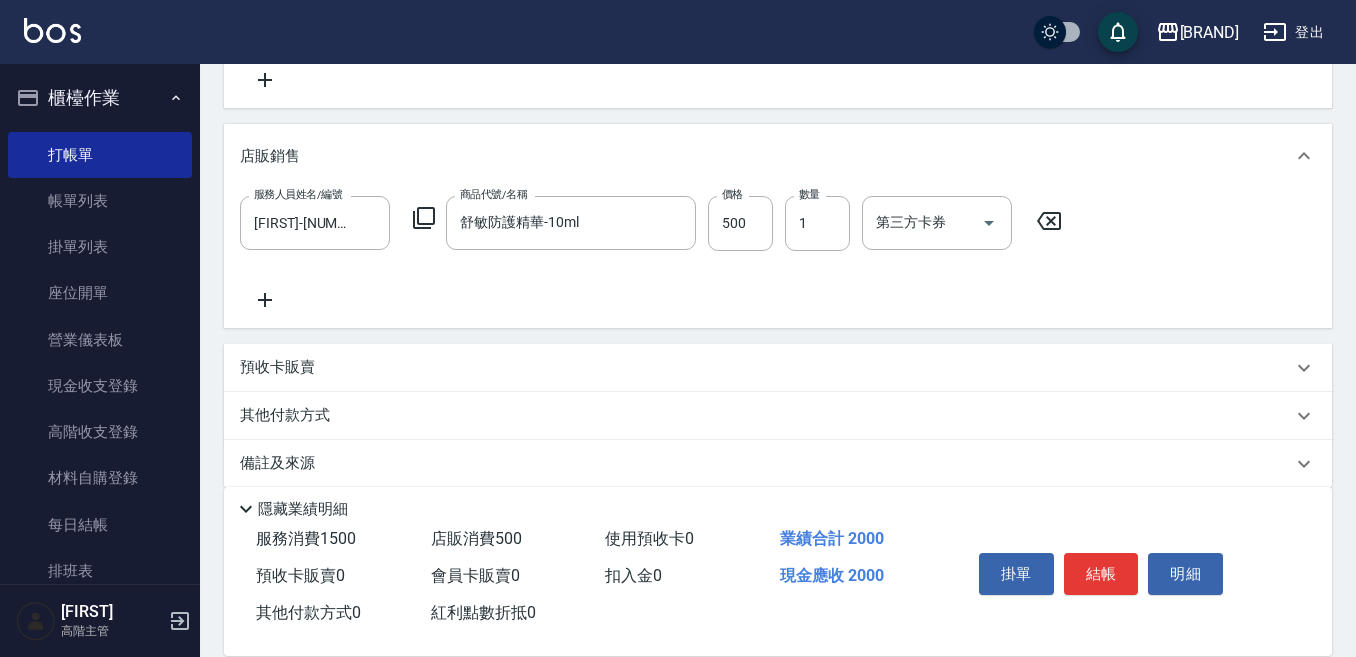 click on "其他付款方式" at bounding box center [290, 416] 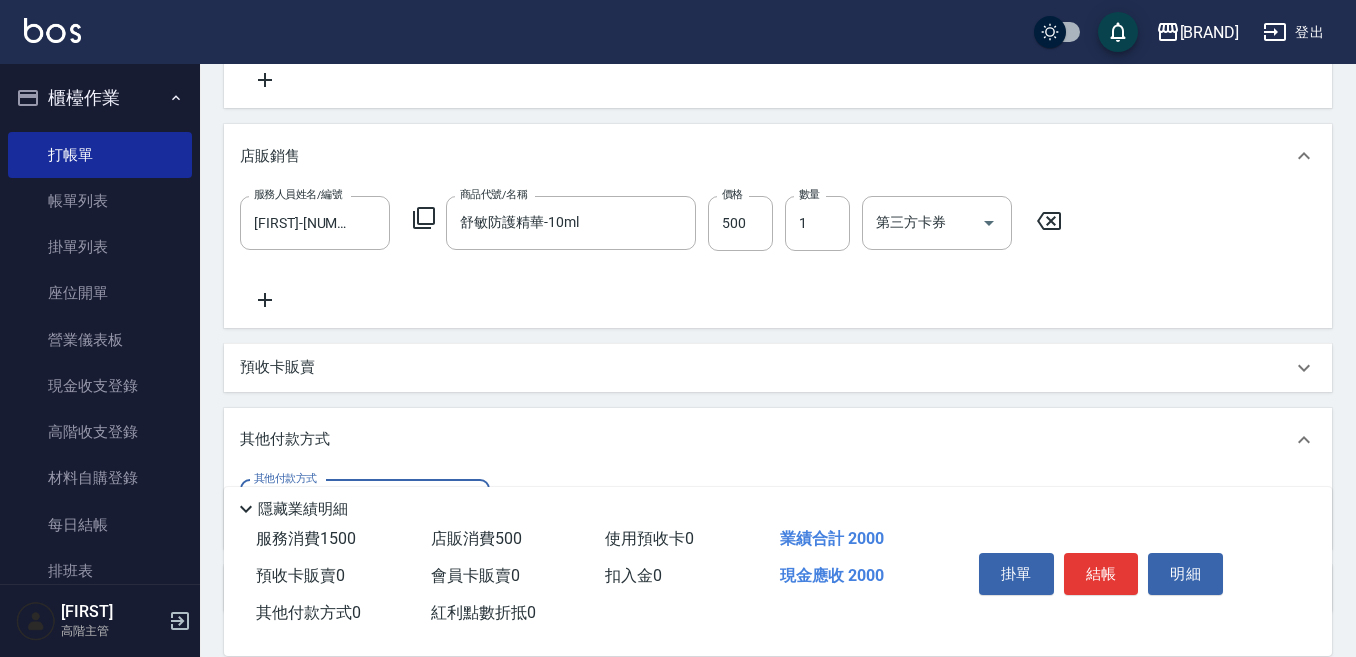 scroll, scrollTop: 0, scrollLeft: 0, axis: both 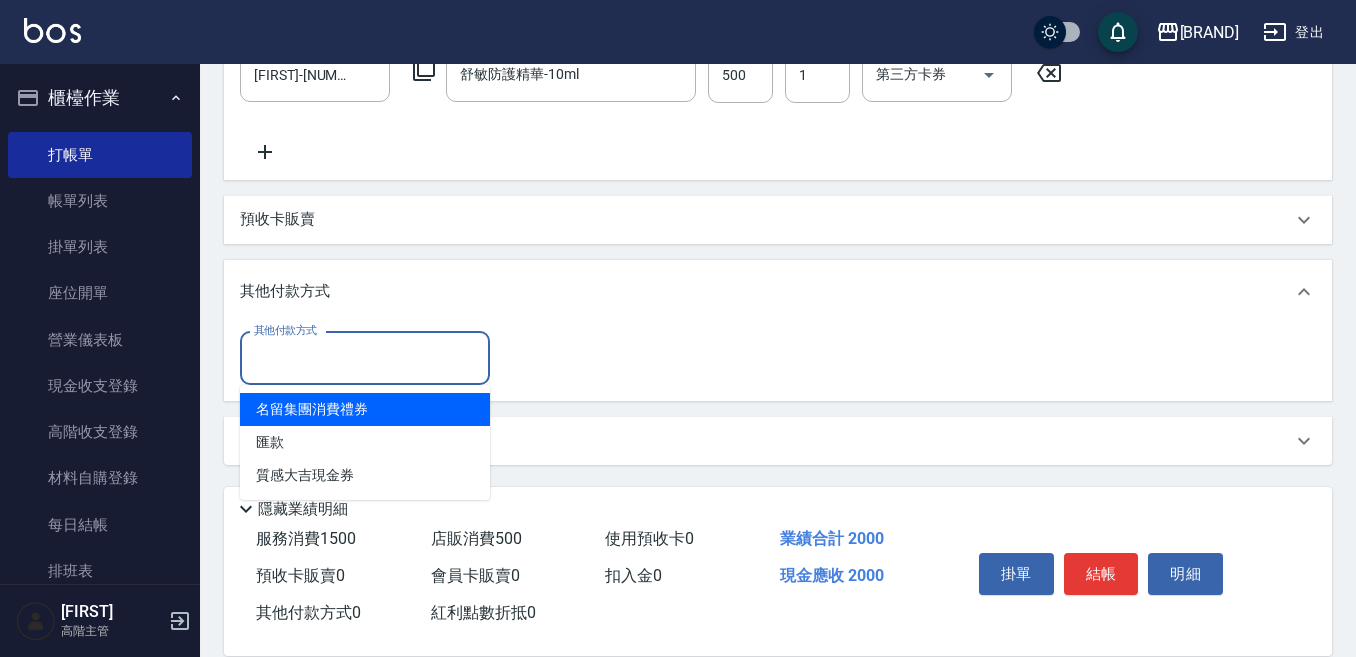 click on "其他付款方式" at bounding box center (365, 358) 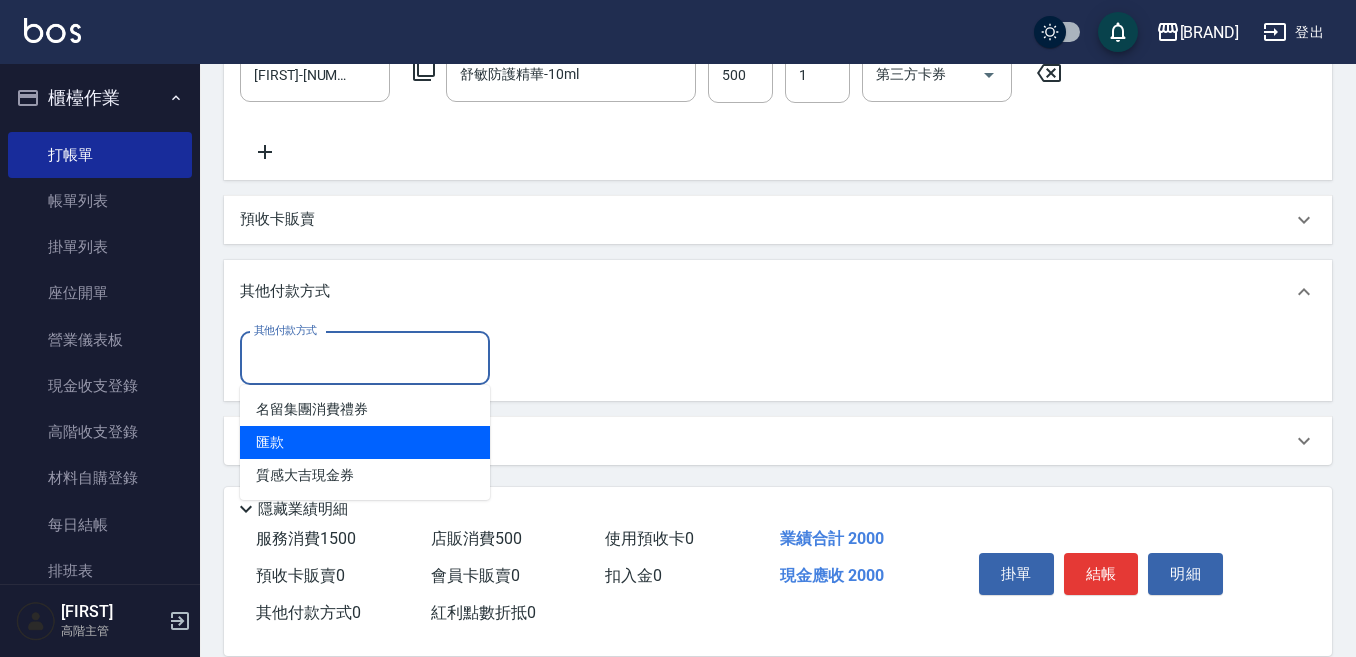 click on "匯款" at bounding box center [365, 442] 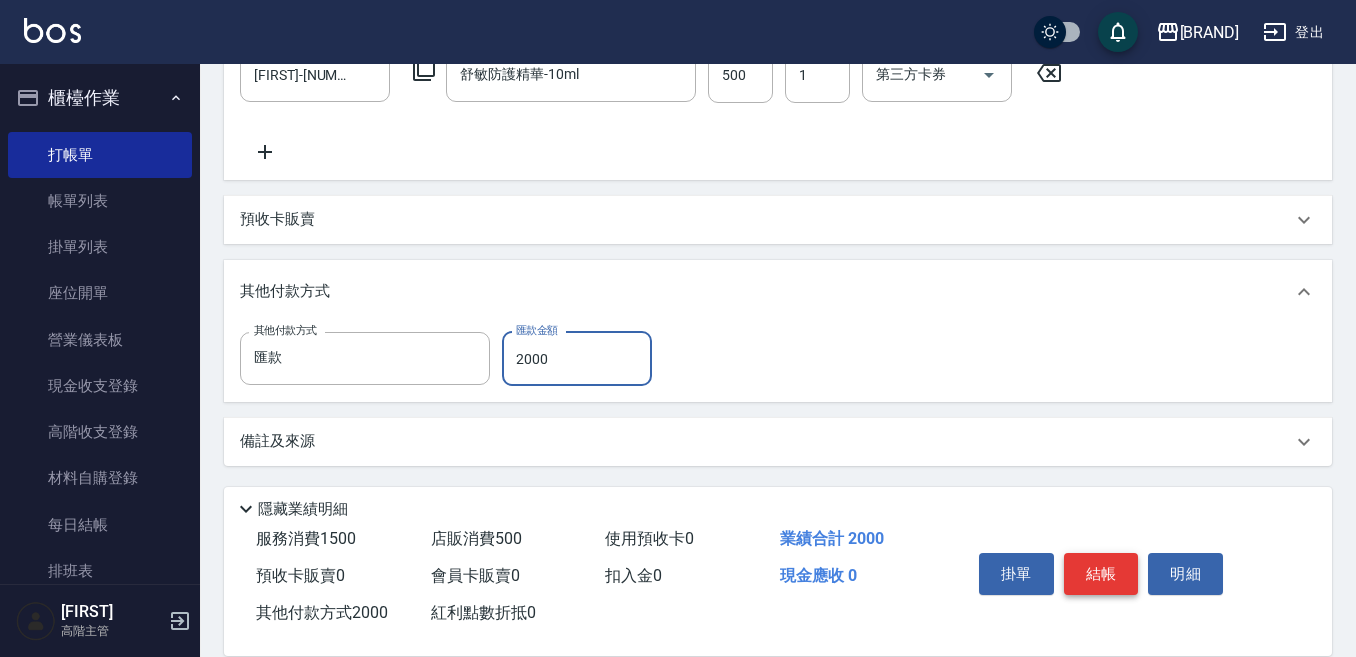 type on "2000" 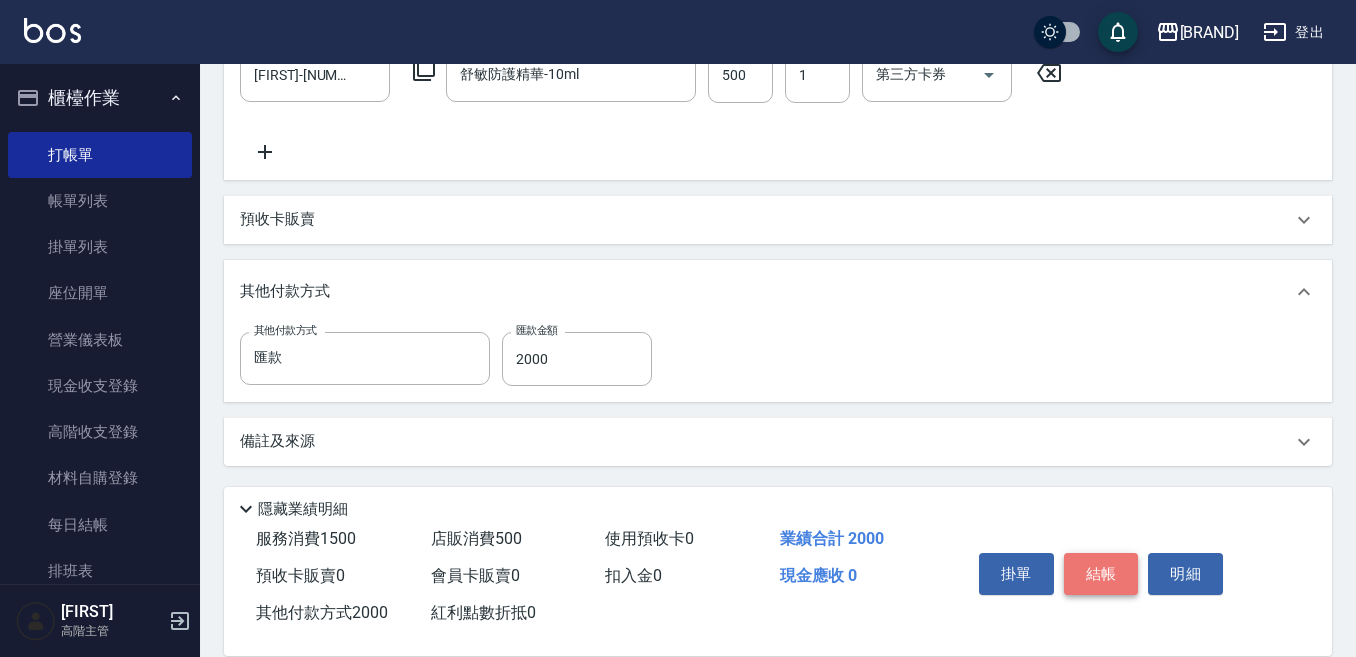 click on "結帳" at bounding box center [1101, 574] 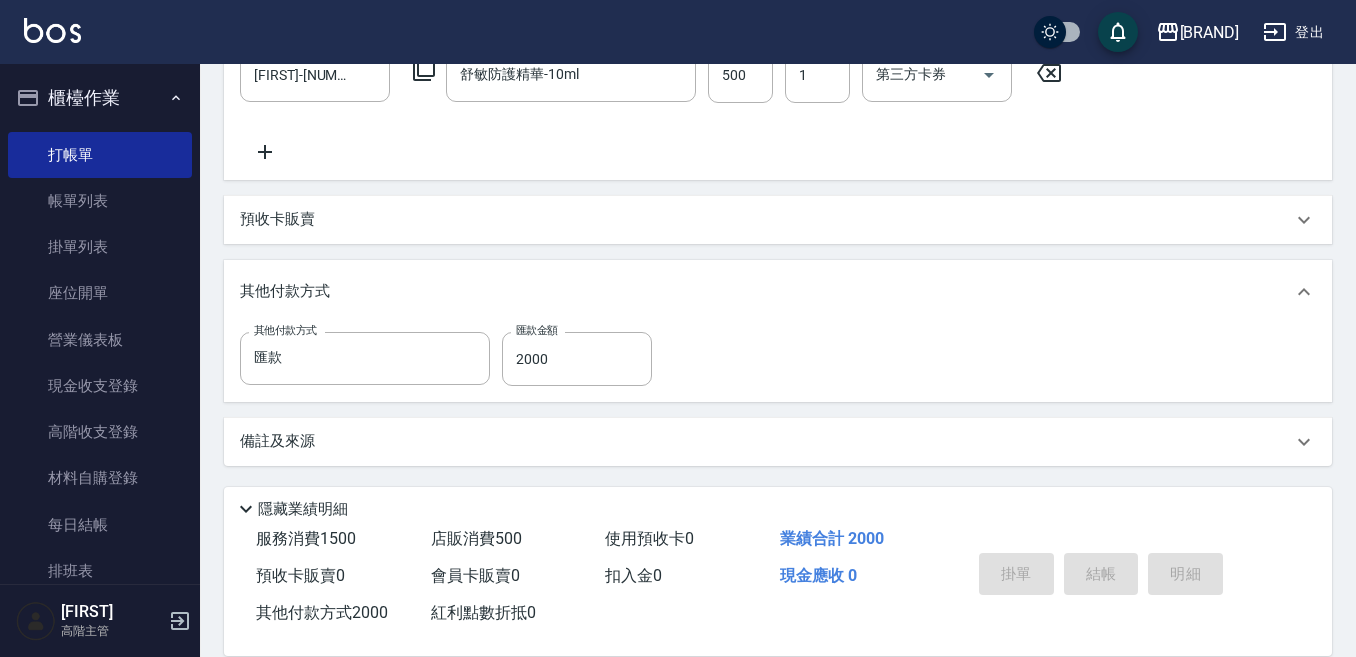 type on "2025/08/02 19:39" 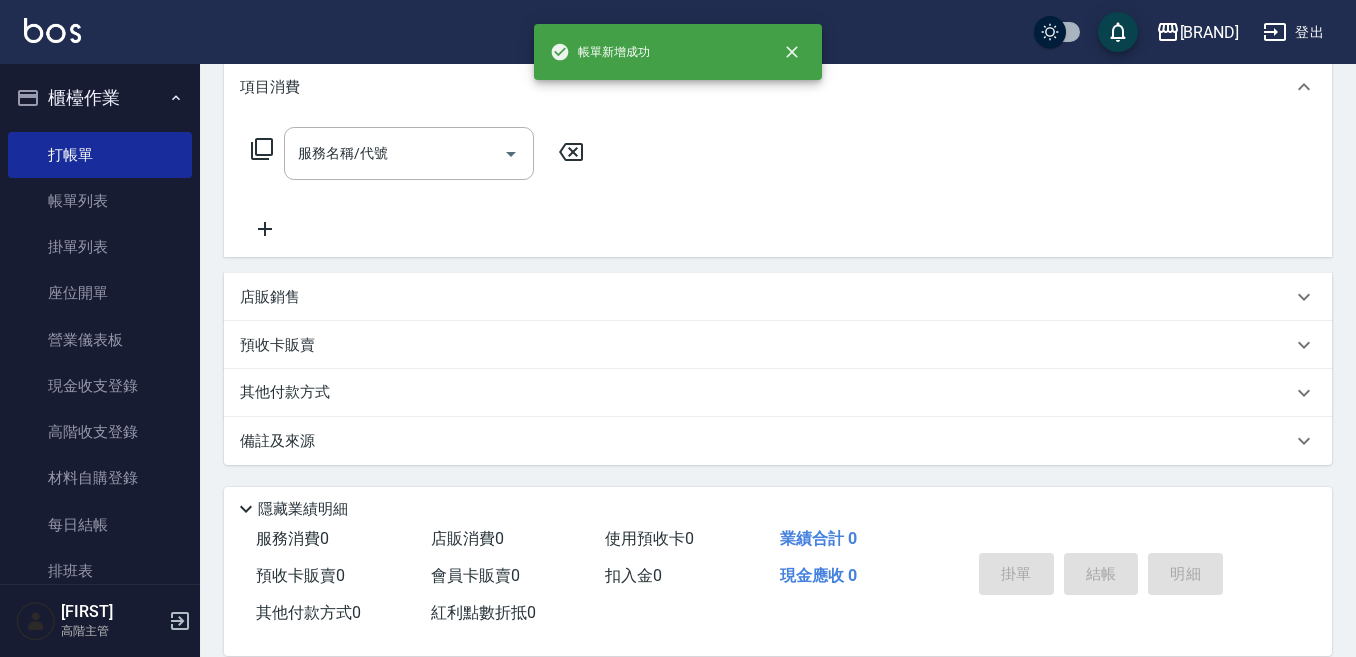 scroll, scrollTop: 0, scrollLeft: 0, axis: both 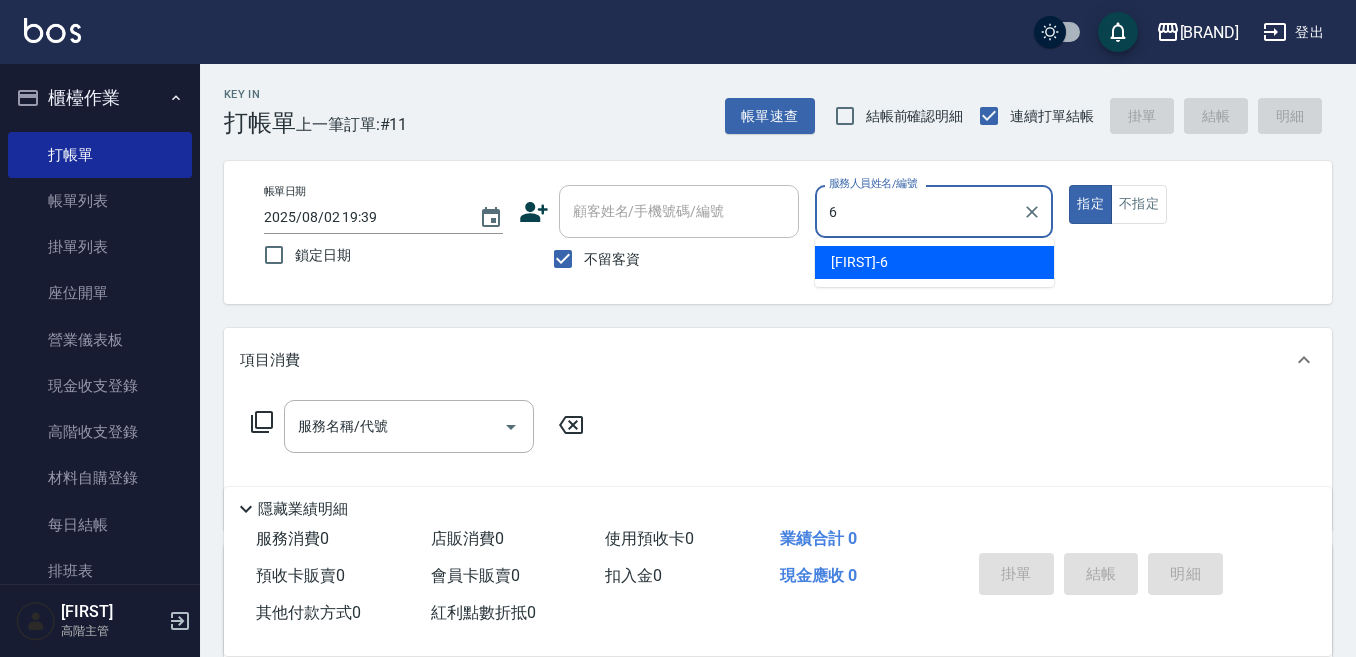 type on "[FIRST]-[NUMBER]" 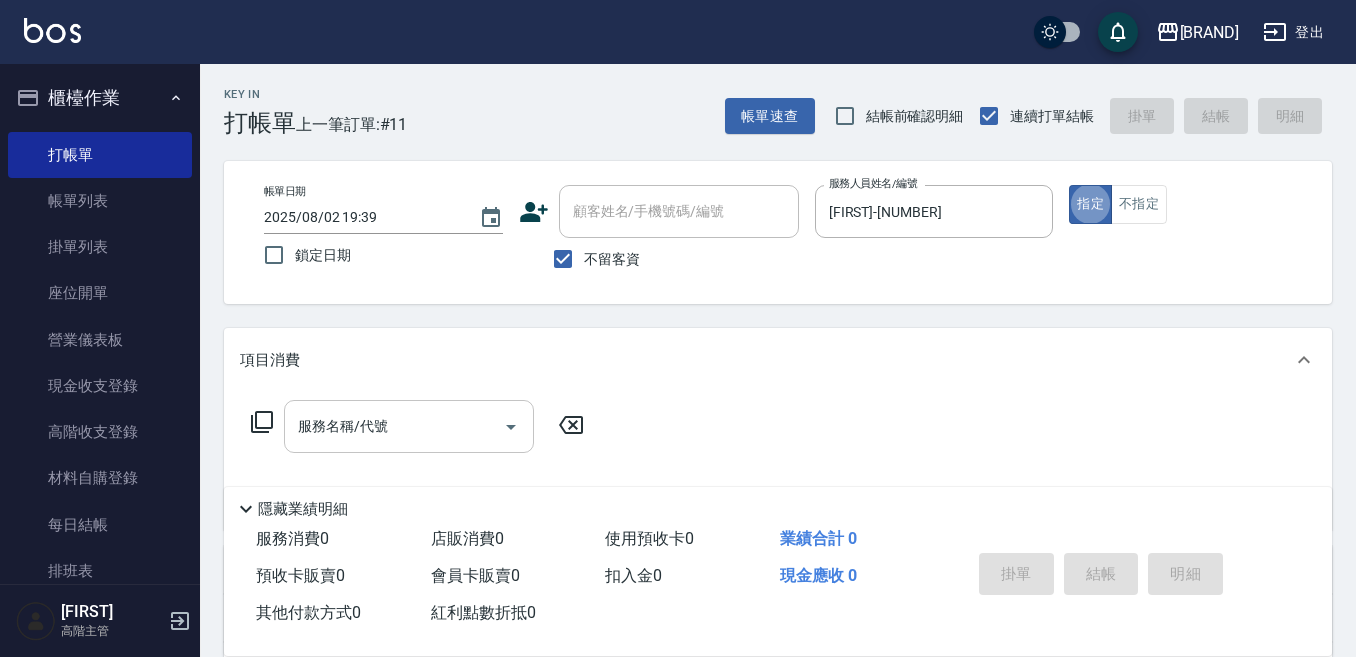 click on "服務名稱/代號" at bounding box center (394, 426) 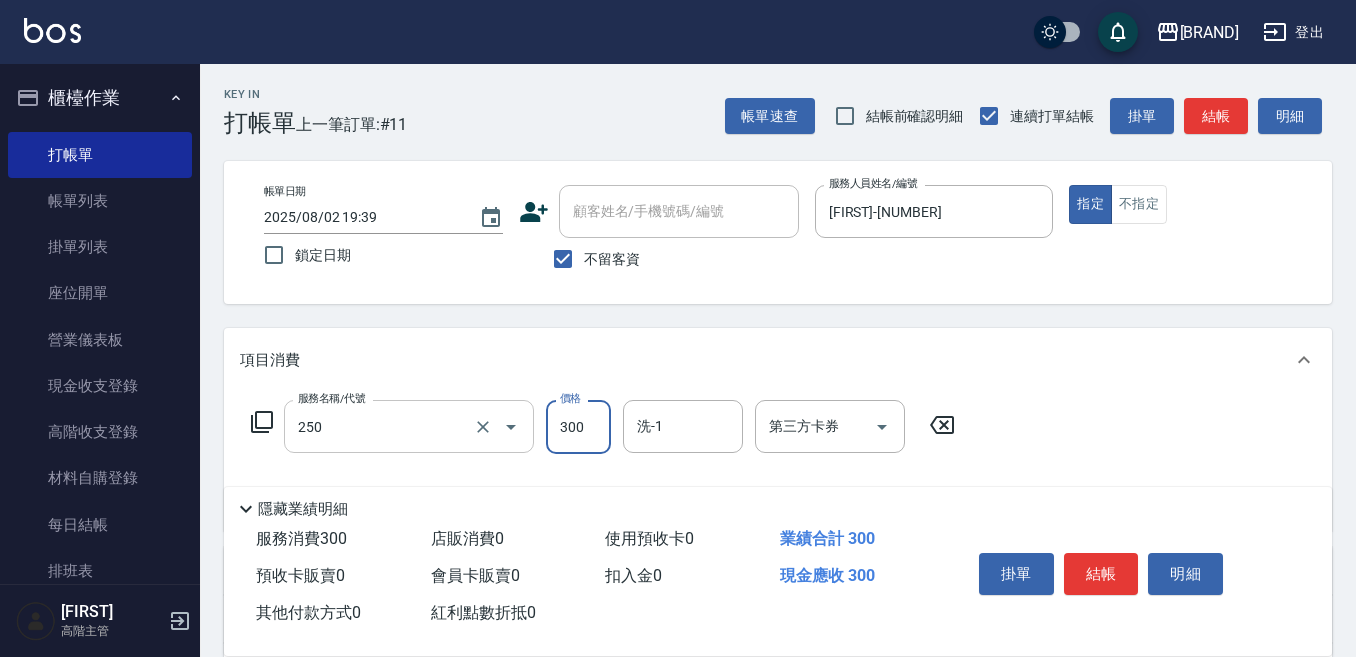 type on "日式洗髮(250)" 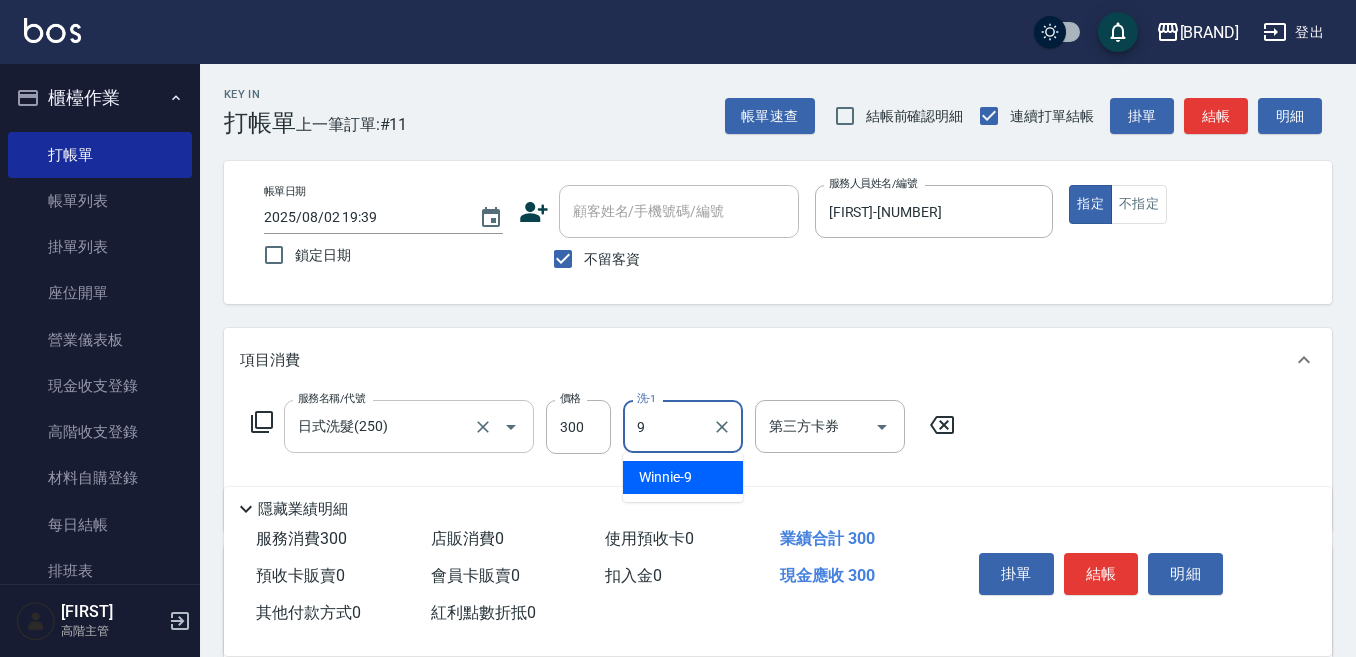 type on "[FIRST]-[NUMBER]" 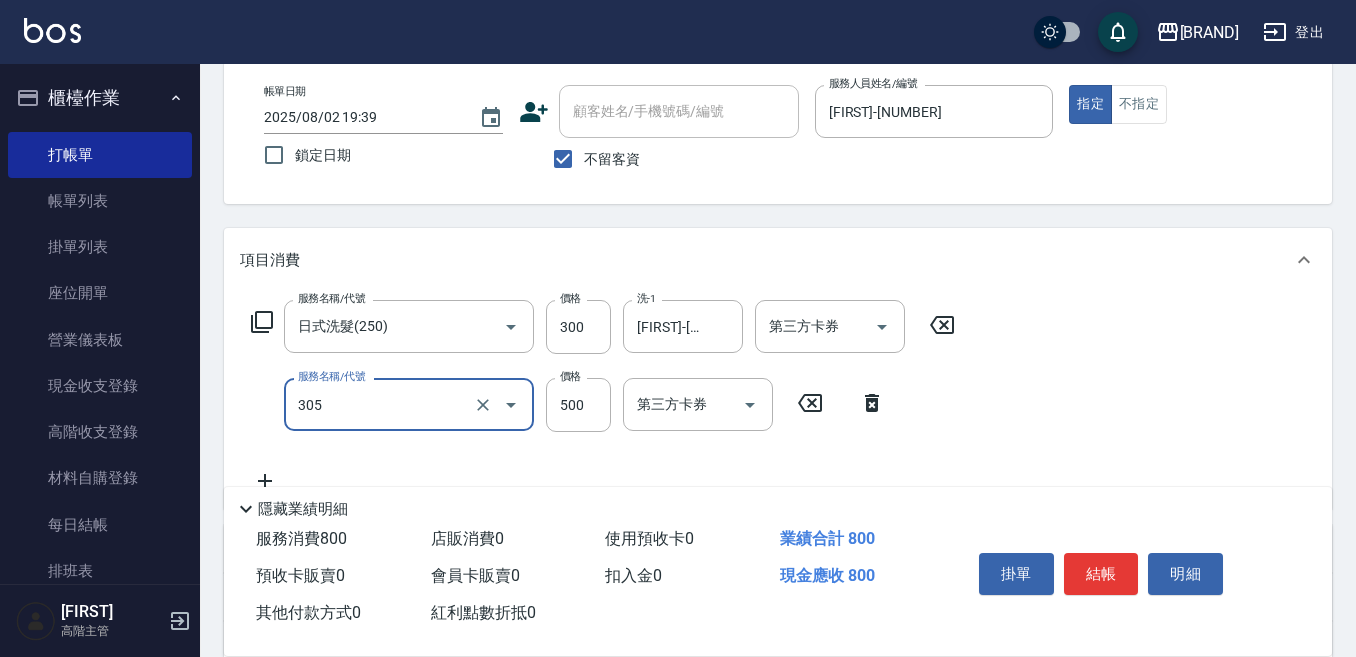 scroll, scrollTop: 200, scrollLeft: 0, axis: vertical 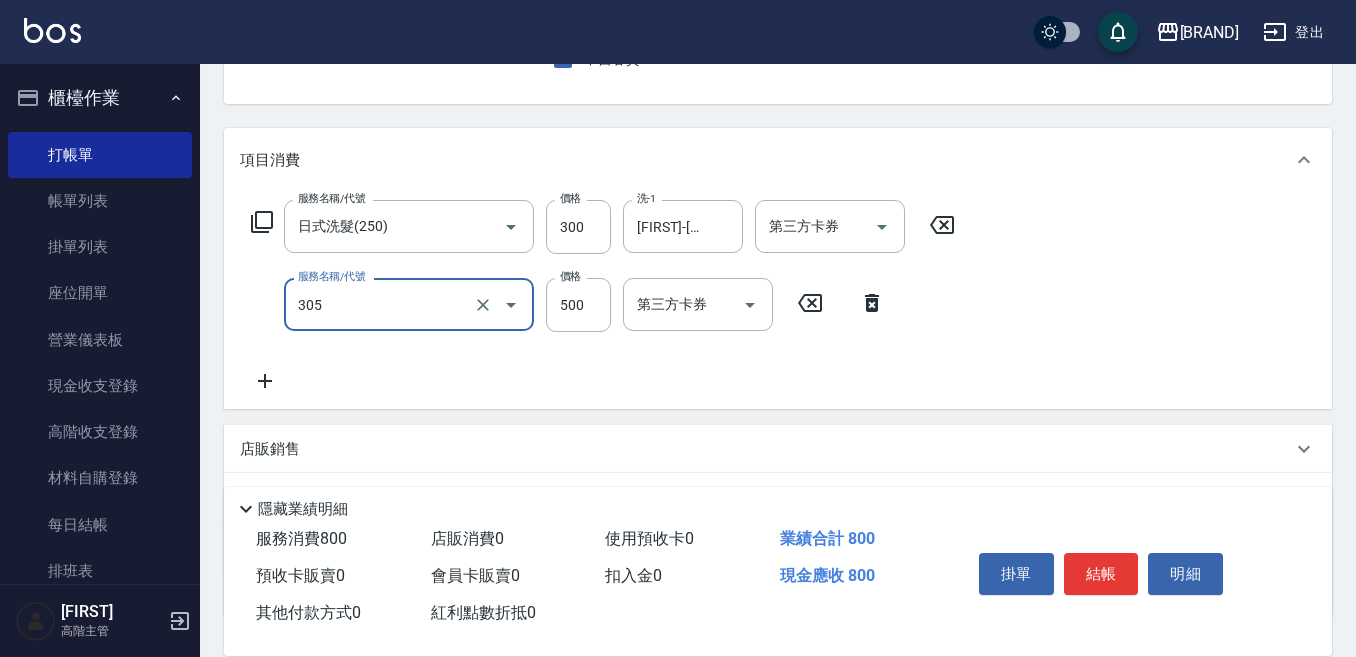 type on "剪髮500(305)" 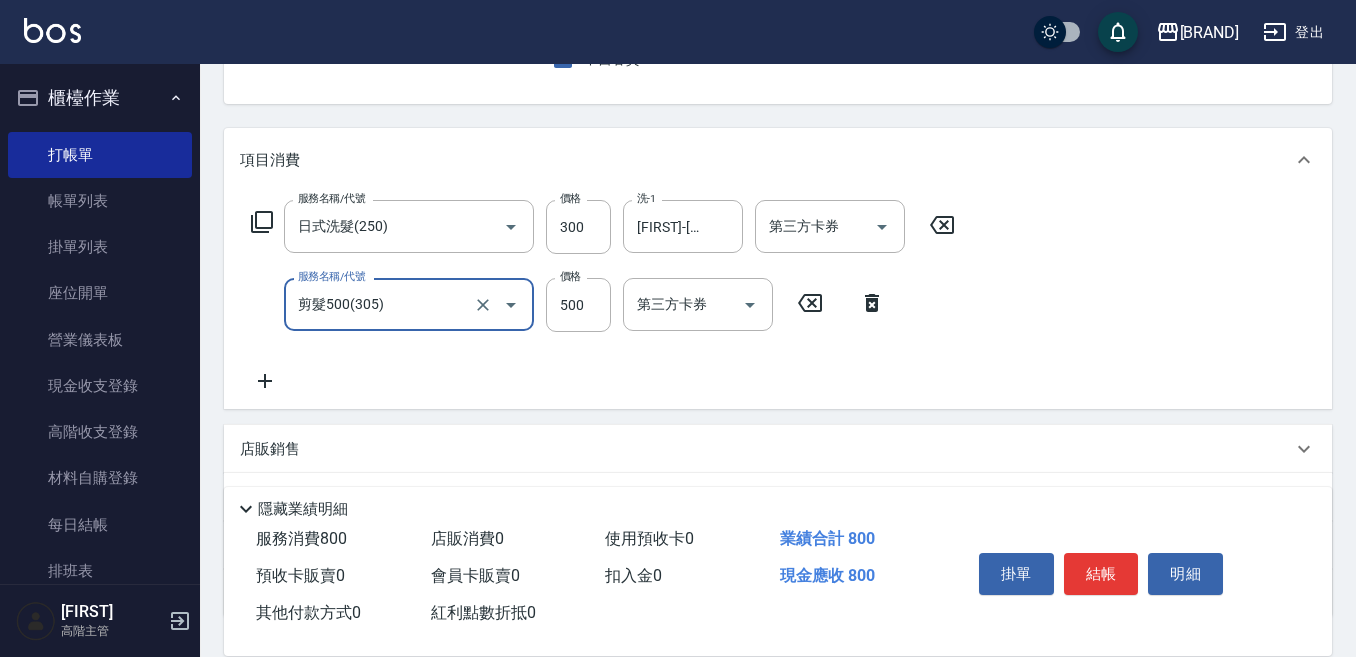 click 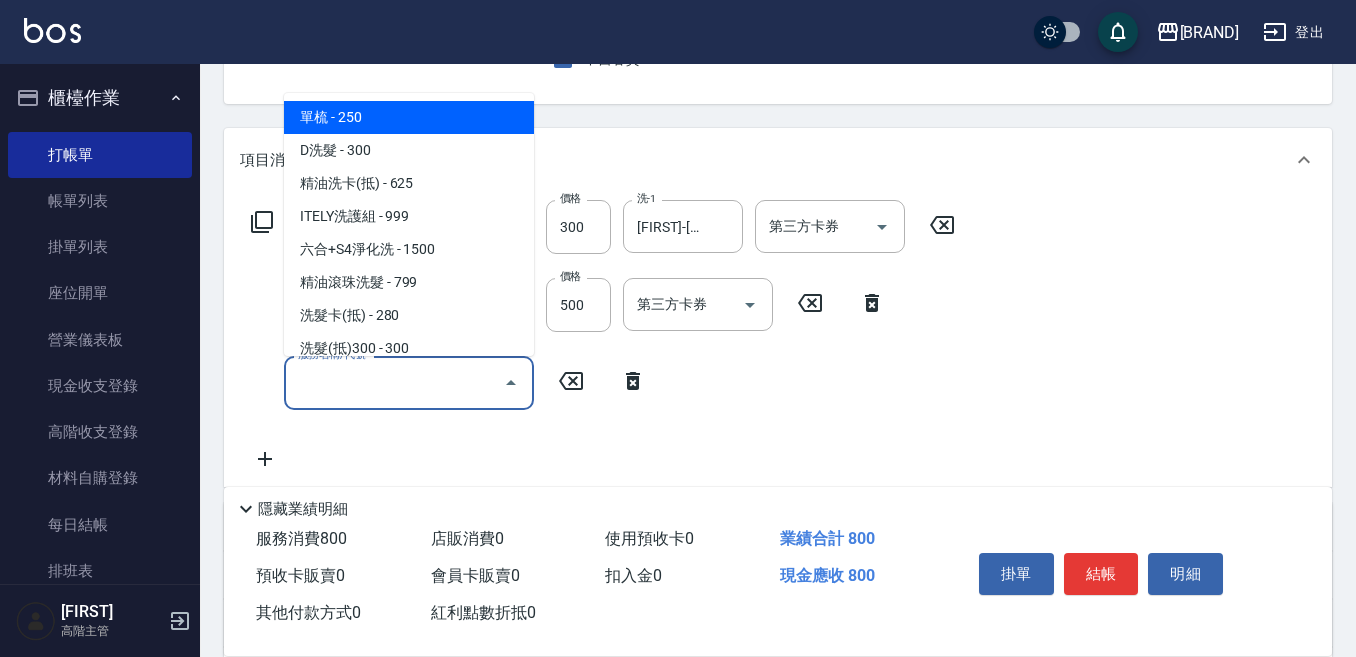 click on "服務名稱/代號" at bounding box center (394, 382) 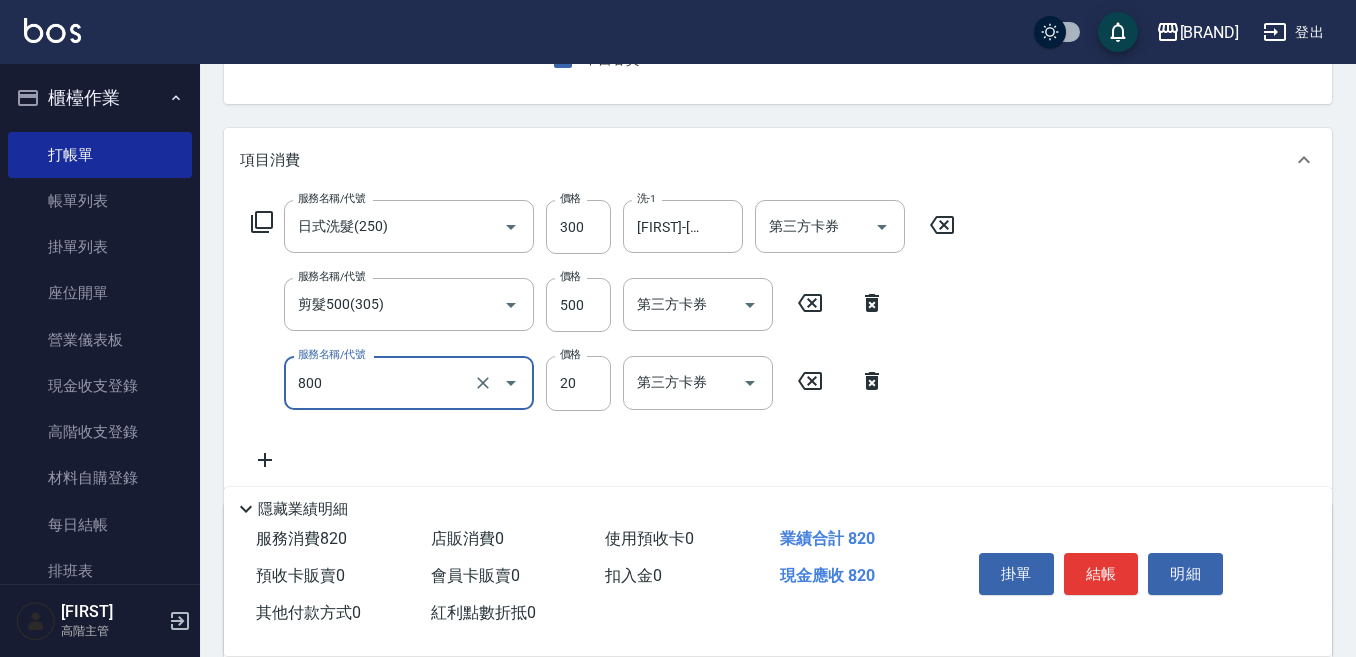 type on "潤絲精(800)" 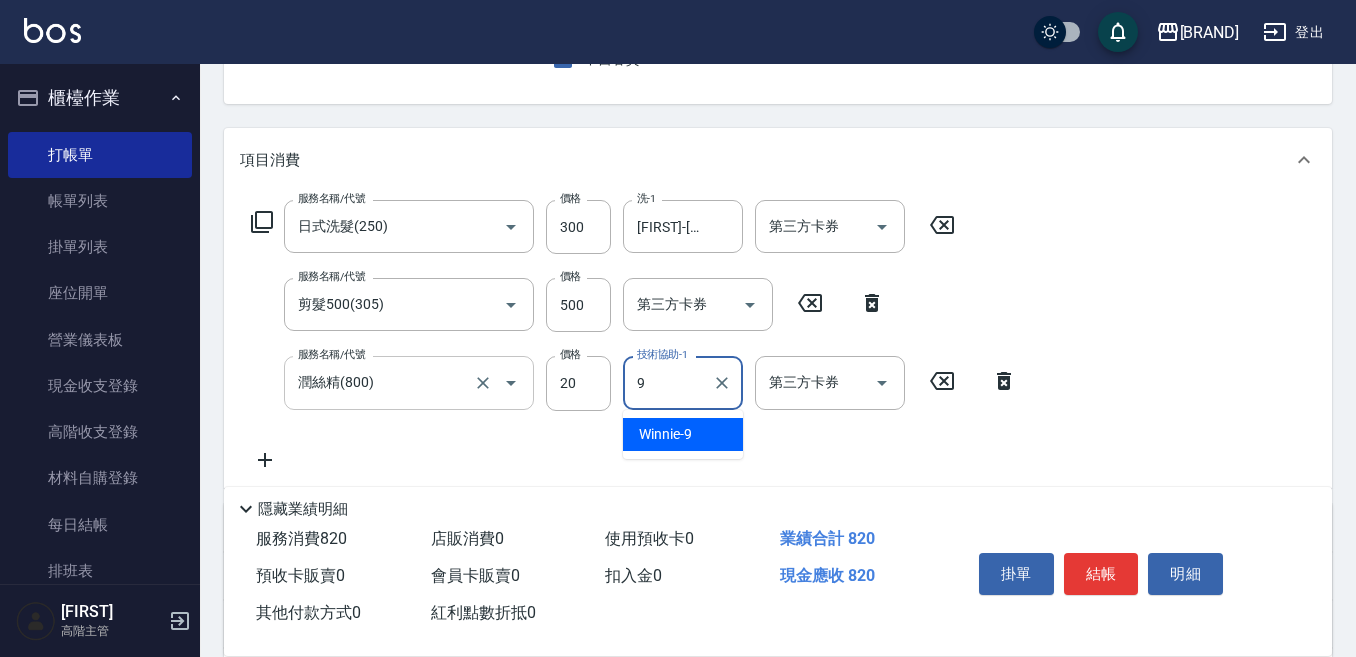 type on "[FIRST]-[NUMBER]" 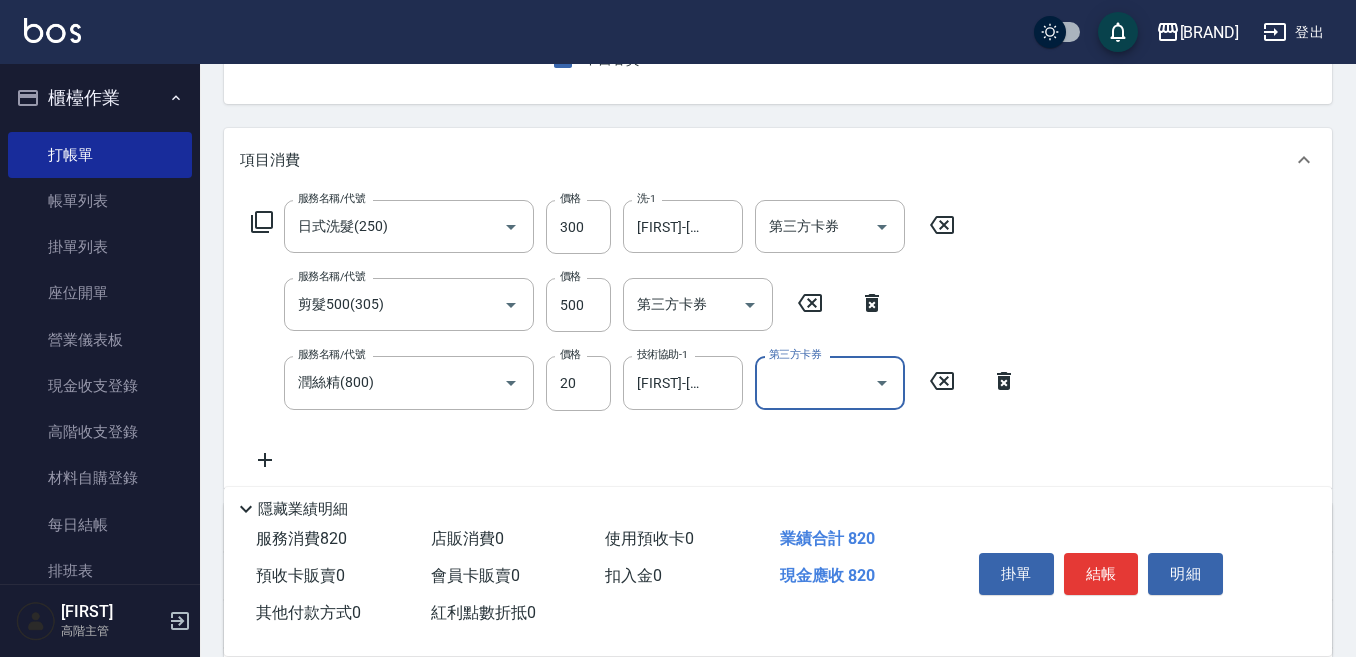 scroll, scrollTop: 100, scrollLeft: 0, axis: vertical 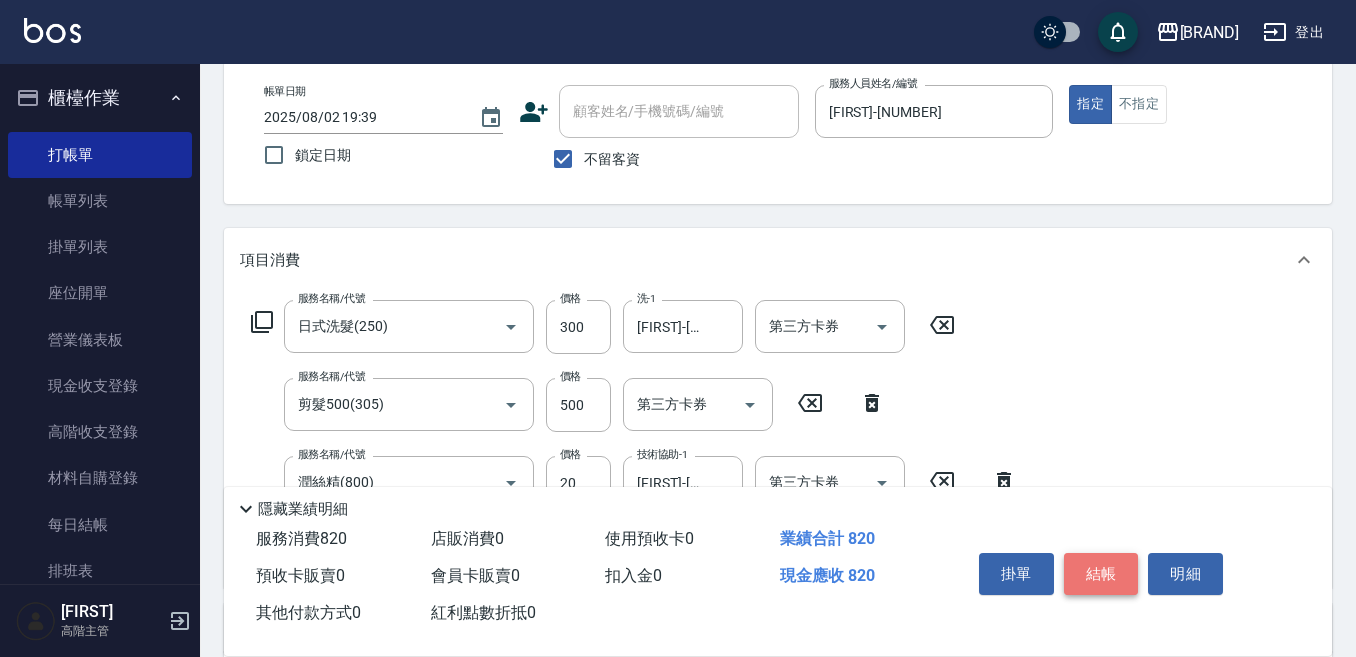 click on "結帳" at bounding box center [1101, 574] 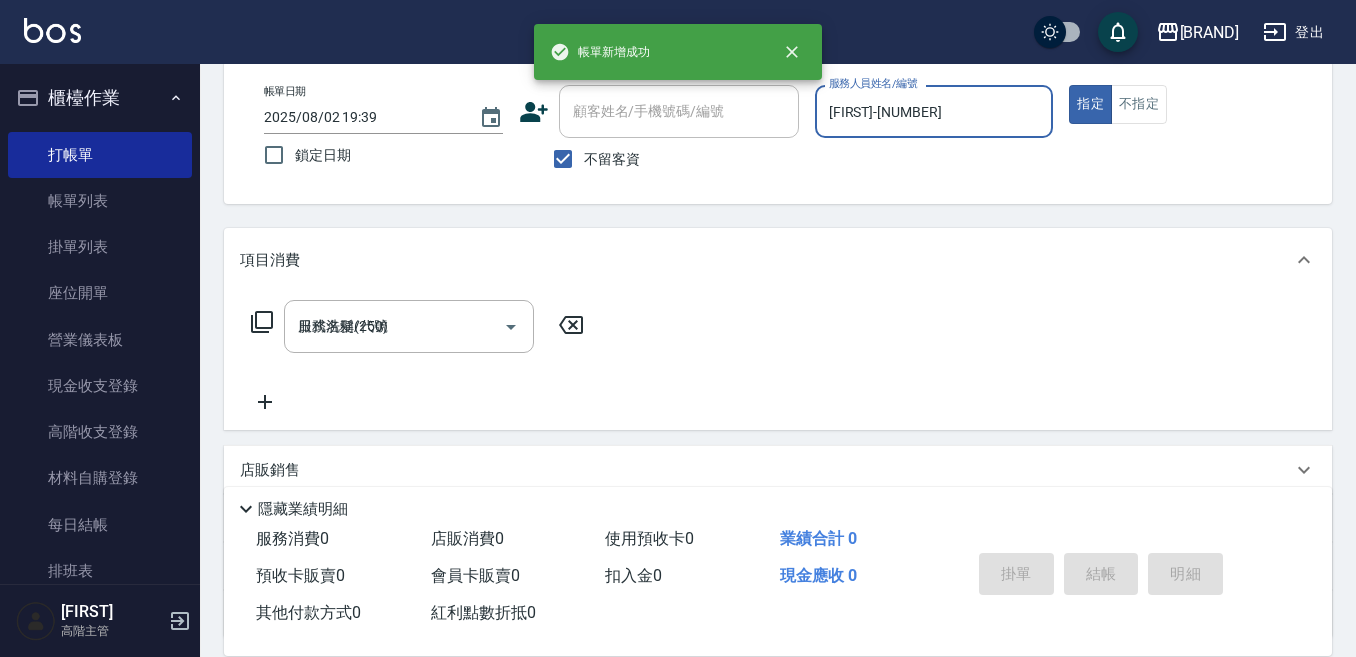 type 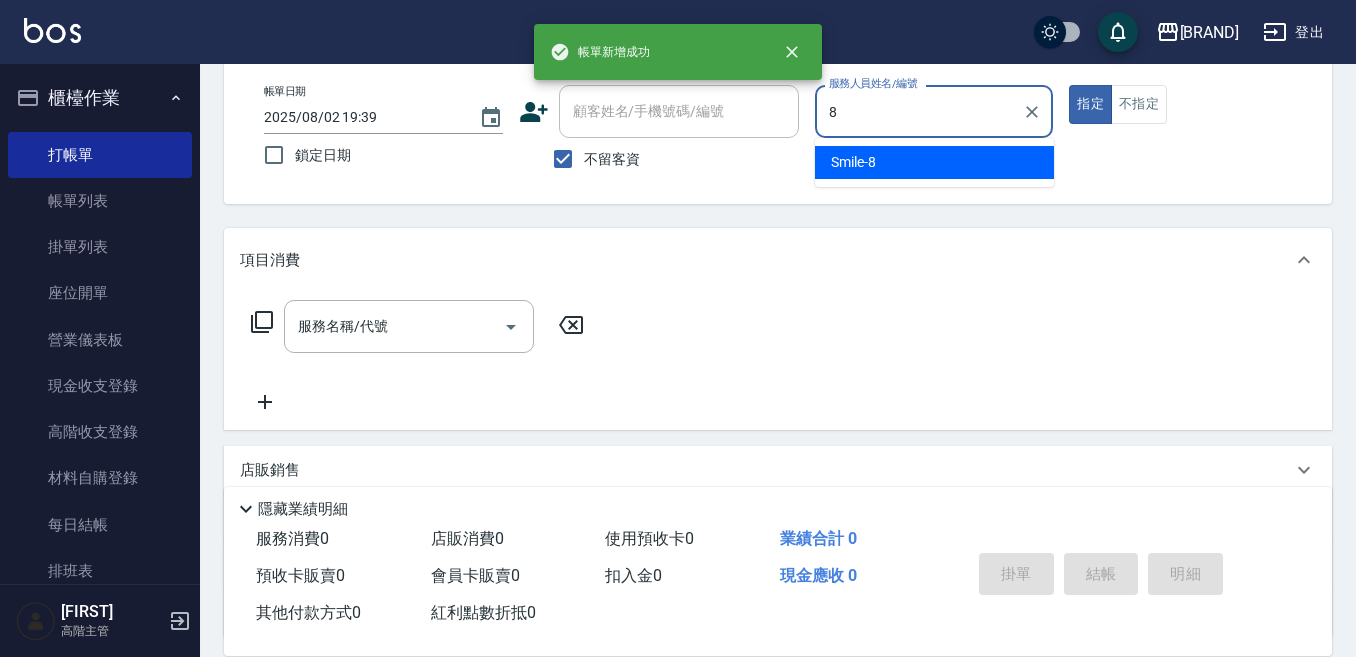 type on "[FIRST]-[NUMBER]" 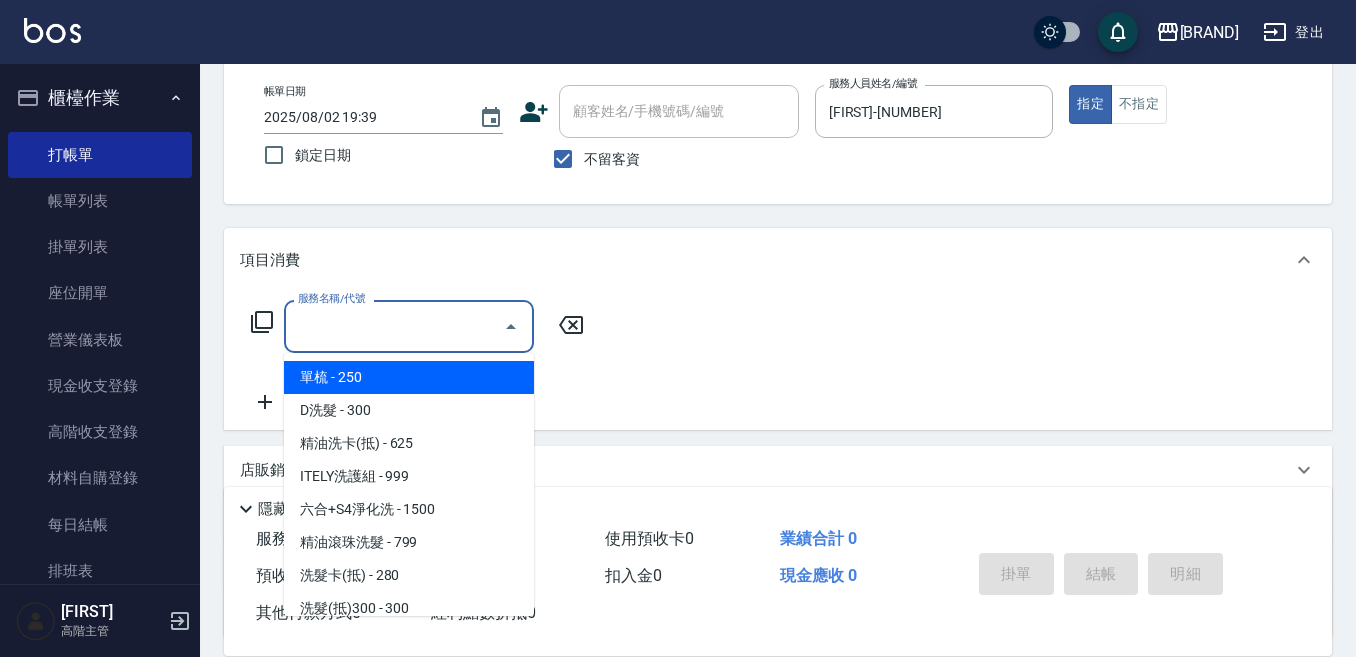click on "服務名稱/代號 服務名稱/代號" at bounding box center (409, 326) 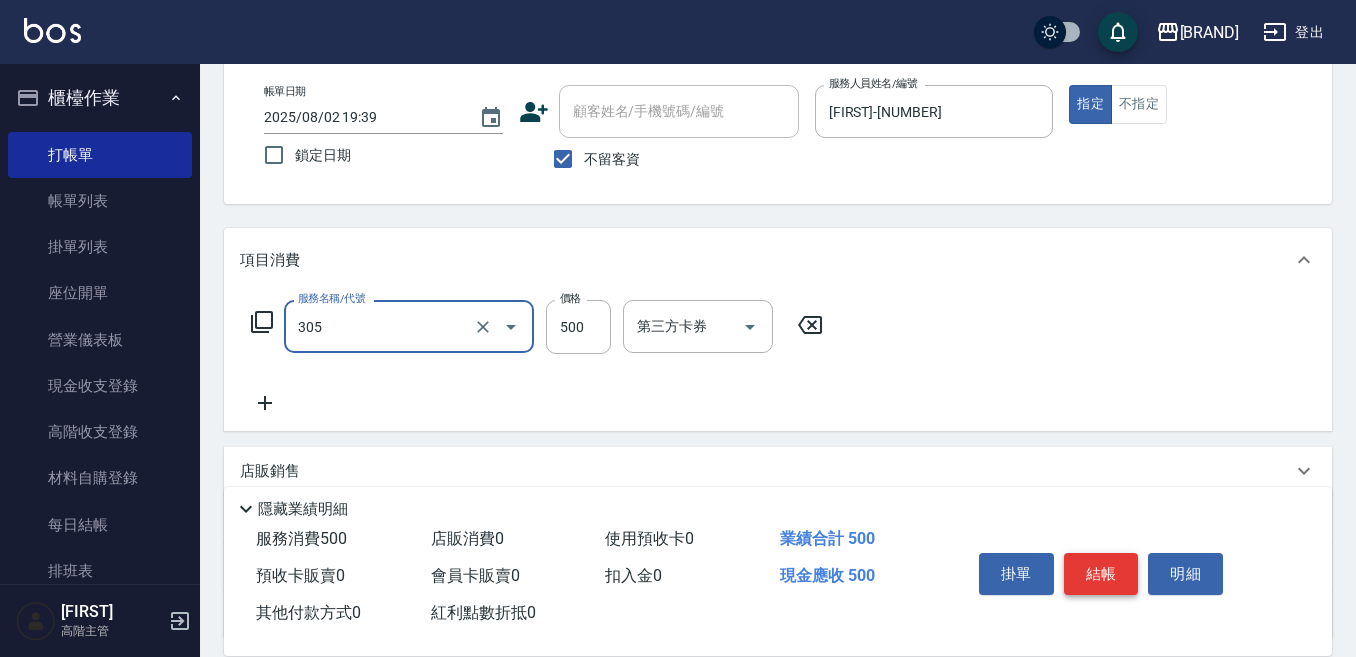 type on "剪髮500(305)" 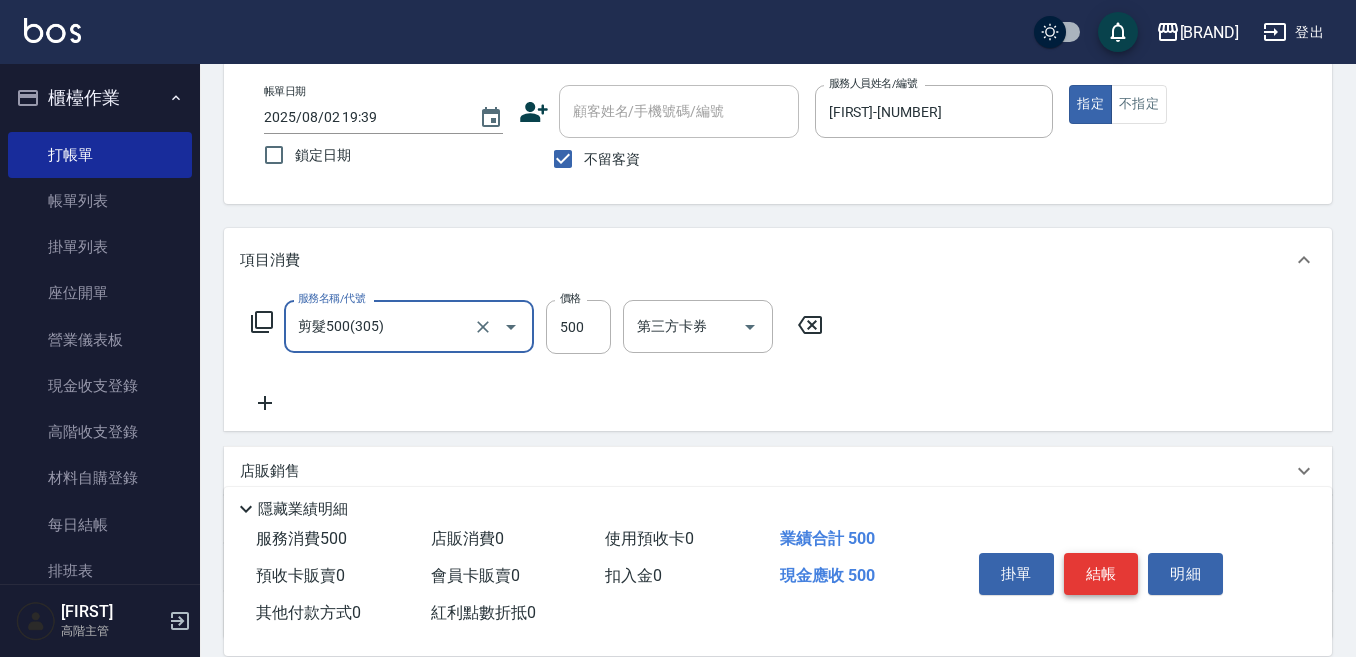 click on "結帳" at bounding box center [1101, 574] 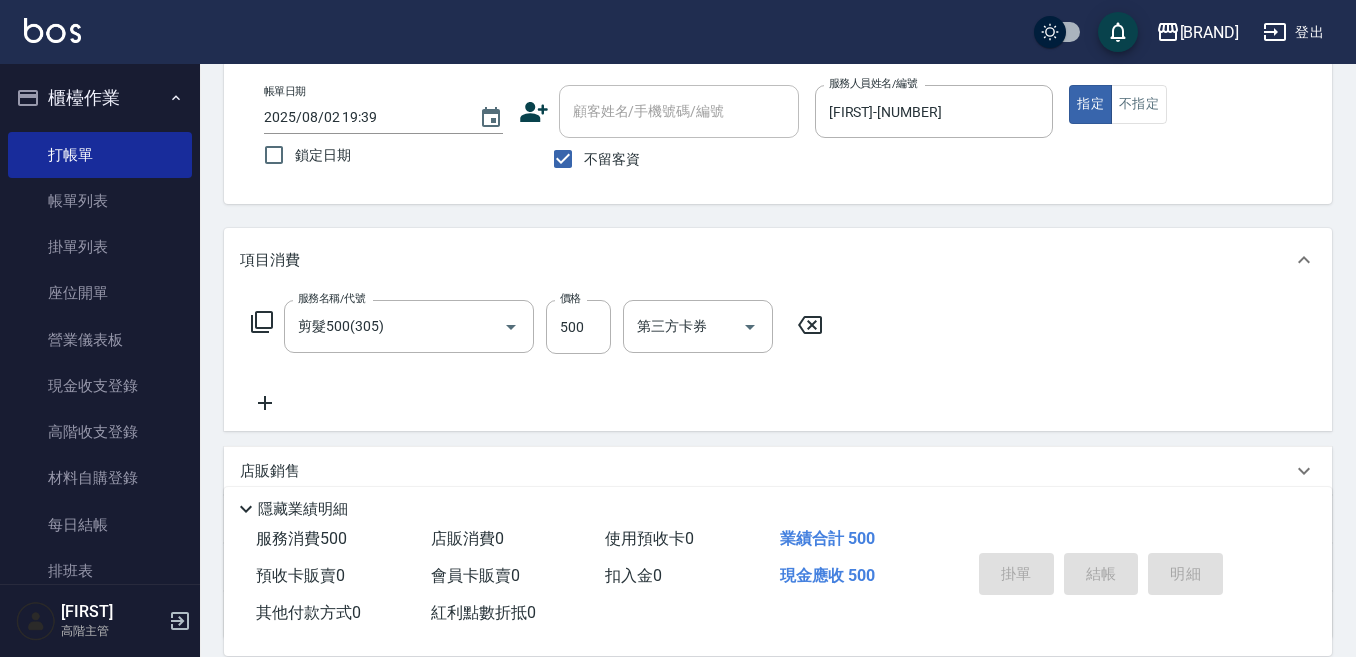 type 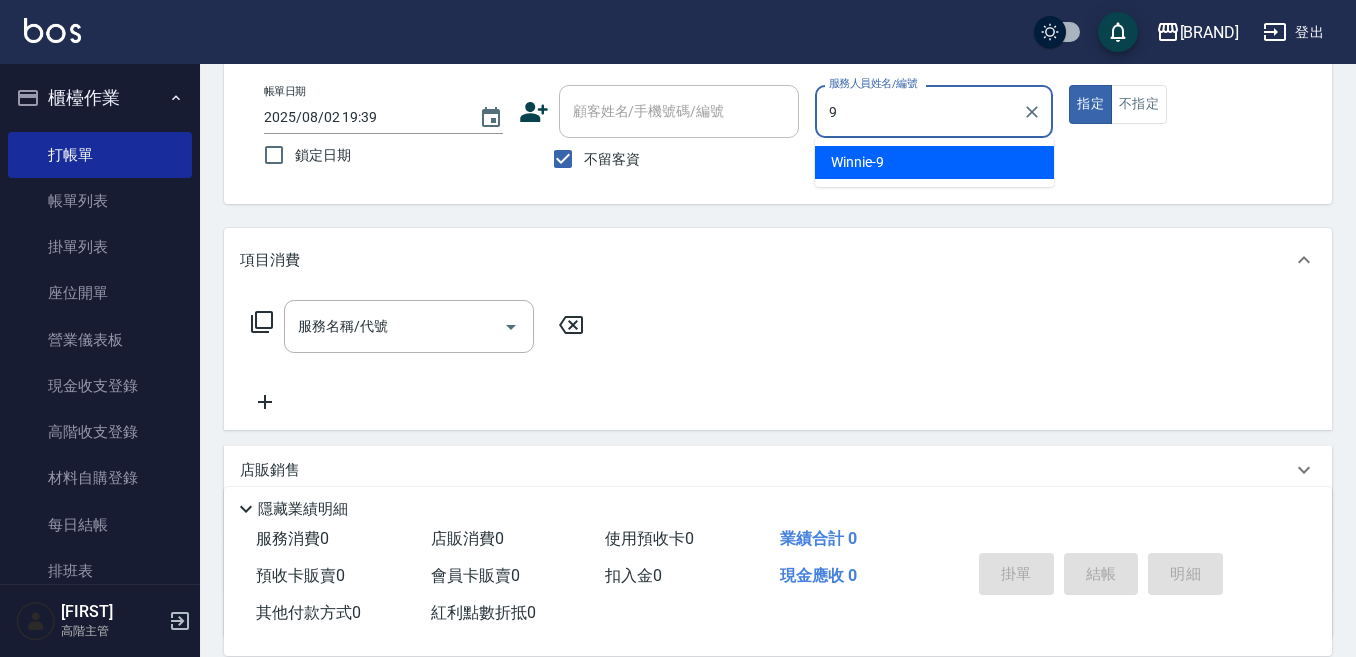 type on "[FIRST]-[NUMBER]" 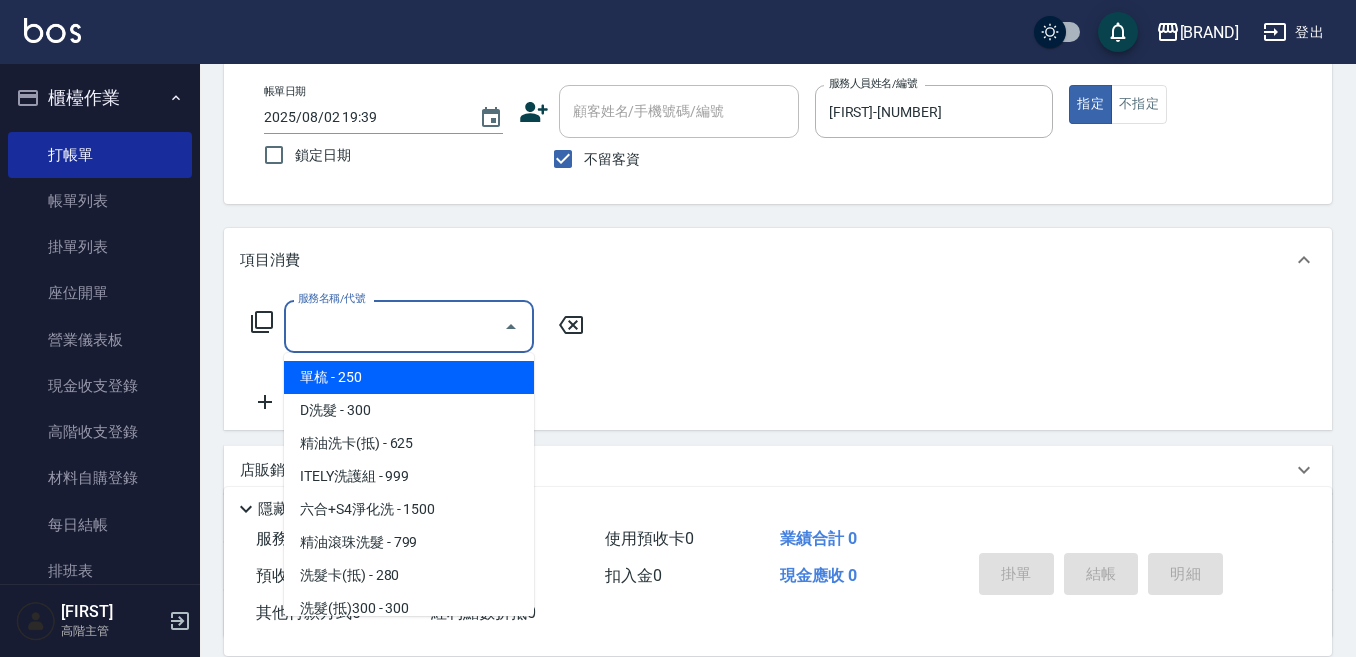 click on "服務名稱/代號" at bounding box center (394, 326) 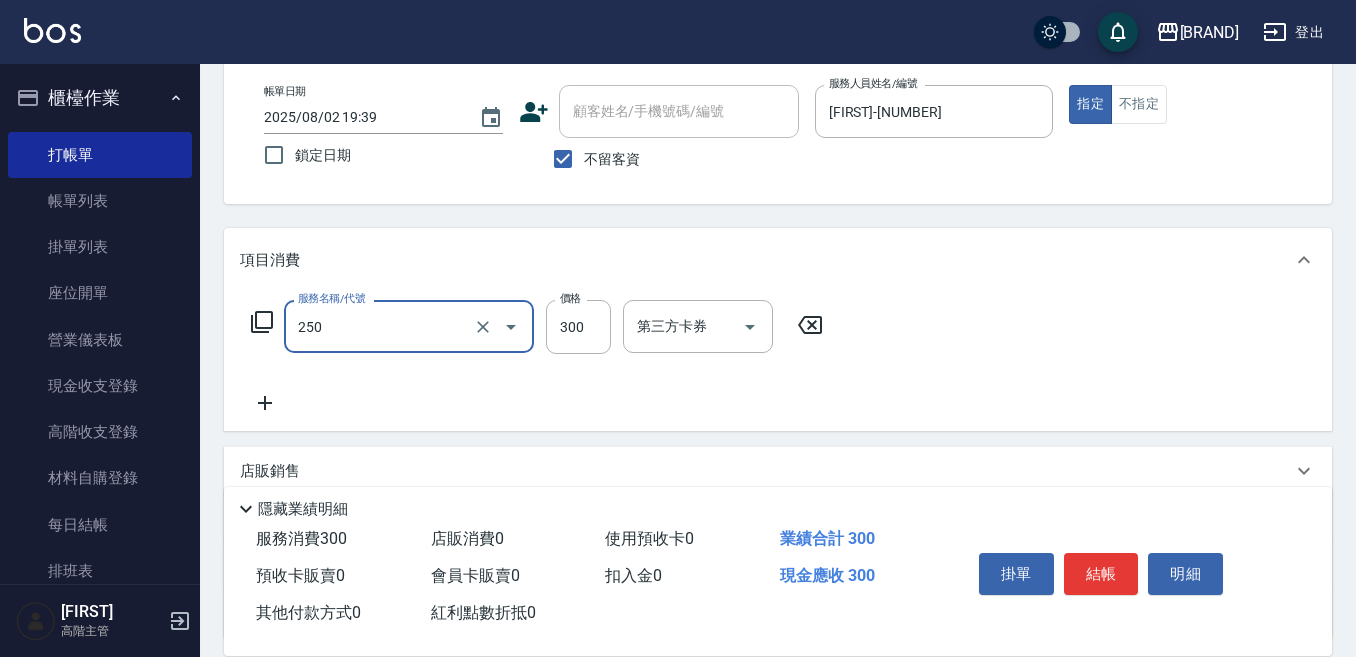 type on "日式洗髮(250)" 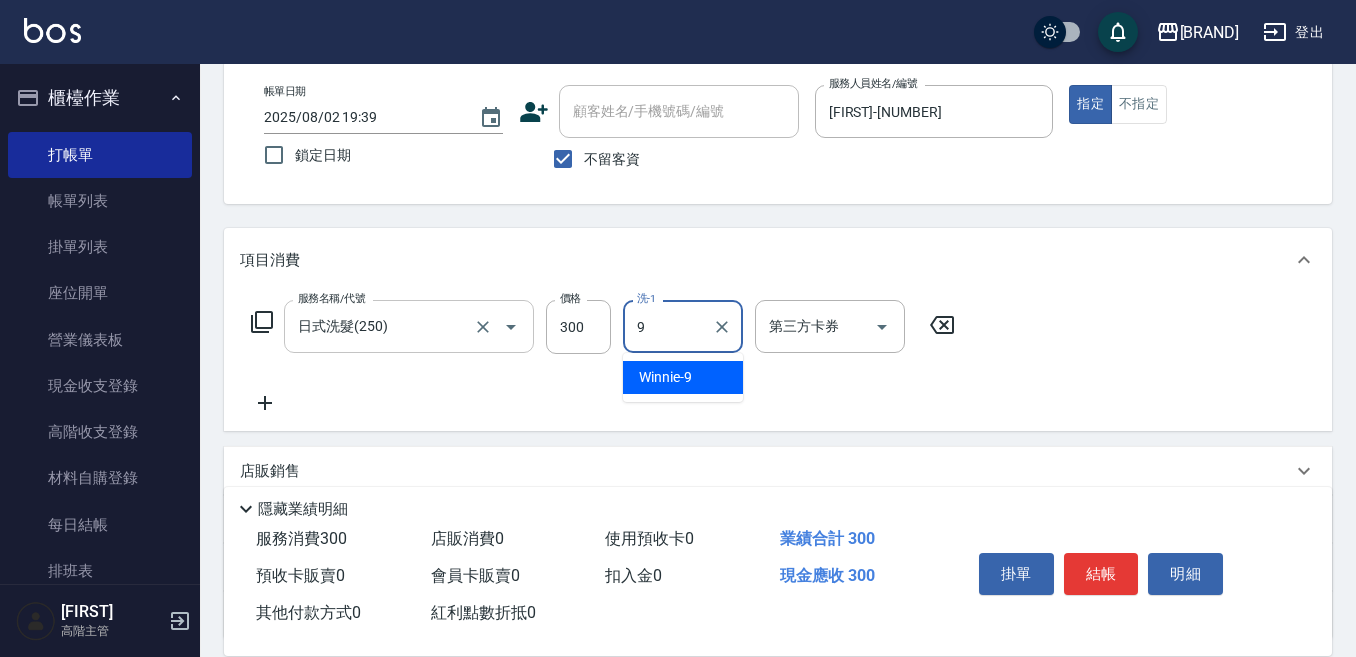type on "[FIRST]-[NUMBER]" 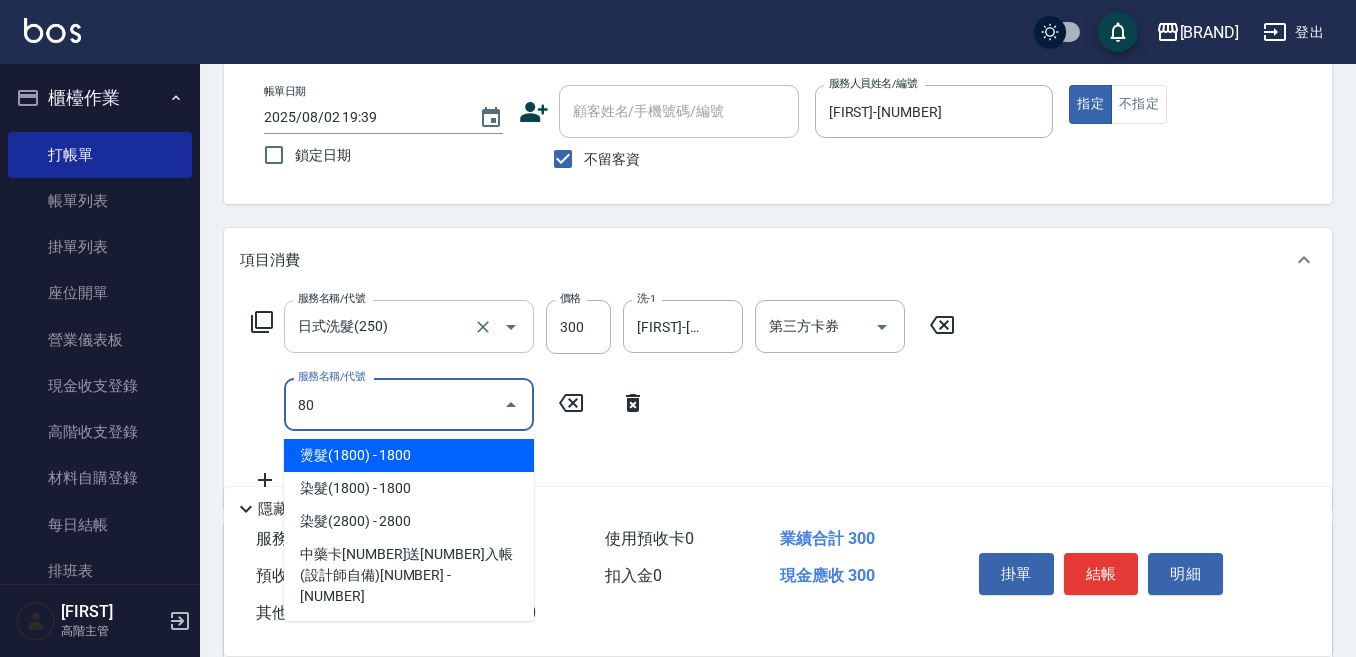 type on "803" 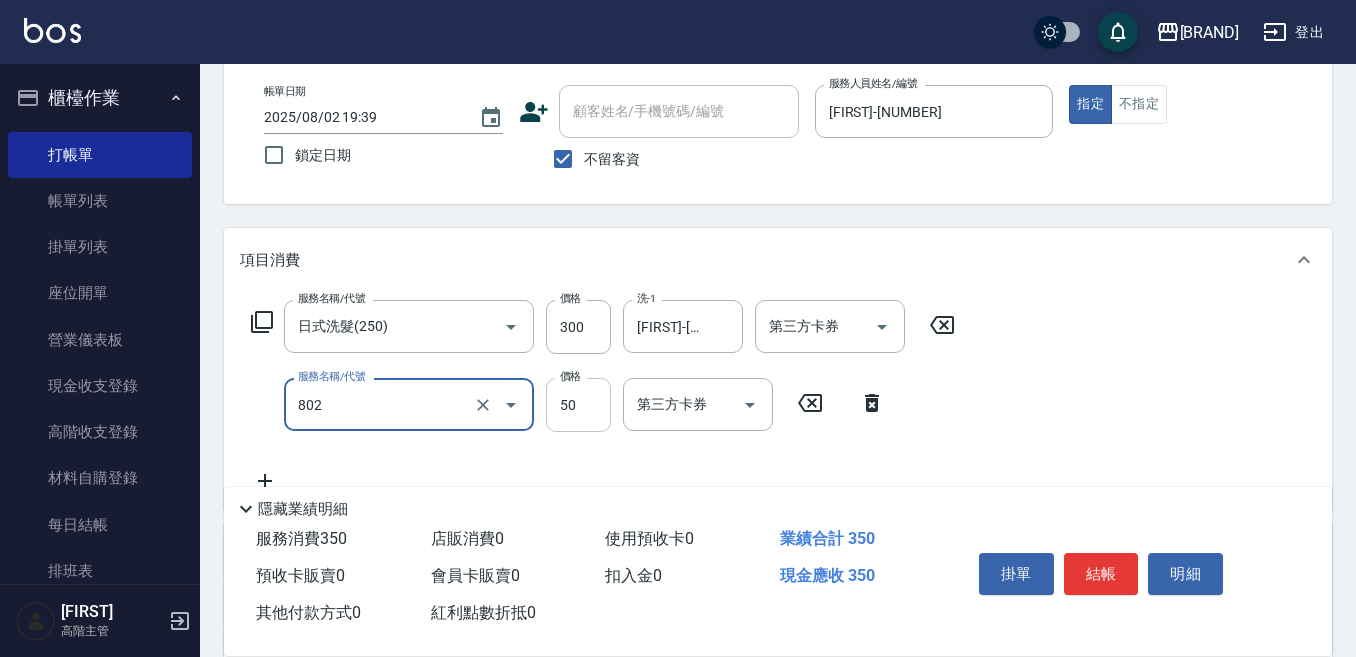 type on "勞水([NUMBER])" 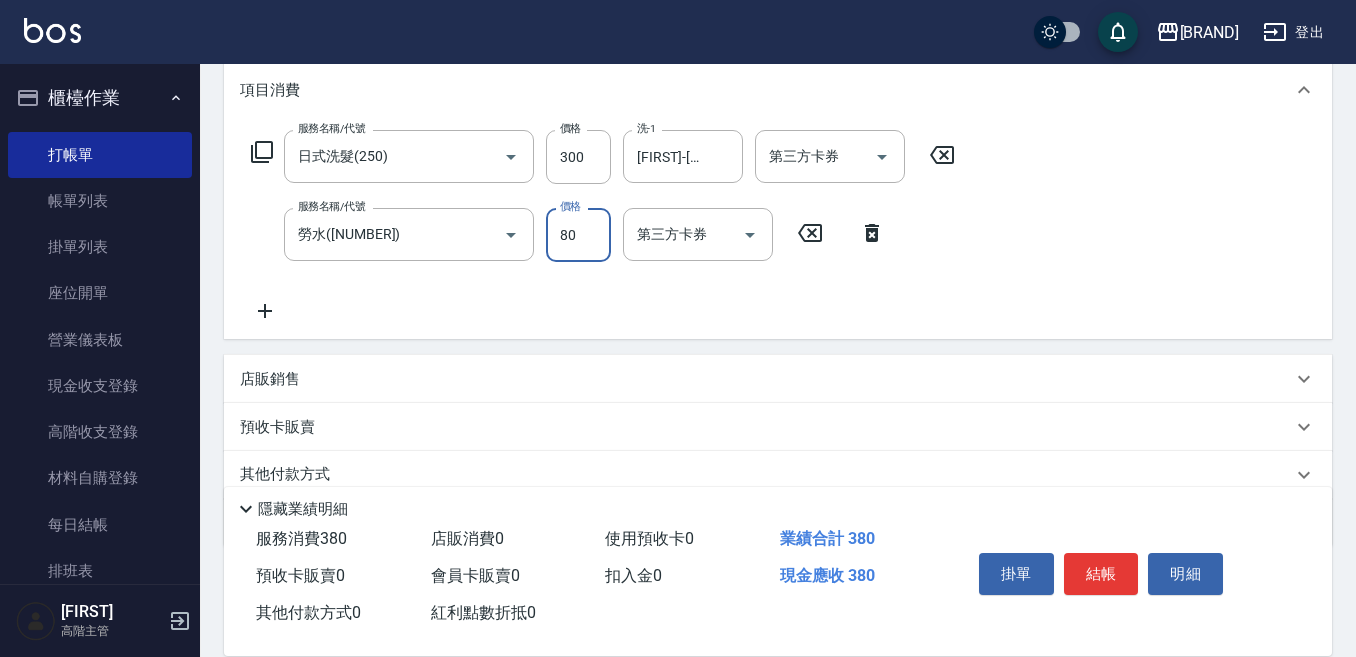 scroll, scrollTop: 300, scrollLeft: 0, axis: vertical 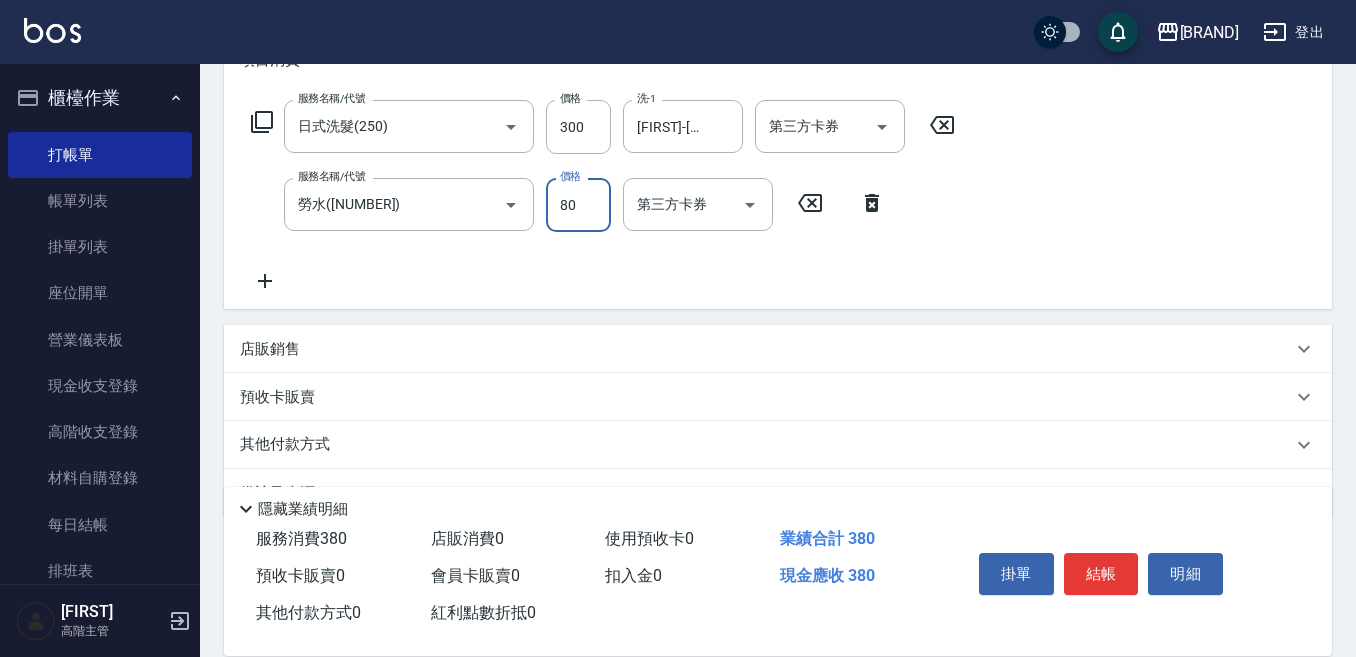 type on "80" 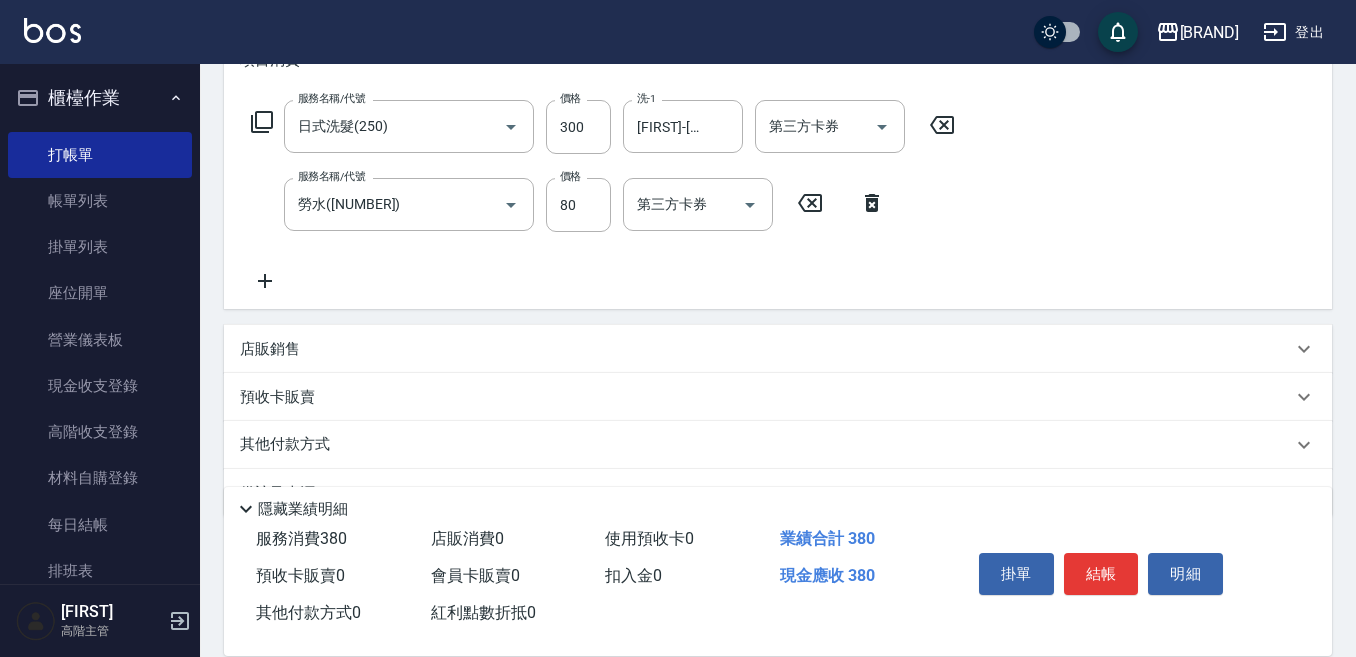 drag, startPoint x: 257, startPoint y: 275, endPoint x: 277, endPoint y: 276, distance: 20.024984 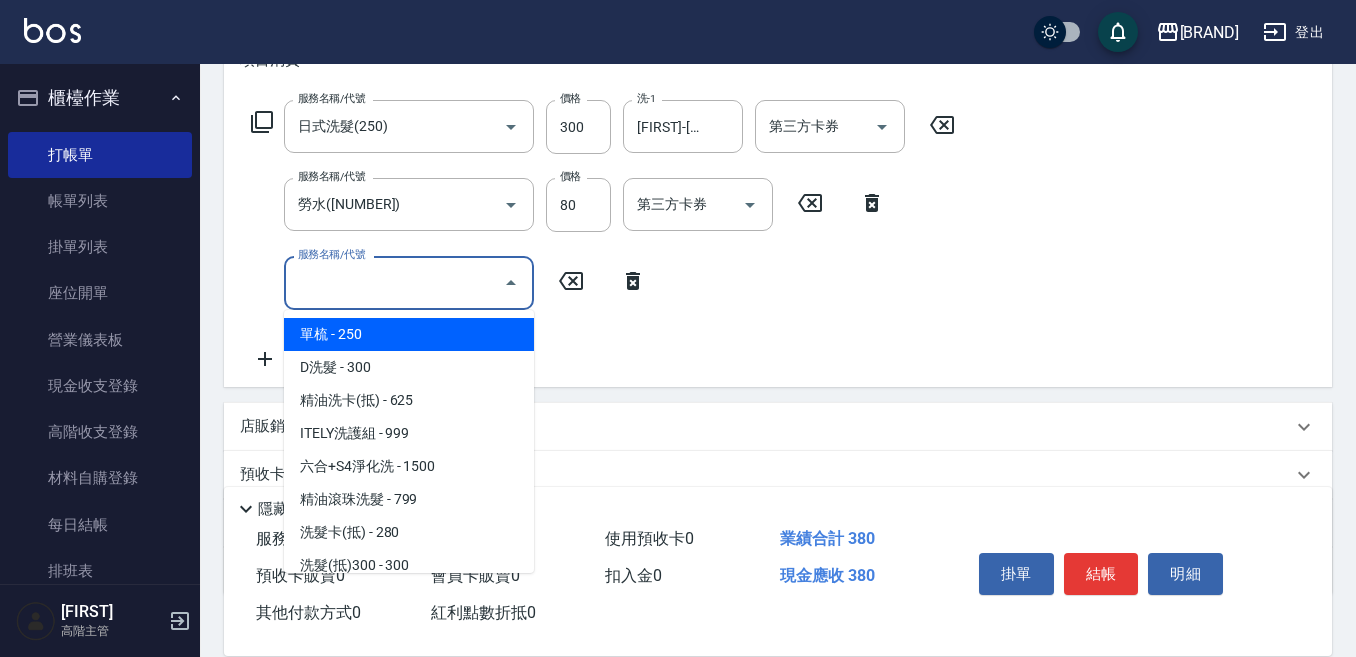 click on "服務名稱/代號" at bounding box center [394, 282] 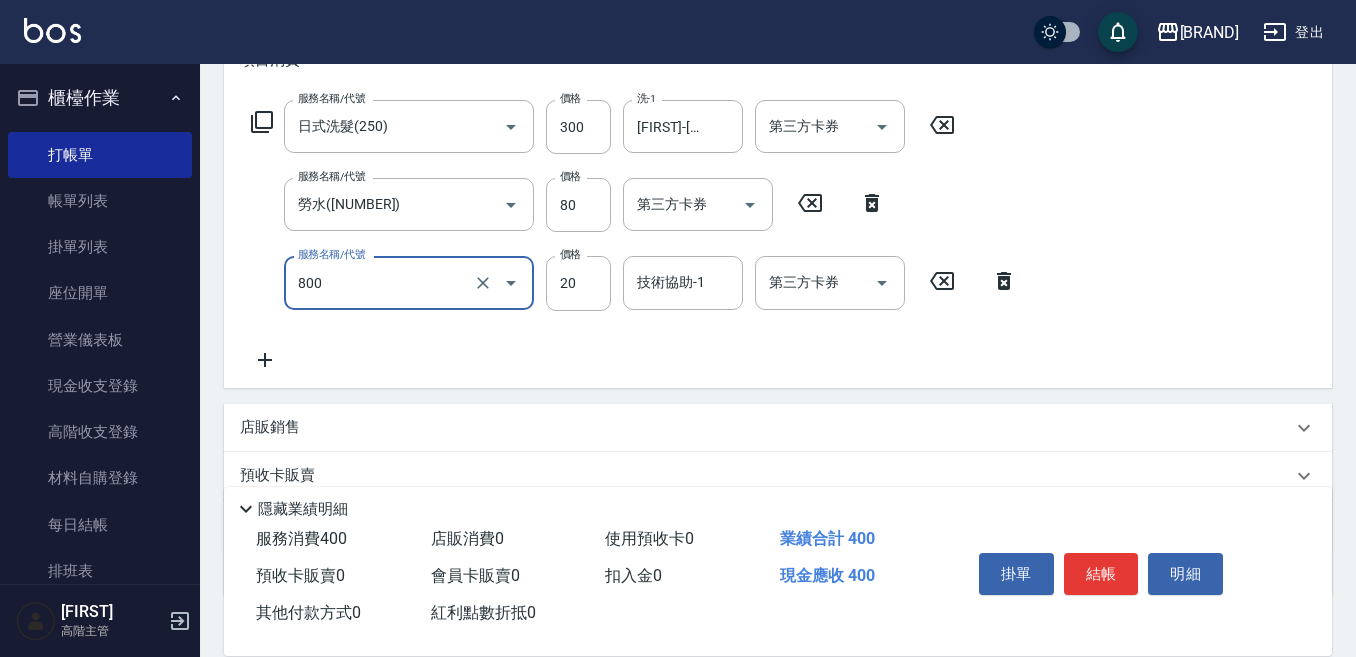 type on "潤絲精(800)" 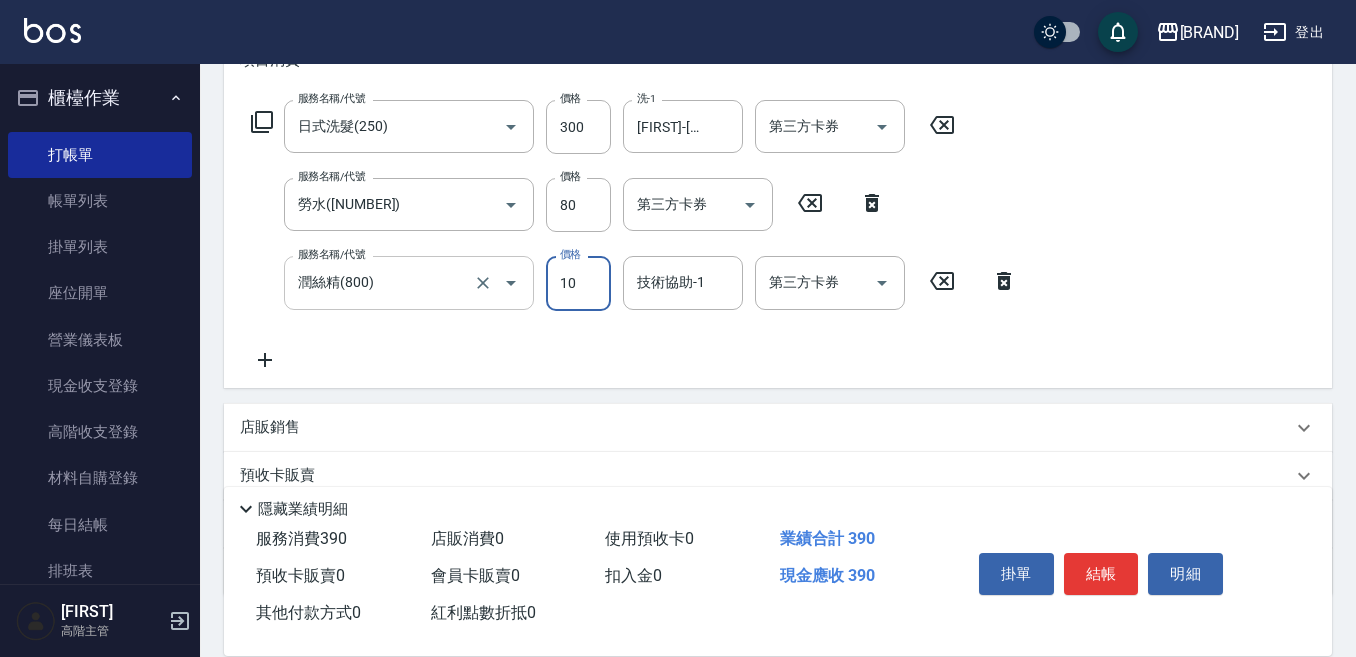 type on "10" 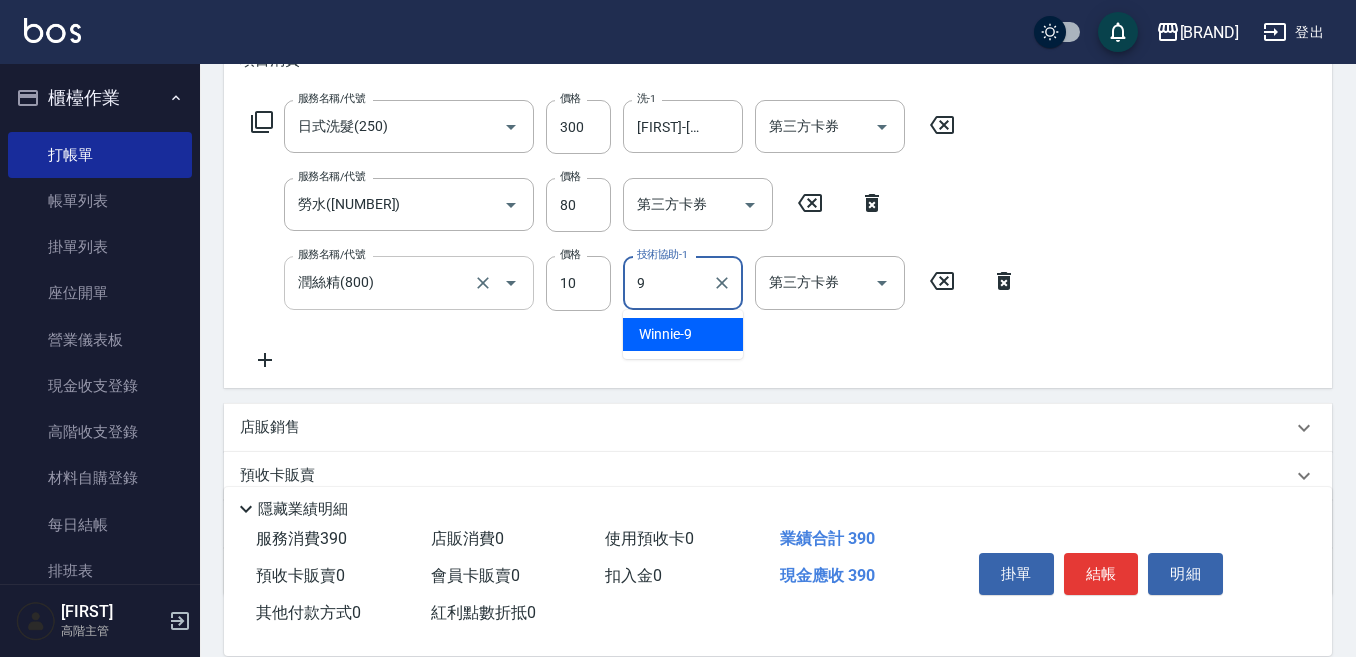 type on "[FIRST]-[NUMBER]" 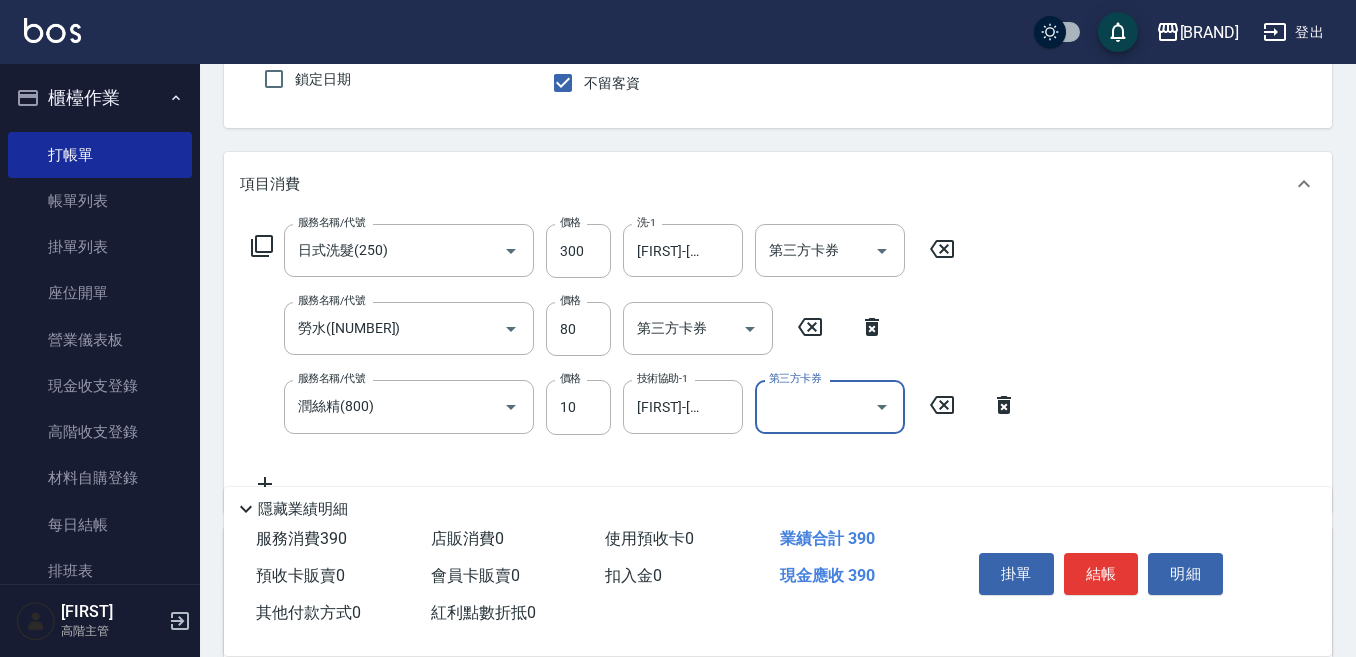scroll, scrollTop: 0, scrollLeft: 0, axis: both 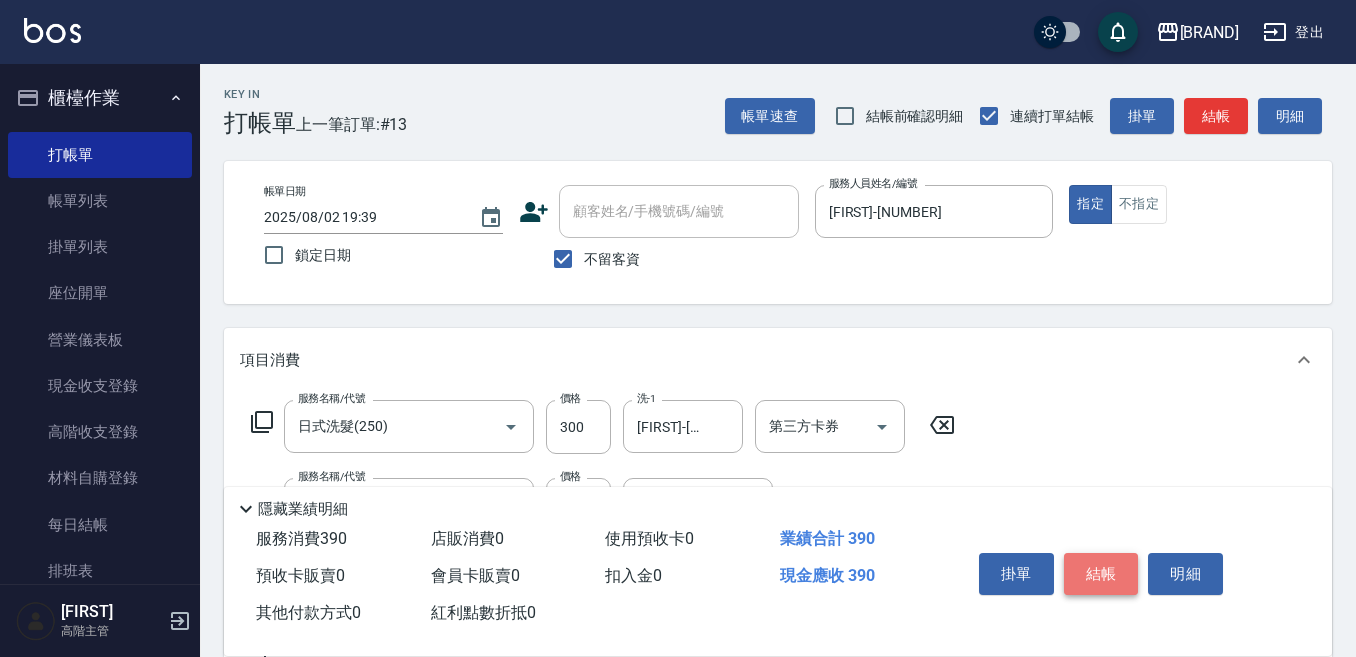 click on "結帳" at bounding box center [1101, 574] 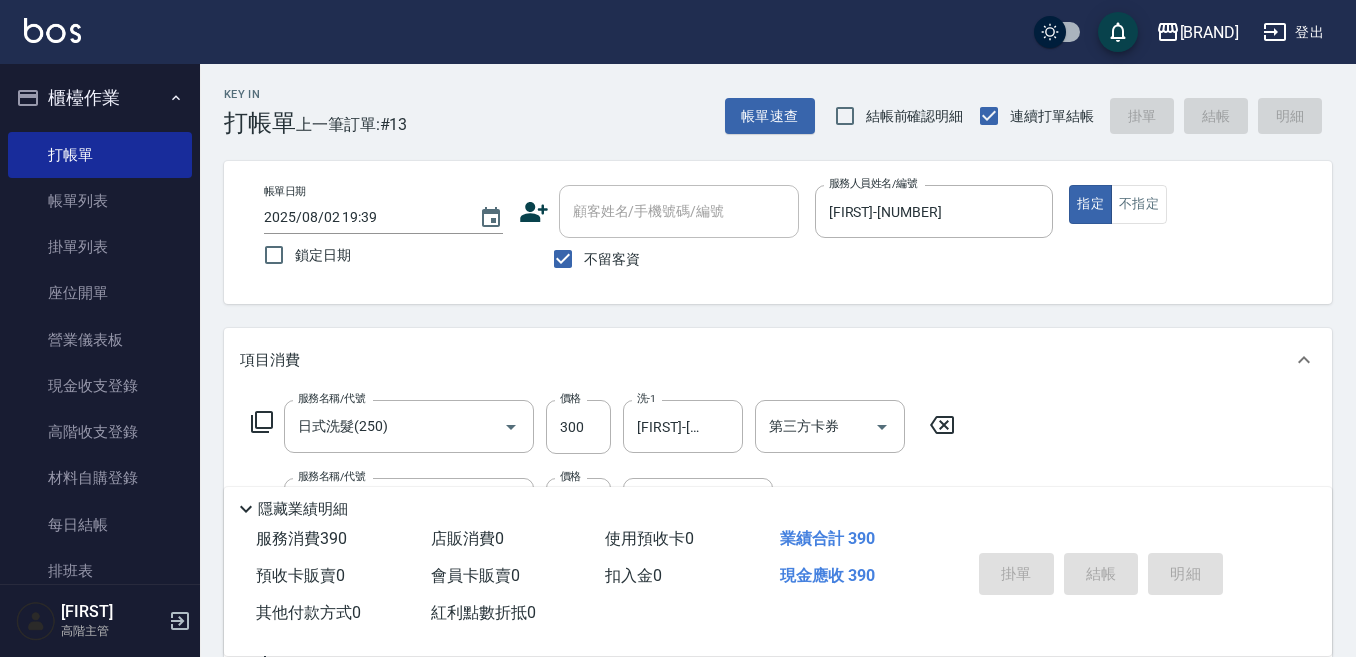 type on "2025/08/02 19:40" 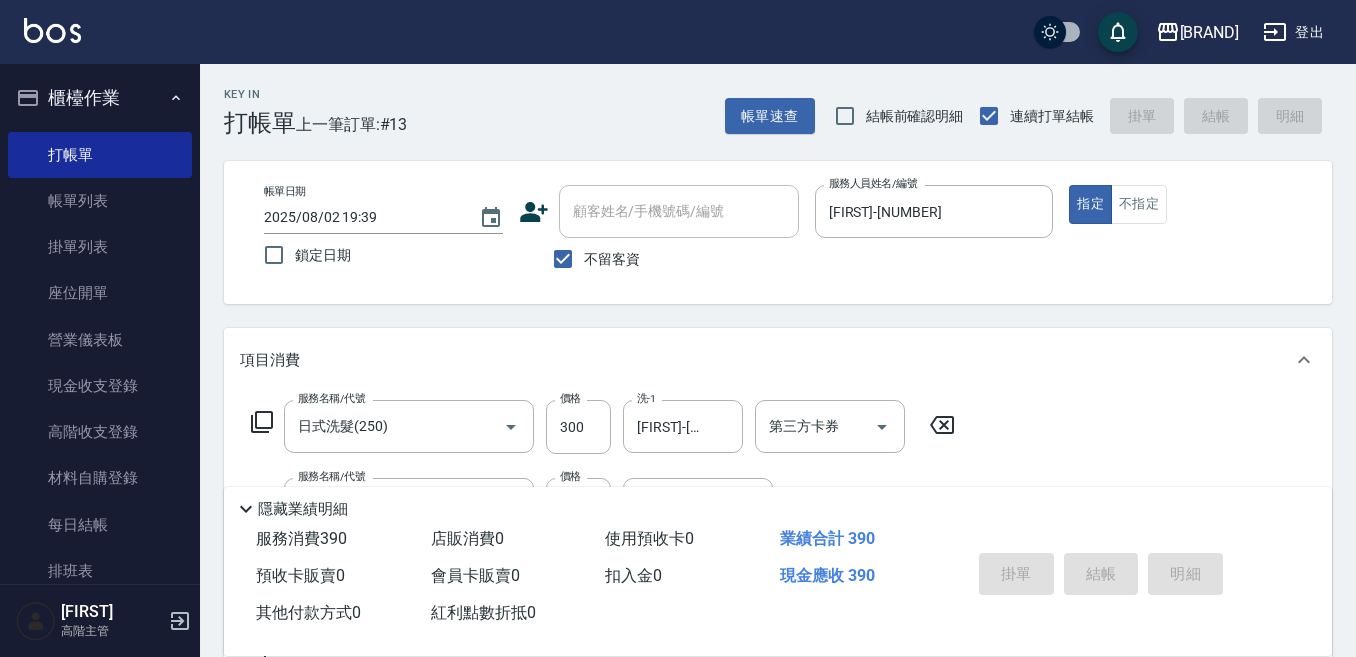 type 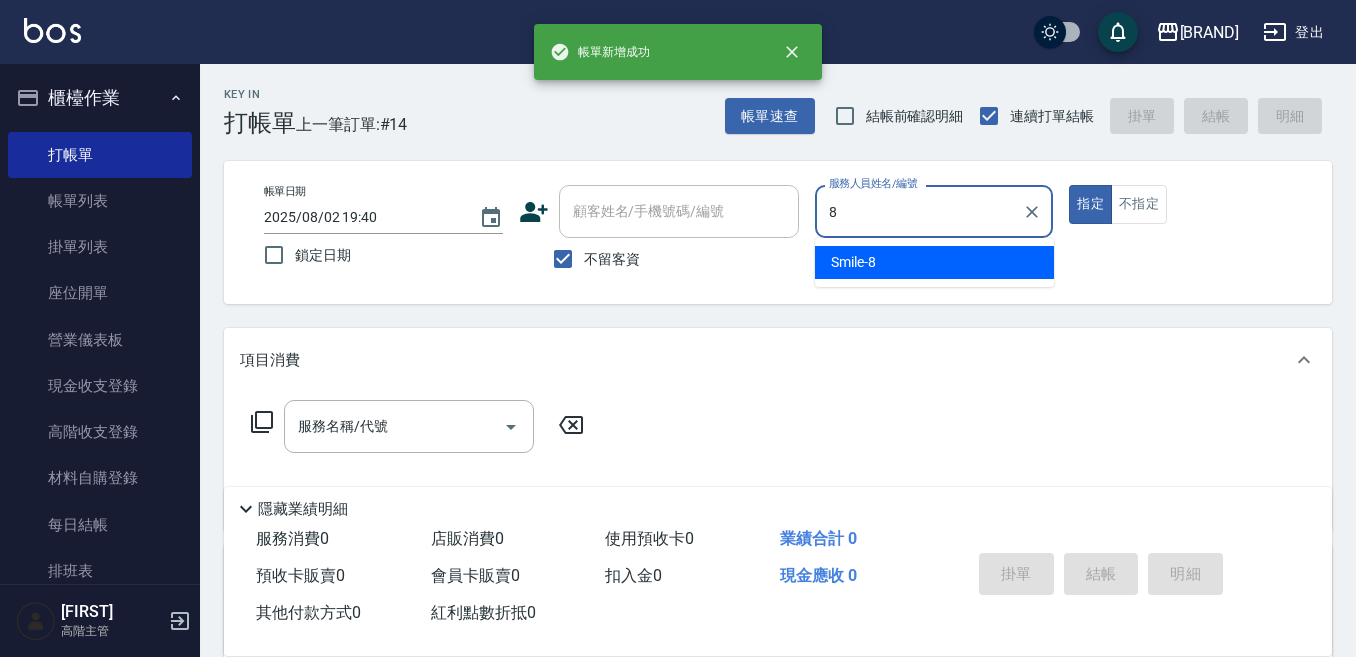type on "[FIRST]-[NUMBER]" 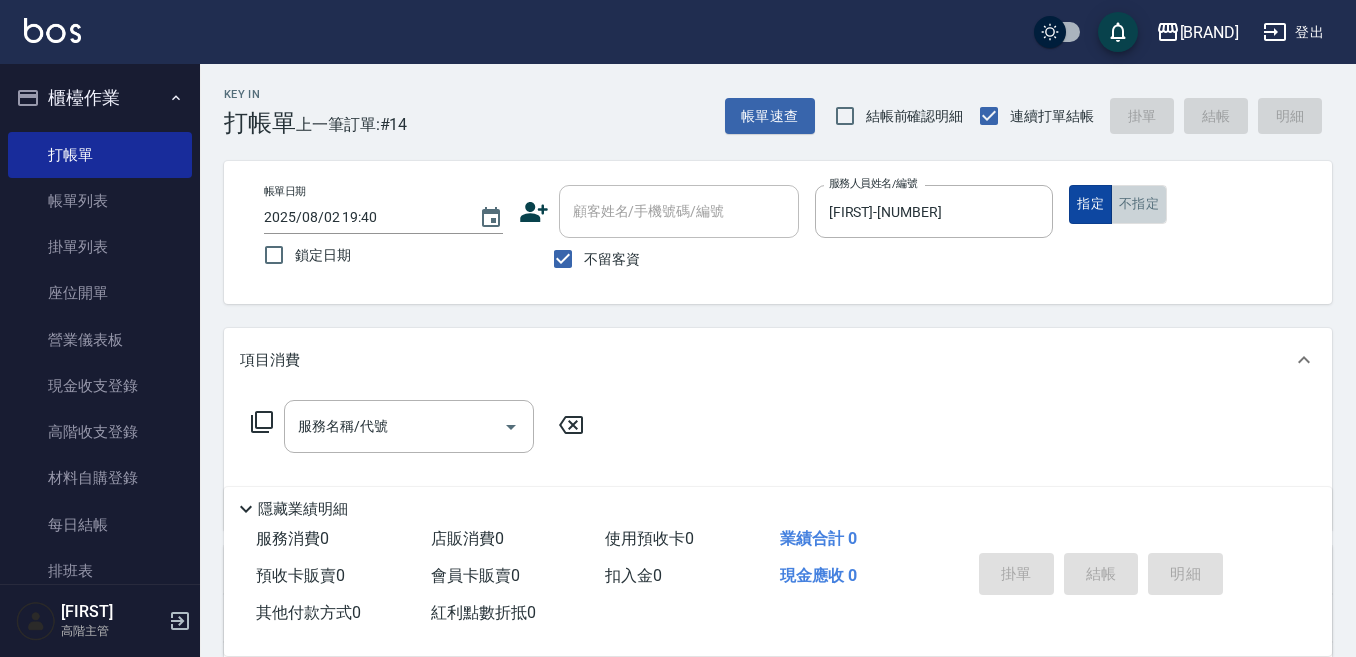 drag, startPoint x: 1139, startPoint y: 197, endPoint x: 1087, endPoint y: 214, distance: 54.708317 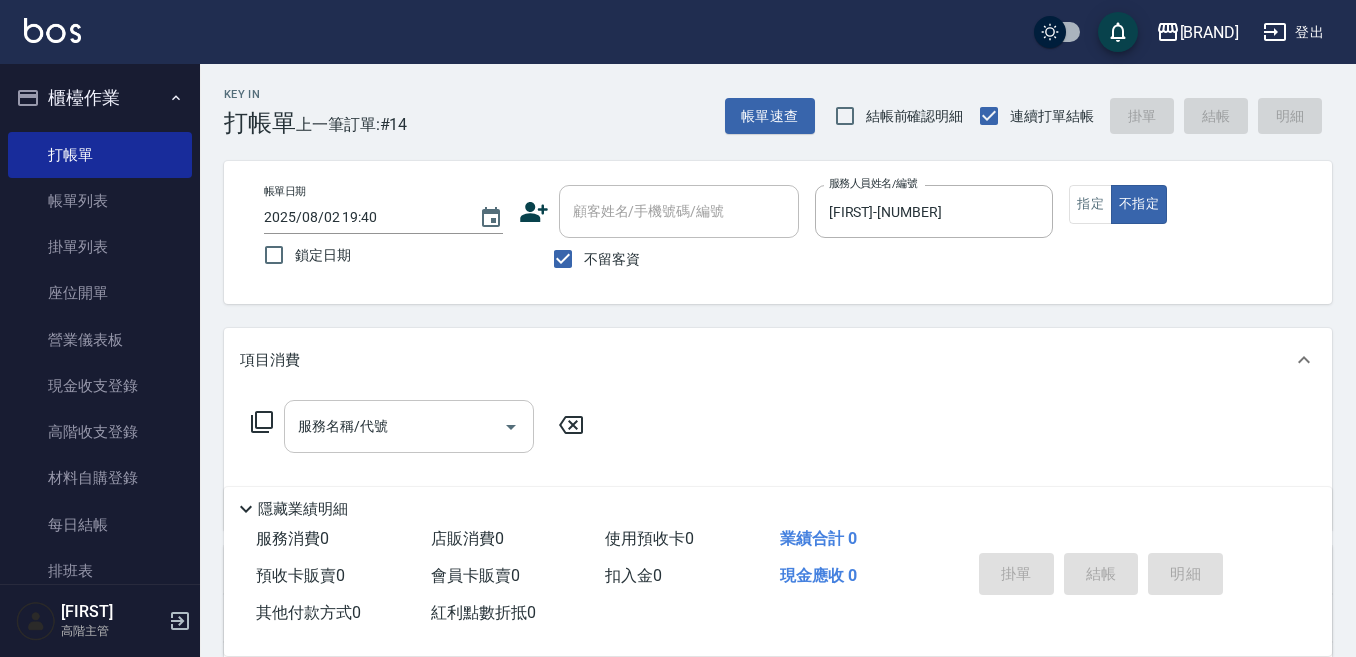 click on "服務名稱/代號 服務名稱/代號" at bounding box center [409, 426] 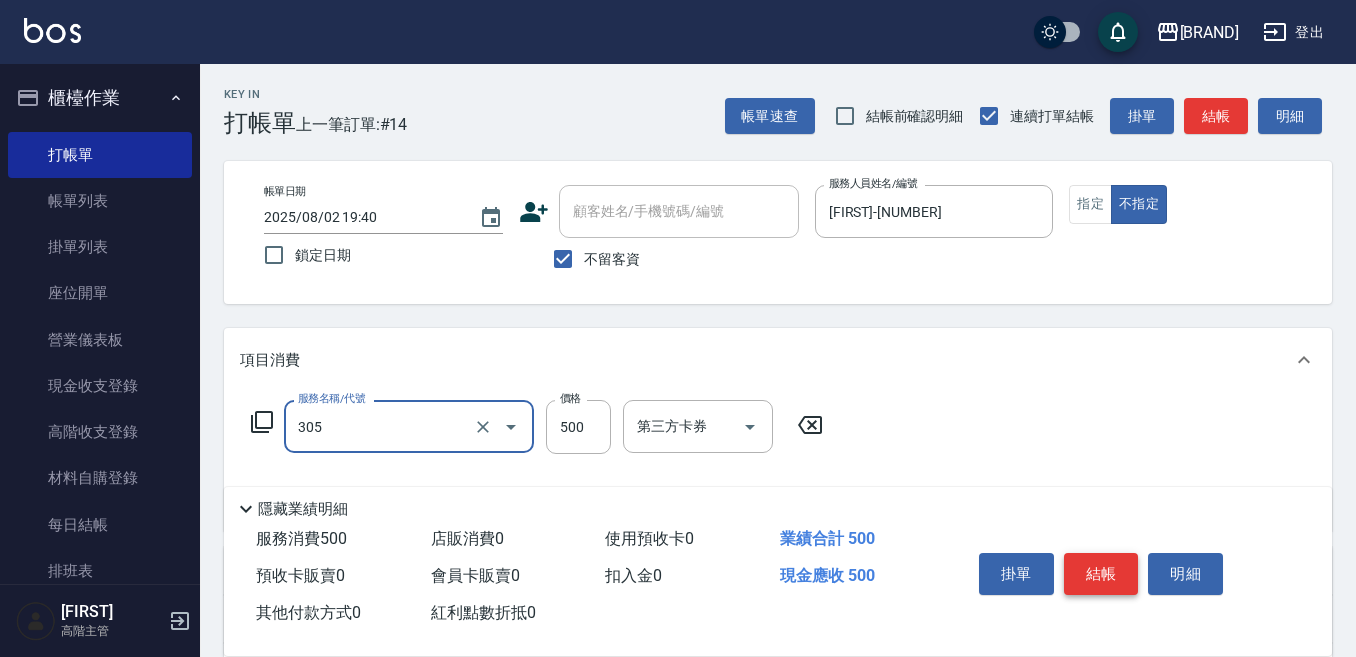 type on "剪髮500(305)" 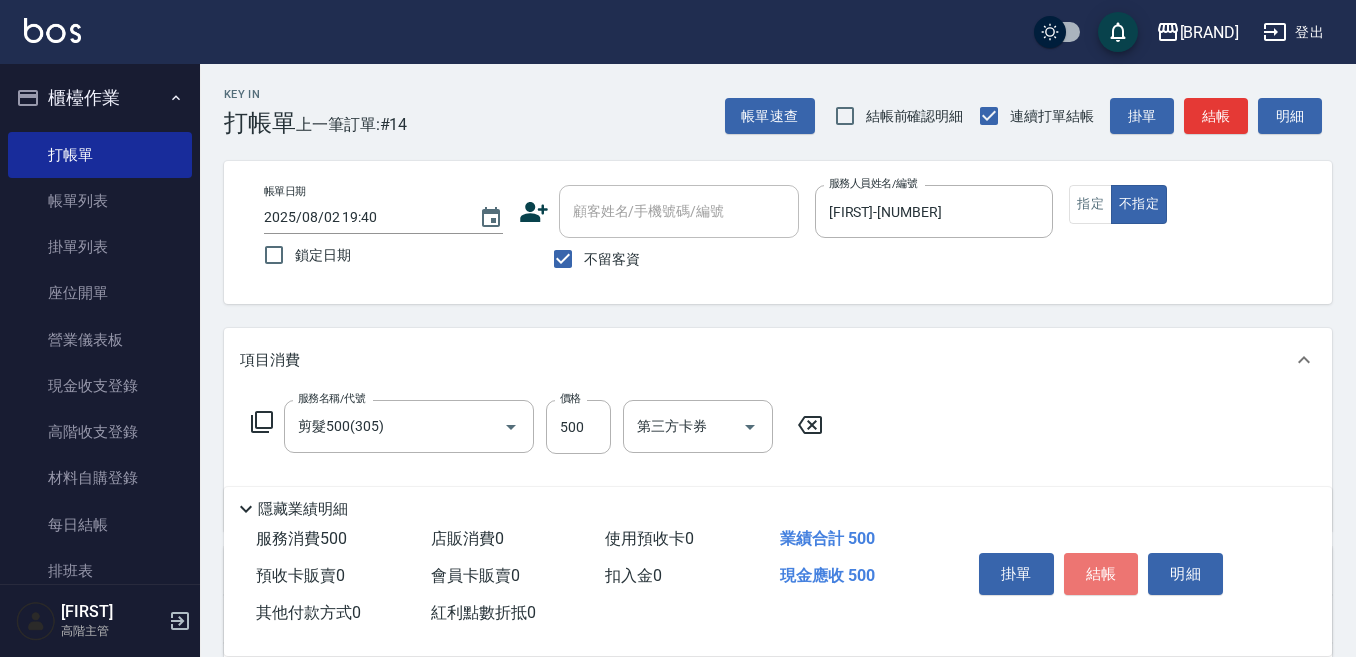 click on "結帳" at bounding box center (1101, 574) 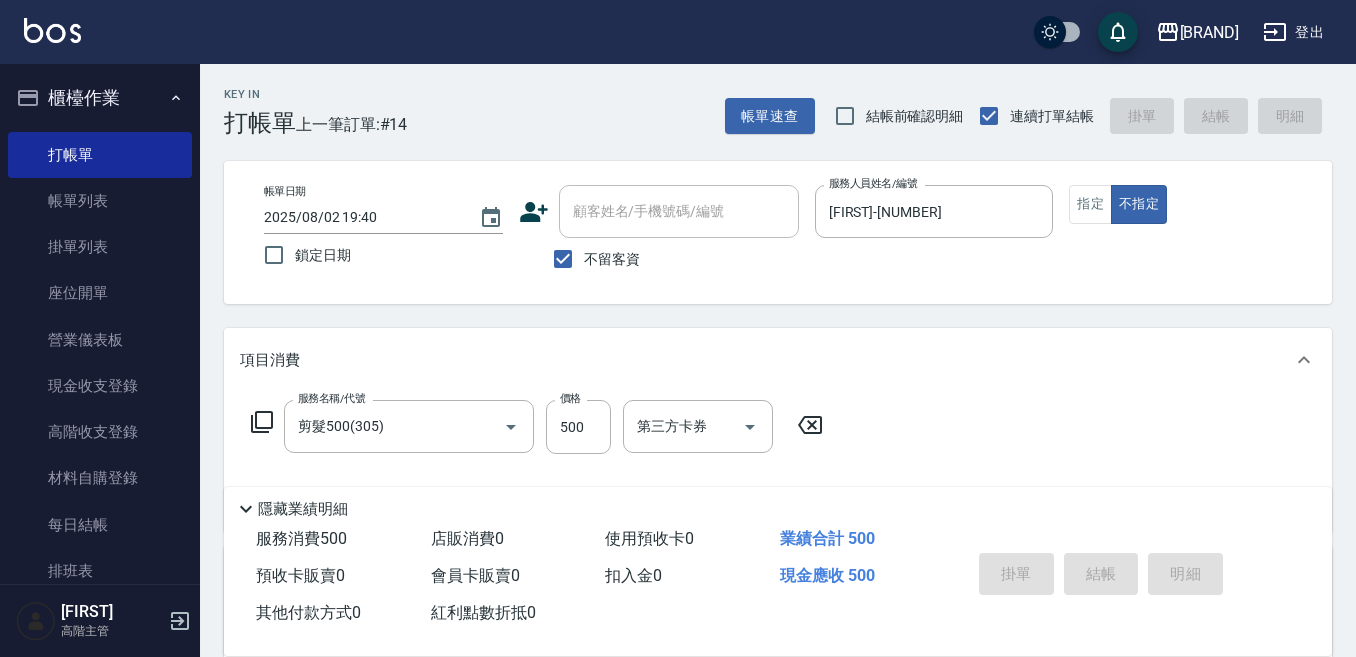 type 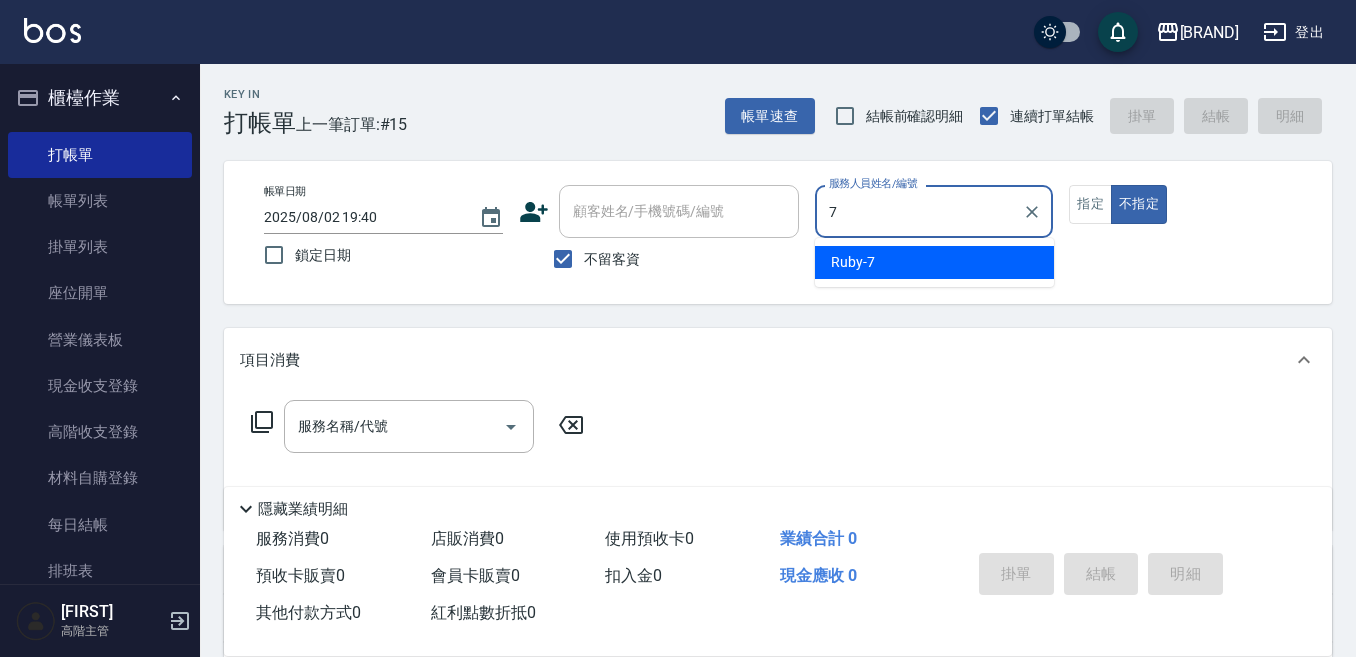 type on "[FIRST]-[NUMBER]" 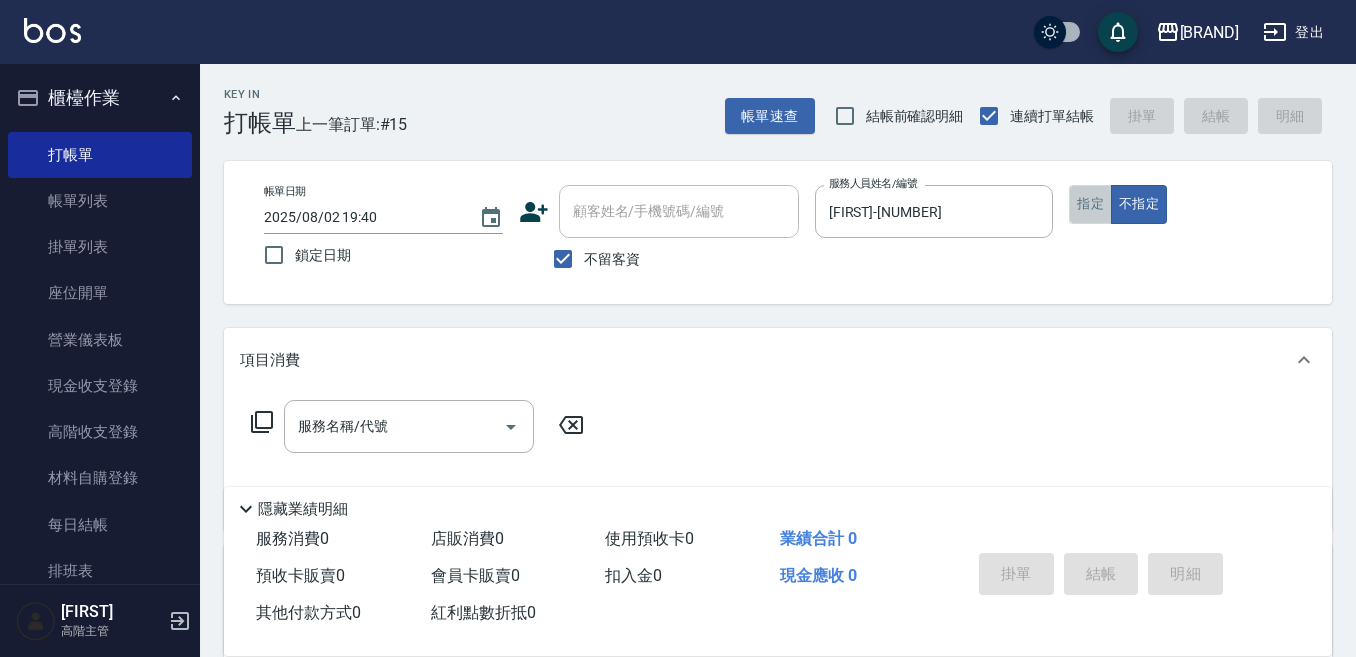click on "指定" at bounding box center (1090, 204) 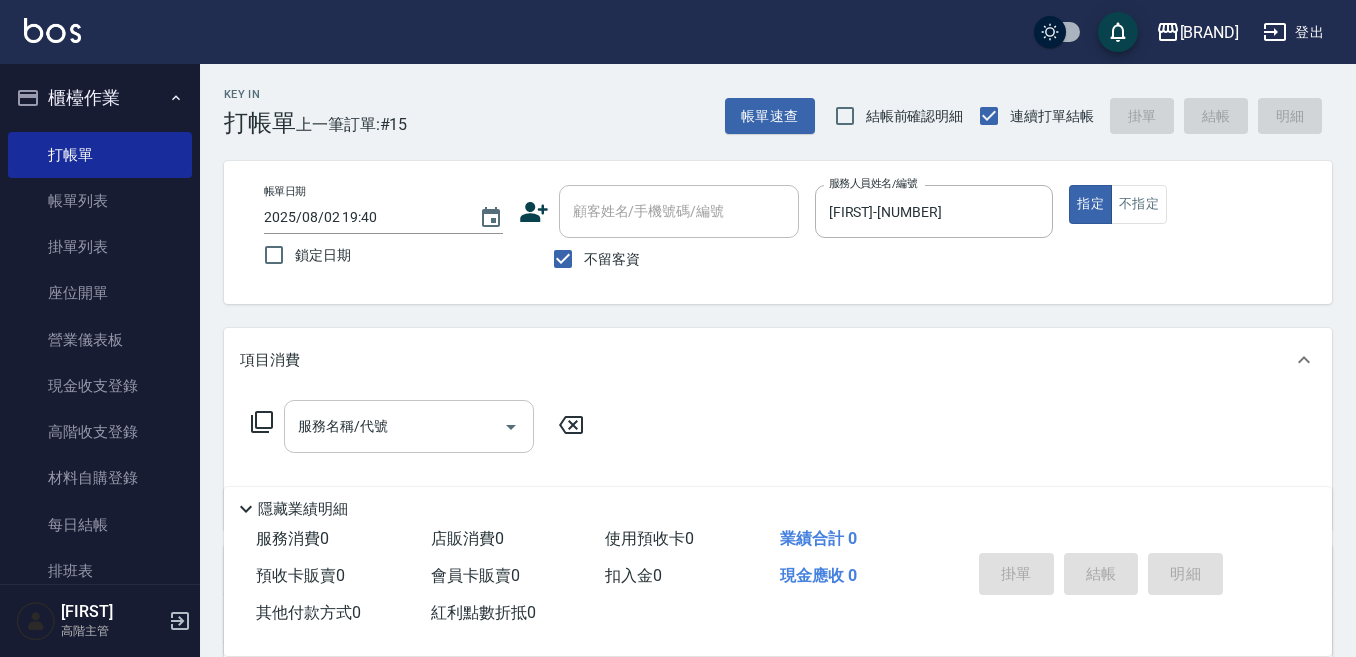 click on "服務名稱/代號" at bounding box center [394, 426] 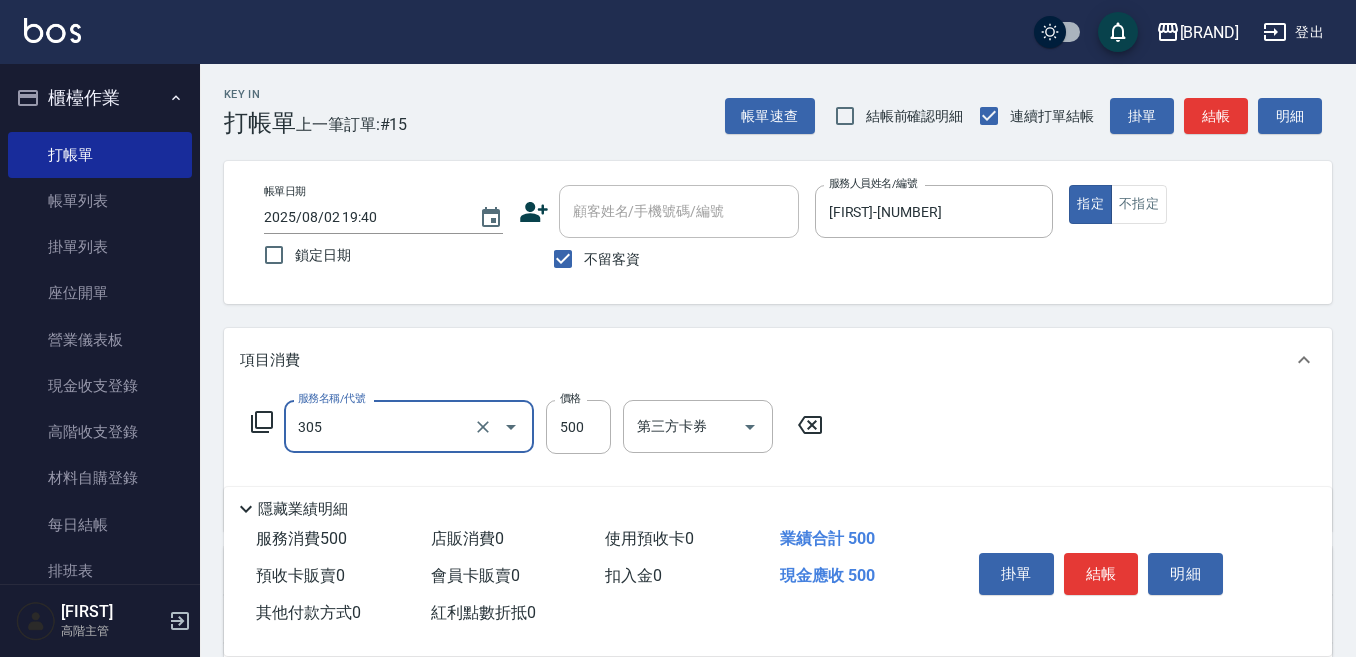 type on "剪髮500(305)" 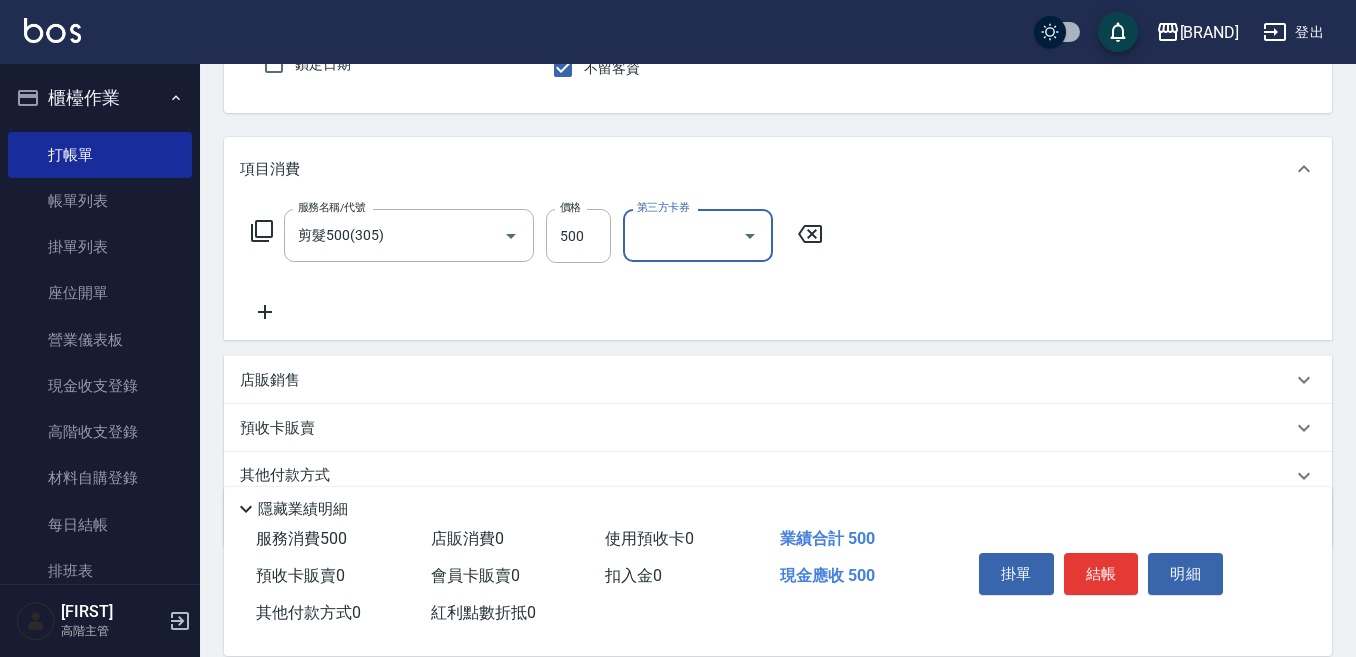 scroll, scrollTop: 200, scrollLeft: 0, axis: vertical 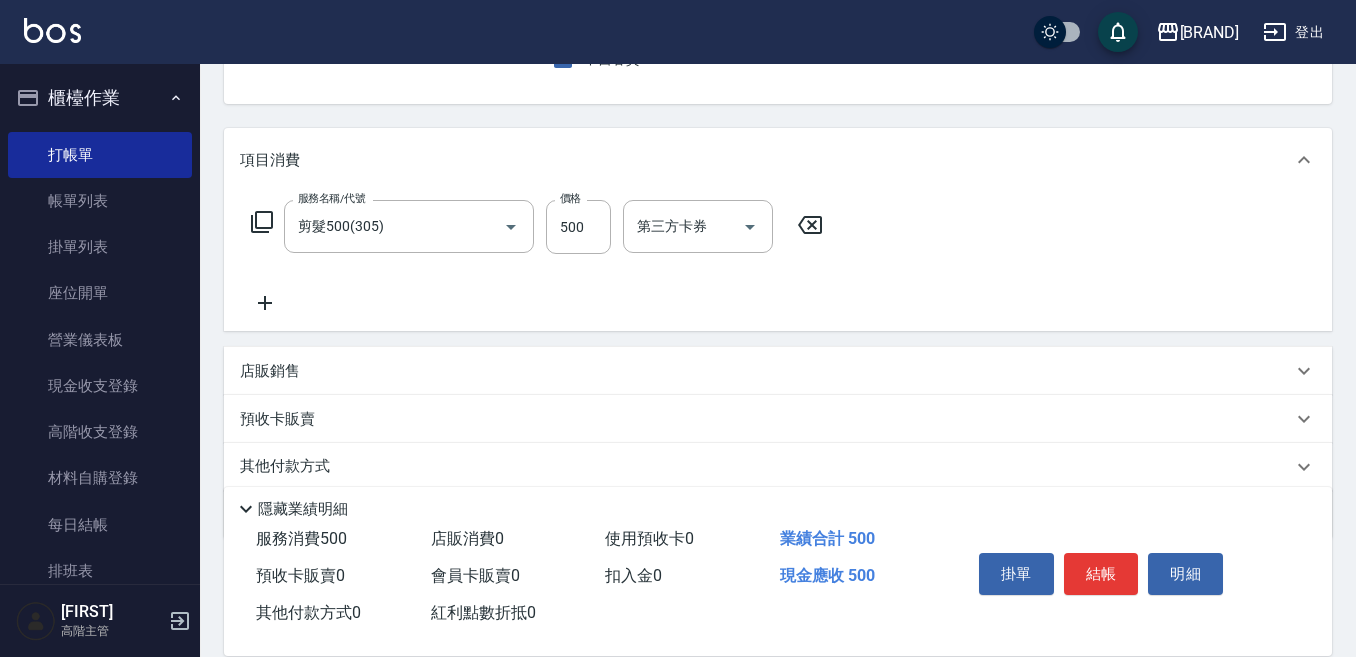 click 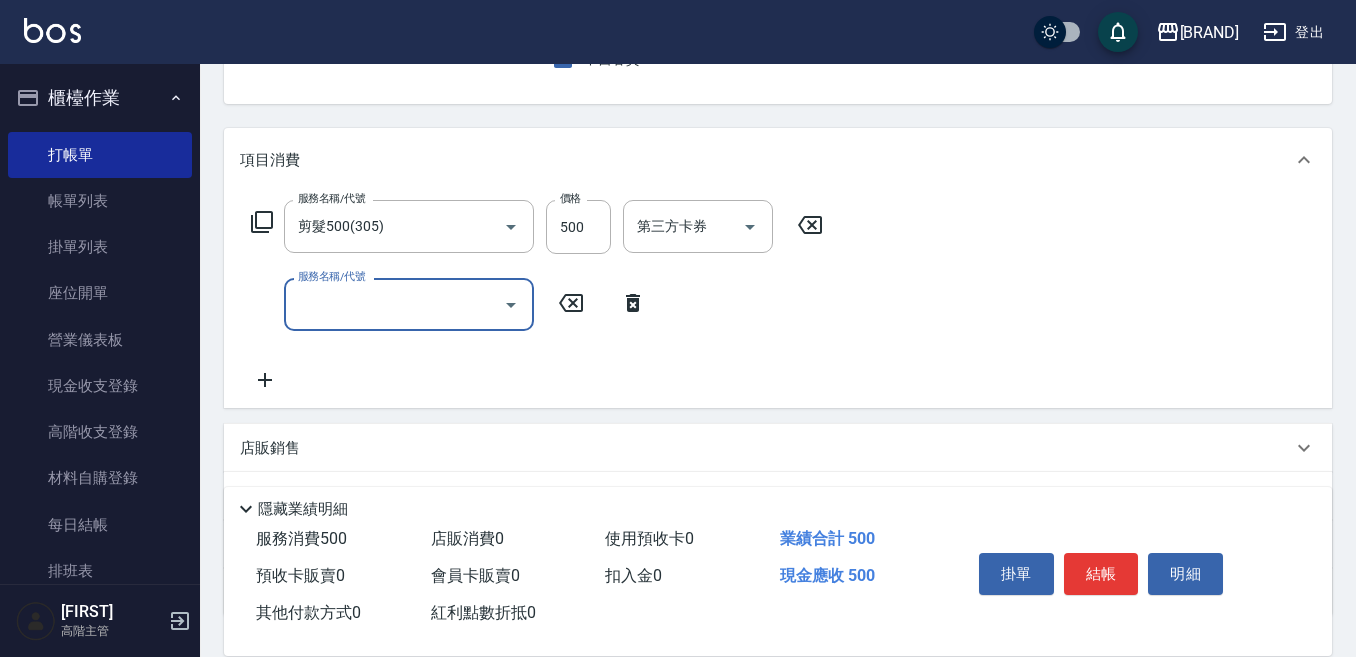 drag, startPoint x: 267, startPoint y: 302, endPoint x: 307, endPoint y: 307, distance: 40.311287 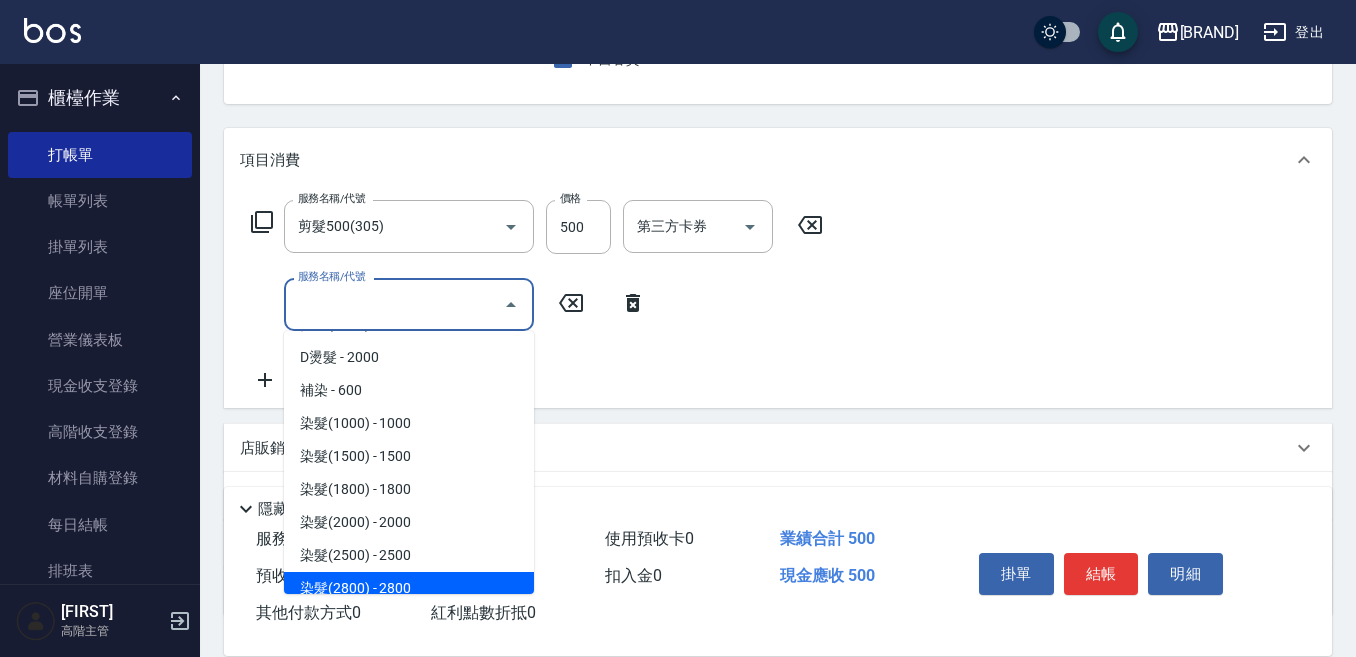 scroll, scrollTop: 1000, scrollLeft: 0, axis: vertical 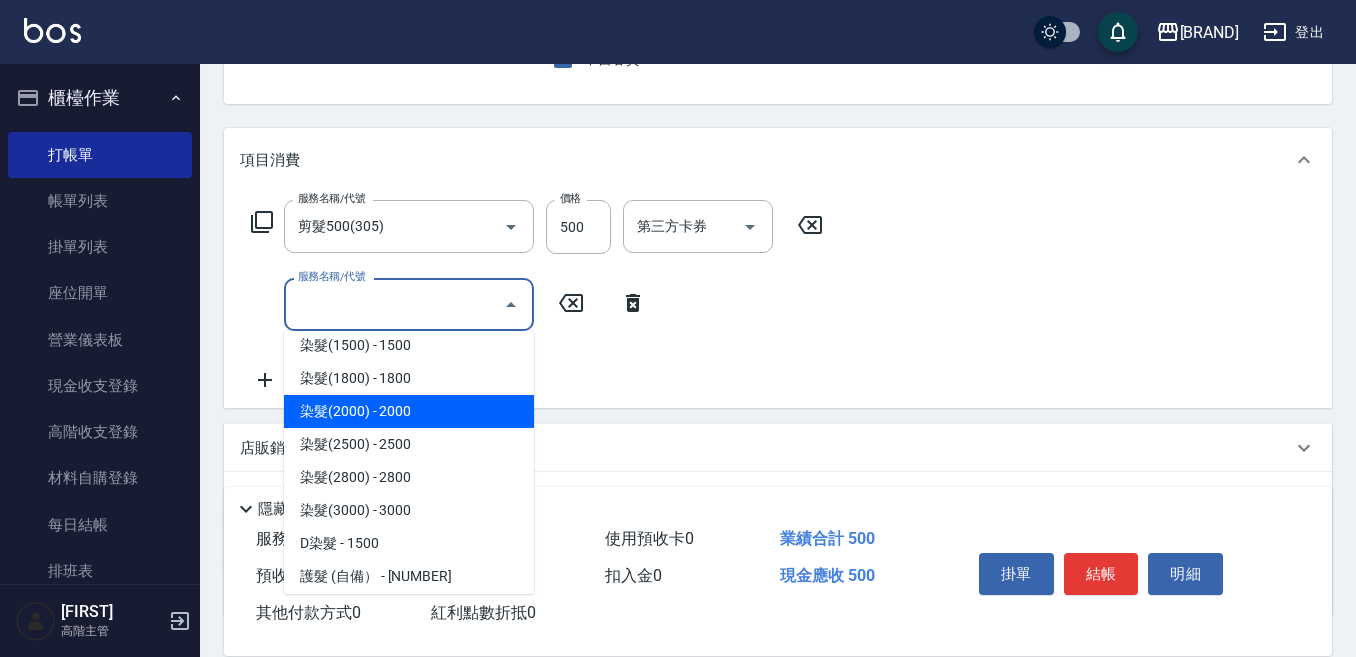 click on "染髮(2000) - 2000" at bounding box center [409, 411] 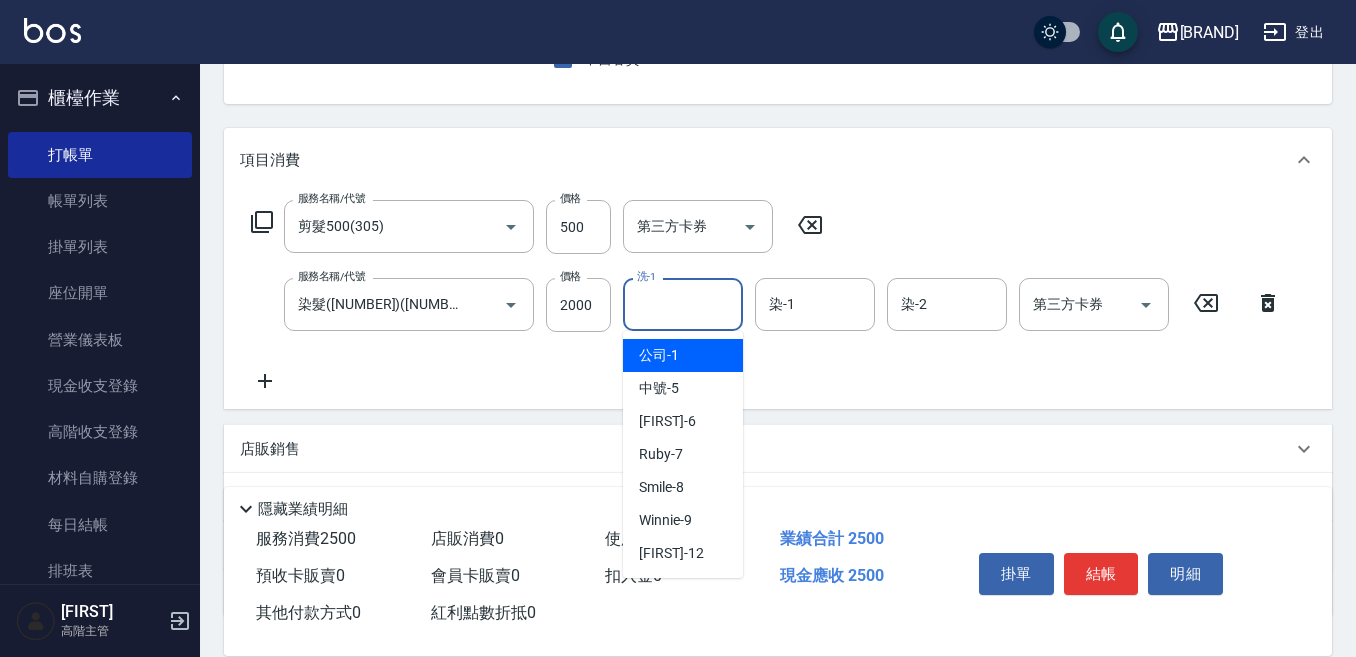 click on "洗-1" at bounding box center [683, 304] 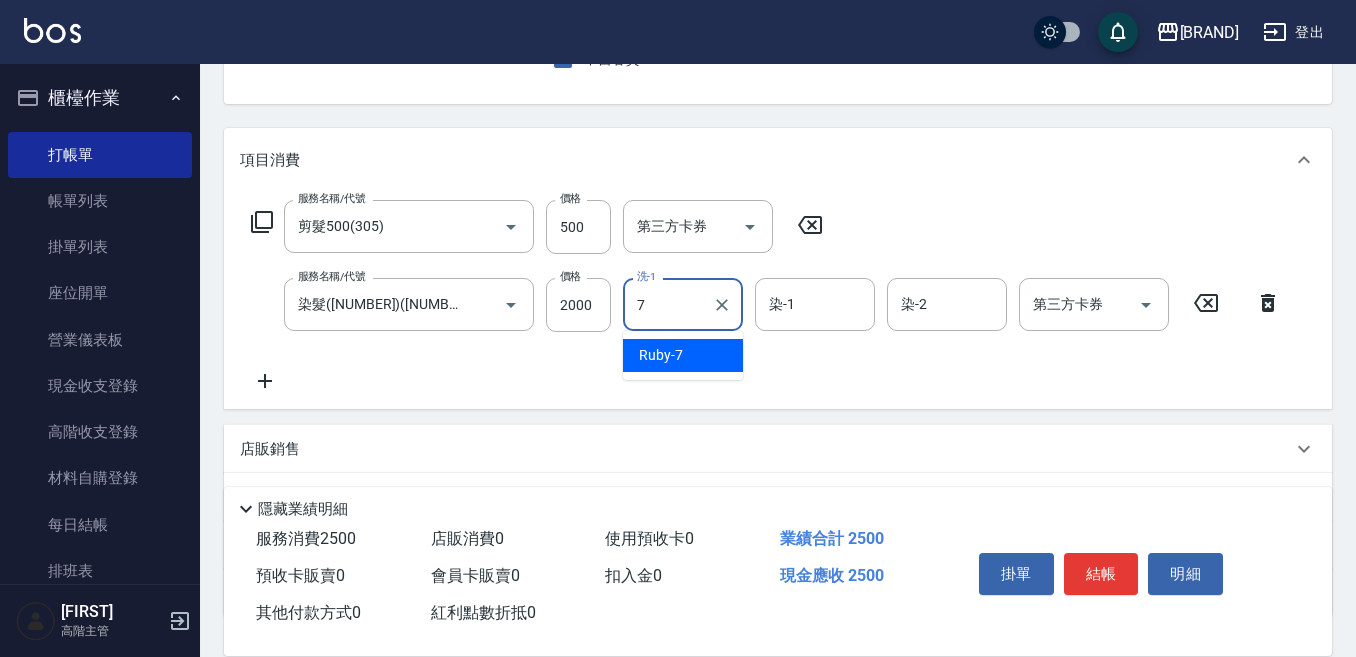 type on "[FIRST]-[NUMBER]" 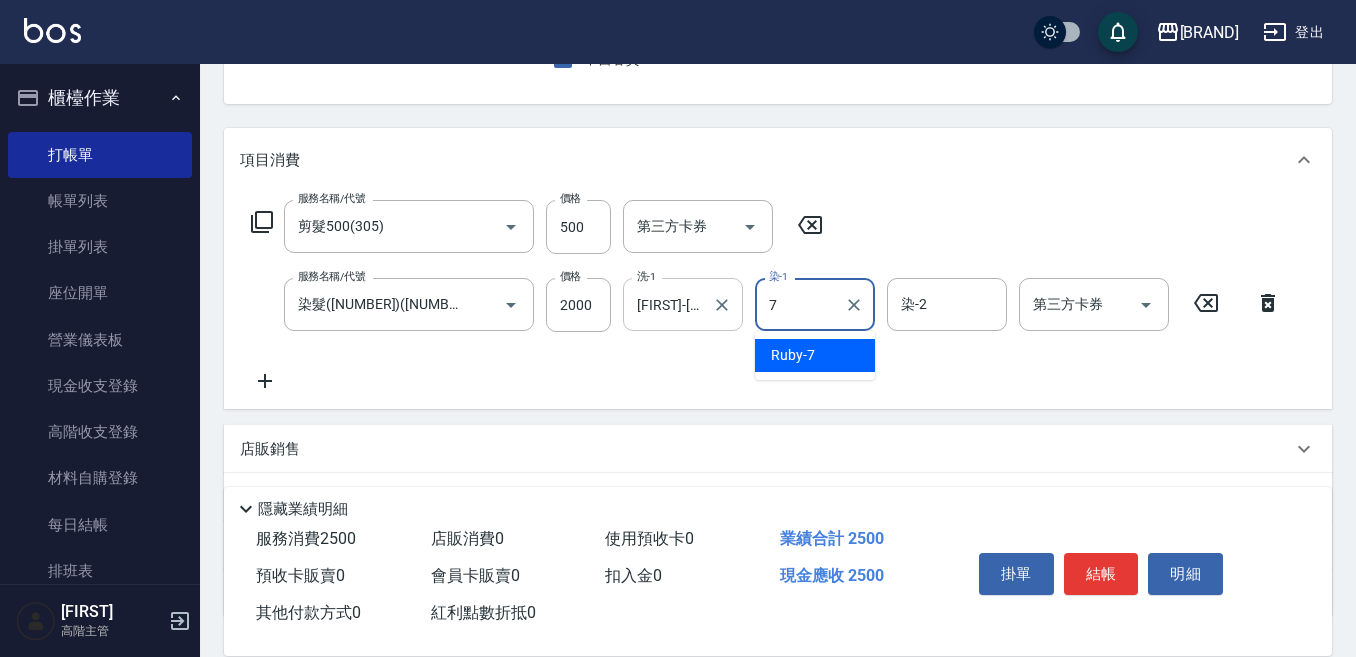 type on "[FIRST]-[NUMBER]" 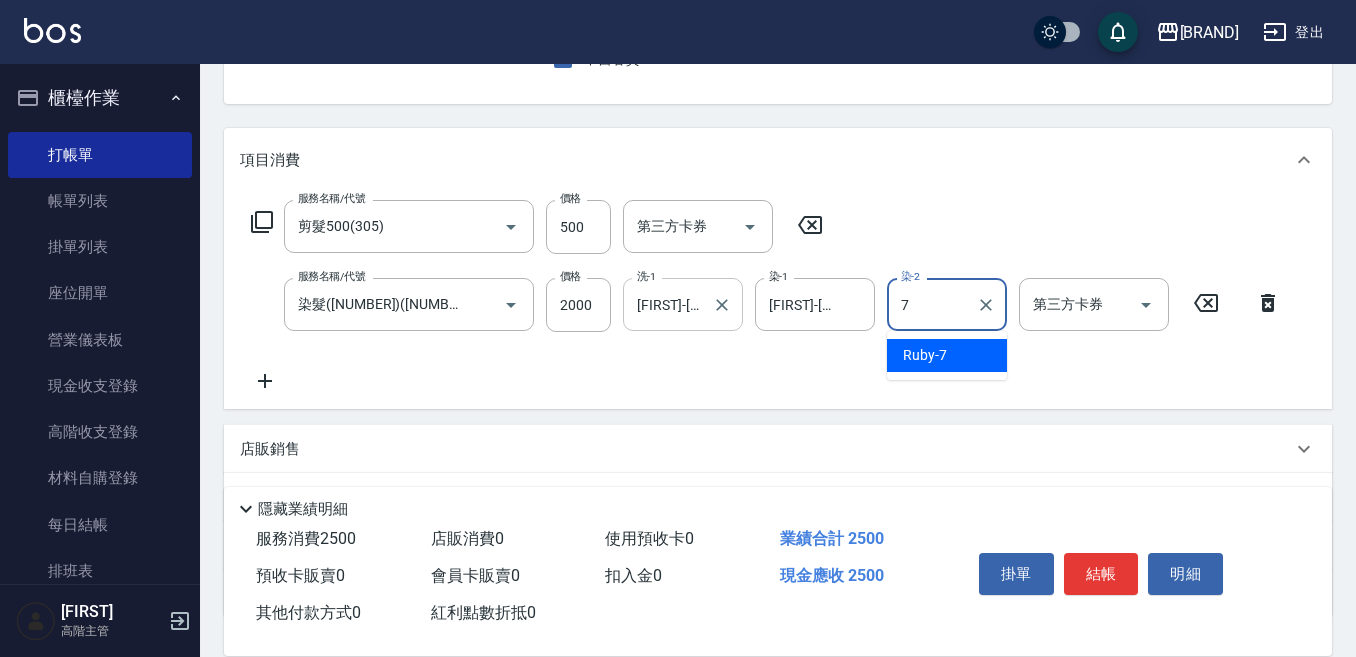 type on "[FIRST]-[NUMBER]" 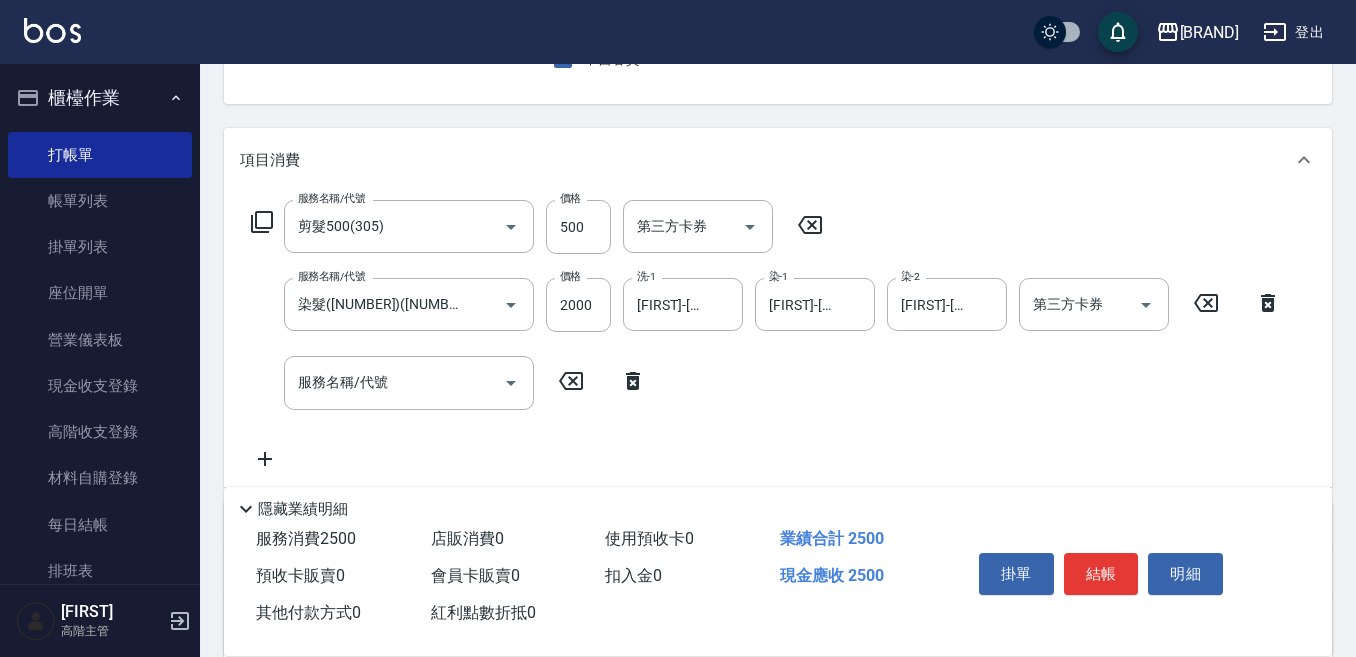 drag, startPoint x: 1085, startPoint y: 563, endPoint x: 649, endPoint y: 80, distance: 650.6804 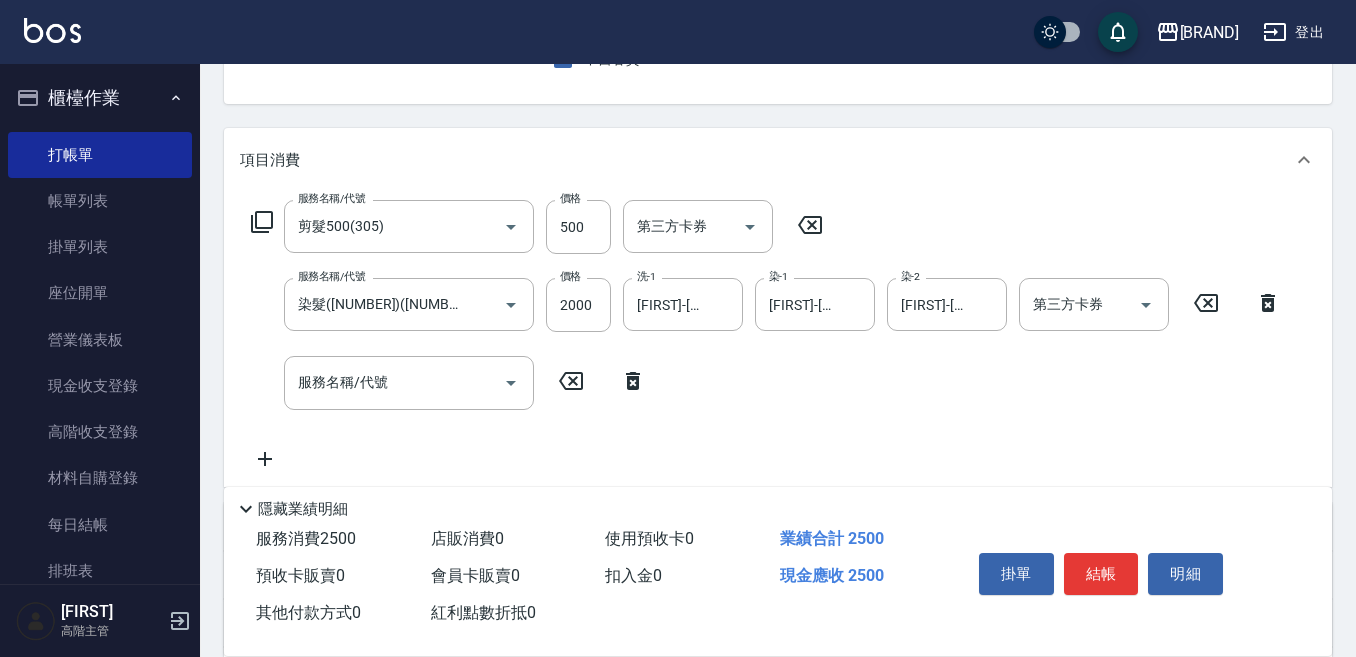 click on "Key In 打帳單 上一筆訂單:#[NUMBER] 帳單速查 結帳前確認明細 連續打單結帳 掛單 結帳 明細 帳單日期 [DATE] [TIME] 鎖定日期 顧客姓名/手機號碼/編號 顧客姓名/手機號碼/編號 不留客資 服務人員姓名/編號 [FIRST]-[NUMBER] 服務人員姓名/編號 指定 不指定 項目消費 服務名稱/代號 剪髮[NUMBER]([NUMBER]) 服務名稱/代號 價格 [NUMBER] 價格 第三方卡券 第三方卡券 服務名稱/代號 染髮([NUMBER])([NUMBER]) 服務名稱/代號 價格 [NUMBER] 價格 洗-[NUMBER] [FIRST]-[NUMBER] 洗-[NUMBER] 染-[NUMBER] [FIRST]-[NUMBER] 染-[NUMBER] 染-[NUMBER] [FIRST]-[NUMBER] 染-[NUMBER] 第三方卡券 第三方卡券 服務名稱/代號 服務名稱/代號 店販銷售 服務人員姓名/編號 服務人員姓名/編號 商品代號/名稱 商品代號/名稱 預收卡販賣 卡券名稱/代號 卡券名稱/代號 其他付款方式 其他付款方式 其他付款方式 備註及來源 備註 備註 訂單來源 ​ 訂單來源 隱藏業績明細 服務消費  [NUMBER] 店販消費  [NUMBER] 使用預收卡  [NUMBER] 業績合計   [NUMBER] 預收卡販賣  [NUMBER]" at bounding box center [778, 375] 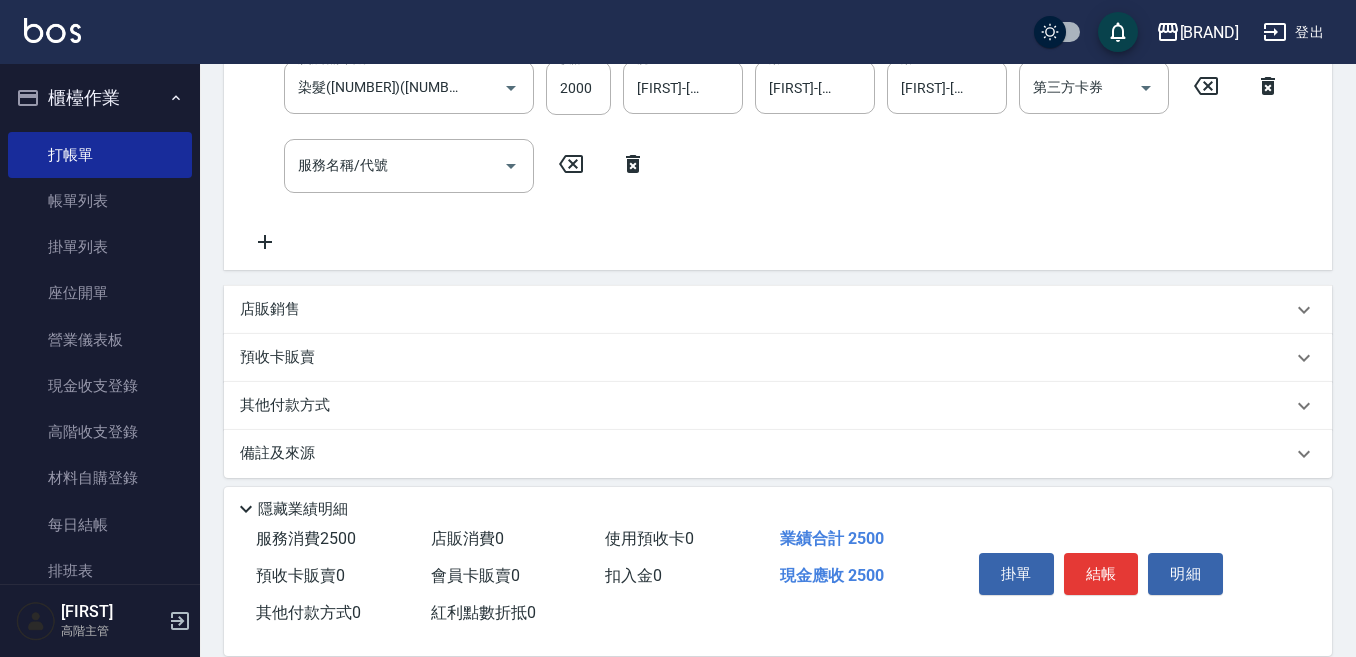scroll, scrollTop: 430, scrollLeft: 0, axis: vertical 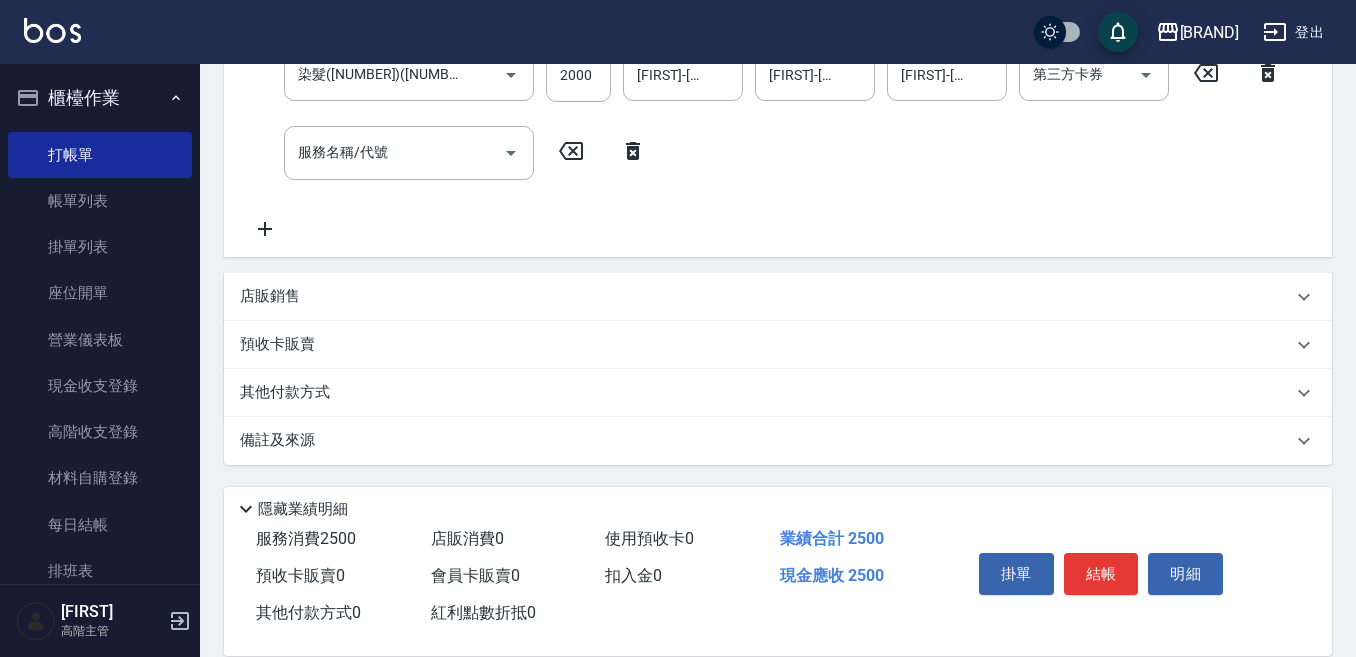 click on "其他付款方式" at bounding box center (290, 393) 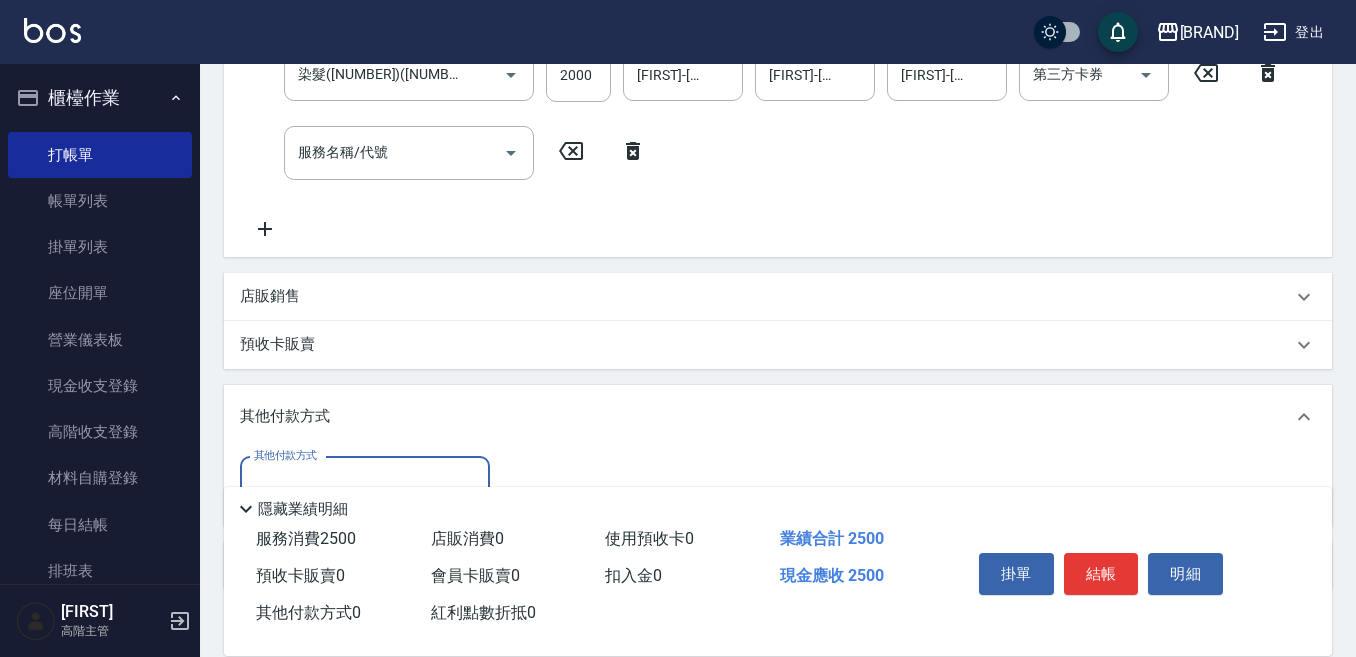 scroll, scrollTop: 0, scrollLeft: 0, axis: both 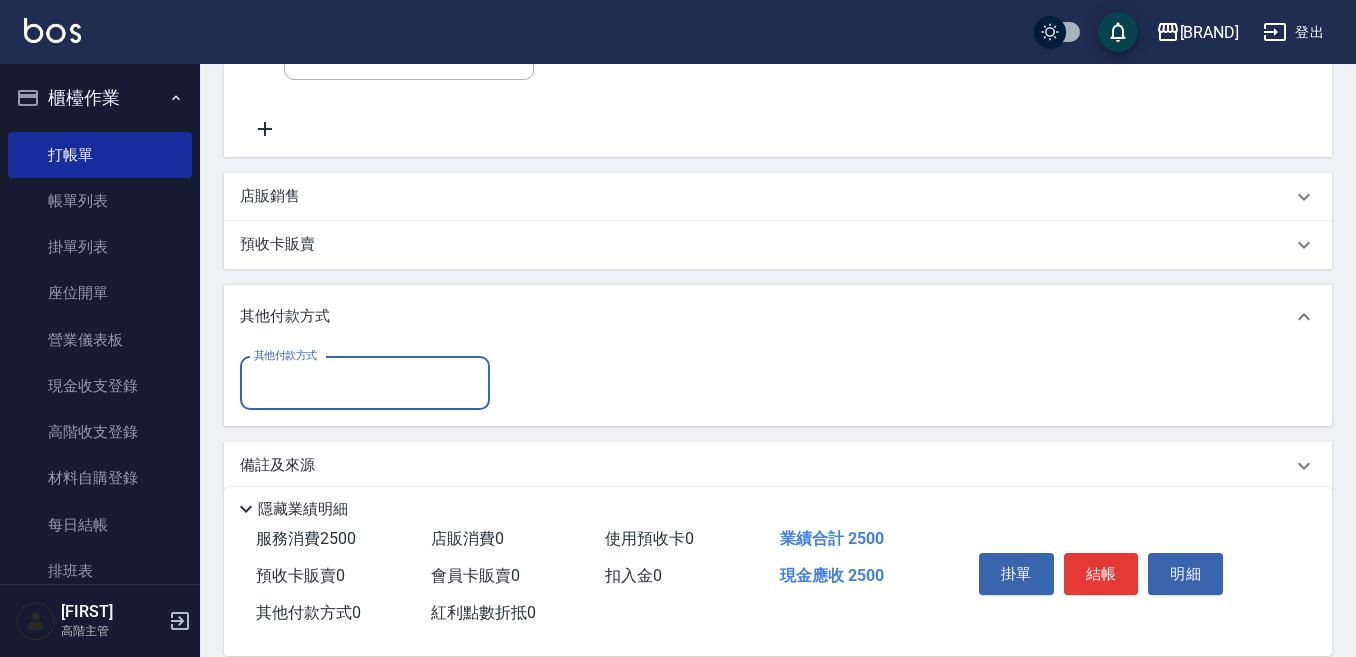 click on "其他付款方式" at bounding box center (365, 383) 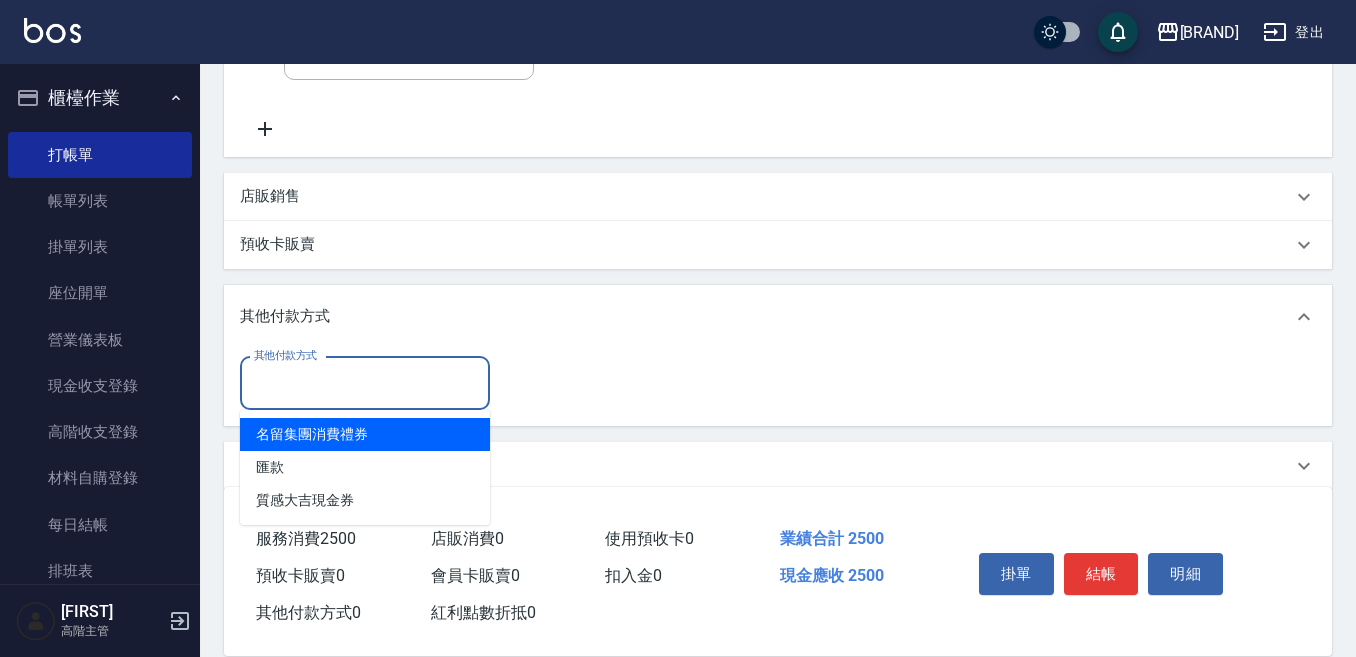 click on "名留集團消費禮券" at bounding box center (365, 434) 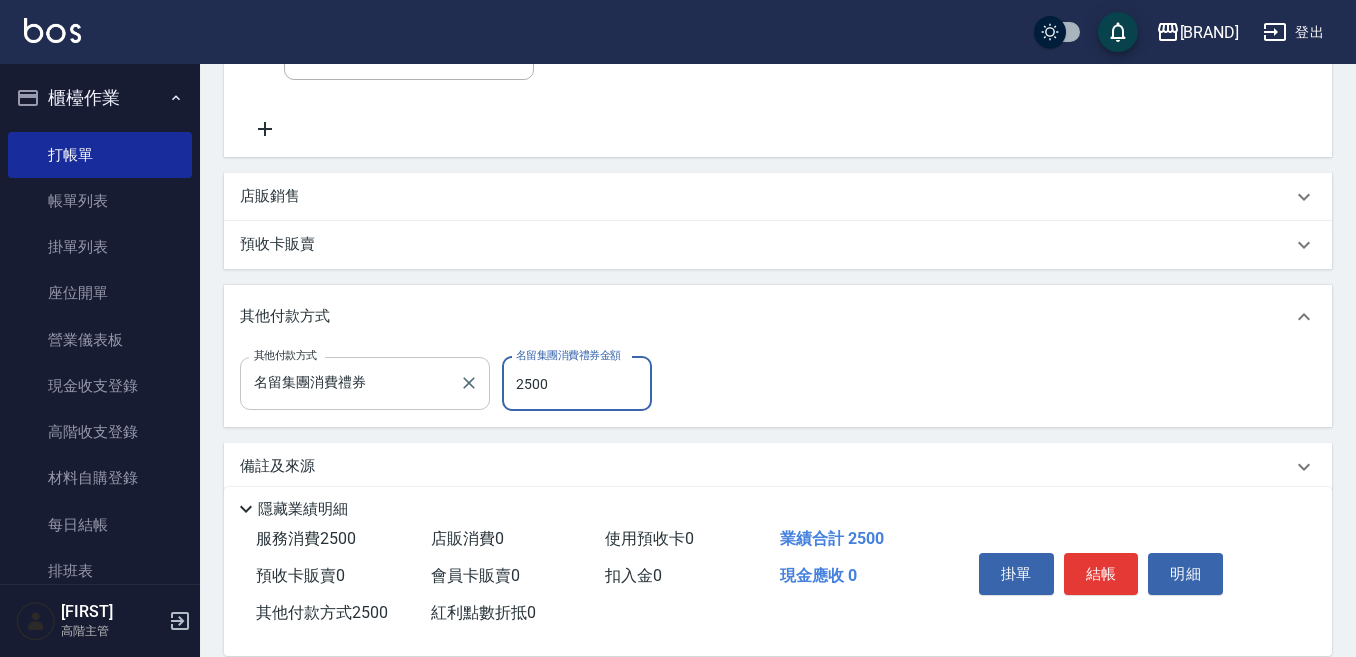 type on "2500" 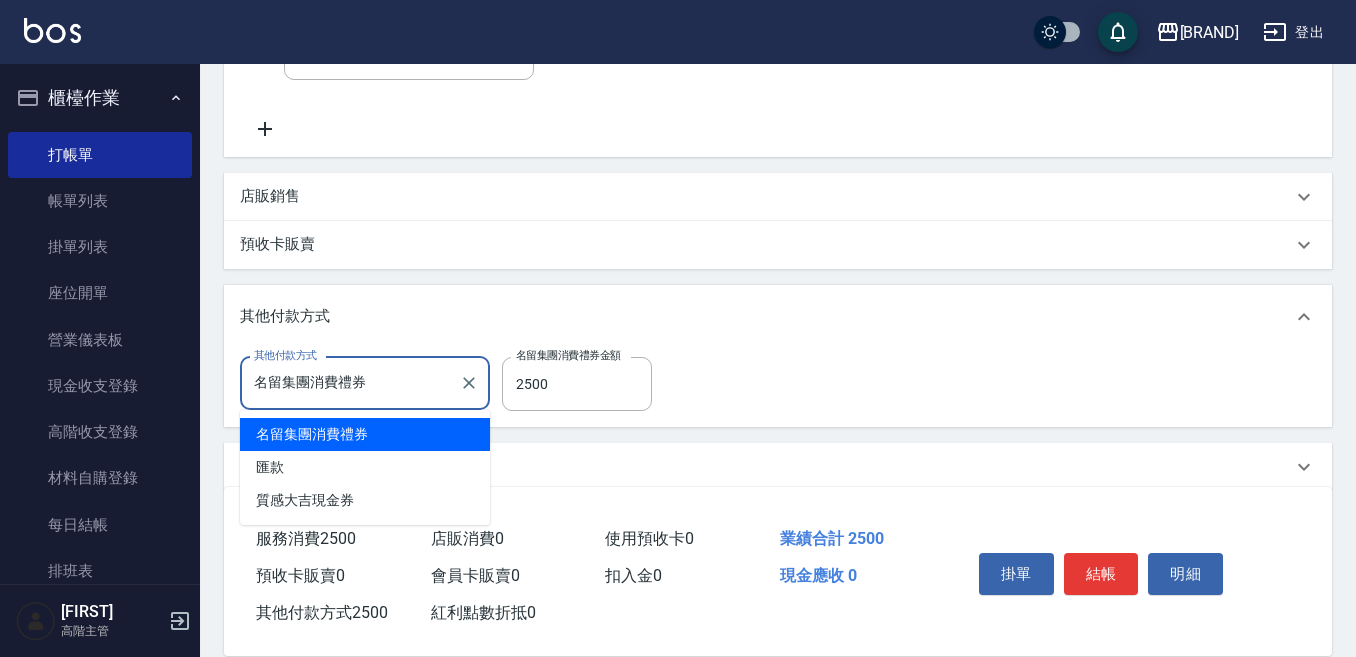 click on "名留集團消費禮券" at bounding box center (350, 383) 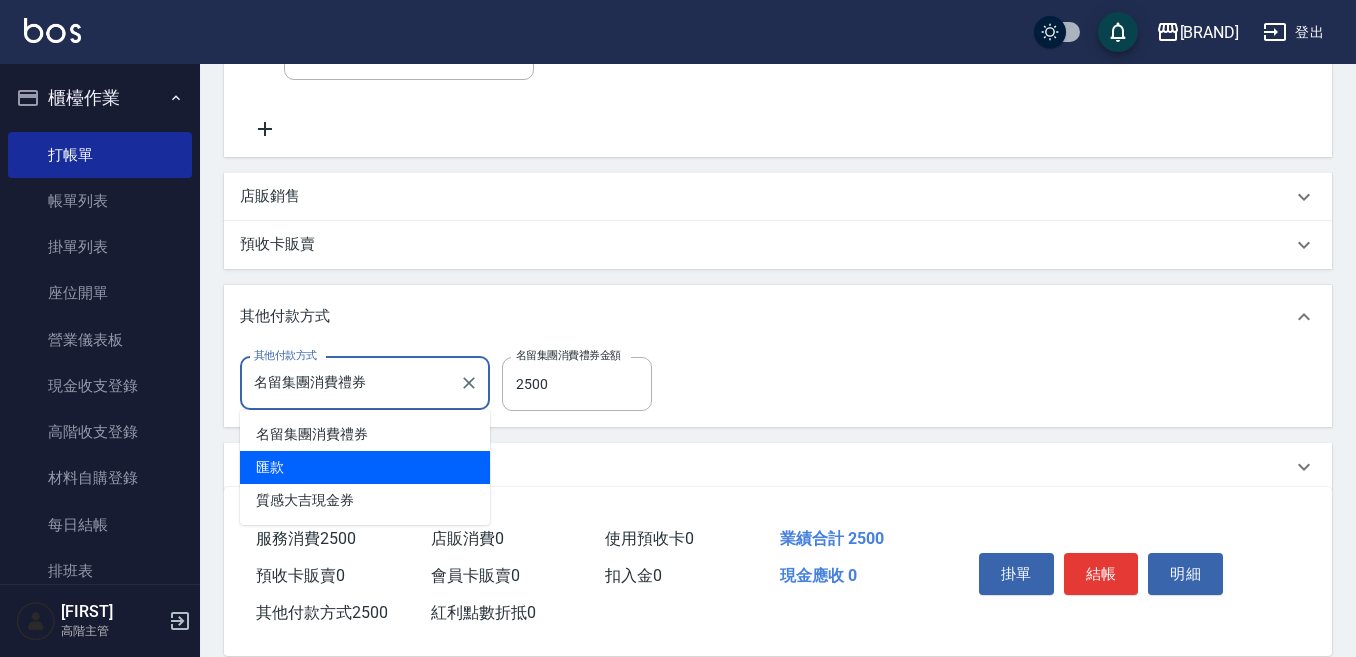 click on "匯款" at bounding box center [365, 467] 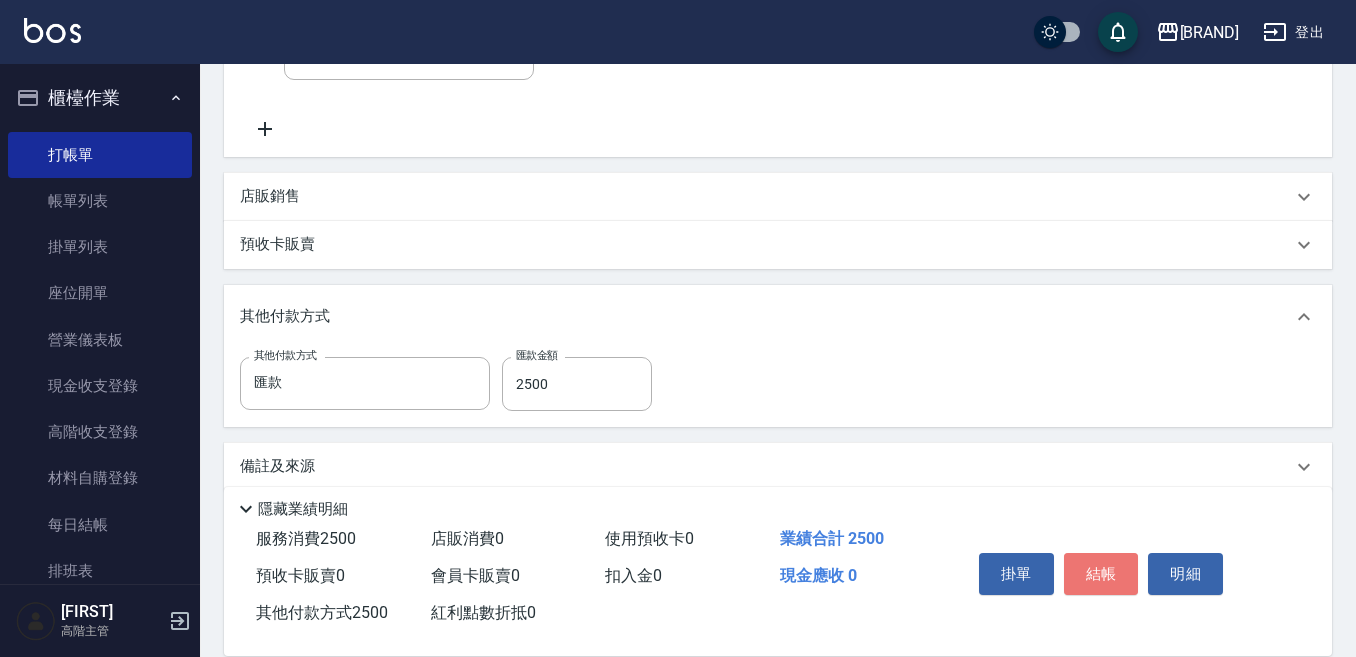 click on "結帳" at bounding box center (1101, 574) 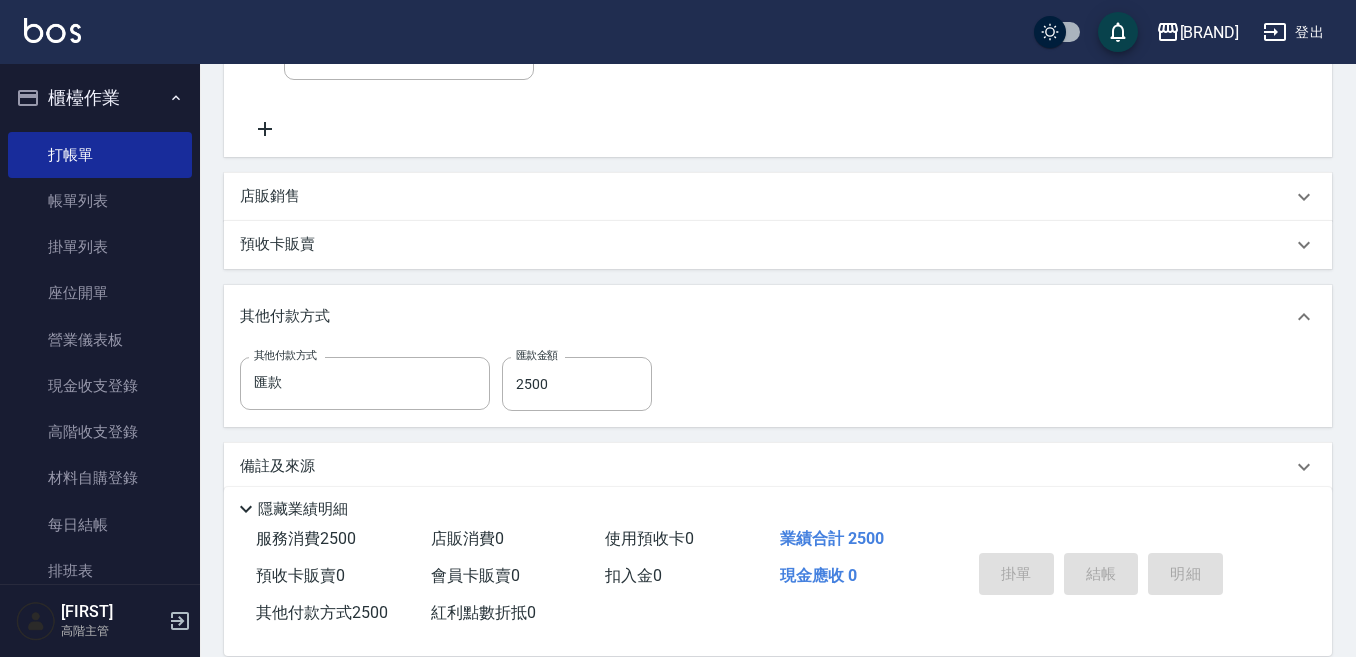 type on "2025/08/02 19:41" 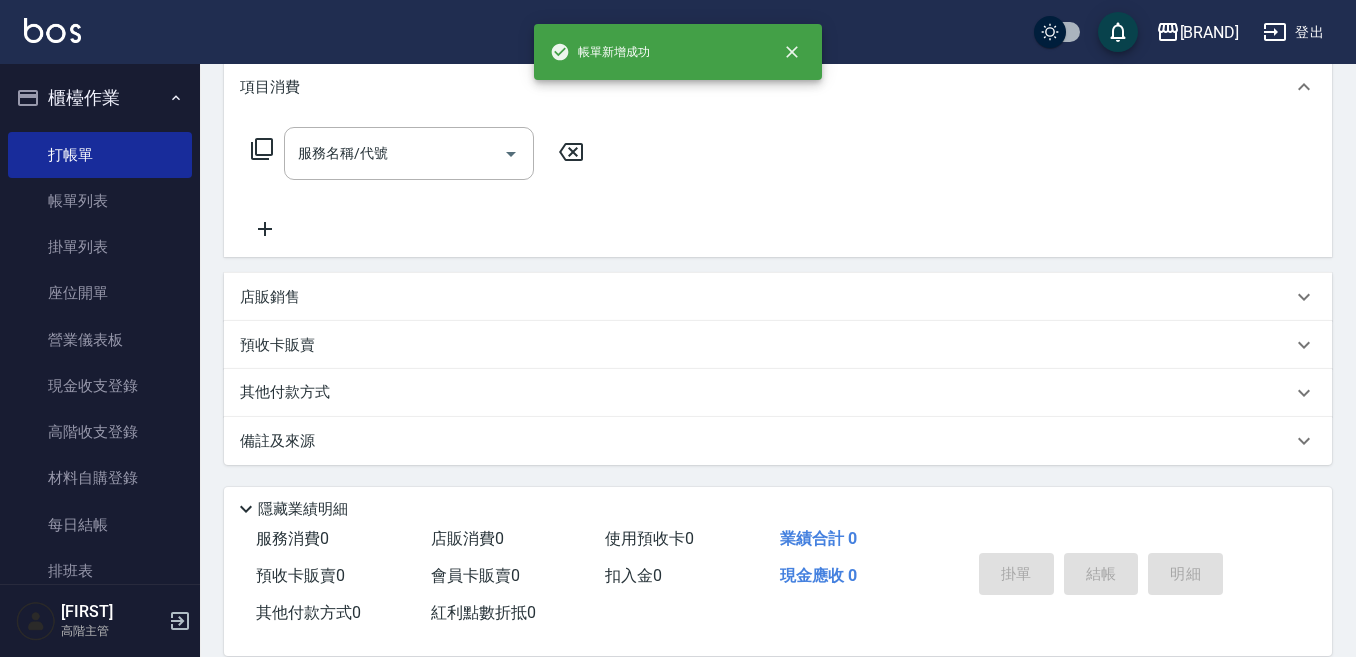 scroll, scrollTop: 0, scrollLeft: 0, axis: both 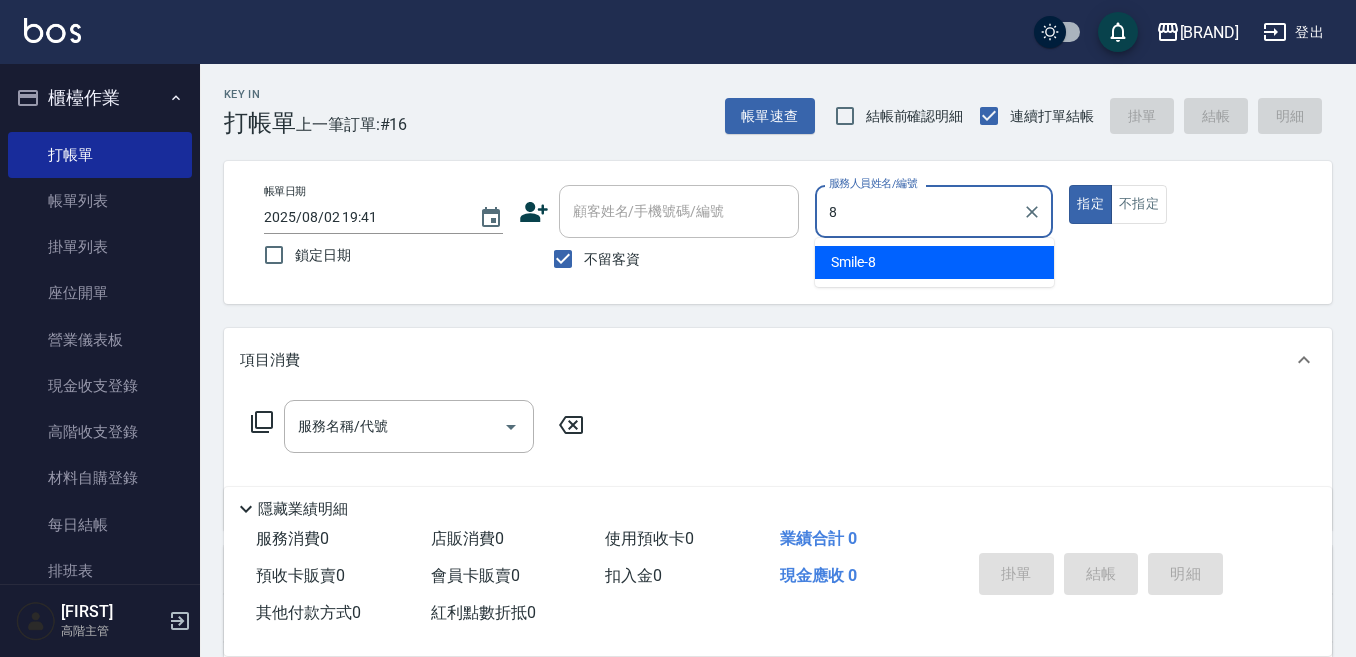 type on "[FIRST]-[NUMBER]" 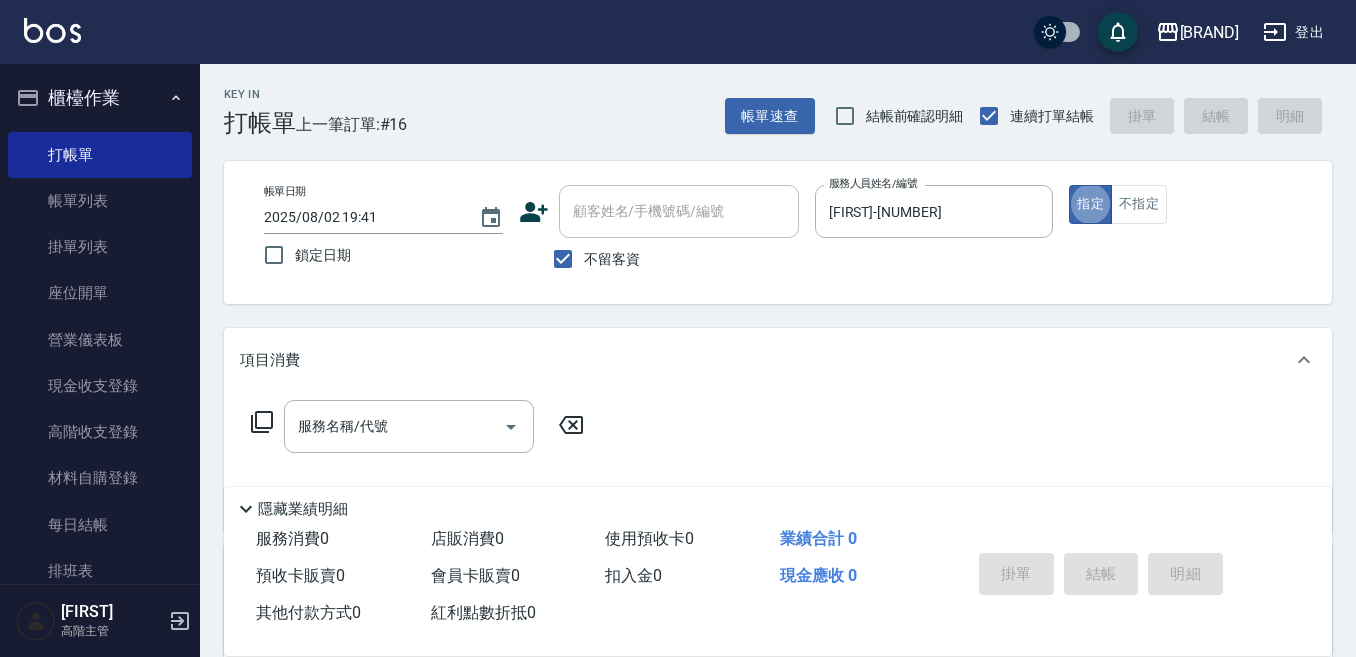 drag, startPoint x: 1134, startPoint y: 206, endPoint x: 1083, endPoint y: 228, distance: 55.542778 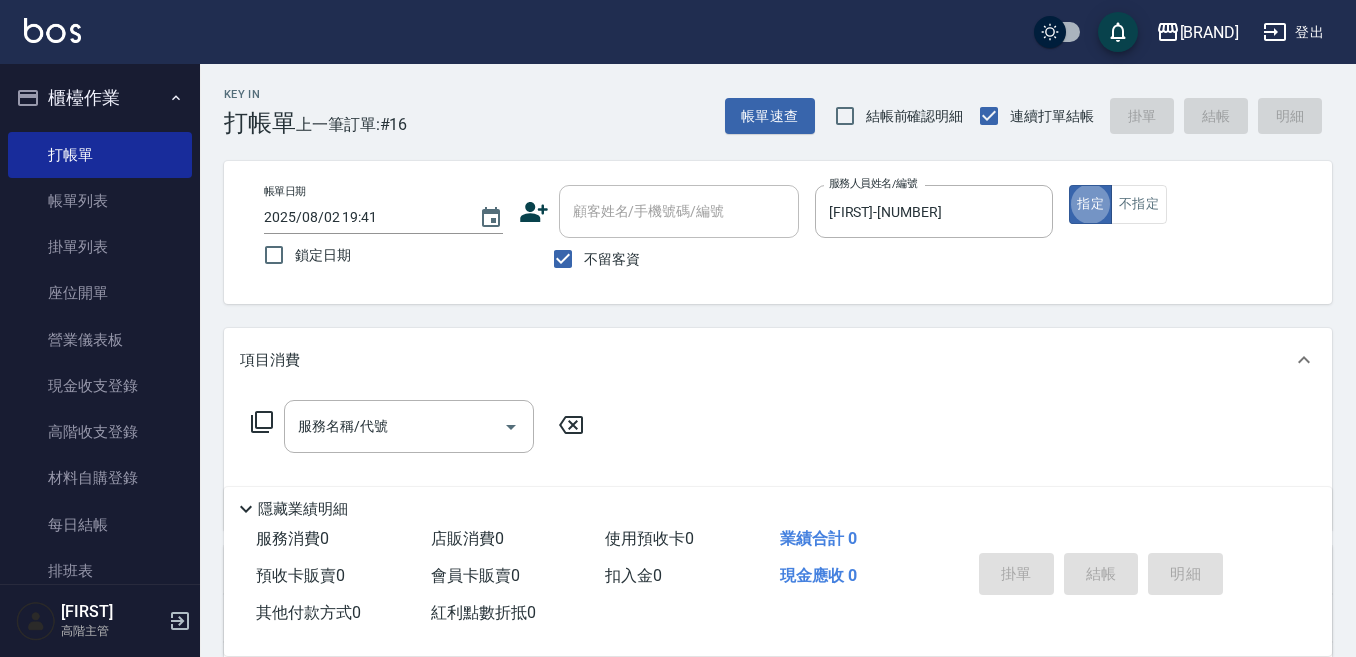 click on "不指定" at bounding box center [1139, 204] 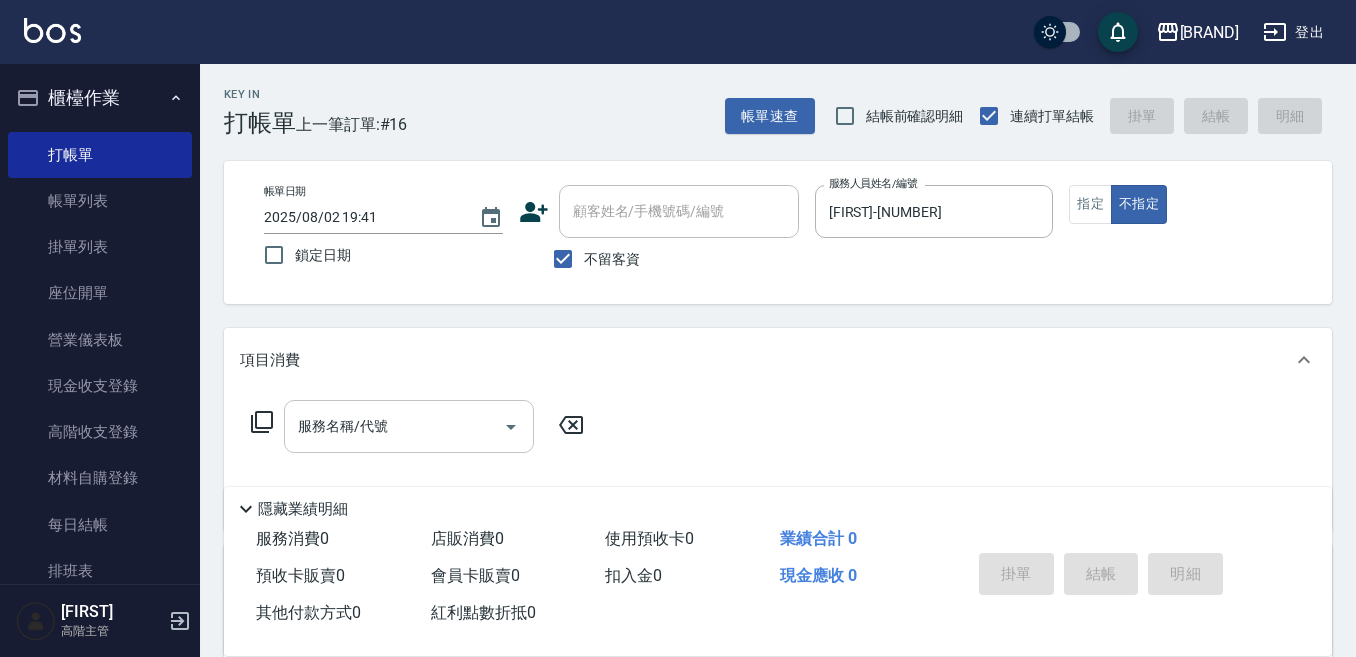 click on "服務名稱/代號" at bounding box center (394, 426) 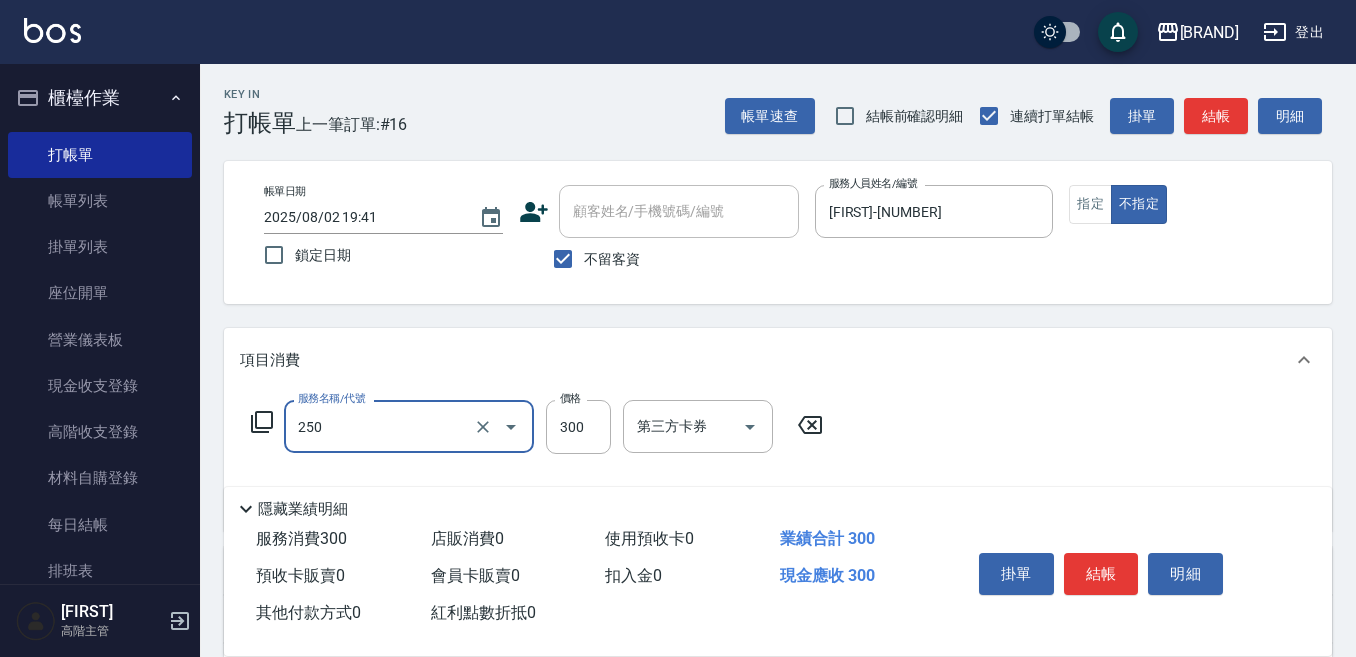 type on "日式洗髮(250)" 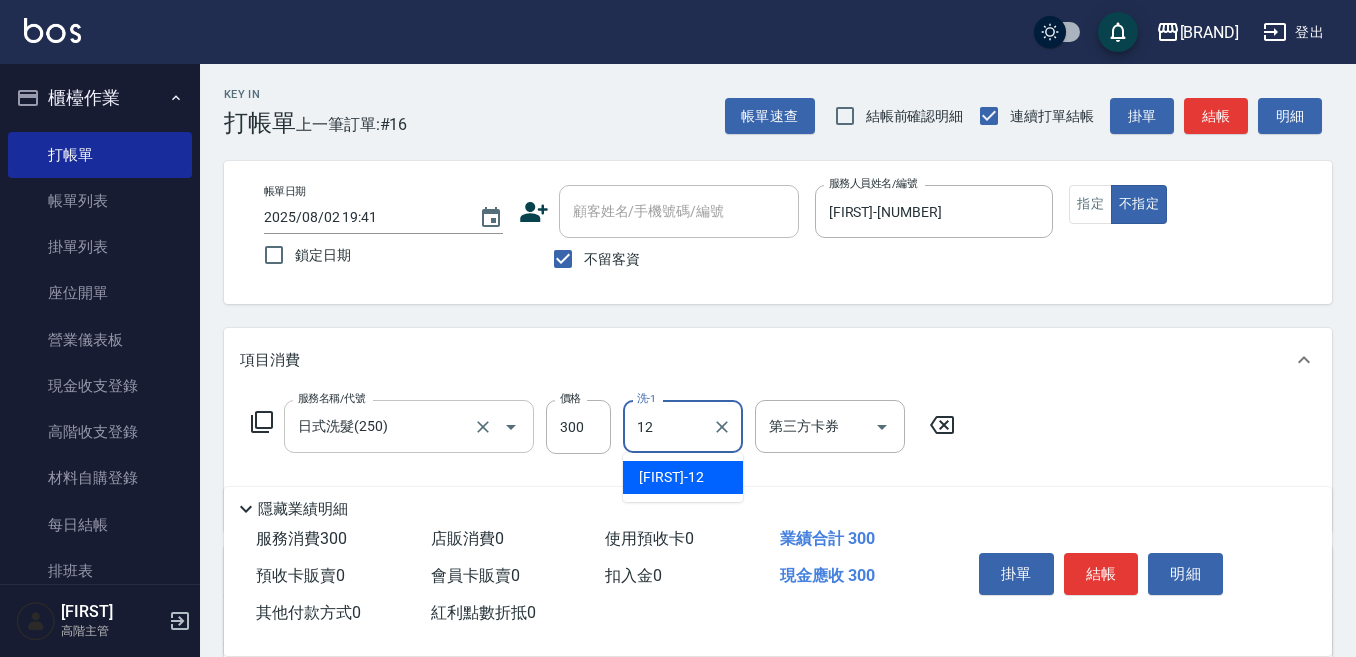 type on "[FIRST]-[NUMBER]" 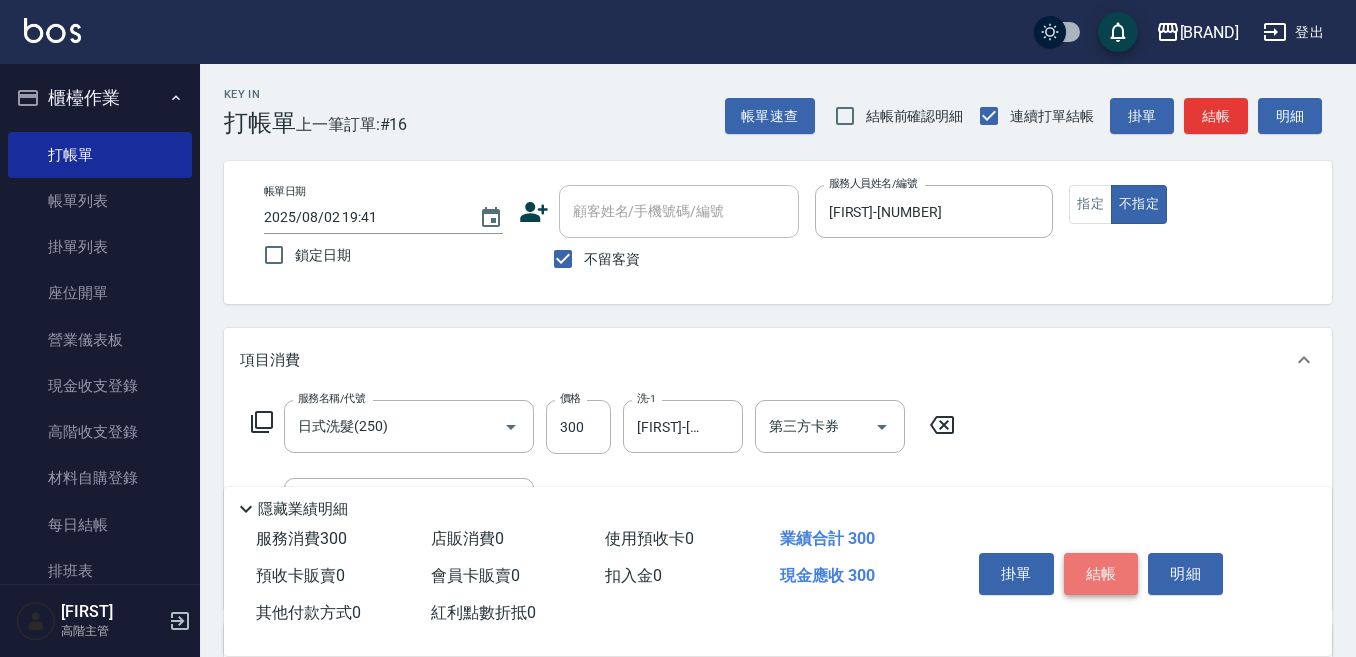 click on "結帳" at bounding box center (1101, 574) 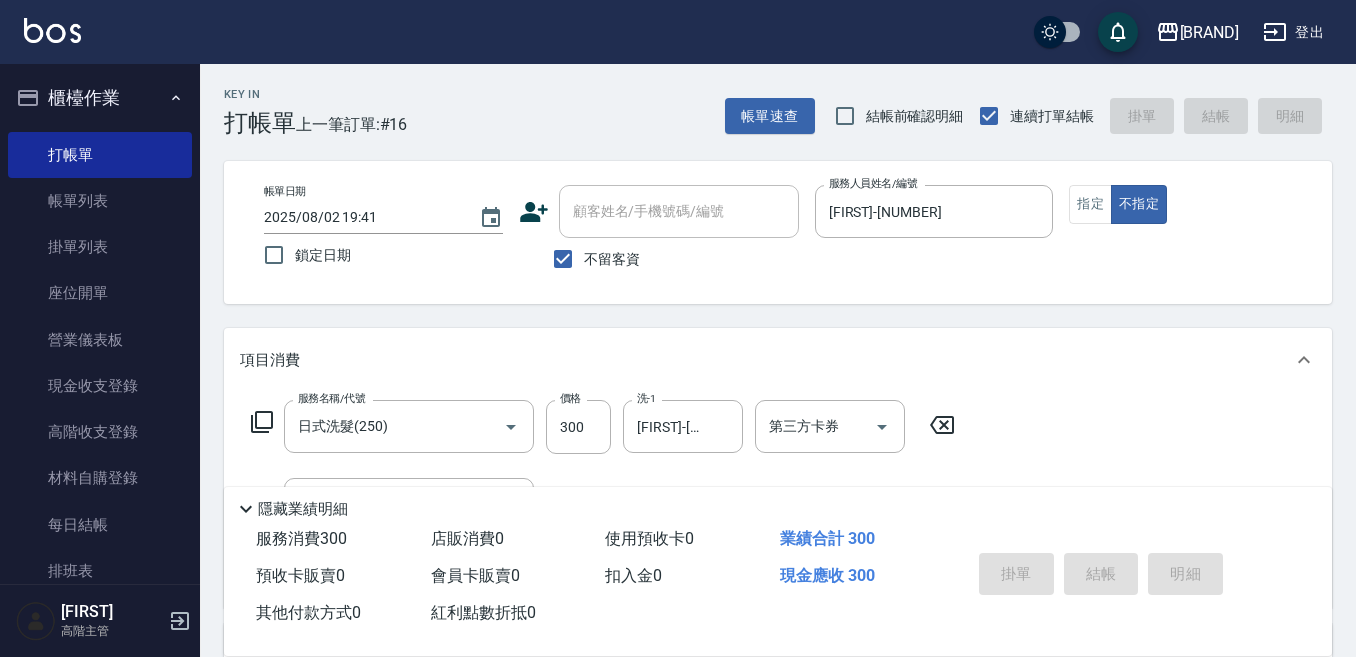 type 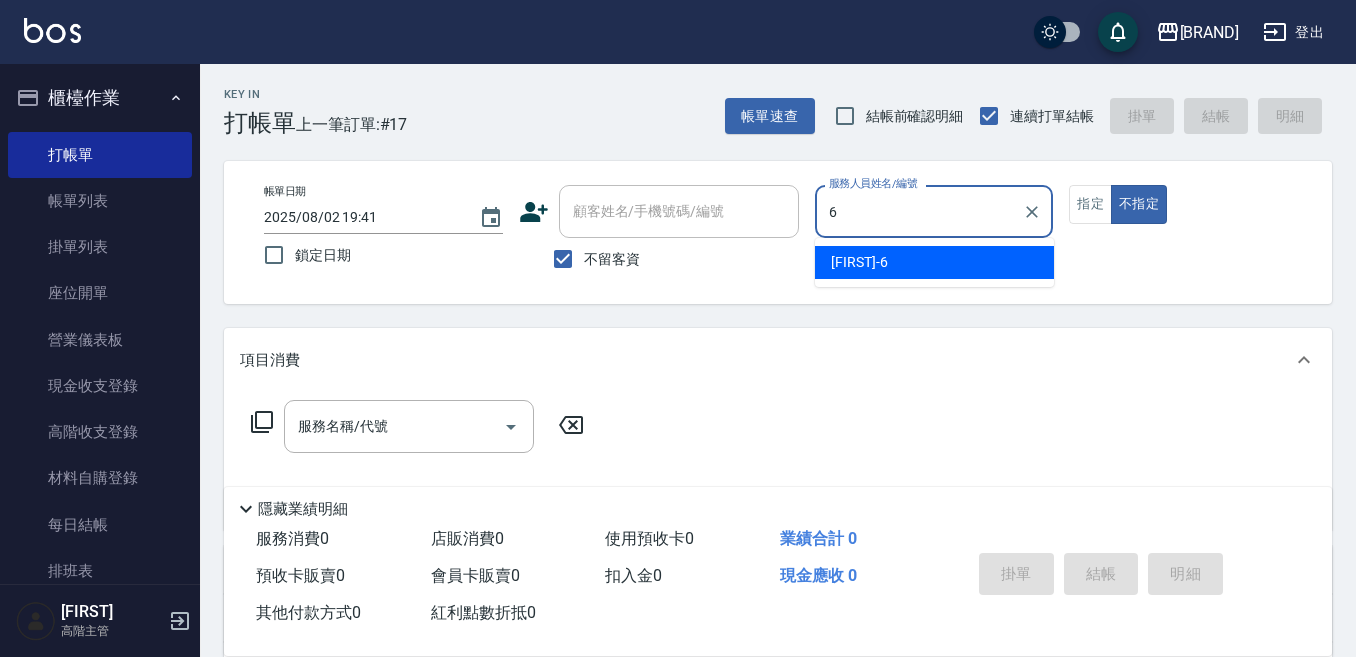 type on "[FIRST]-[NUMBER]" 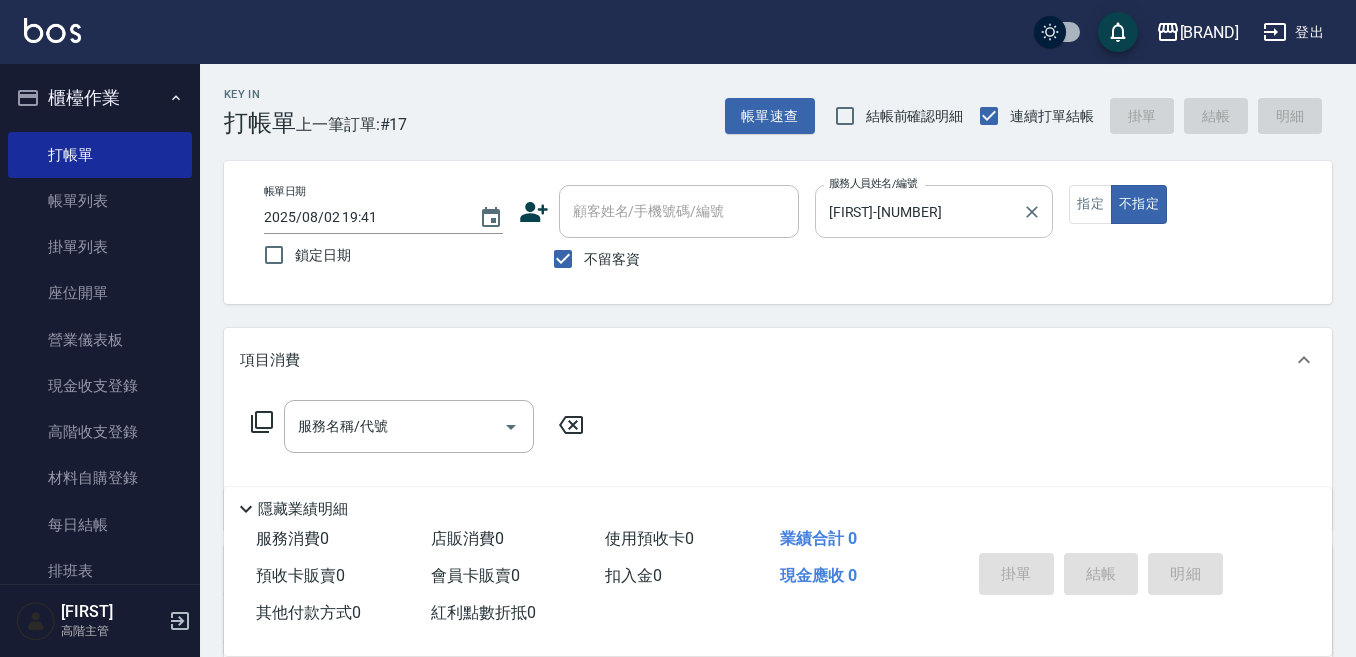 drag, startPoint x: 1090, startPoint y: 212, endPoint x: 940, endPoint y: 221, distance: 150.26976 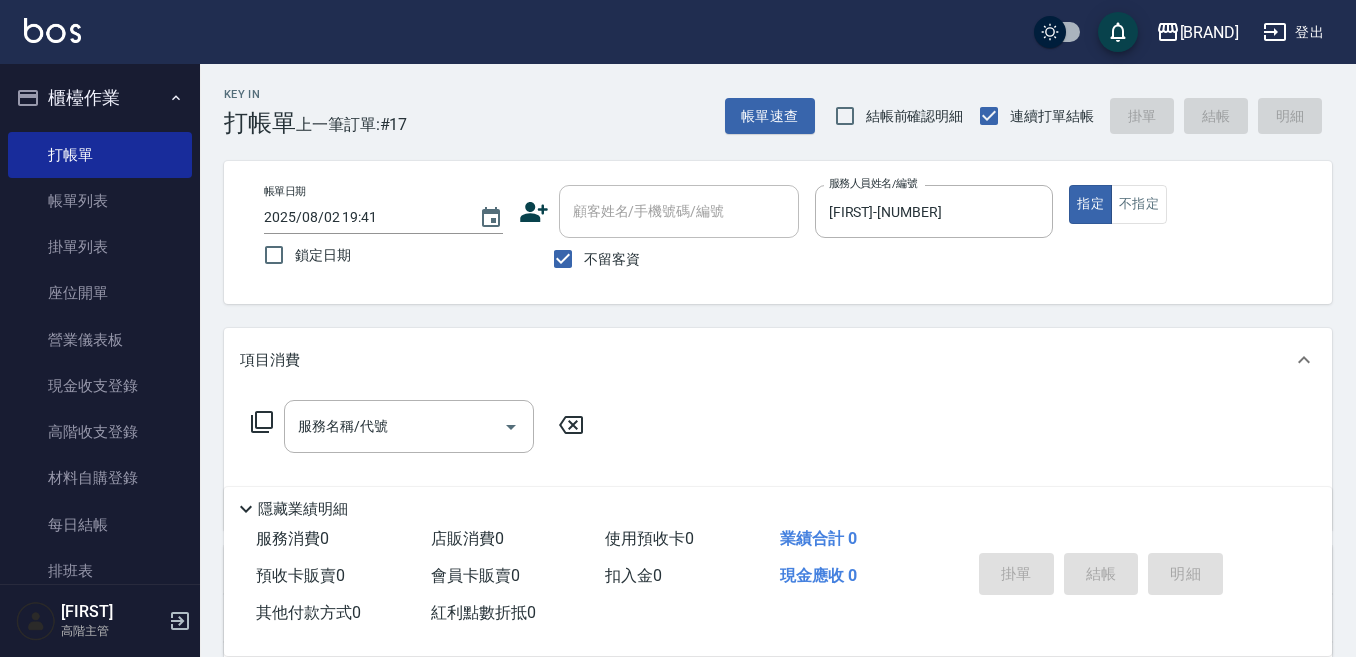 drag, startPoint x: 372, startPoint y: 417, endPoint x: 364, endPoint y: 410, distance: 10.630146 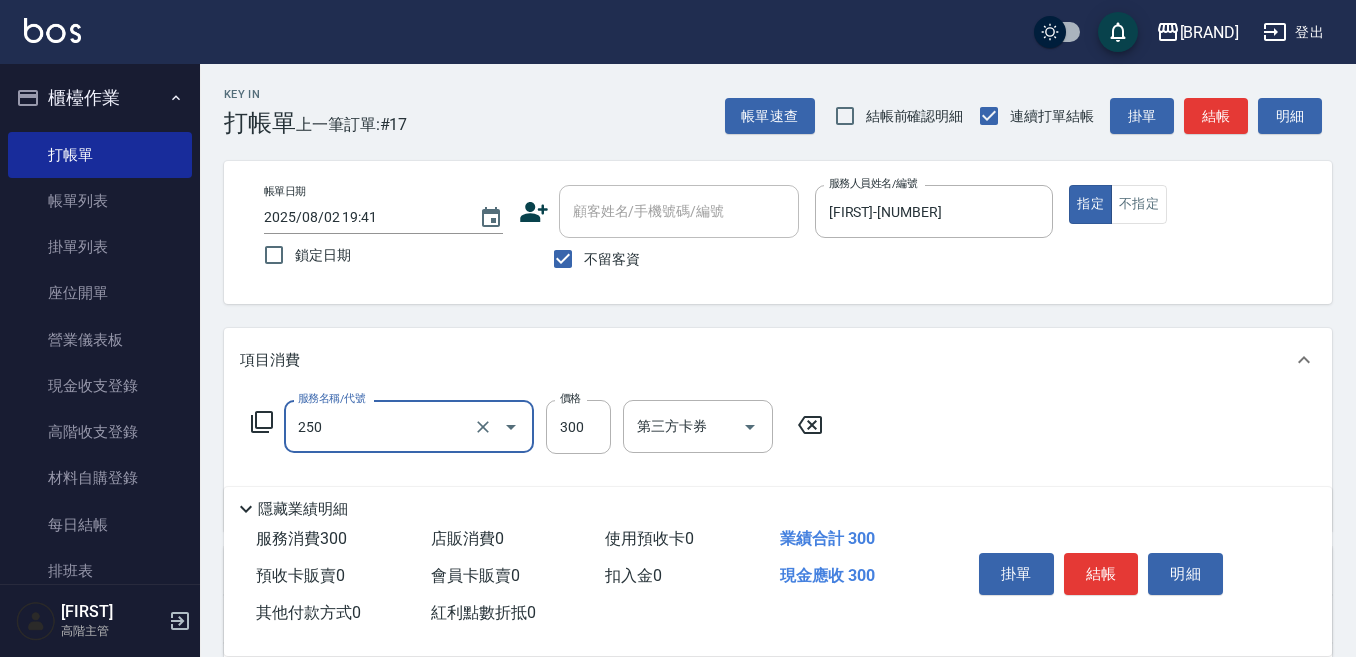 type on "日式洗髮(250)" 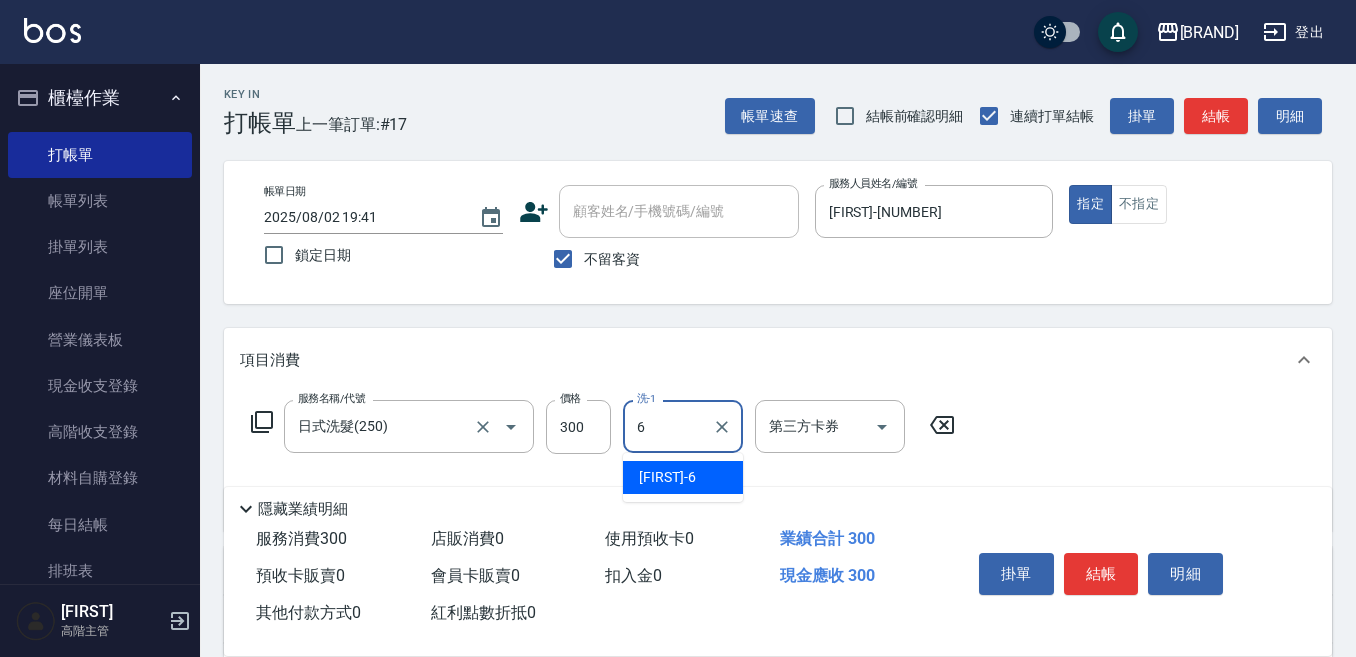 type on "[FIRST]-[NUMBER]" 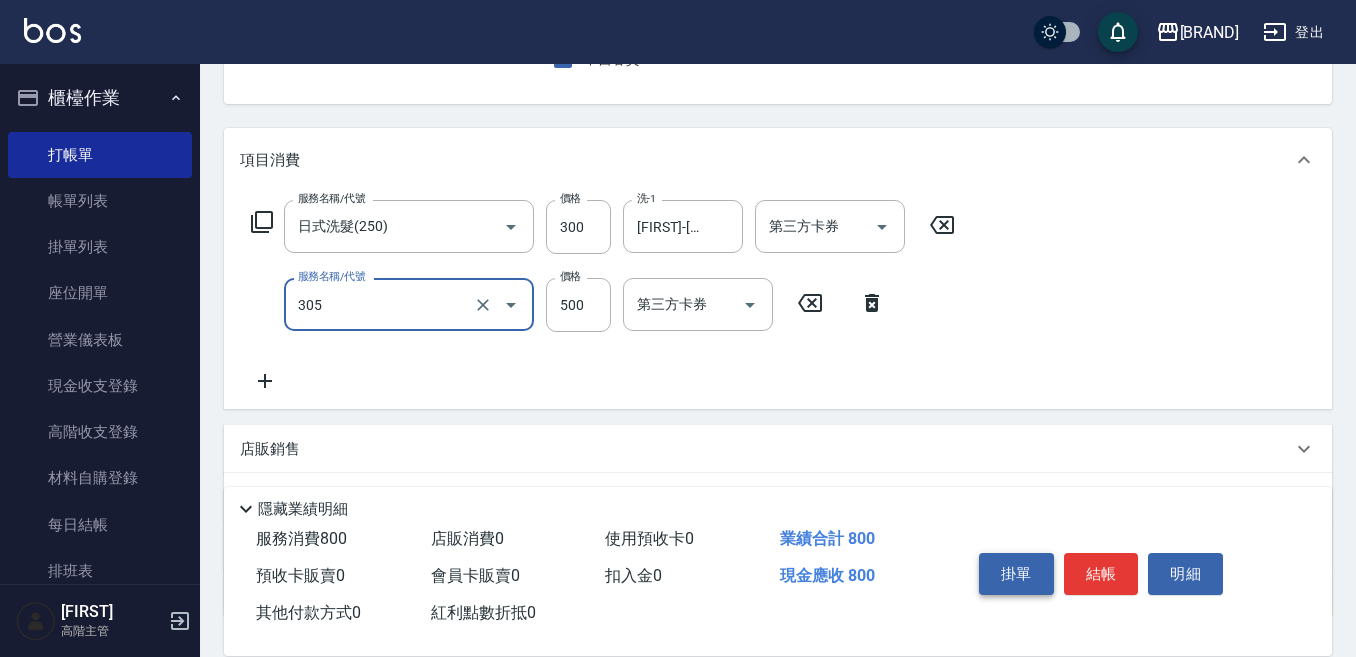 scroll, scrollTop: 100, scrollLeft: 0, axis: vertical 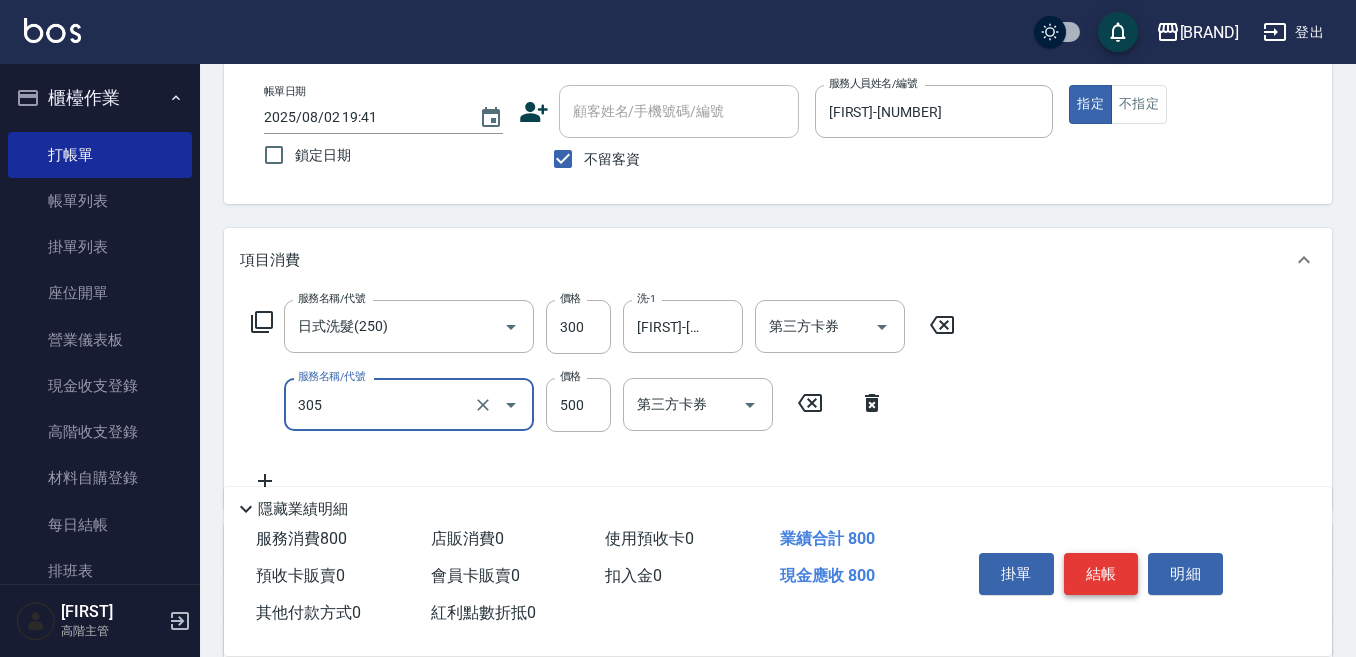 type on "剪髮500(305)" 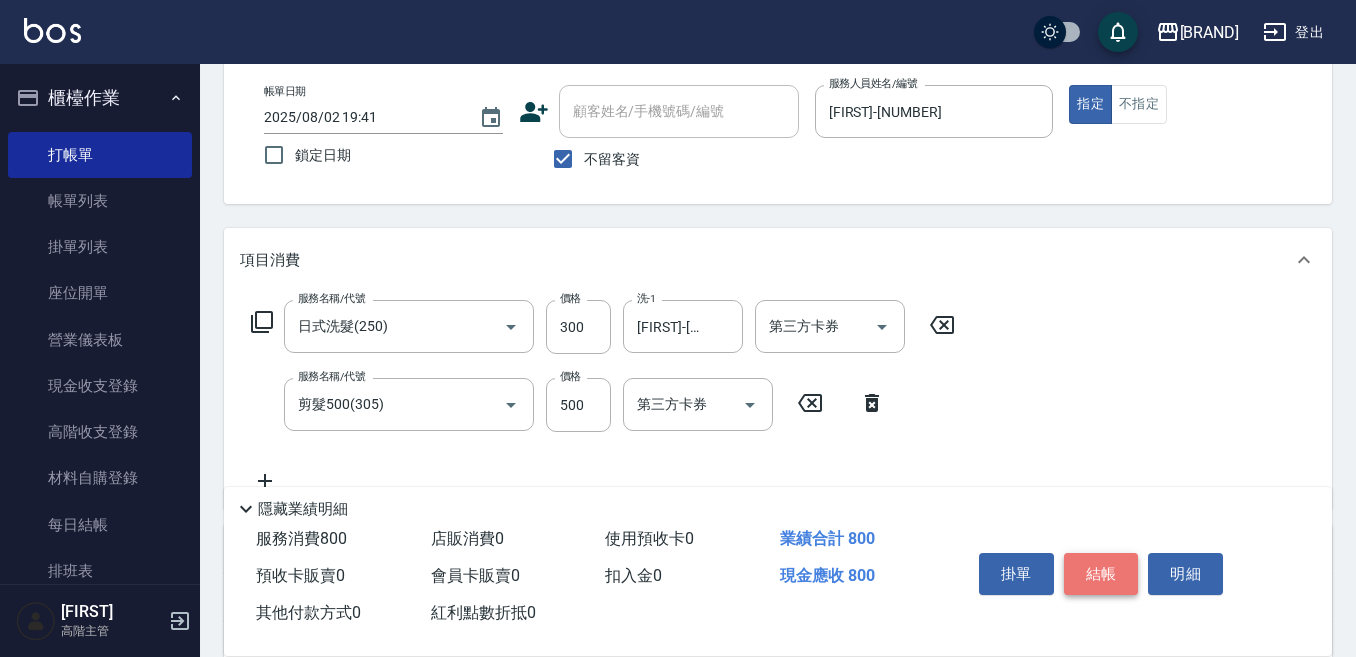 click on "結帳" at bounding box center (1101, 574) 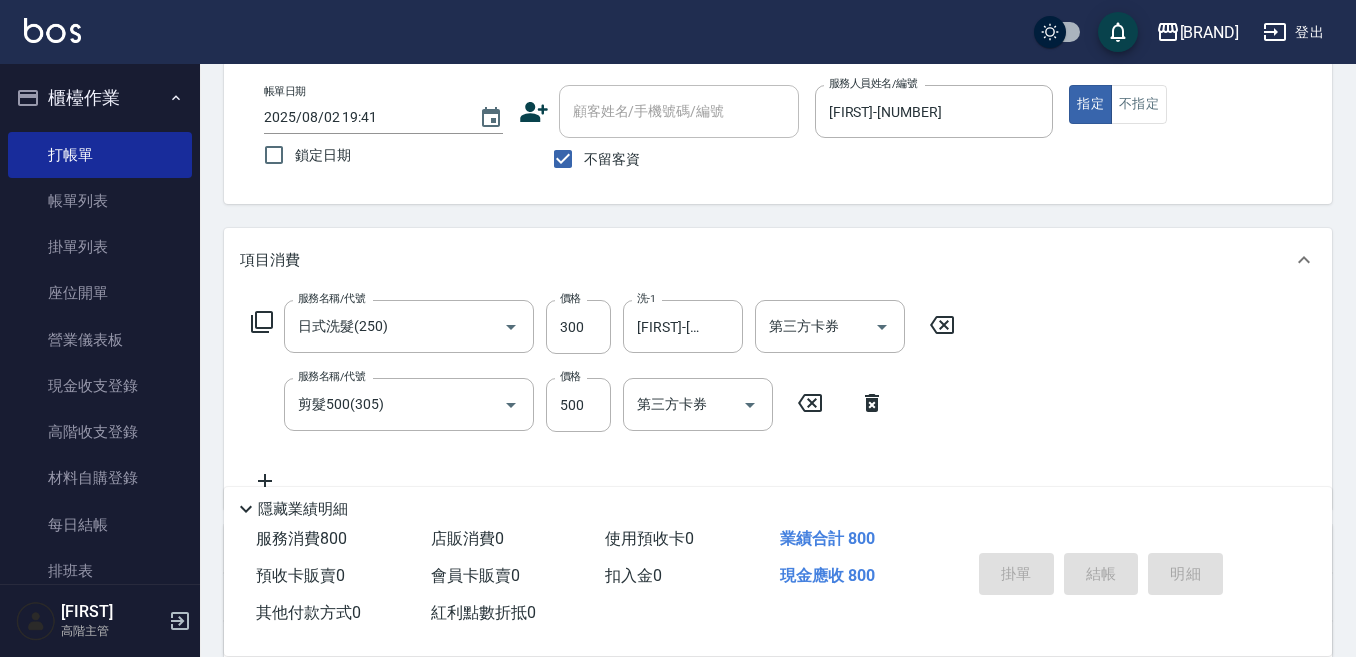 type 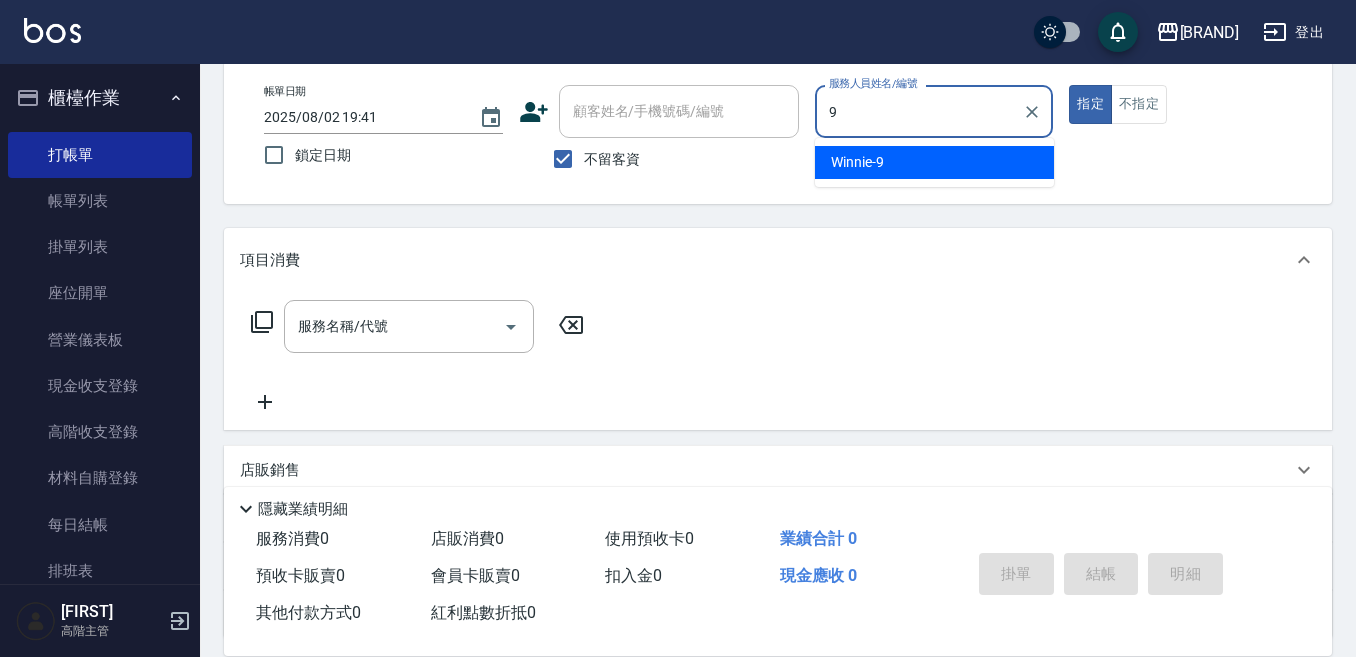 type on "[FIRST]-[NUMBER]" 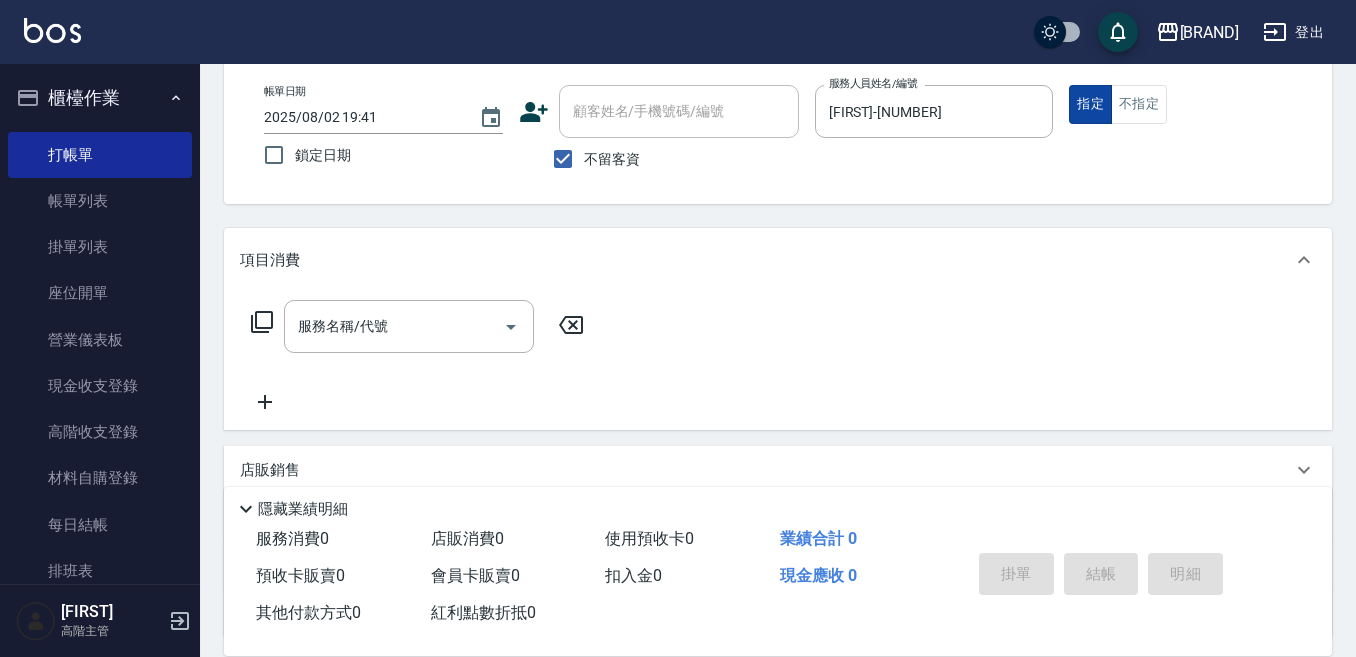 drag, startPoint x: 1140, startPoint y: 104, endPoint x: 1096, endPoint y: 121, distance: 47.169907 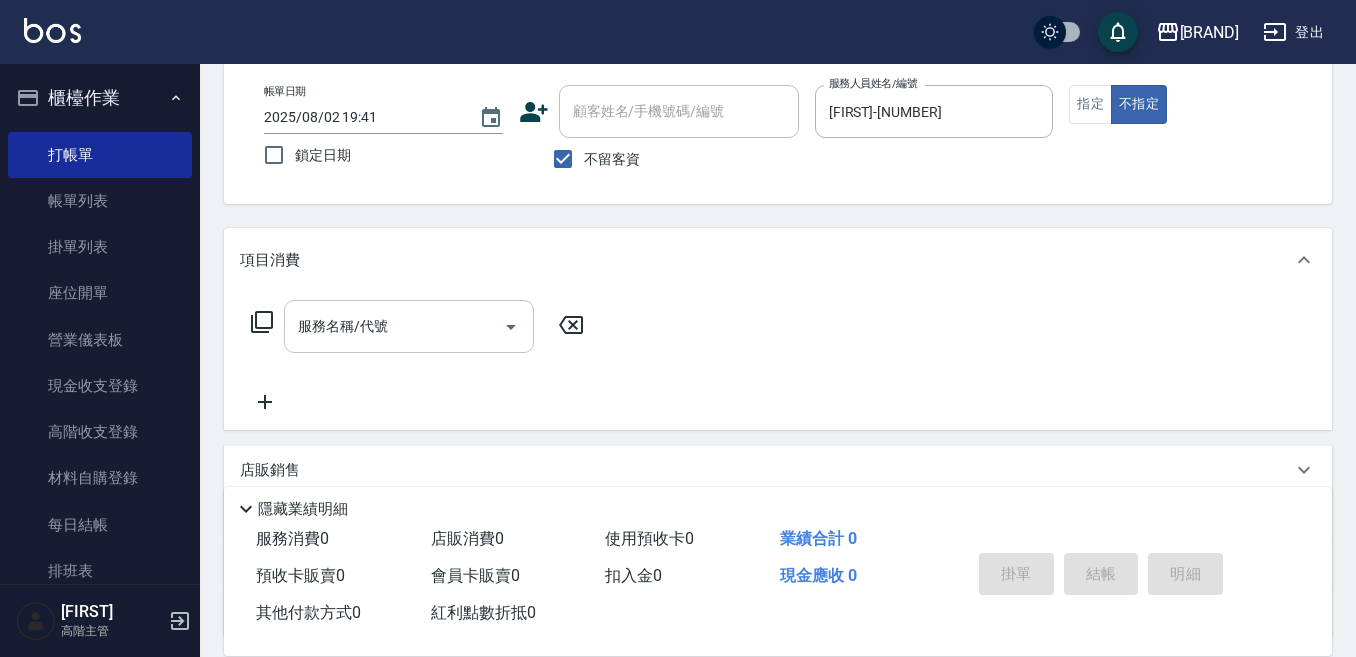 click on "服務名稱/代號" at bounding box center (394, 326) 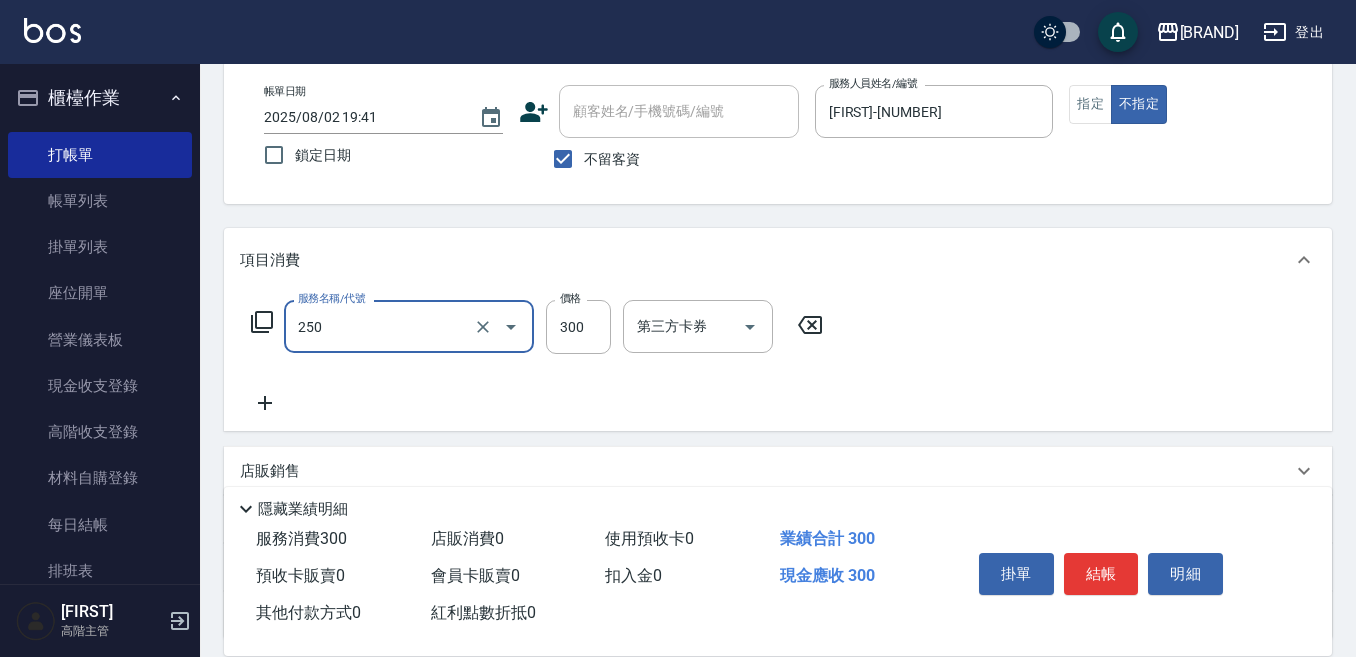 type on "日式洗髮(250)" 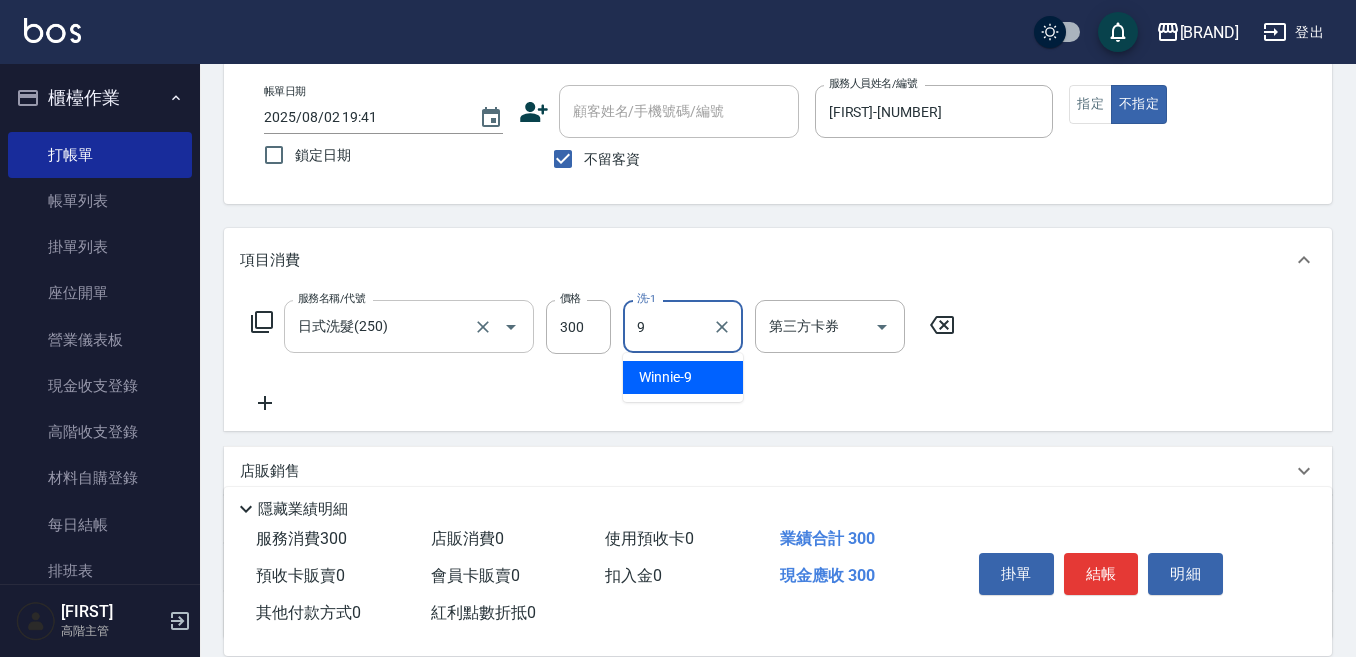 type on "[FIRST]-[NUMBER]" 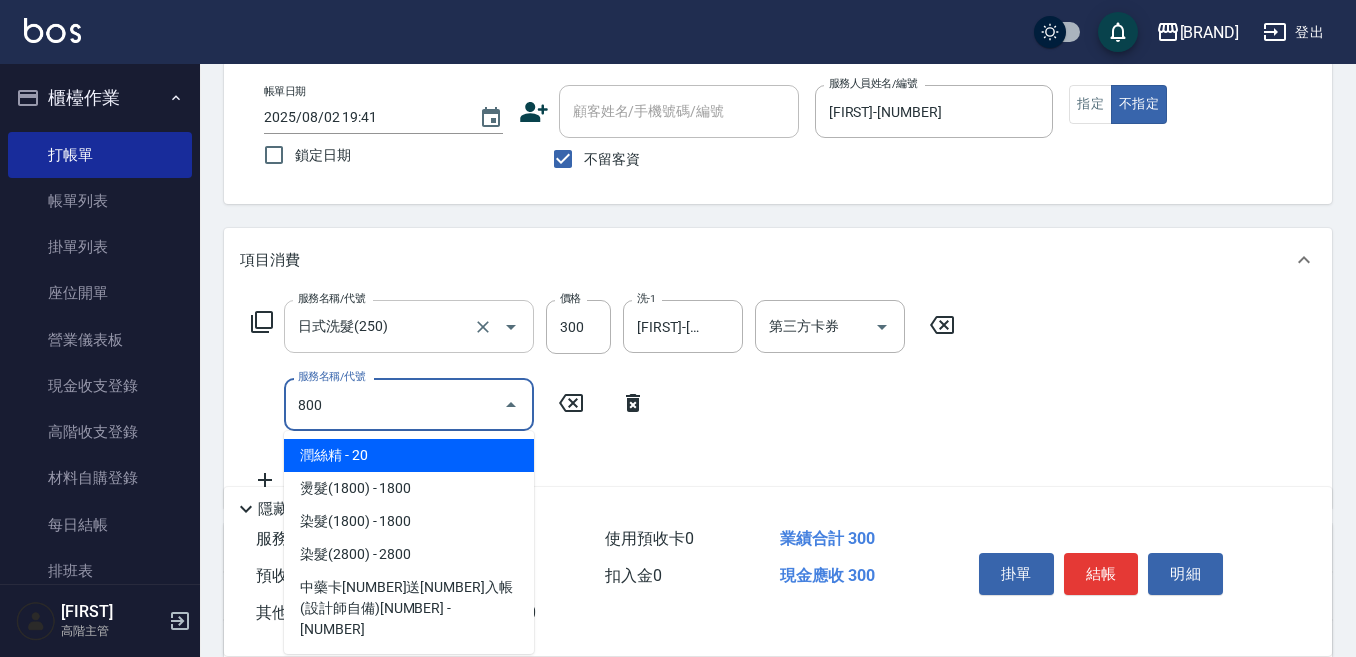type on "潤絲精(800)" 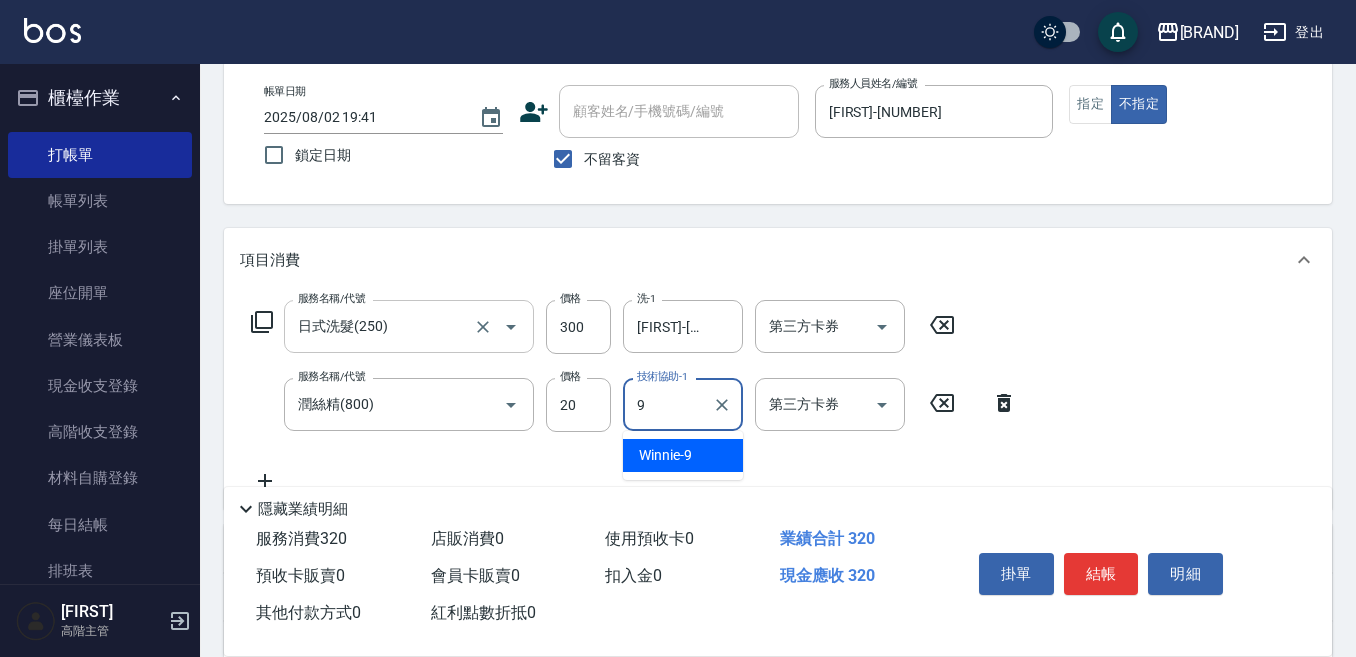 type on "[FIRST]-[NUMBER]" 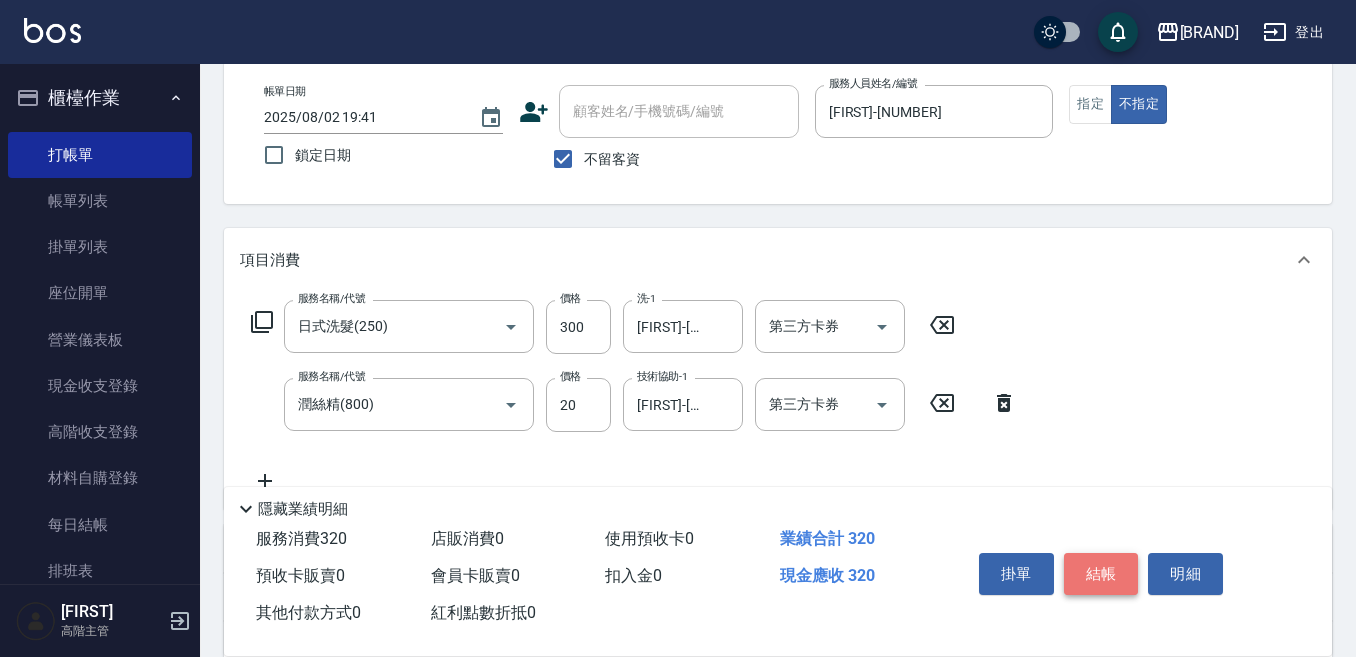 click on "結帳" at bounding box center [1101, 574] 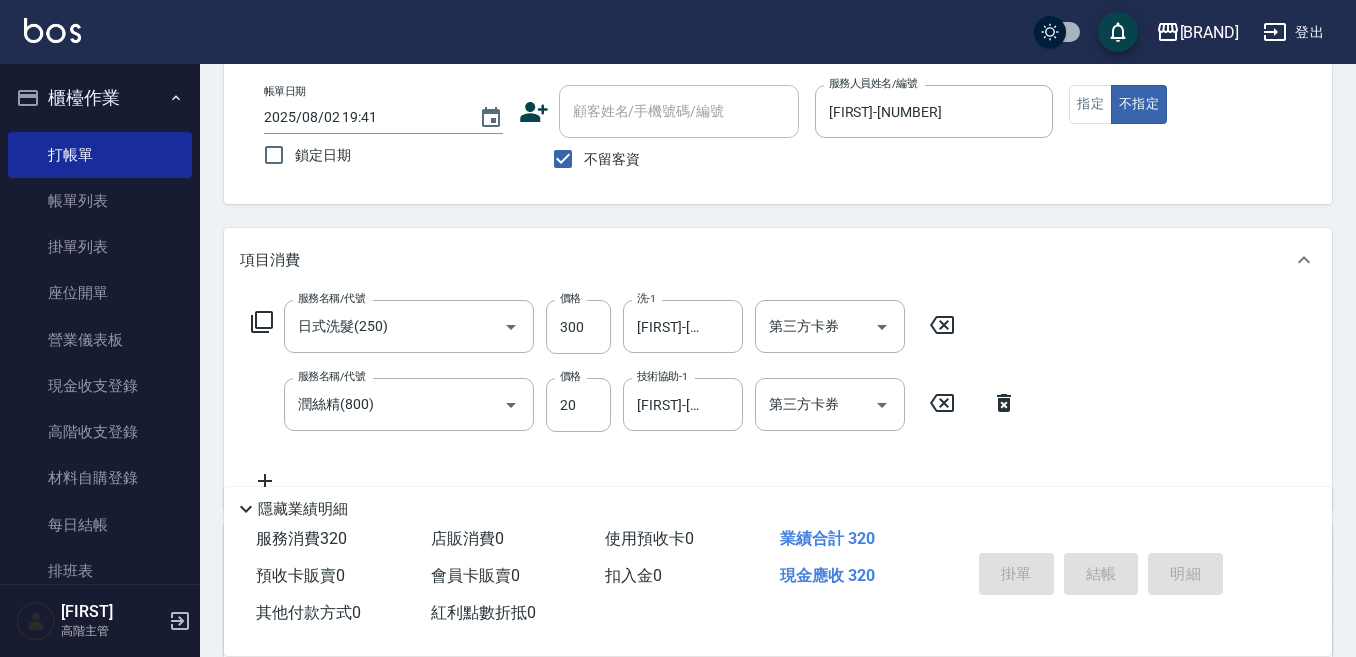 type on "2025/08/02 19:42" 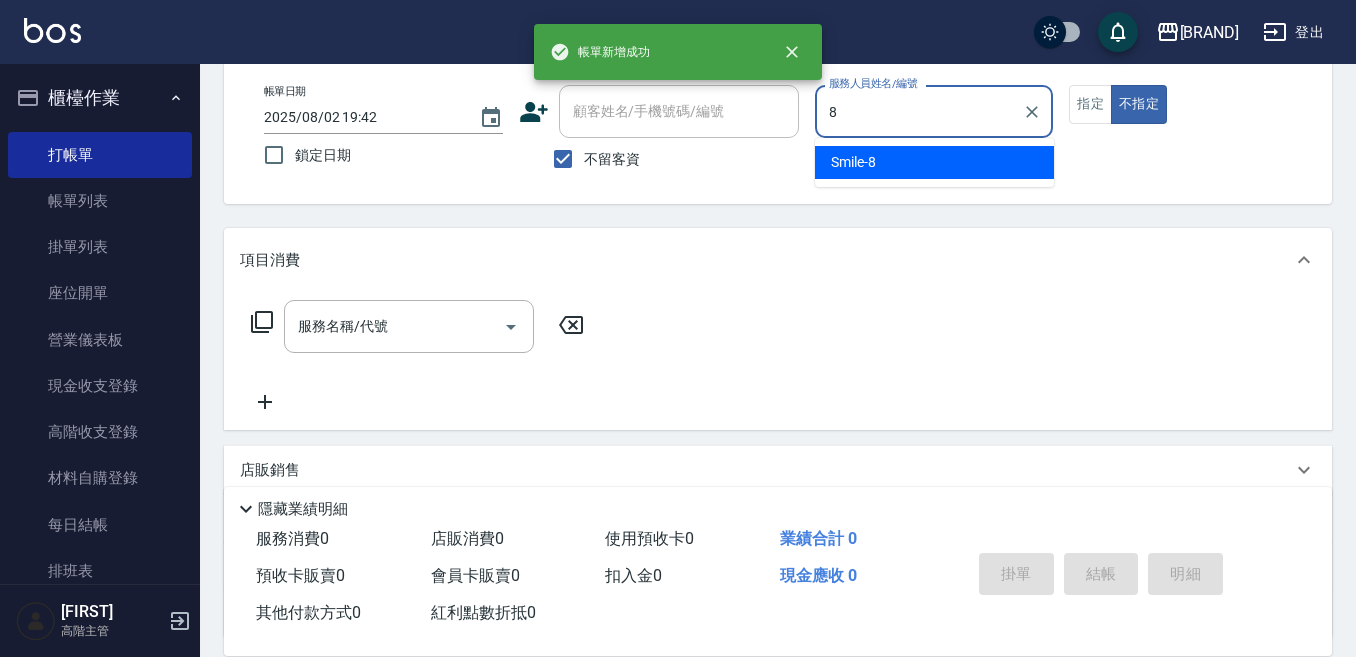 type on "[FIRST]-[NUMBER]" 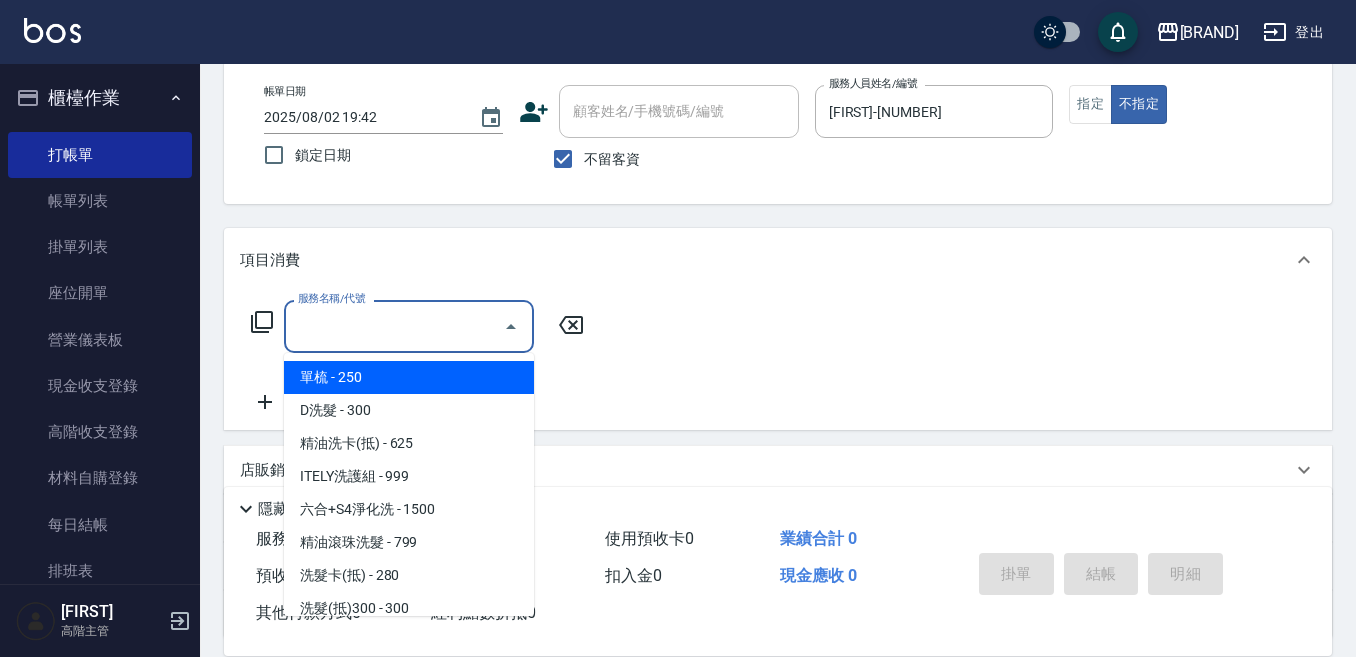 click on "服務名稱/代號 服務名稱/代號" at bounding box center (409, 326) 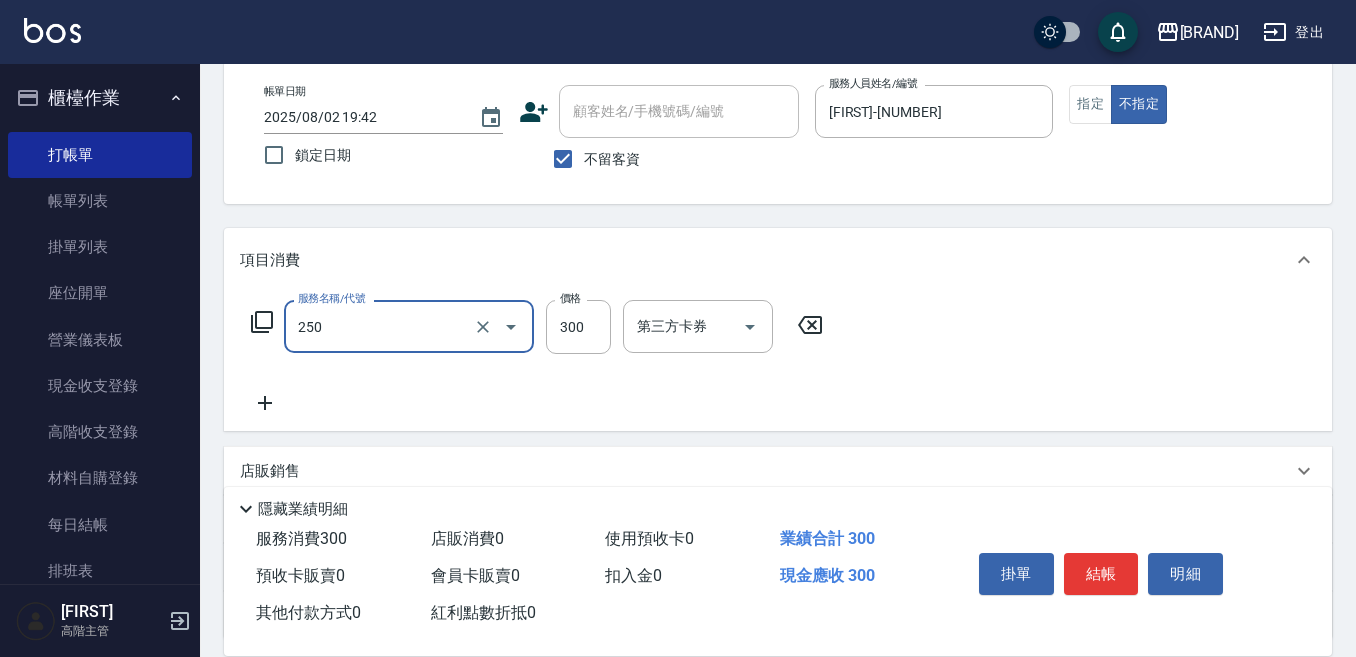 type on "日式洗髮(250)" 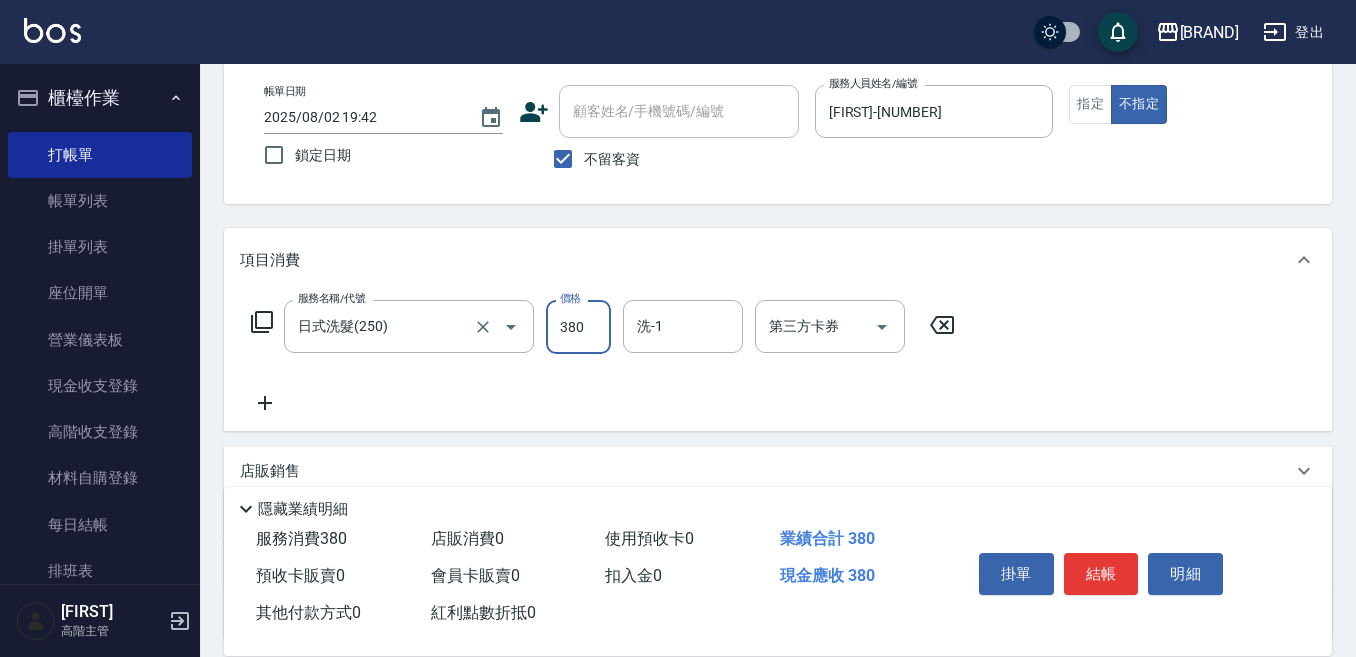 type on "380" 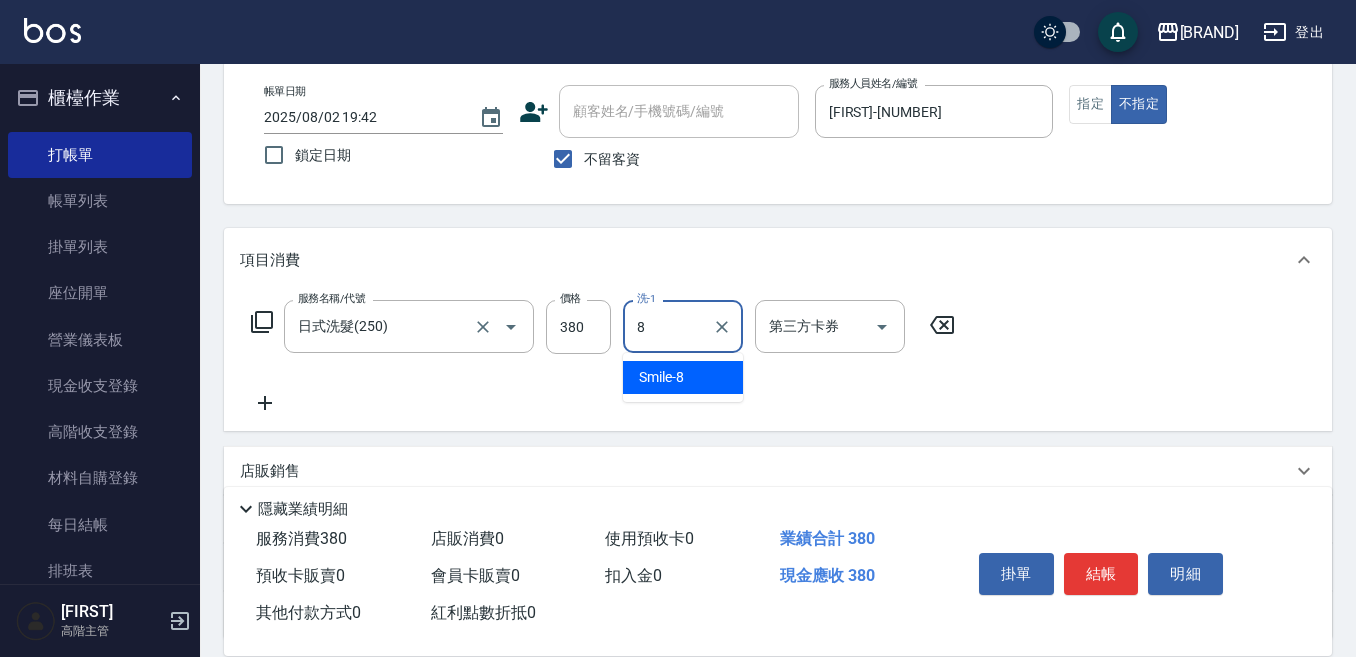 type on "[FIRST]-[NUMBER]" 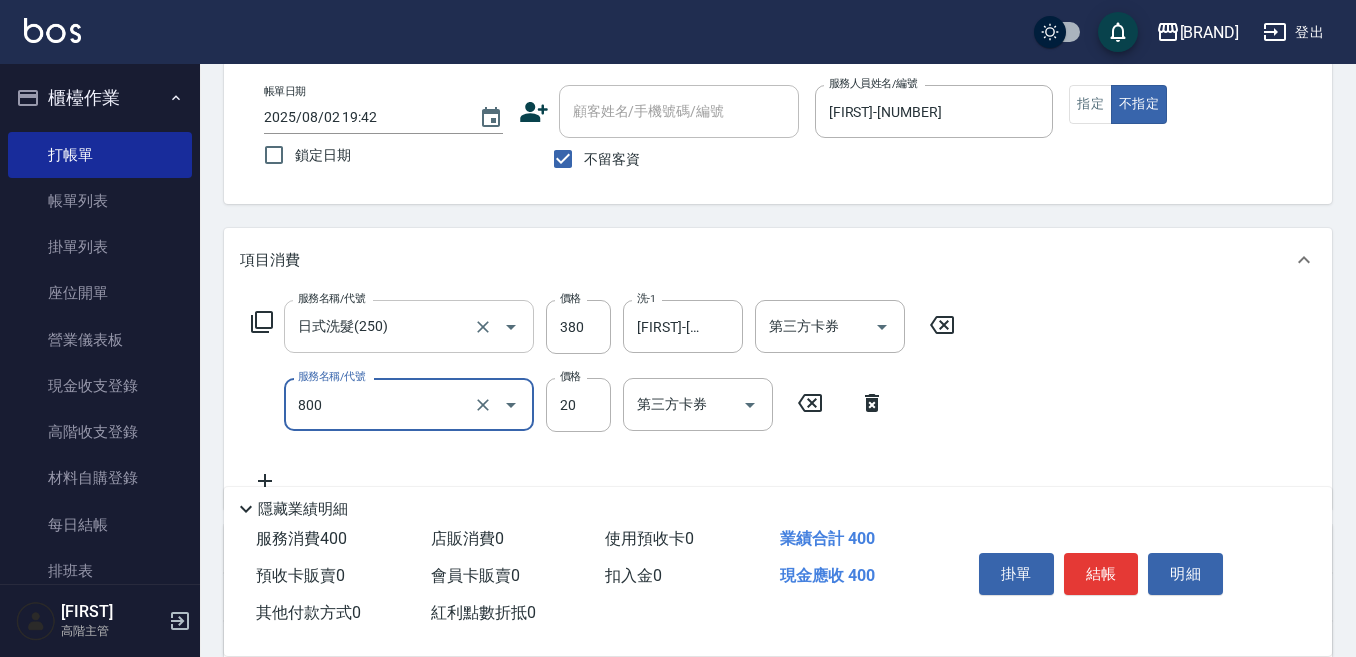 type on "潤絲精(800)" 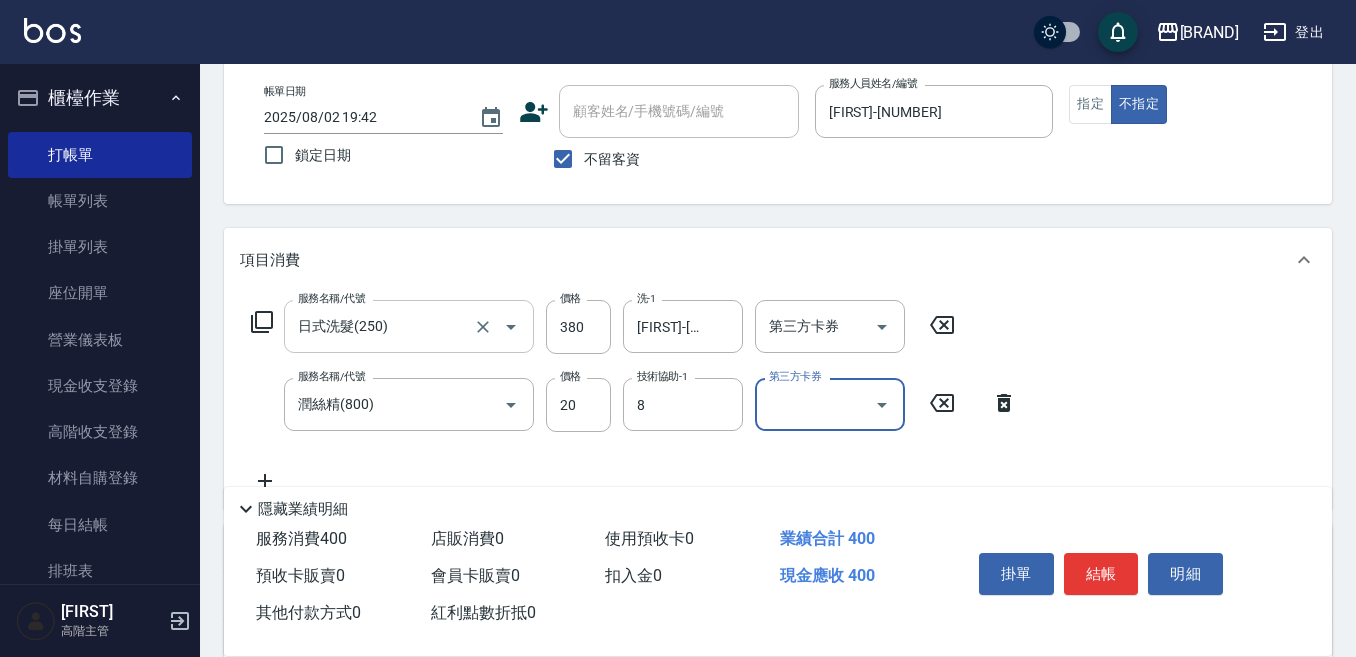 type on "[FIRST]-[NUMBER]" 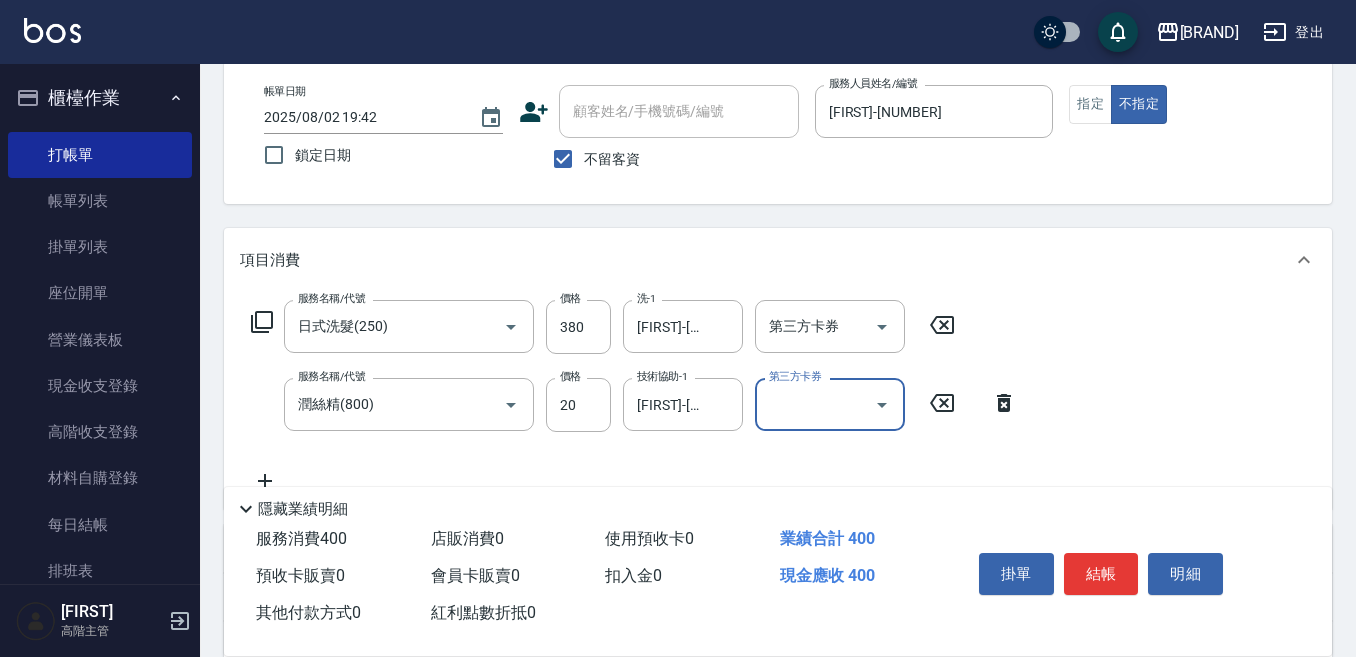 click on "結帳" at bounding box center (1101, 574) 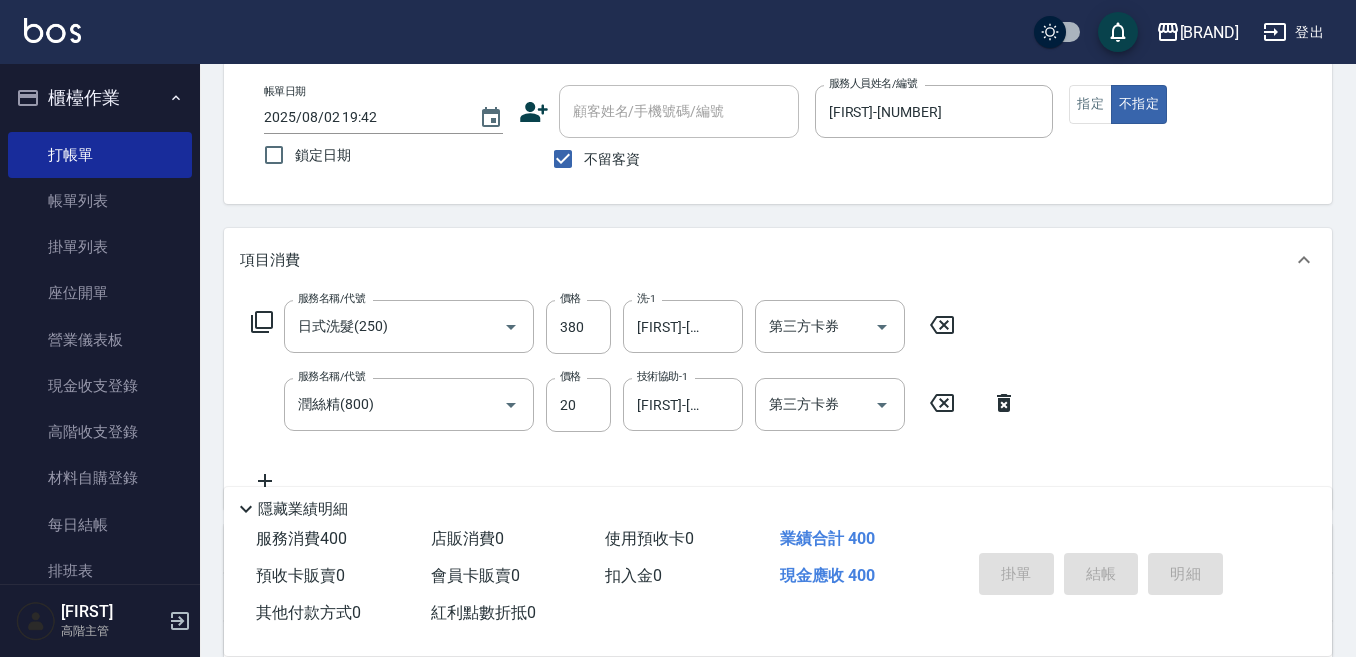 type 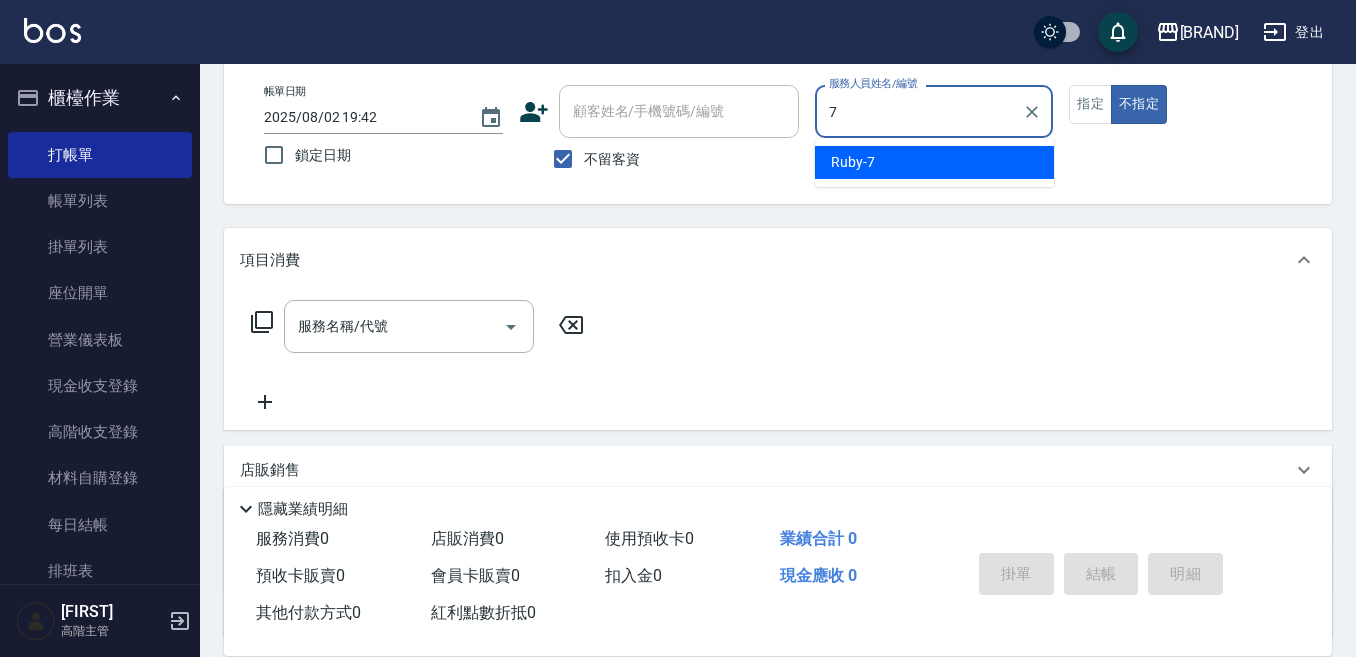type on "[FIRST]-[NUMBER]" 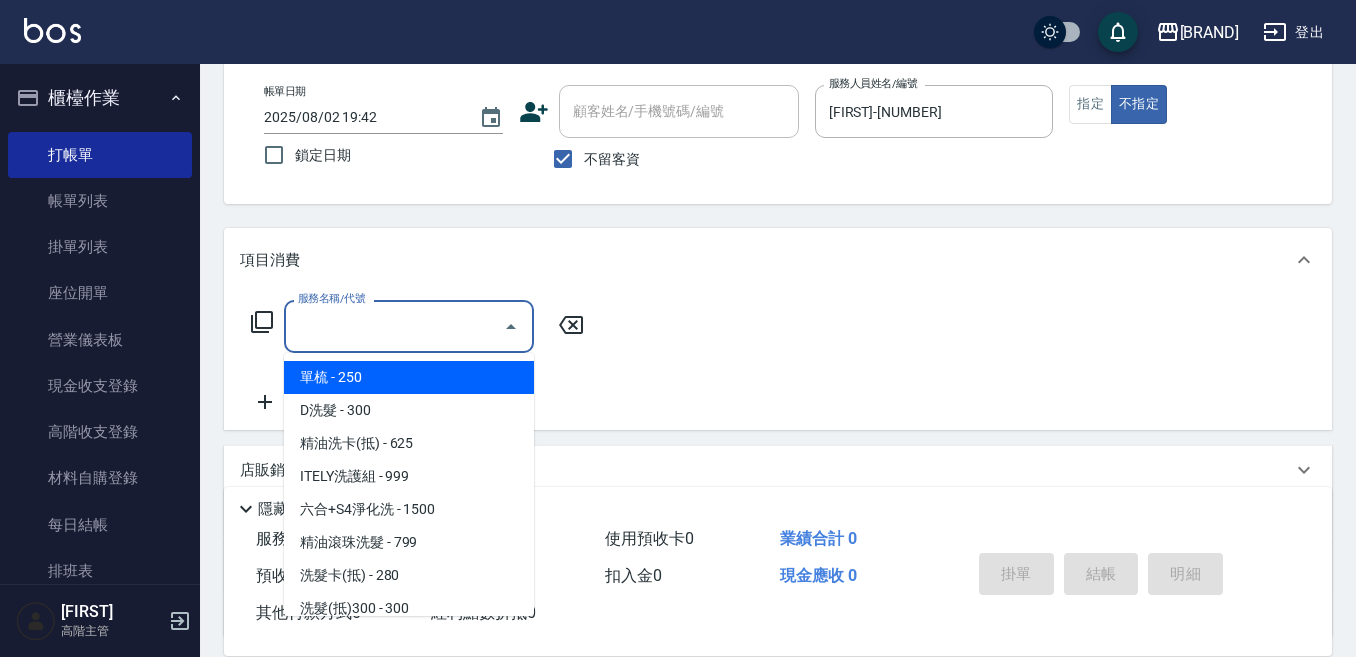 click on "服務名稱/代號" at bounding box center [394, 326] 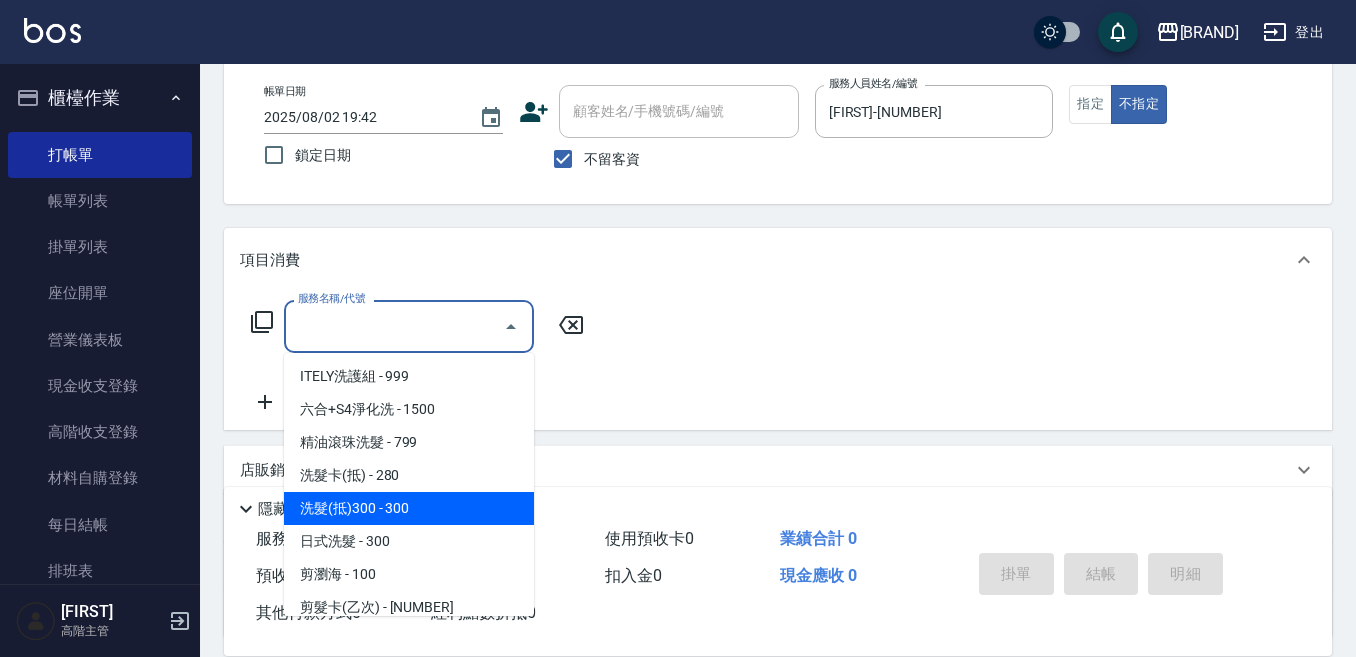 scroll, scrollTop: 0, scrollLeft: 0, axis: both 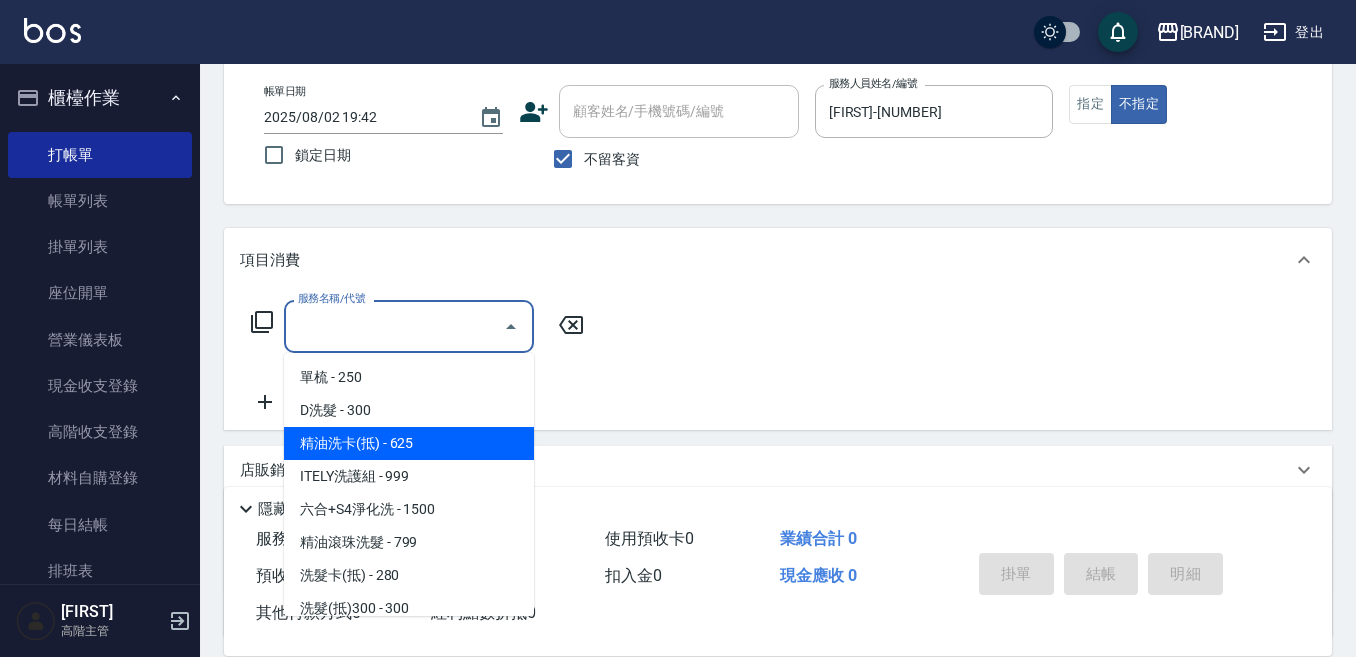 click on "精油洗卡(抵) - 625" at bounding box center [409, 443] 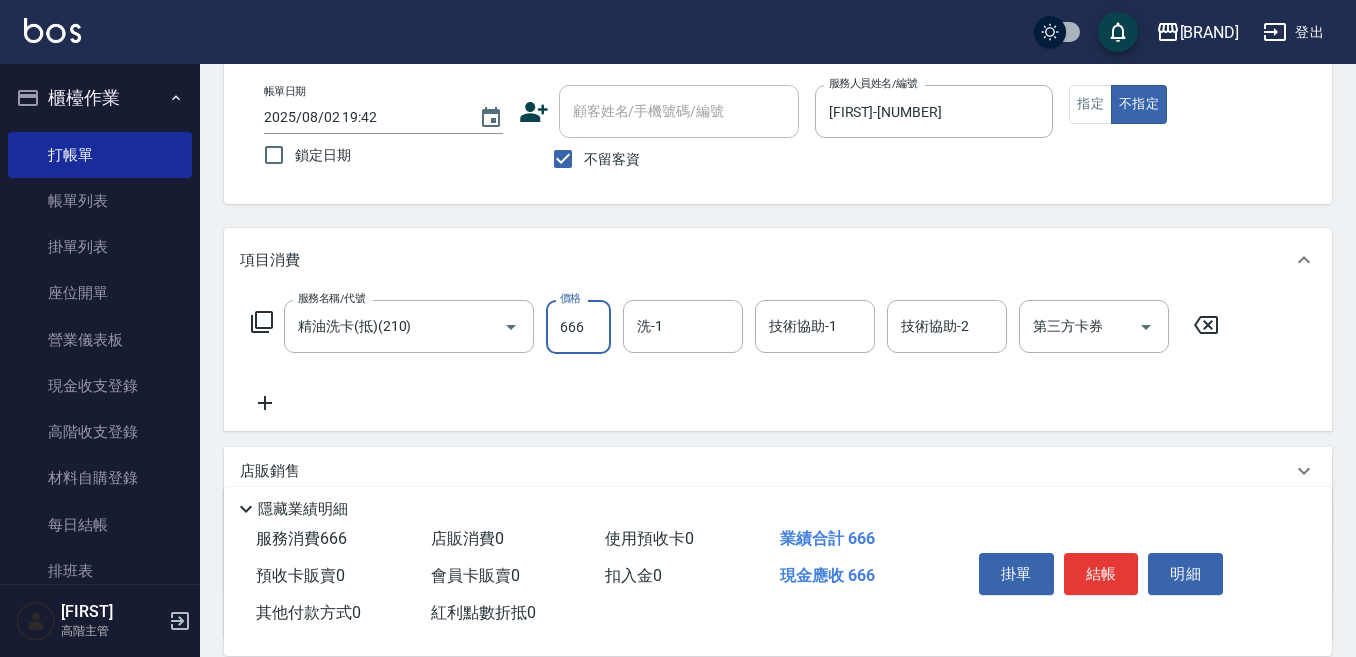 type on "666" 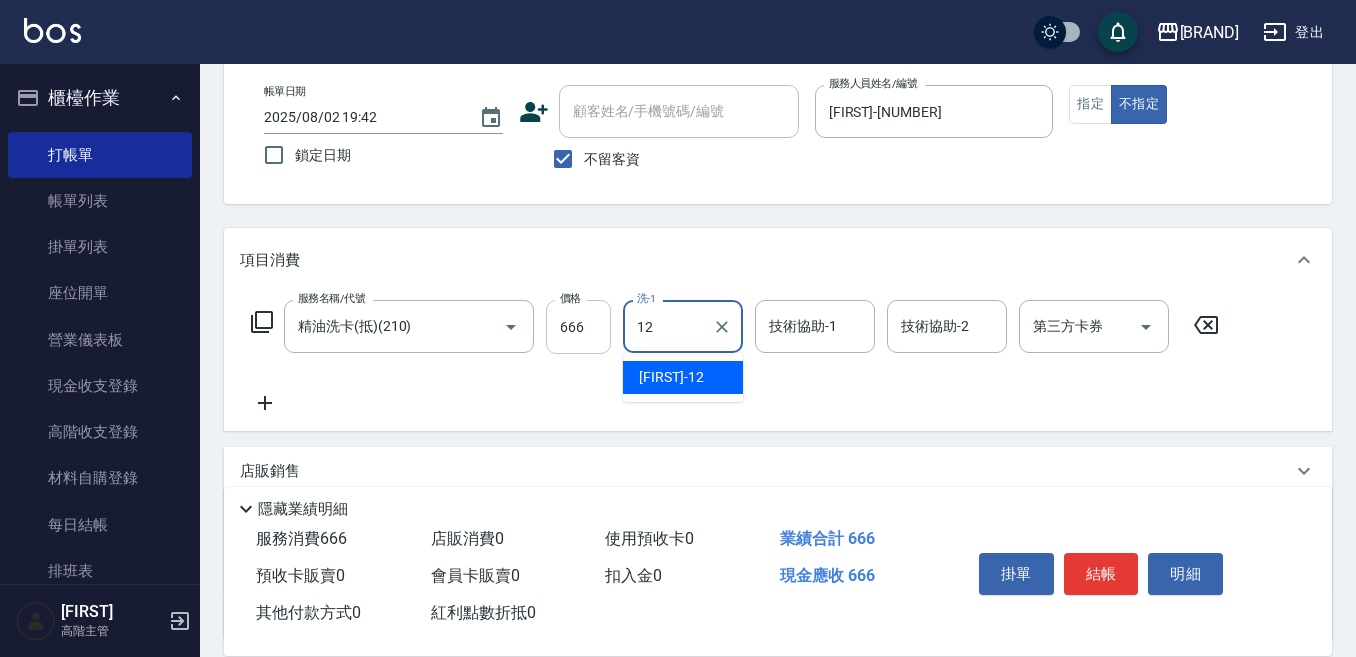 type on "[FIRST]-[NUMBER]" 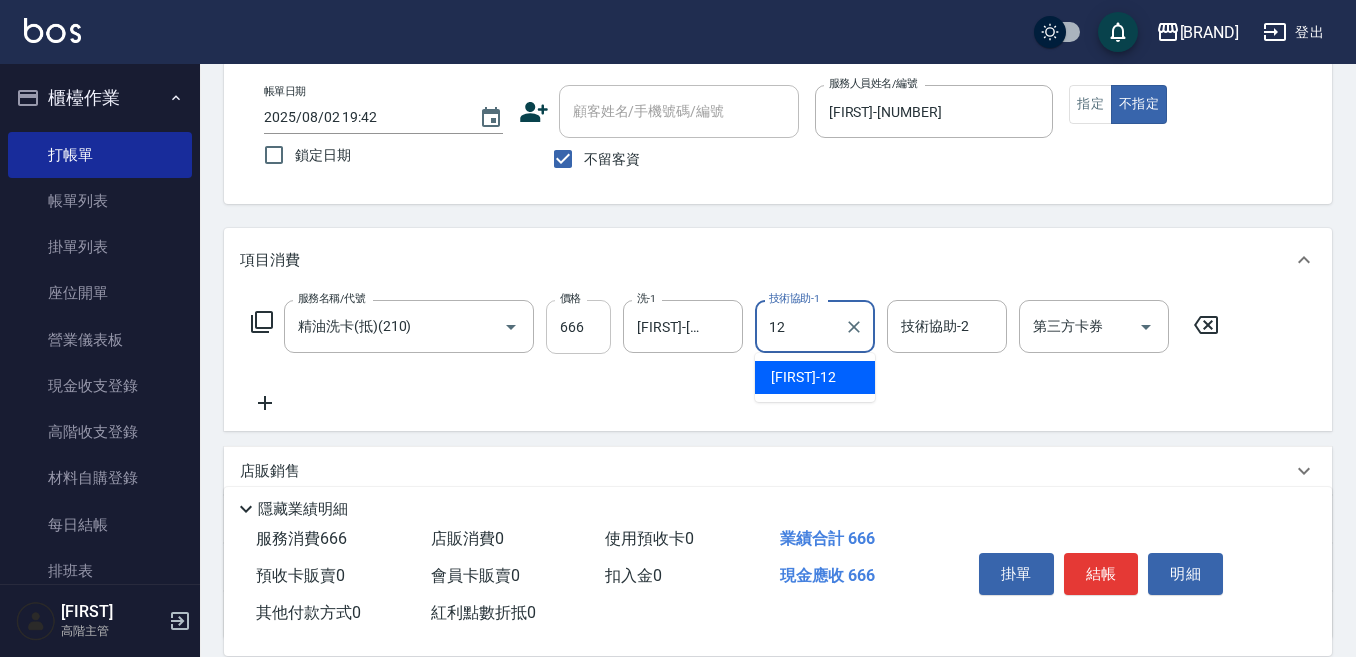 type on "[FIRST]-[NUMBER]" 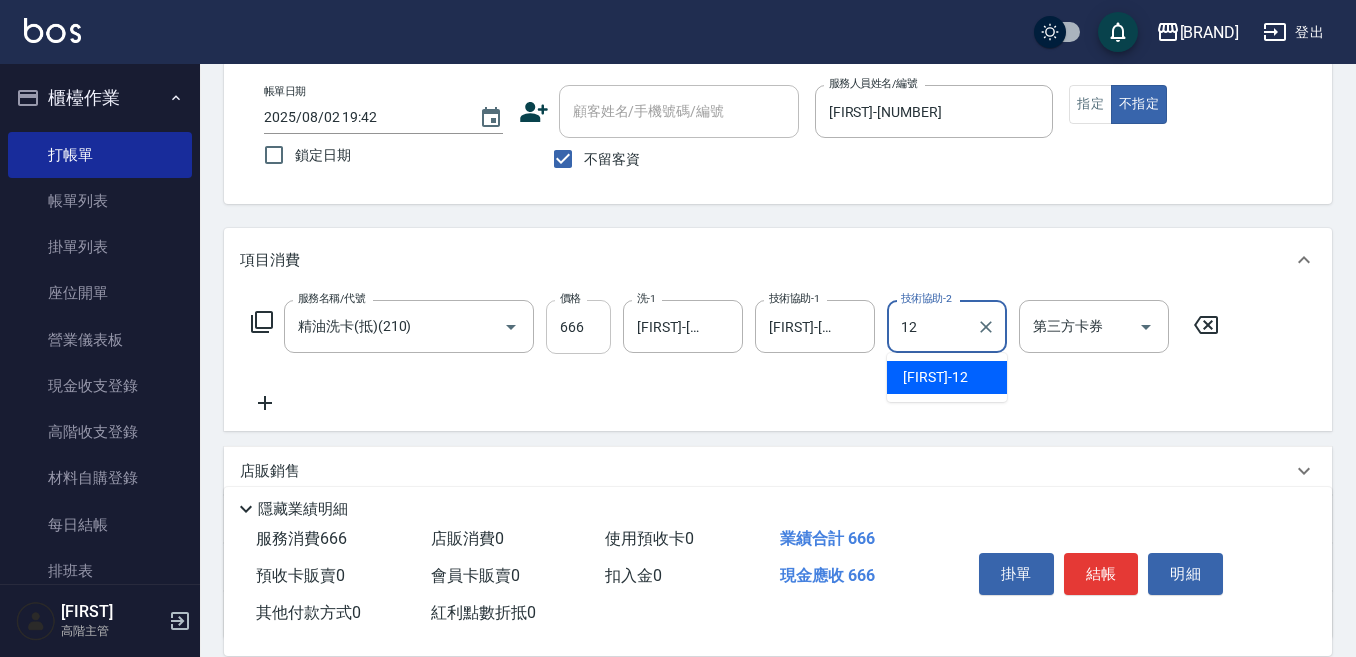 type on "[FIRST]-[NUMBER]" 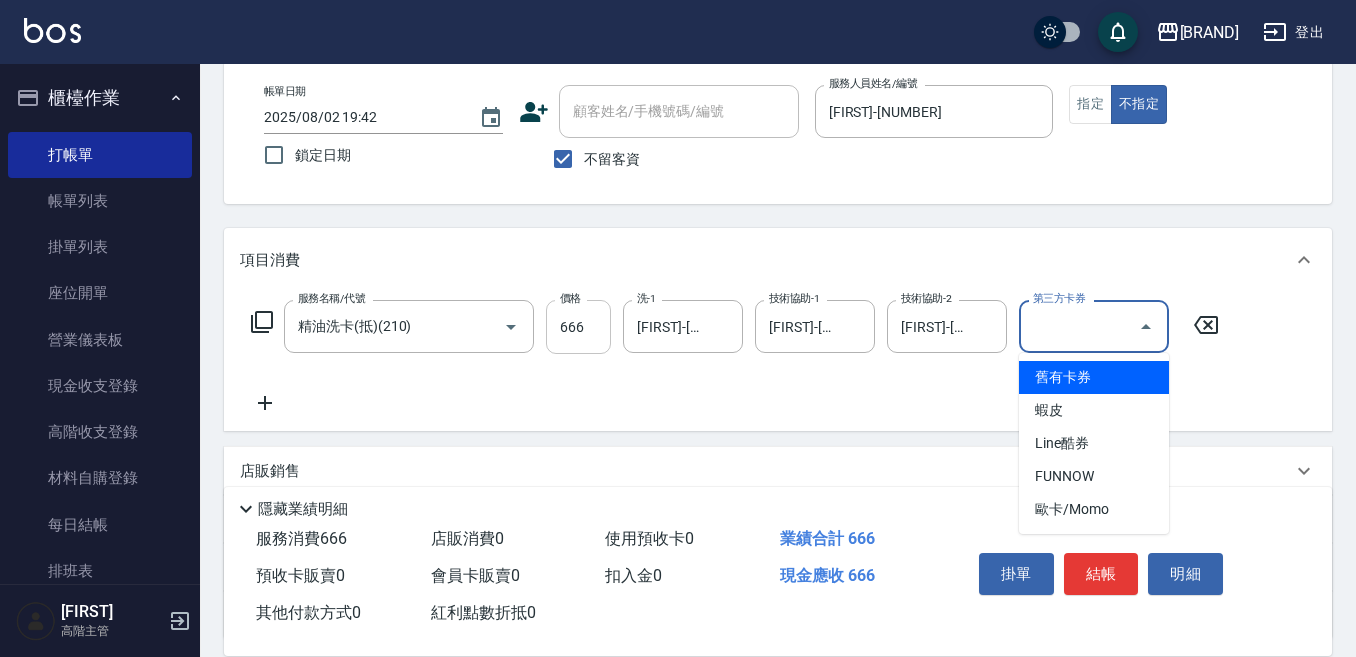 type on "舊有卡券" 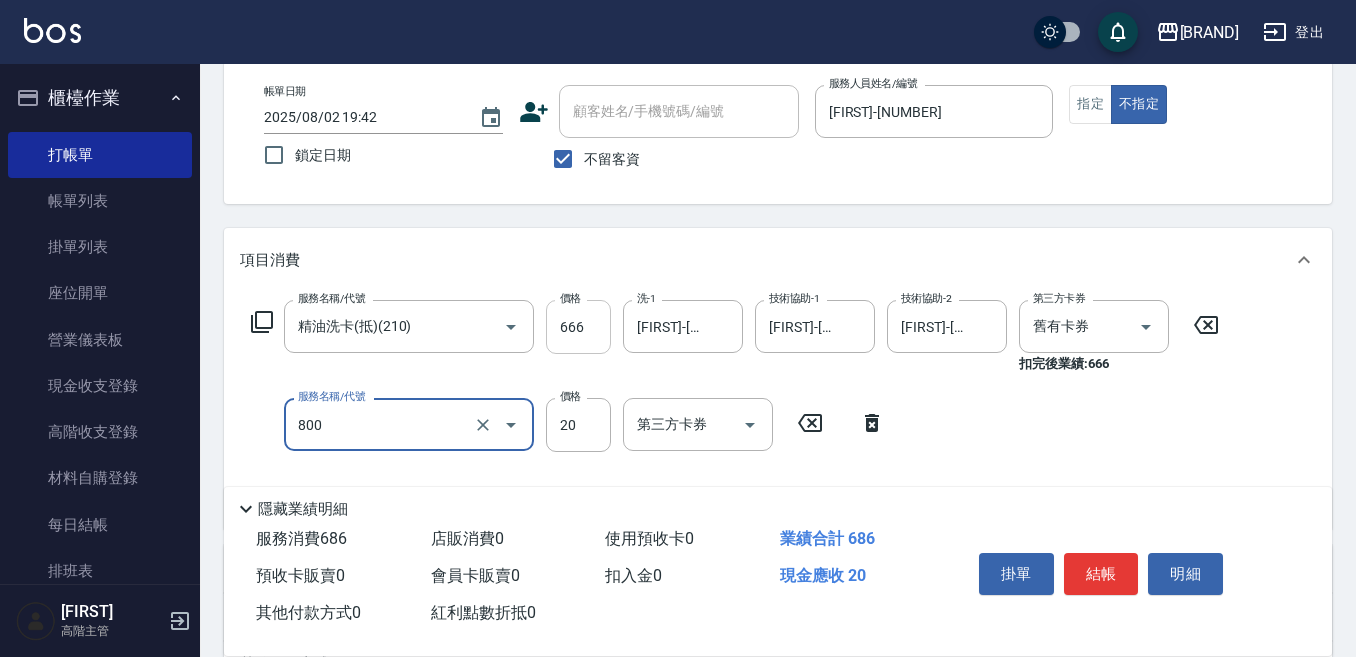 type on "潤絲精(800)" 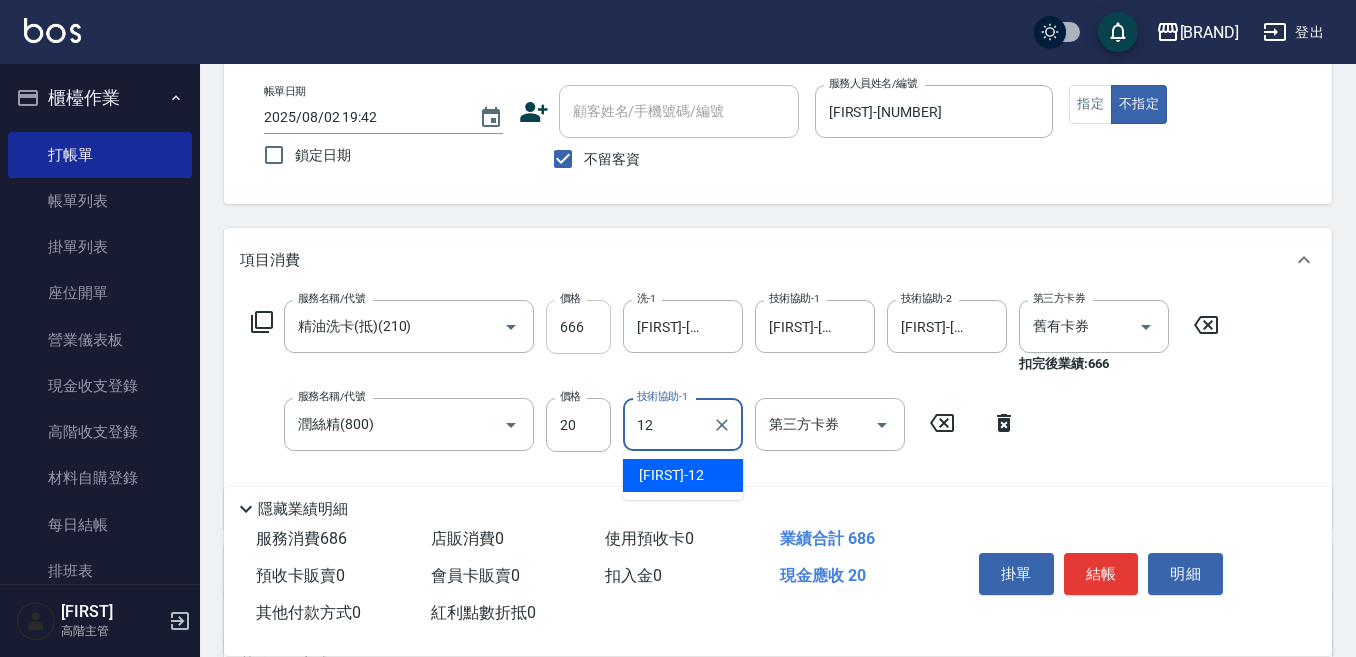 type on "[FIRST]-[NUMBER]" 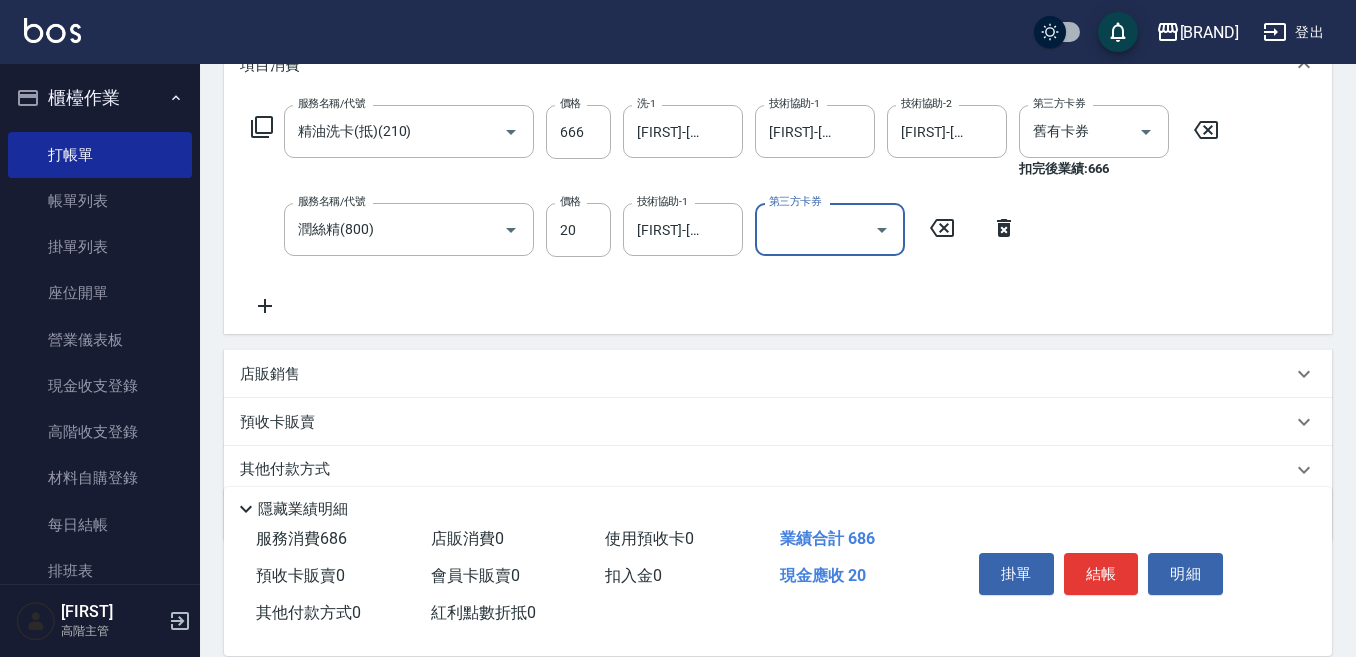 scroll, scrollTop: 300, scrollLeft: 0, axis: vertical 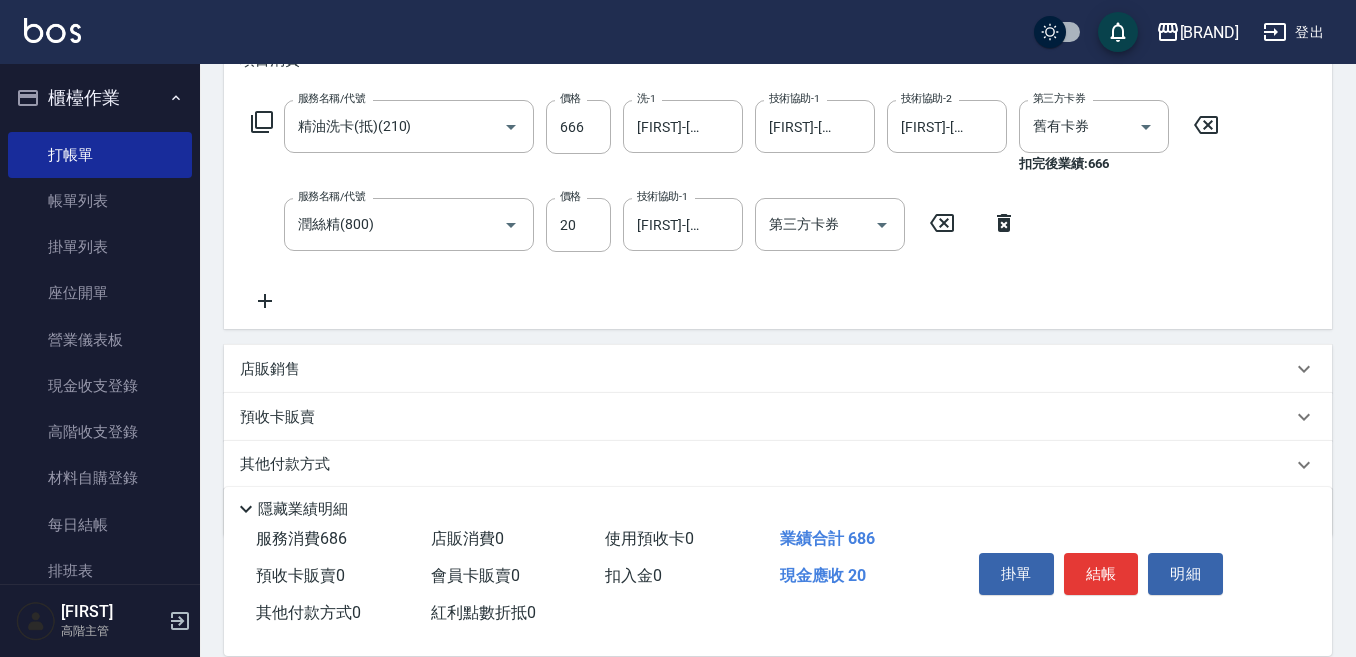 click on "預收卡販賣" at bounding box center (277, 417) 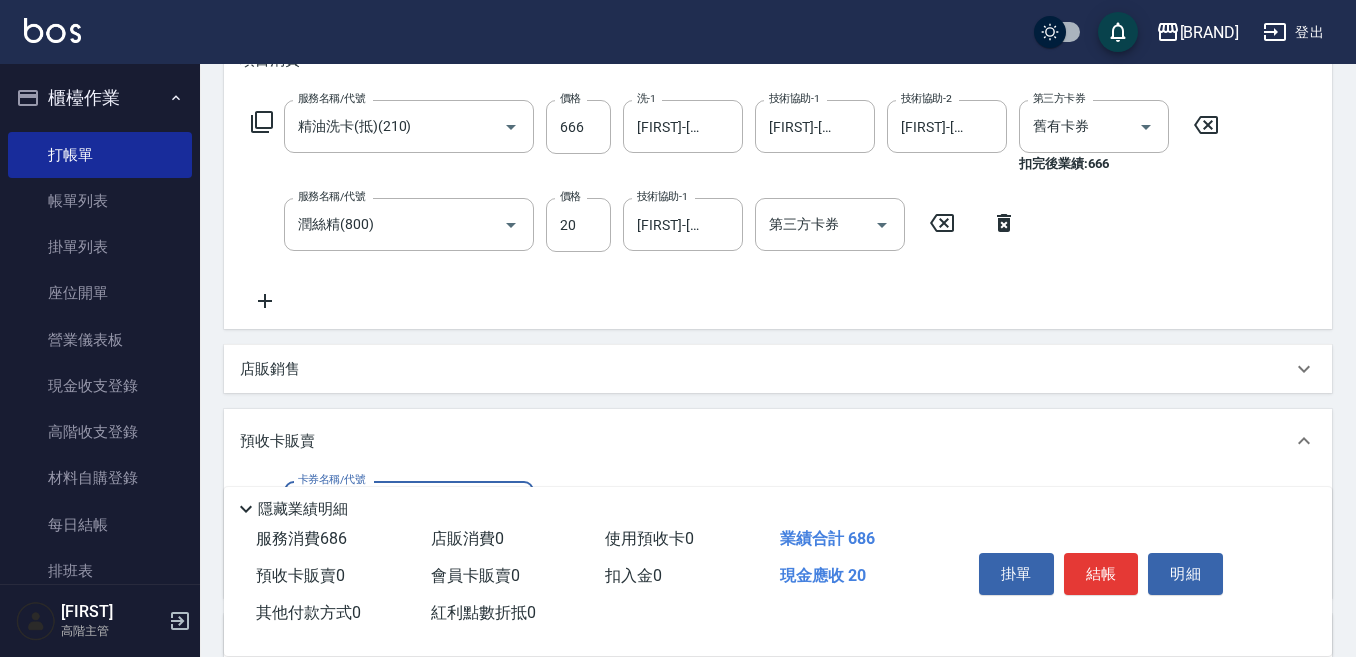 scroll, scrollTop: 0, scrollLeft: 0, axis: both 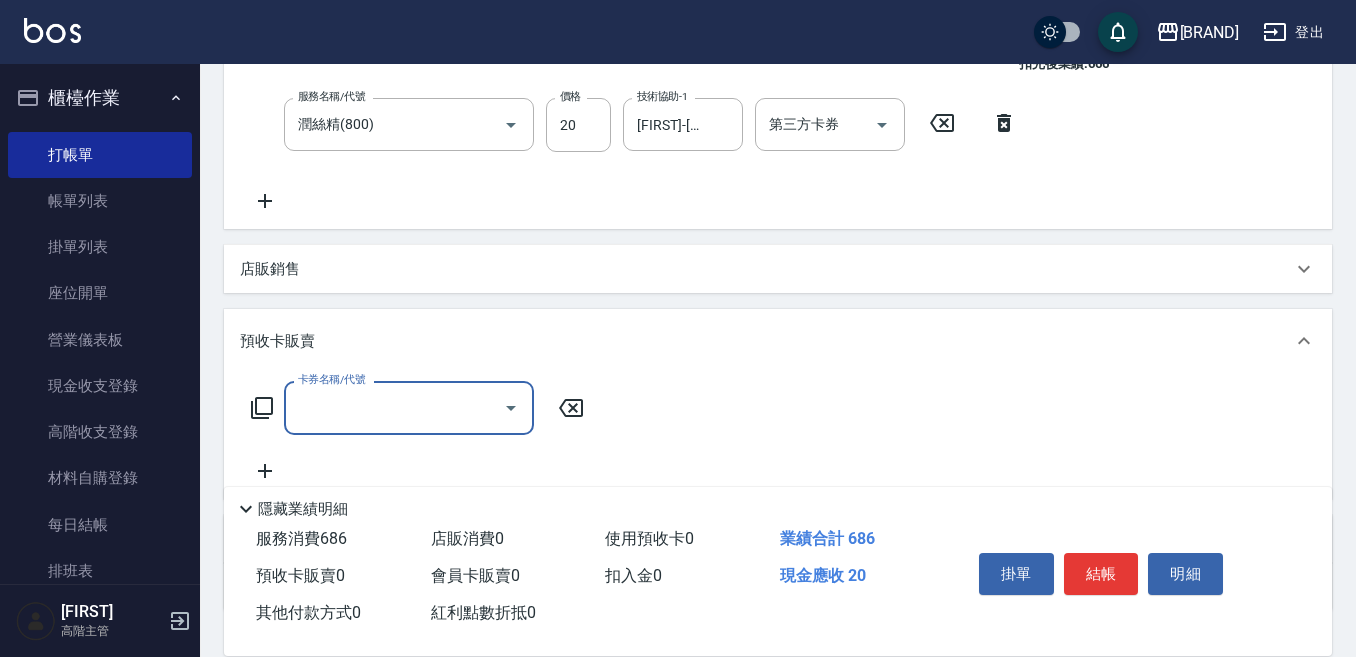 click on "卡券名稱/代號" at bounding box center [394, 407] 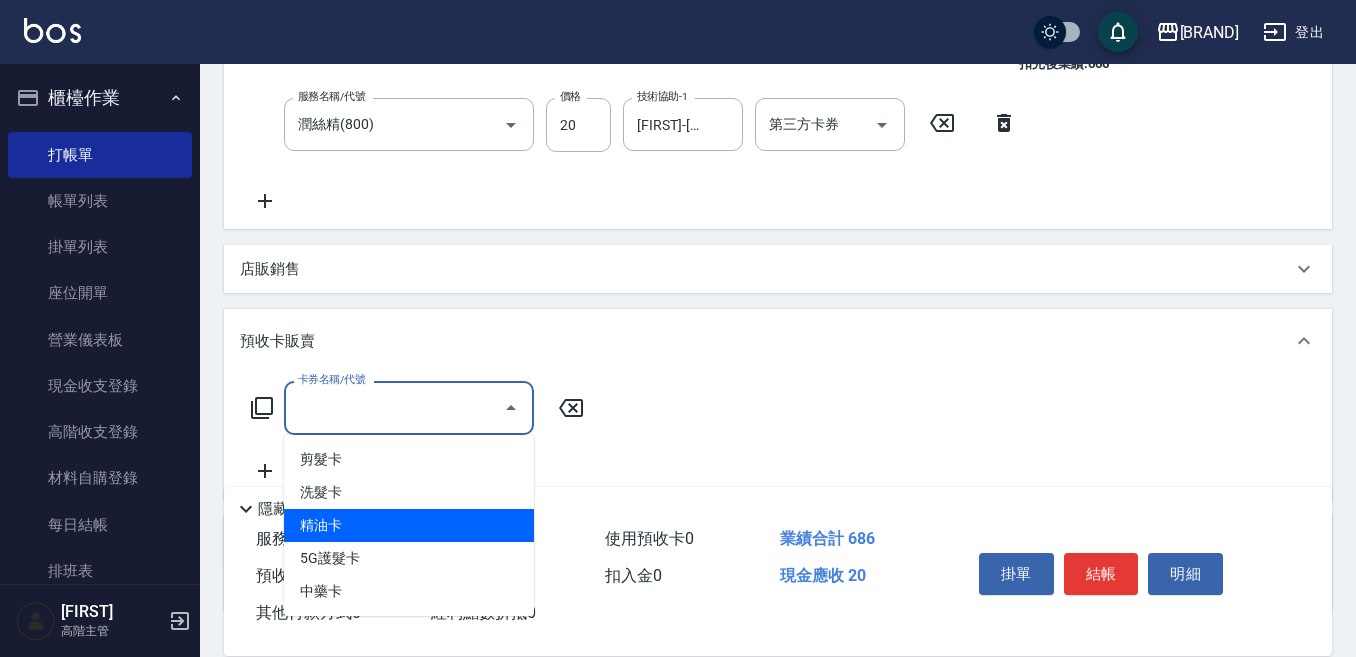 drag, startPoint x: 352, startPoint y: 532, endPoint x: 357, endPoint y: 520, distance: 13 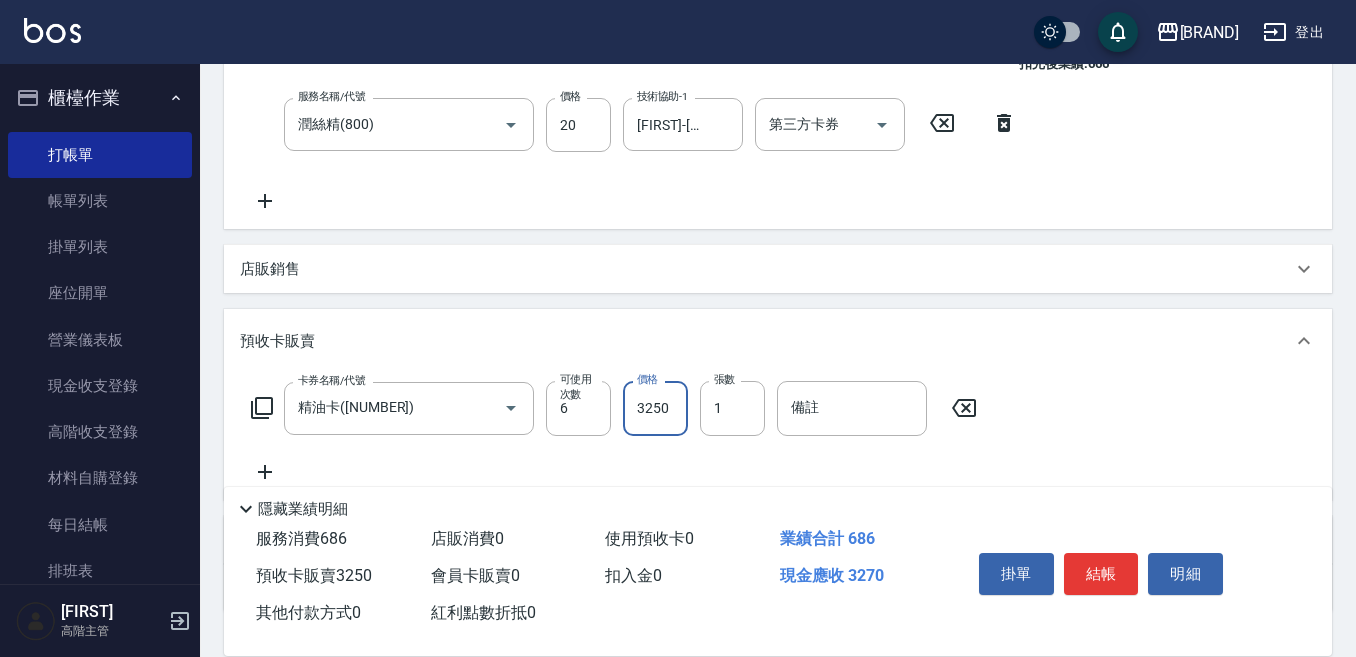 click on "3250" at bounding box center [655, 408] 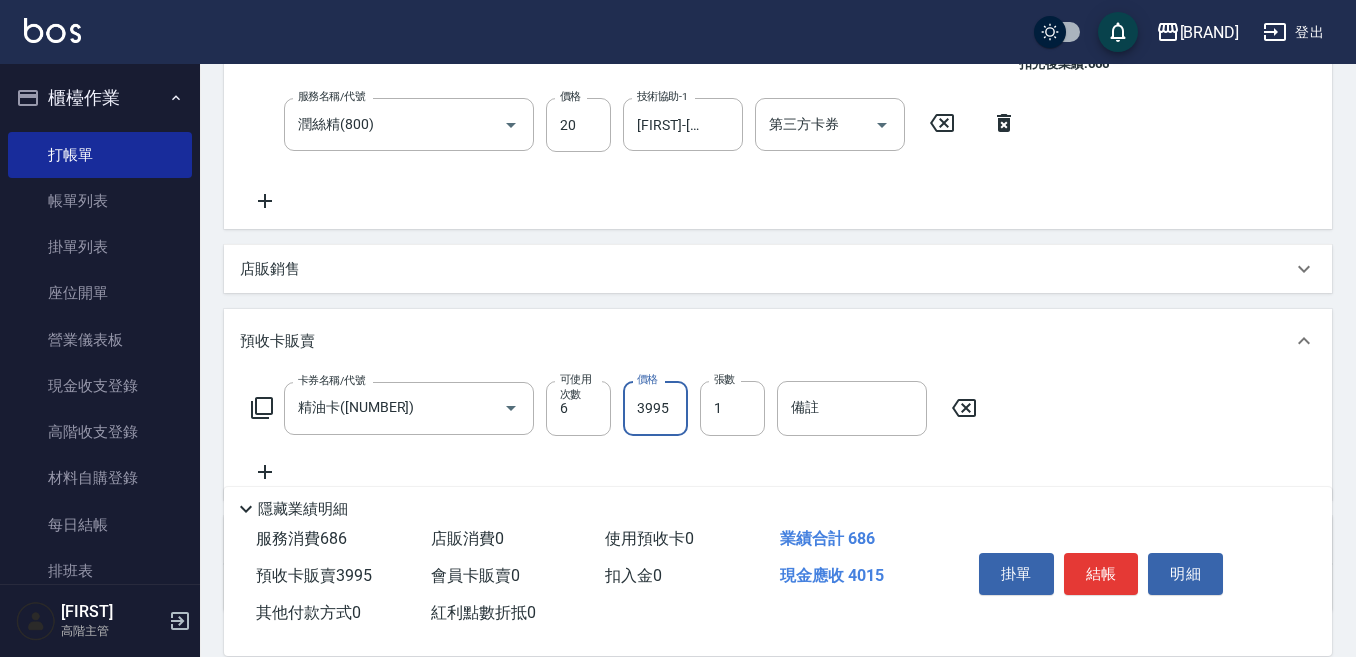scroll, scrollTop: 100, scrollLeft: 0, axis: vertical 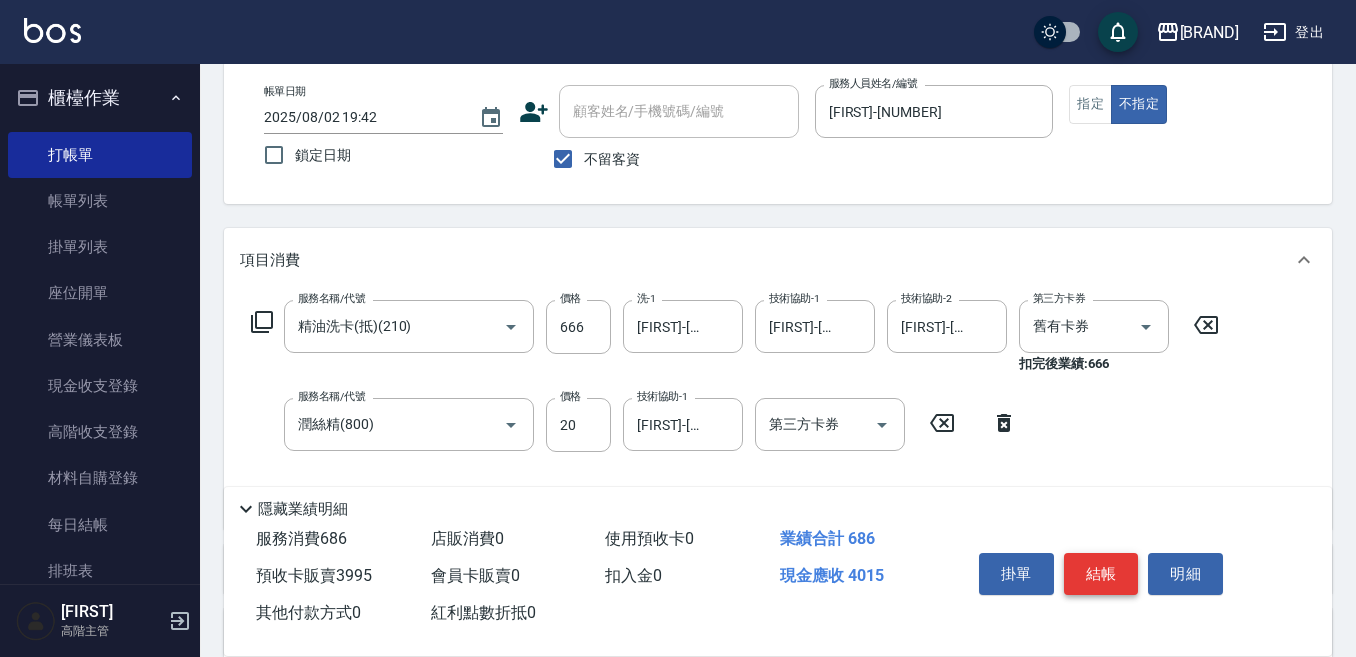 type on "3995" 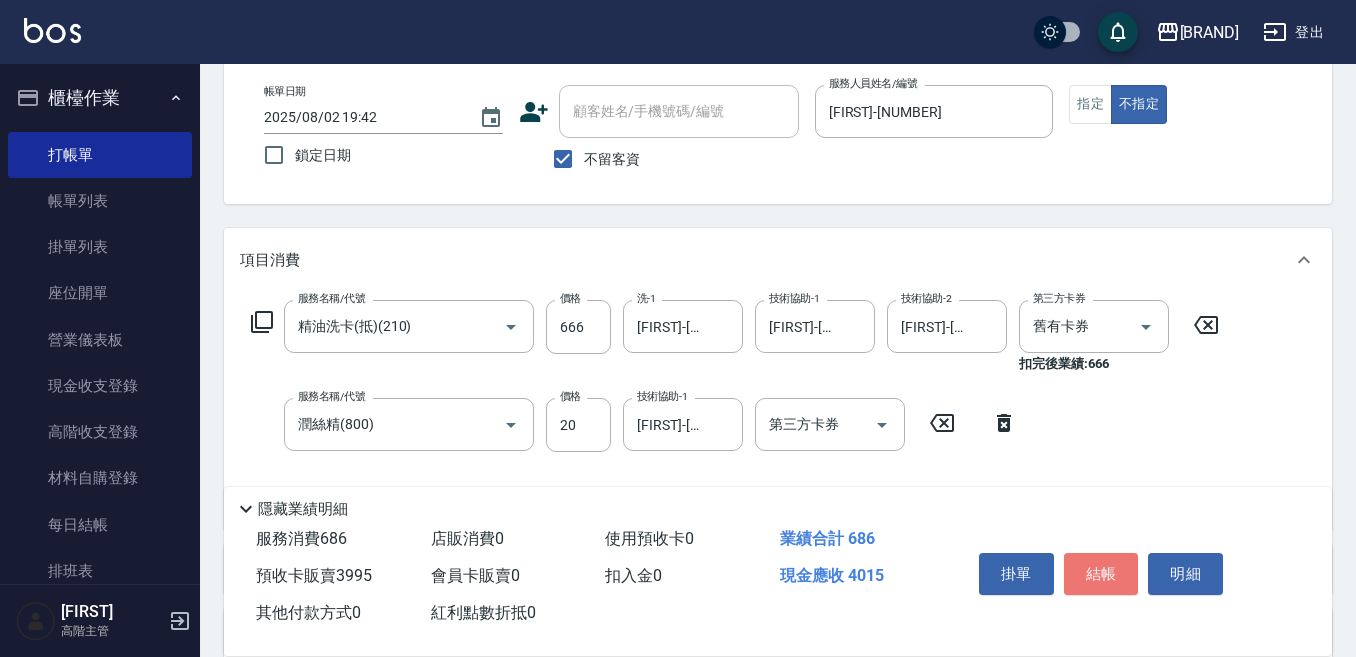 drag, startPoint x: 1093, startPoint y: 555, endPoint x: 1105, endPoint y: 559, distance: 12.649111 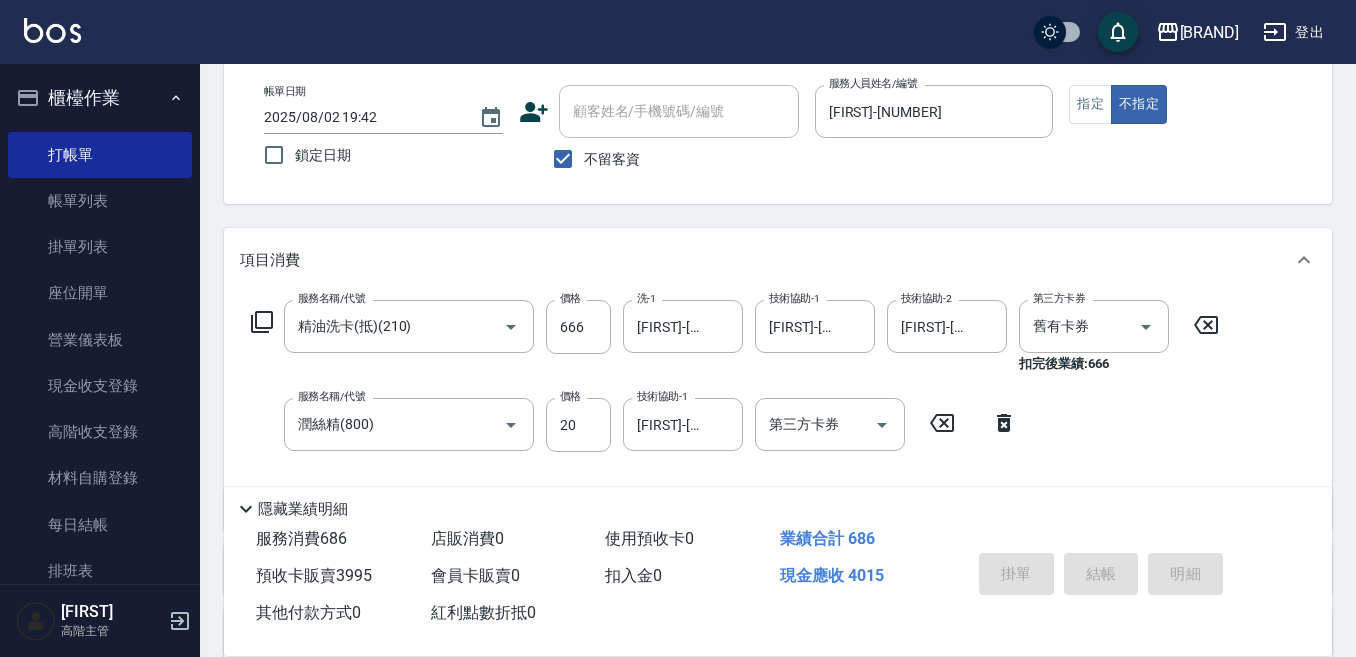 type on "[DATE] [TIME]" 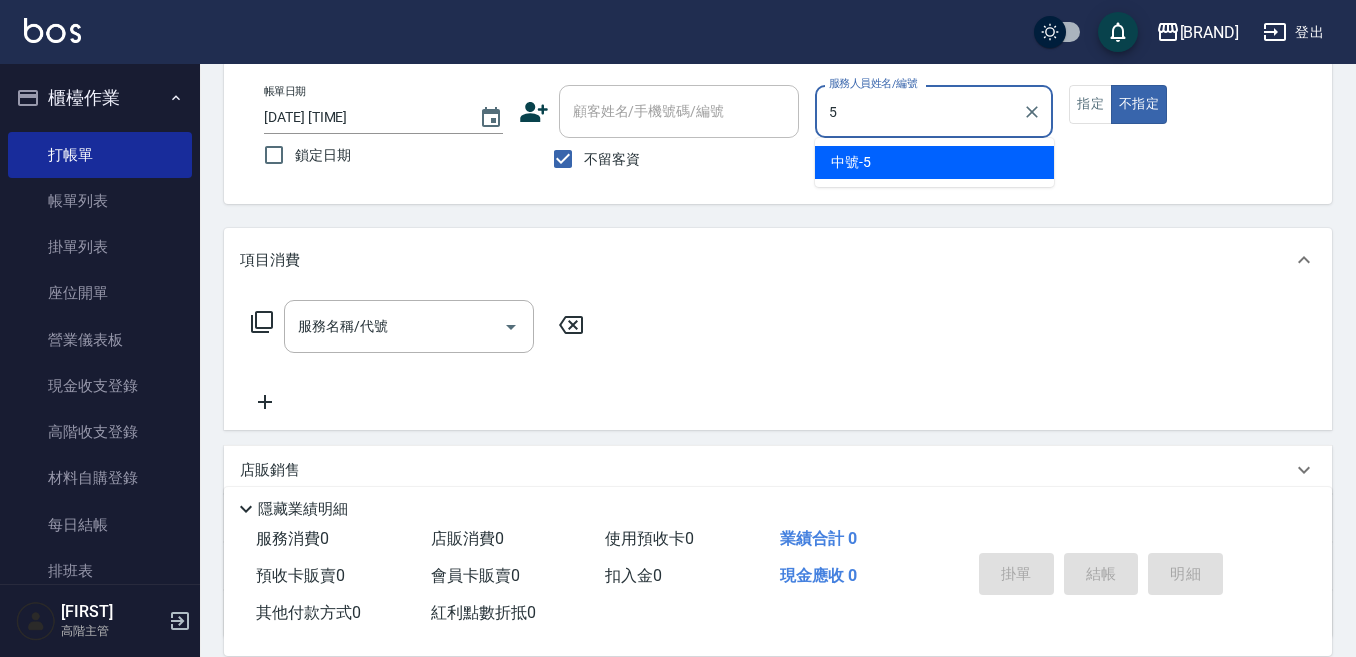 type on "[BRAND]-[NUMBER]" 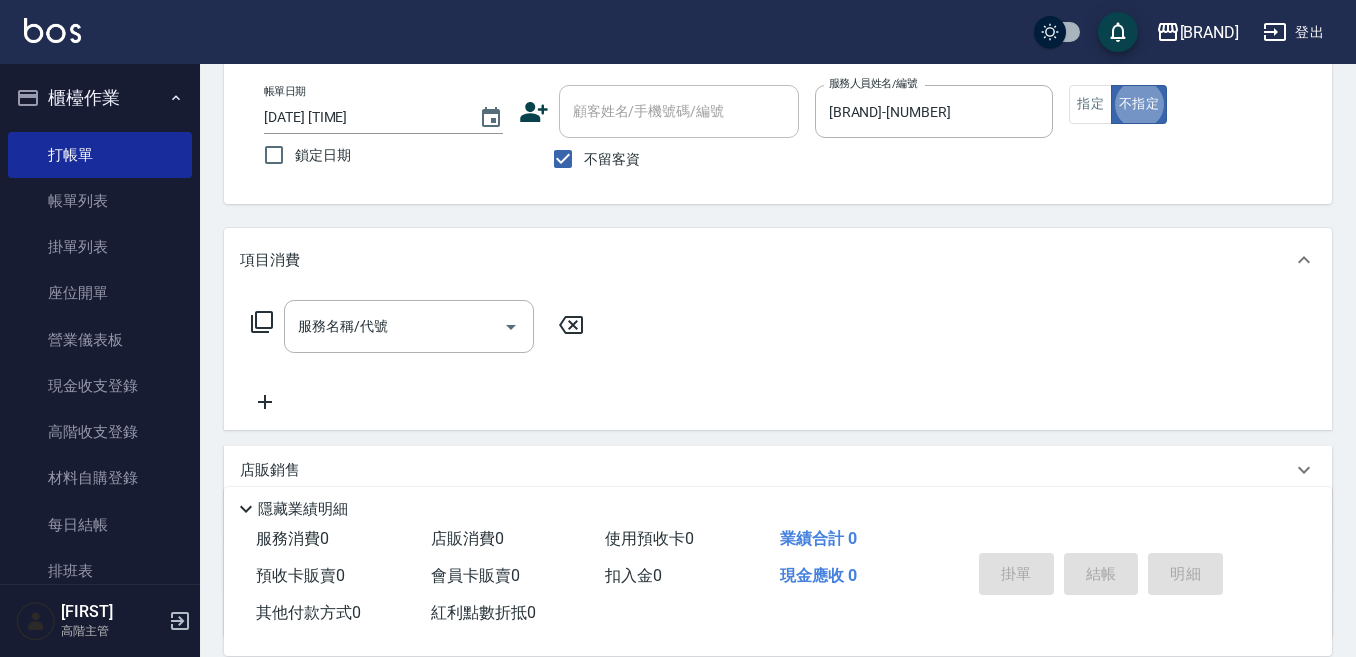 drag, startPoint x: 1078, startPoint y: 110, endPoint x: 944, endPoint y: 156, distance: 141.67569 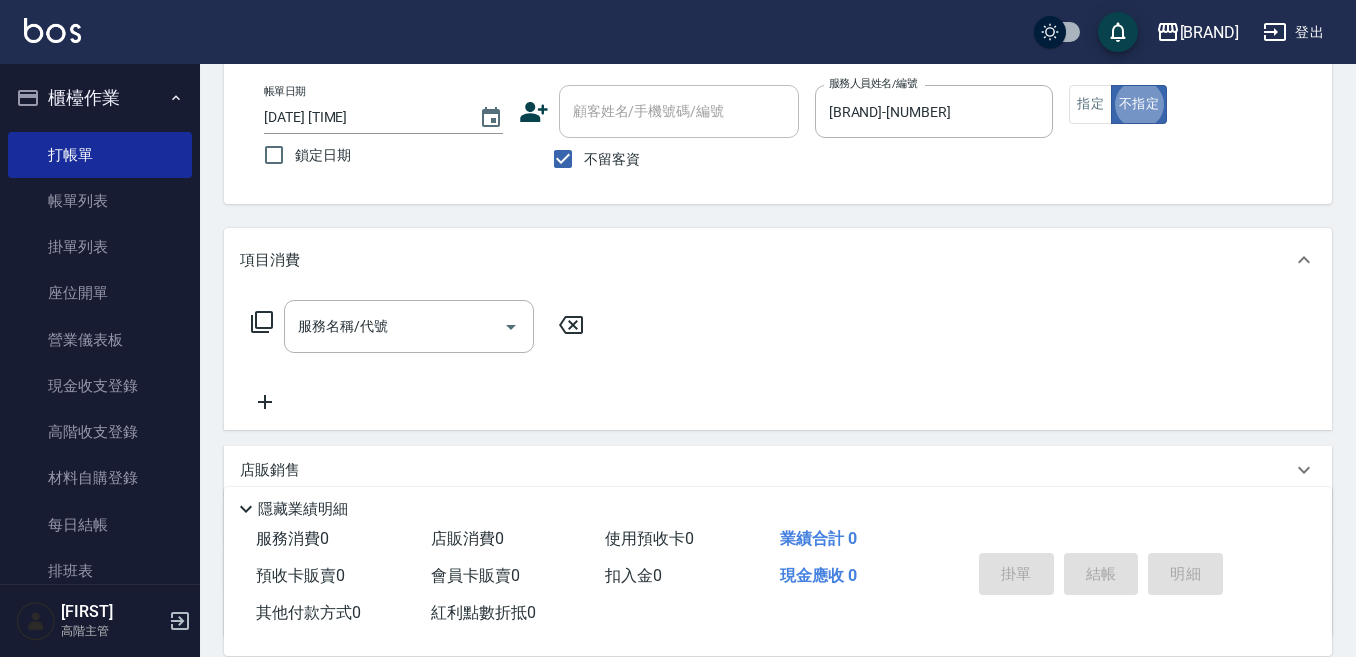 click on "指定" at bounding box center (1090, 104) 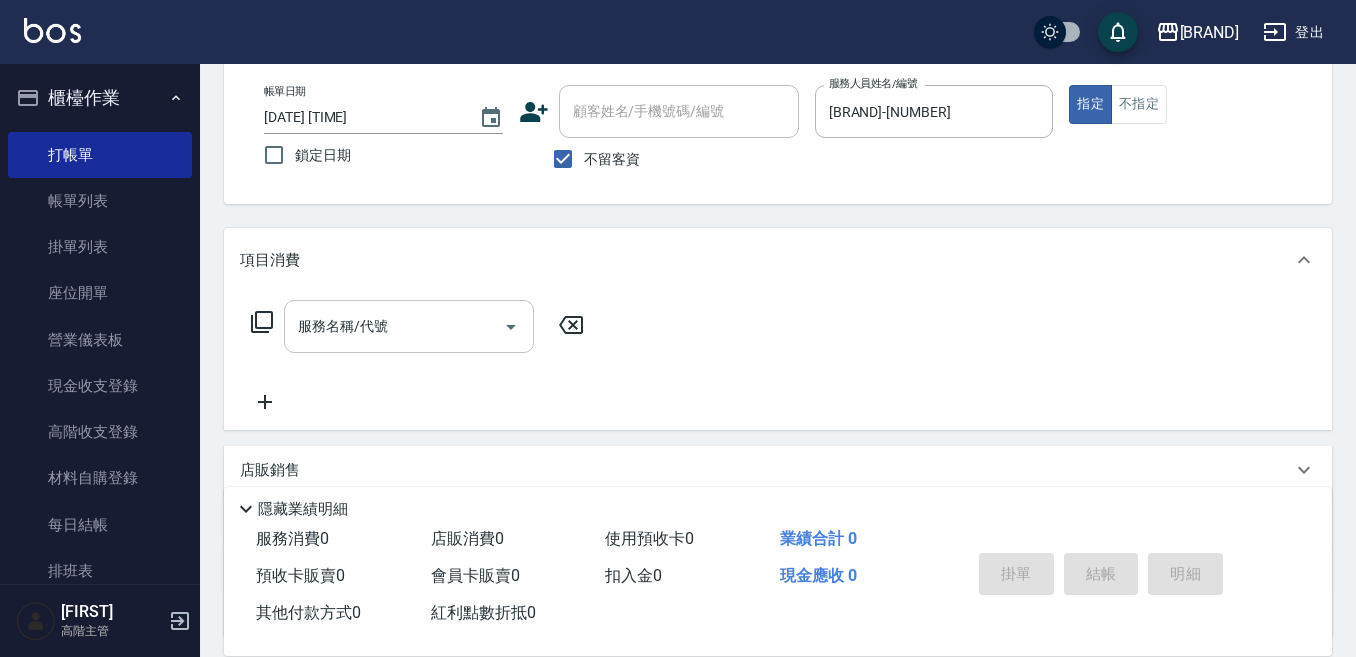 click on "服務名稱/代號" at bounding box center [394, 326] 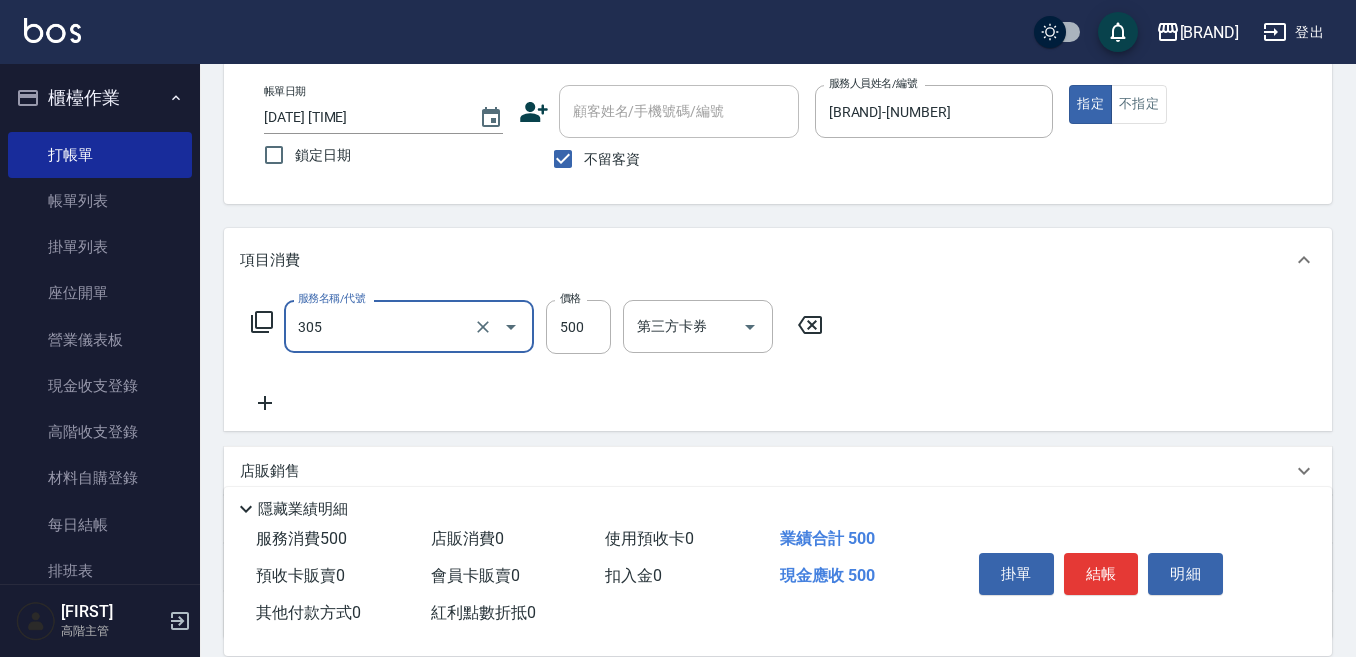 type on "剪髮500(305)" 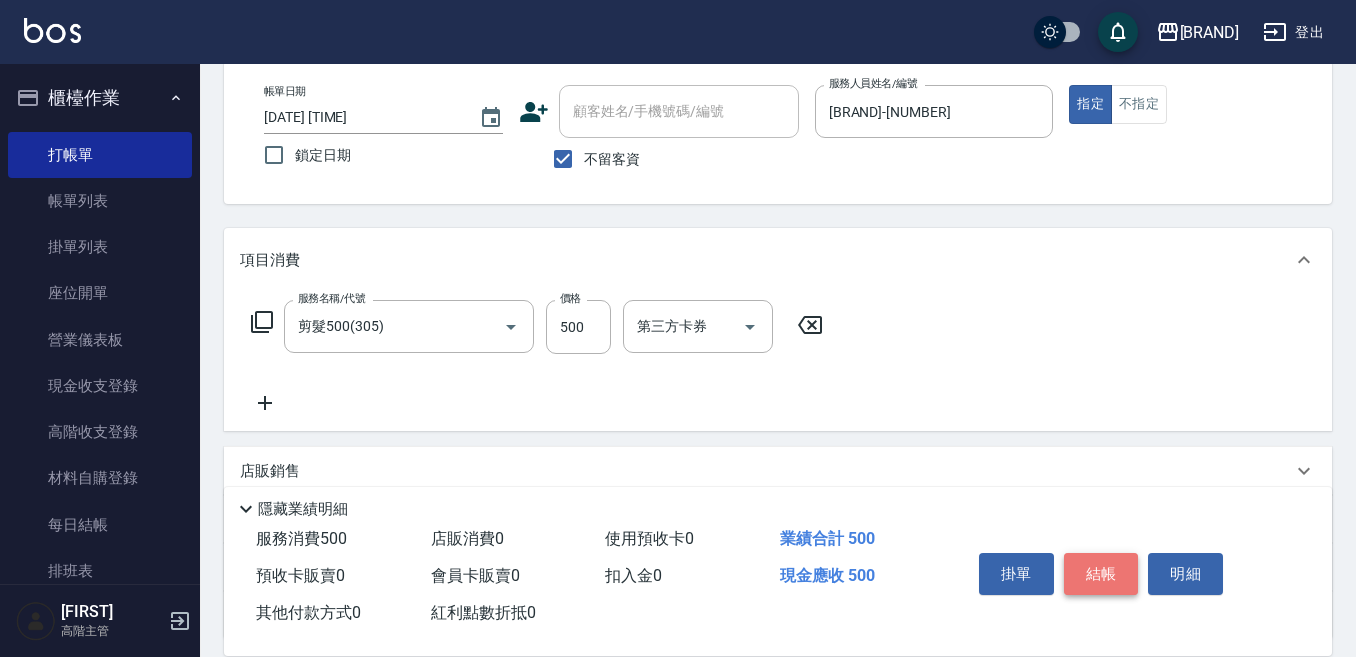 click on "結帳" at bounding box center [1101, 574] 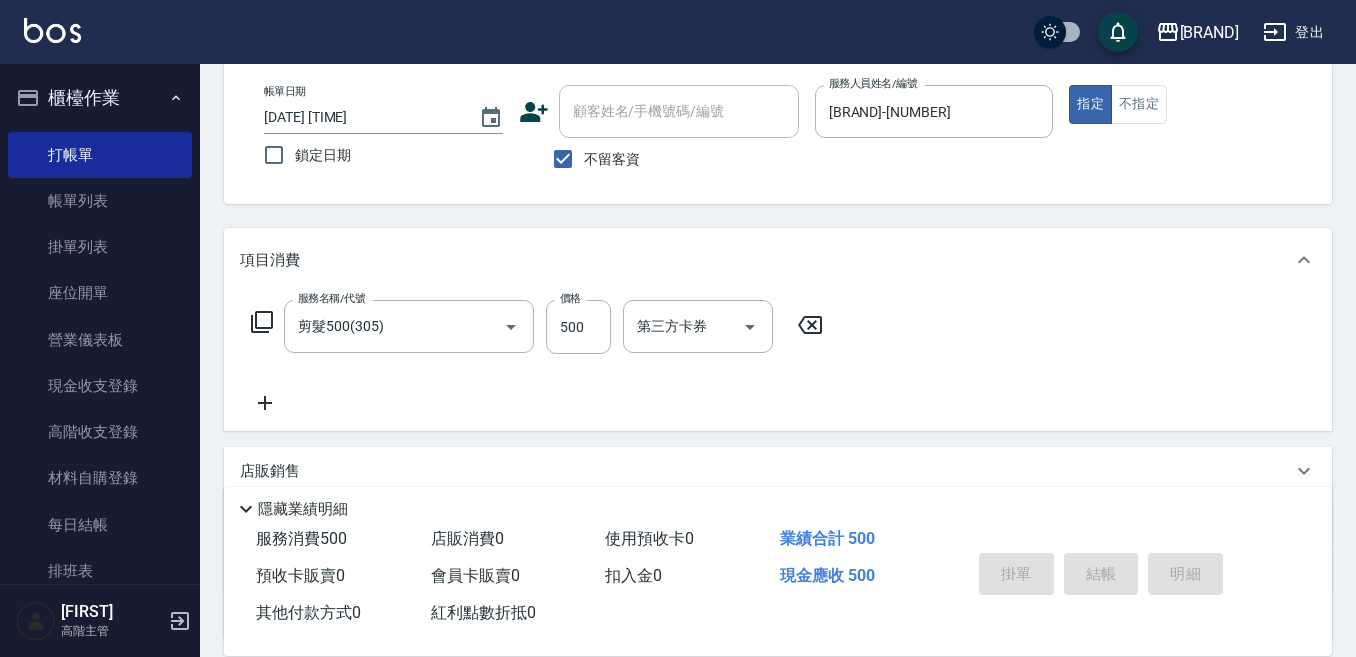 type 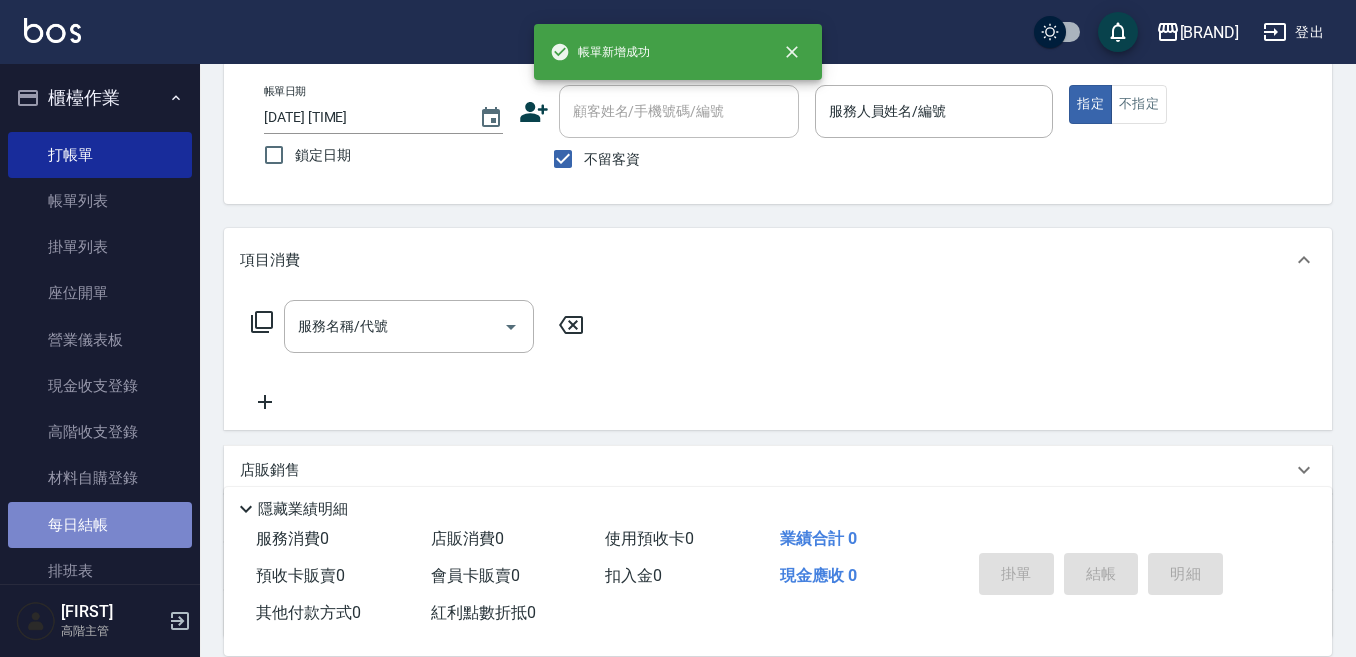 click on "每日結帳" at bounding box center [100, 525] 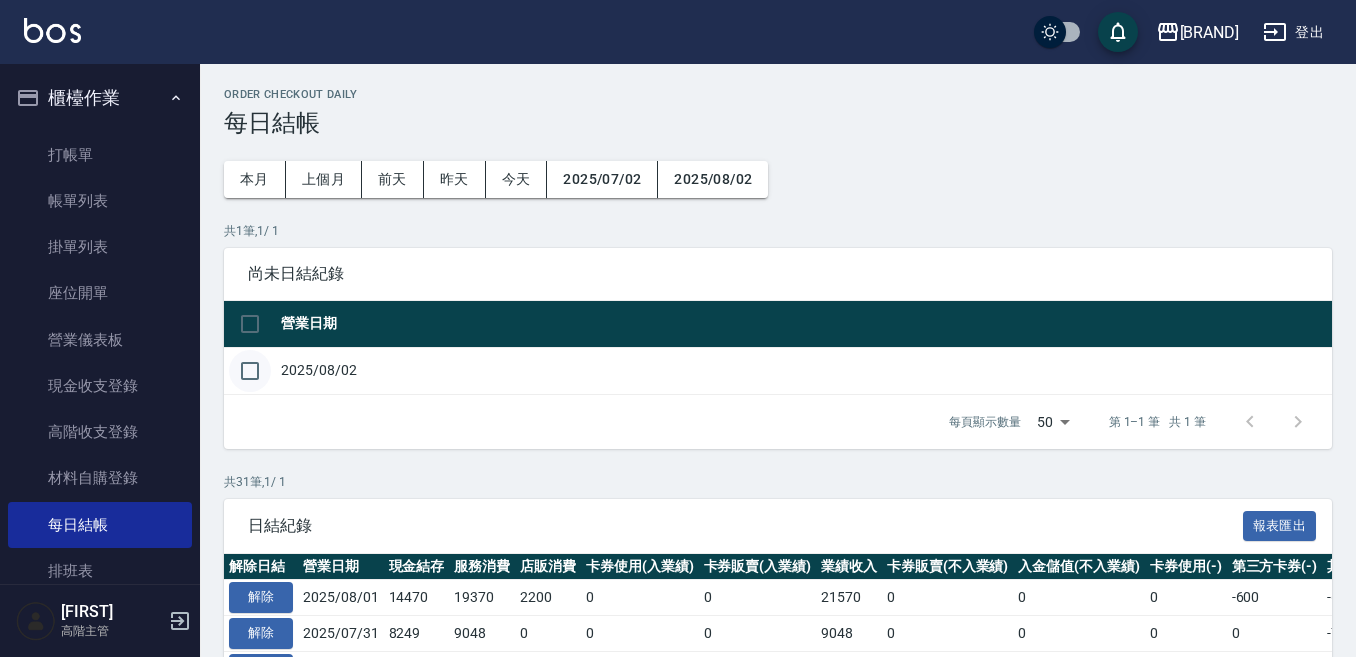 drag, startPoint x: 244, startPoint y: 370, endPoint x: 261, endPoint y: 371, distance: 17.029387 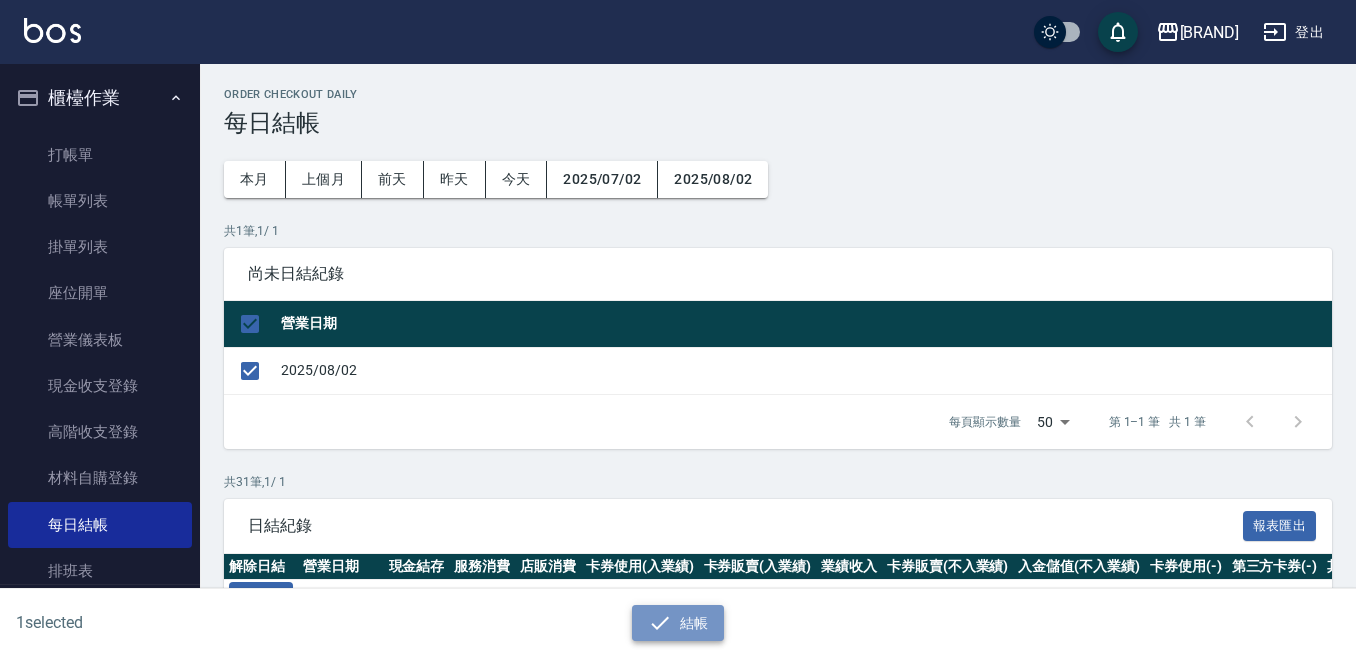 drag, startPoint x: 693, startPoint y: 621, endPoint x: 651, endPoint y: 493, distance: 134.71451 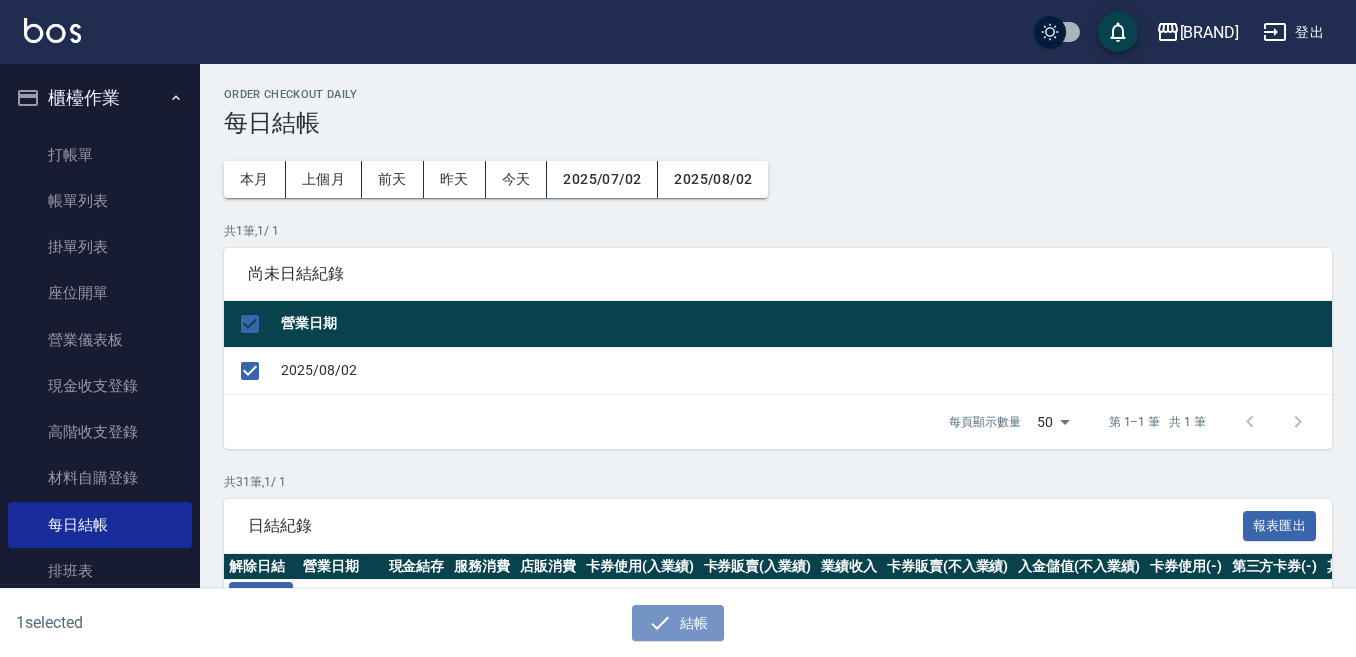click on "結帳" at bounding box center [678, 623] 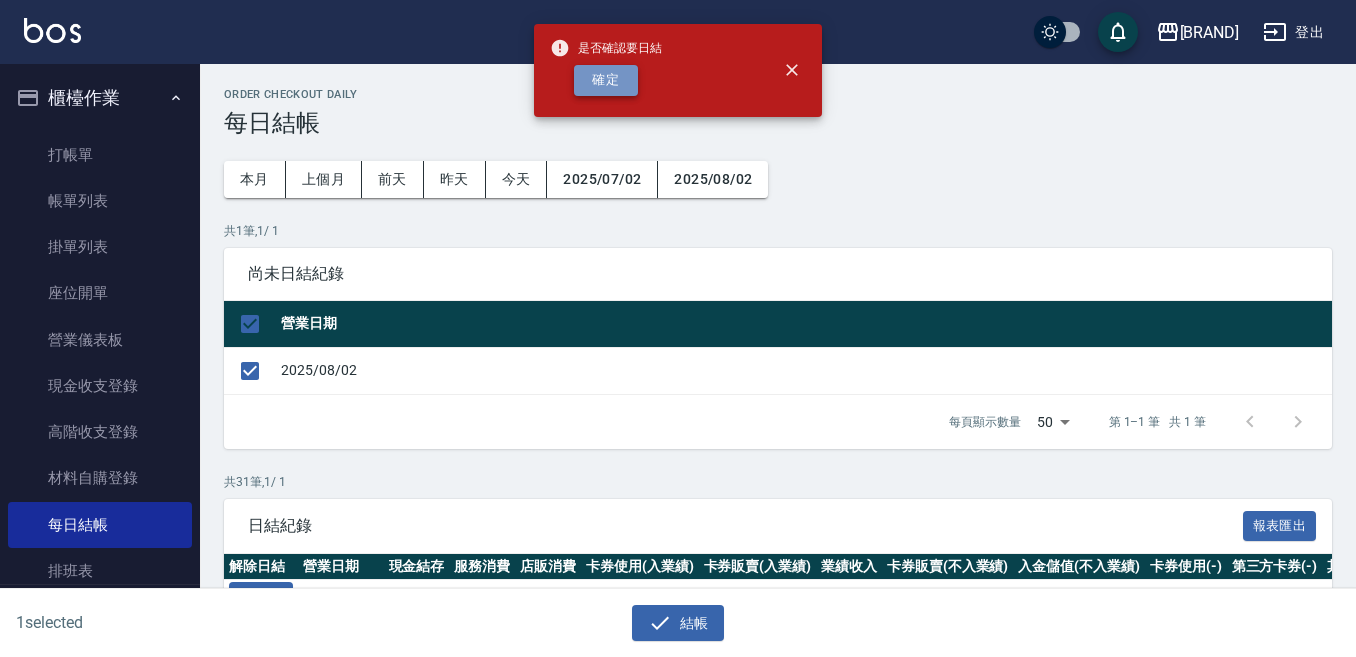 click on "確定" at bounding box center (606, 80) 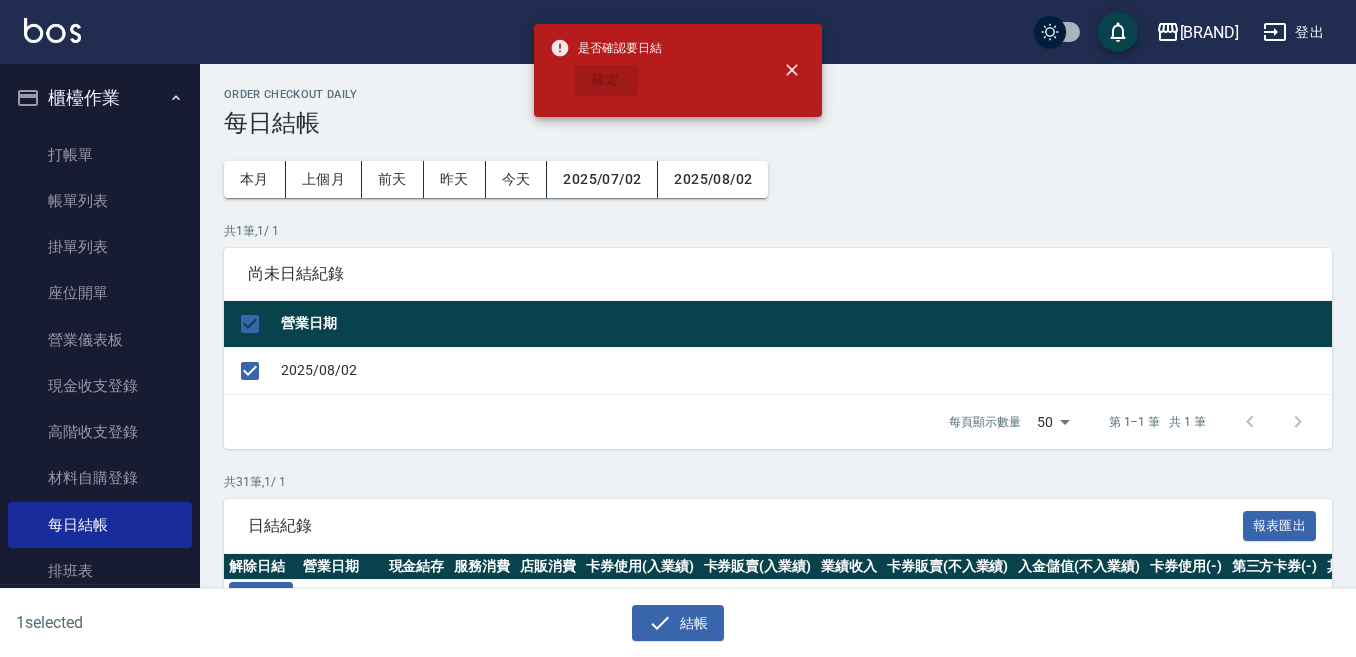 checkbox on "false" 